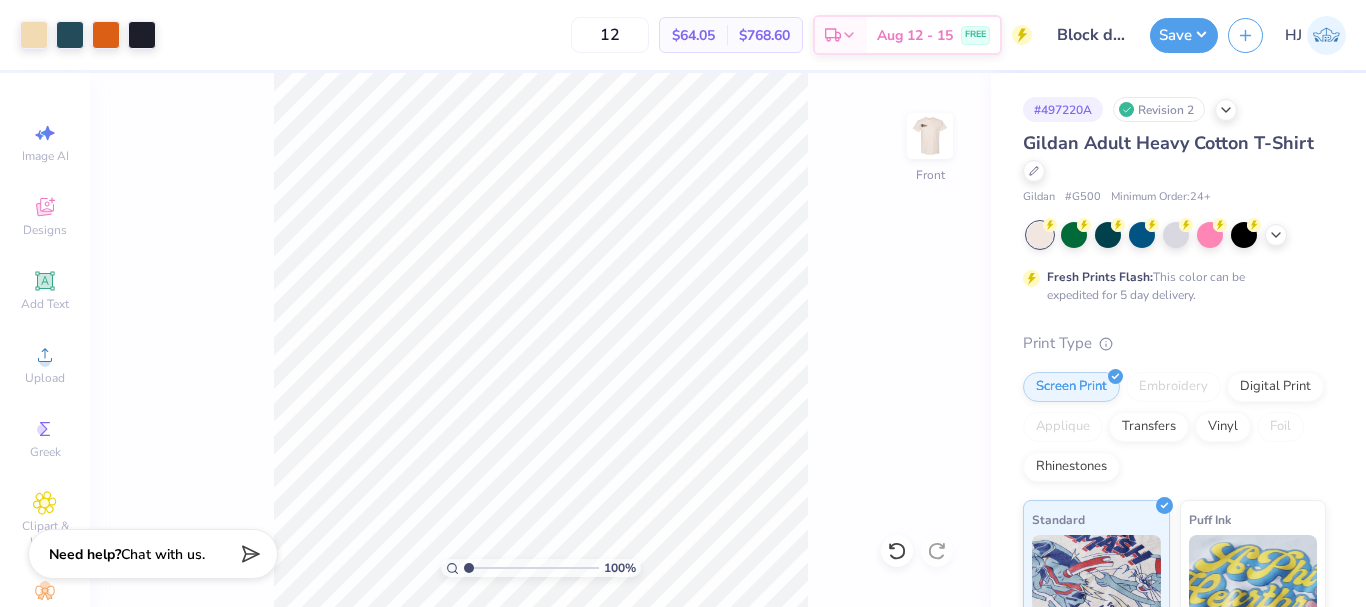 scroll, scrollTop: 0, scrollLeft: 0, axis: both 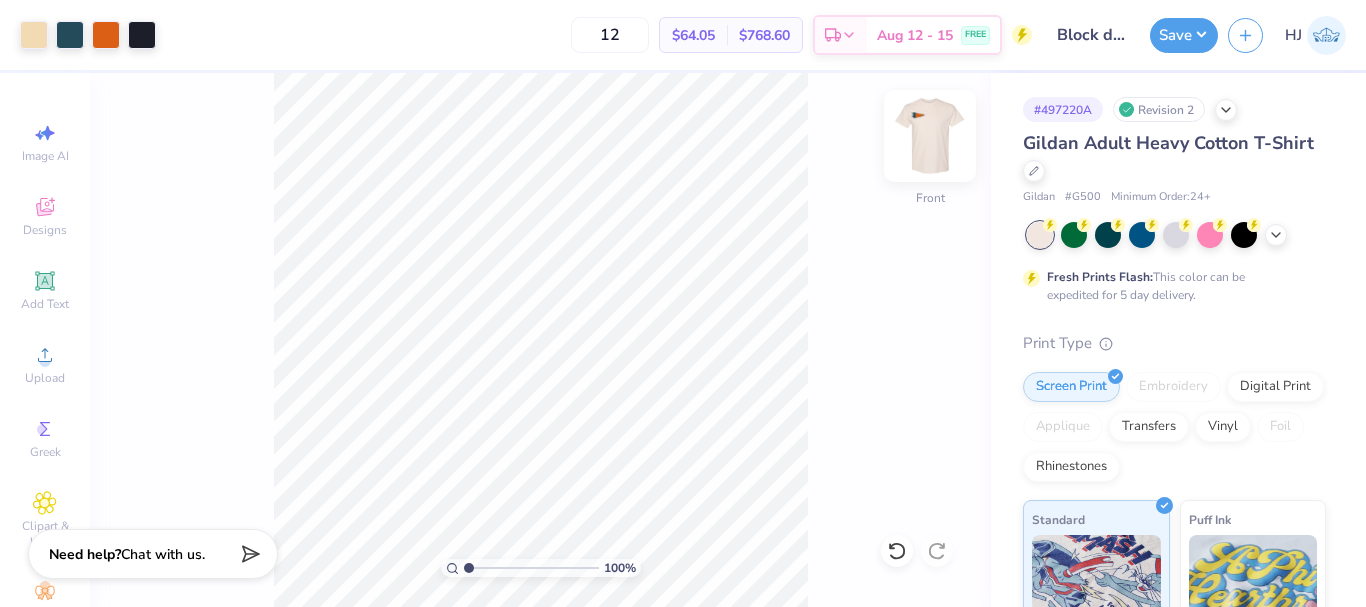 click at bounding box center [930, 136] 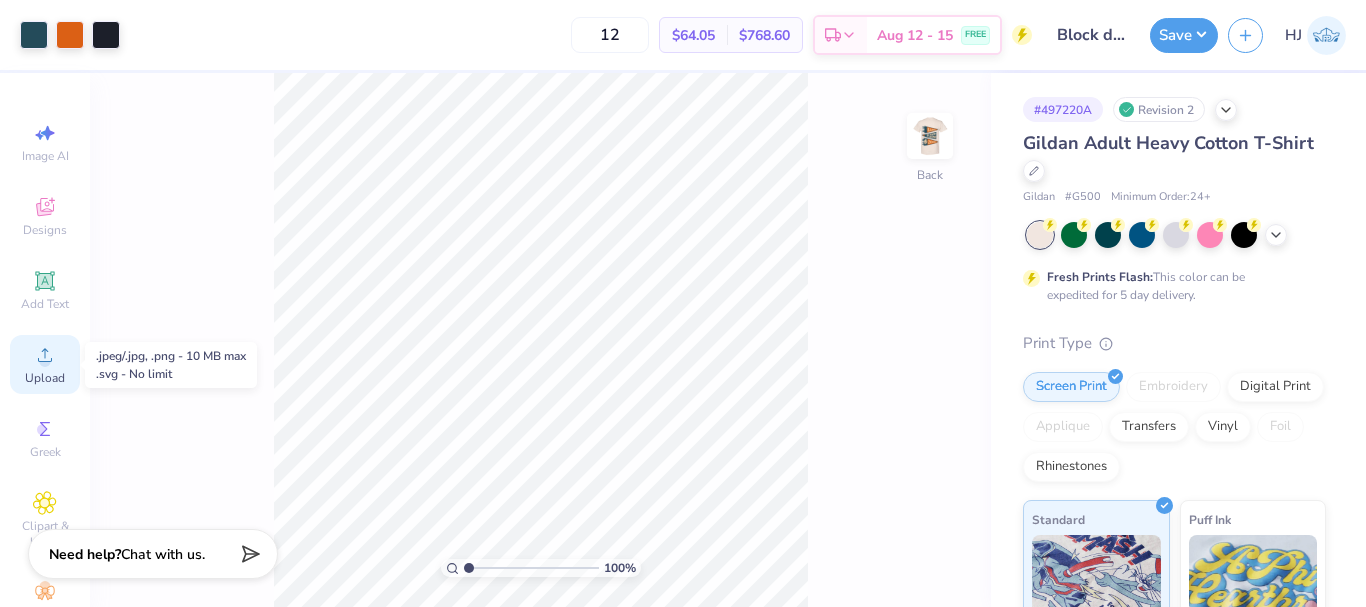 click on "Upload" at bounding box center [45, 364] 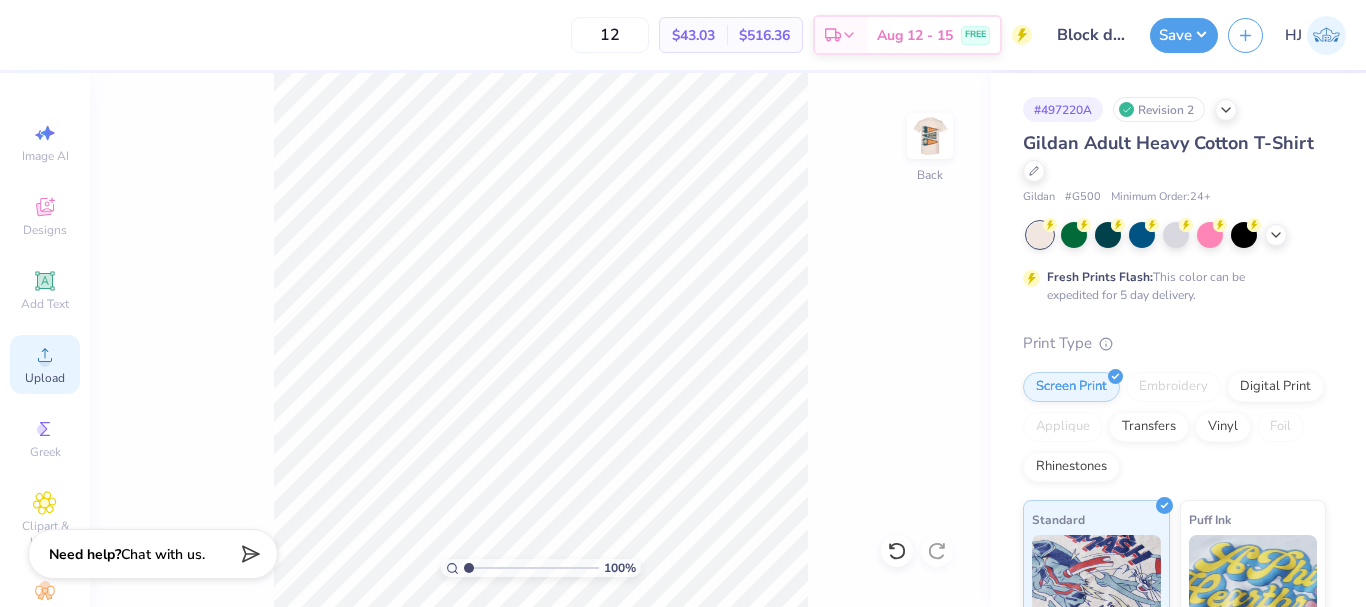 click 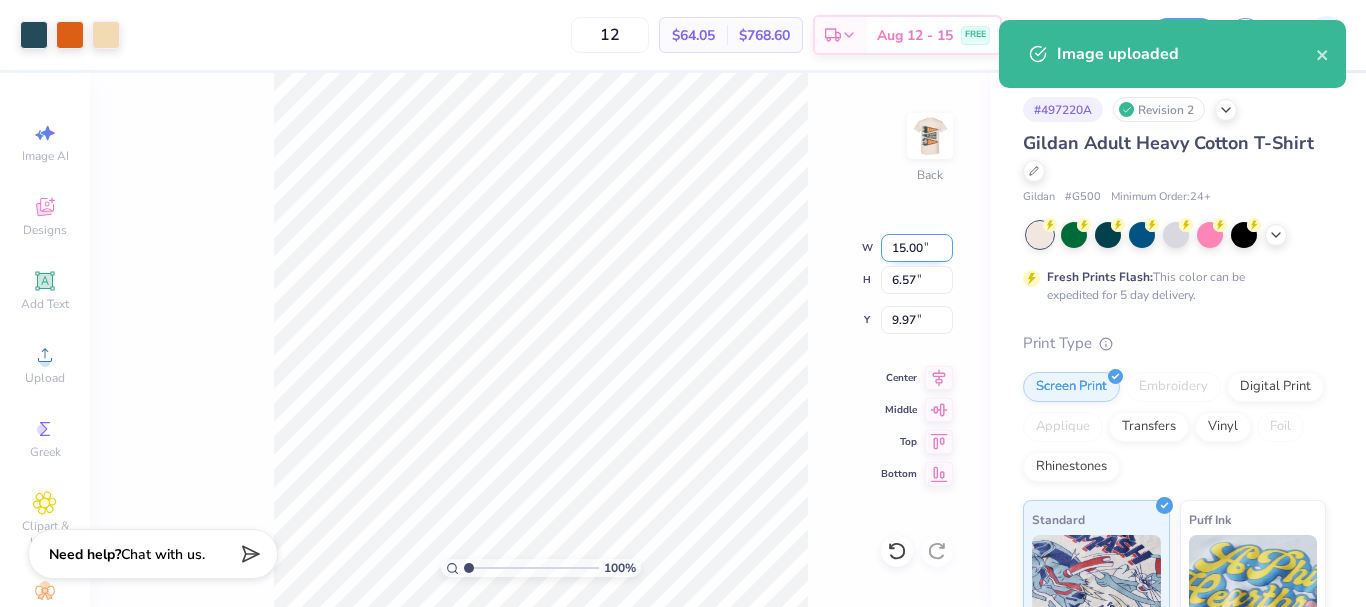 click on "15.00" at bounding box center (917, 248) 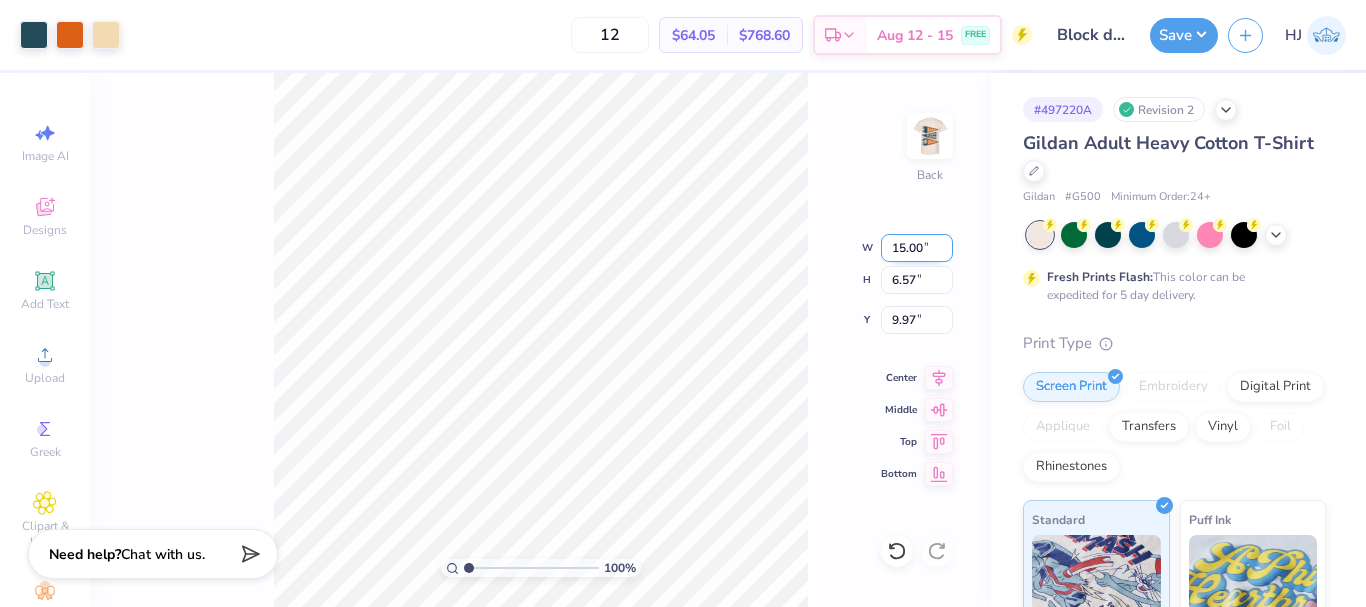 click on "15.00" at bounding box center (917, 248) 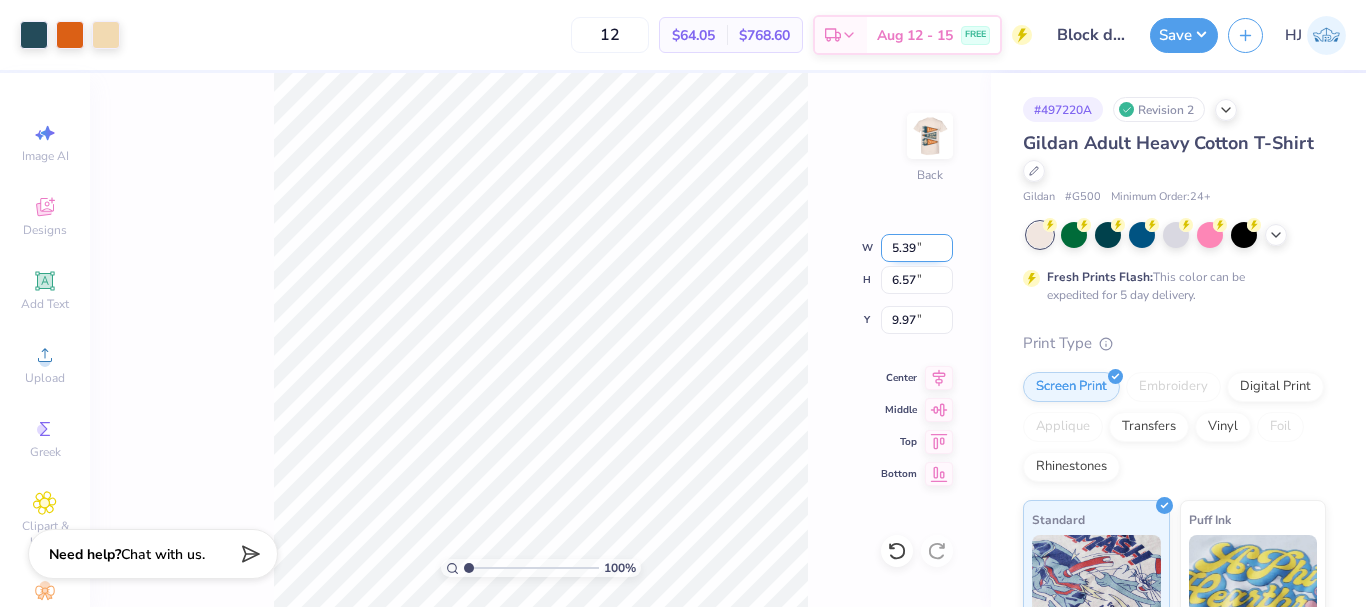 type on "5.39" 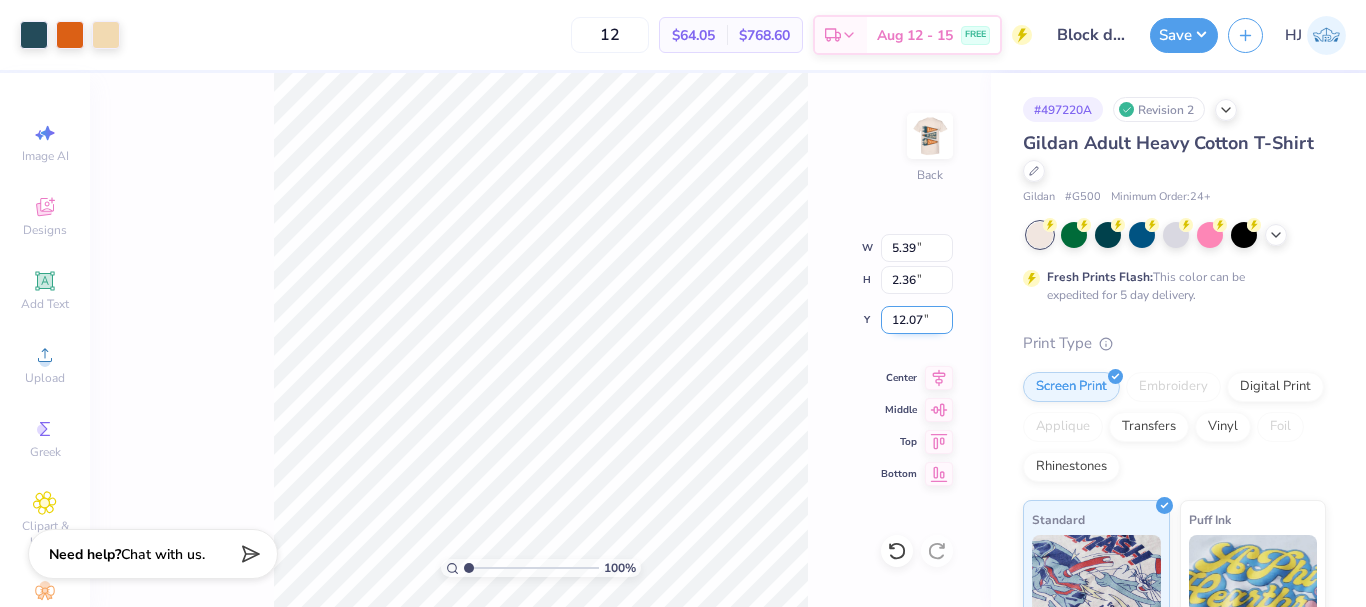 click on "12.07" at bounding box center [917, 320] 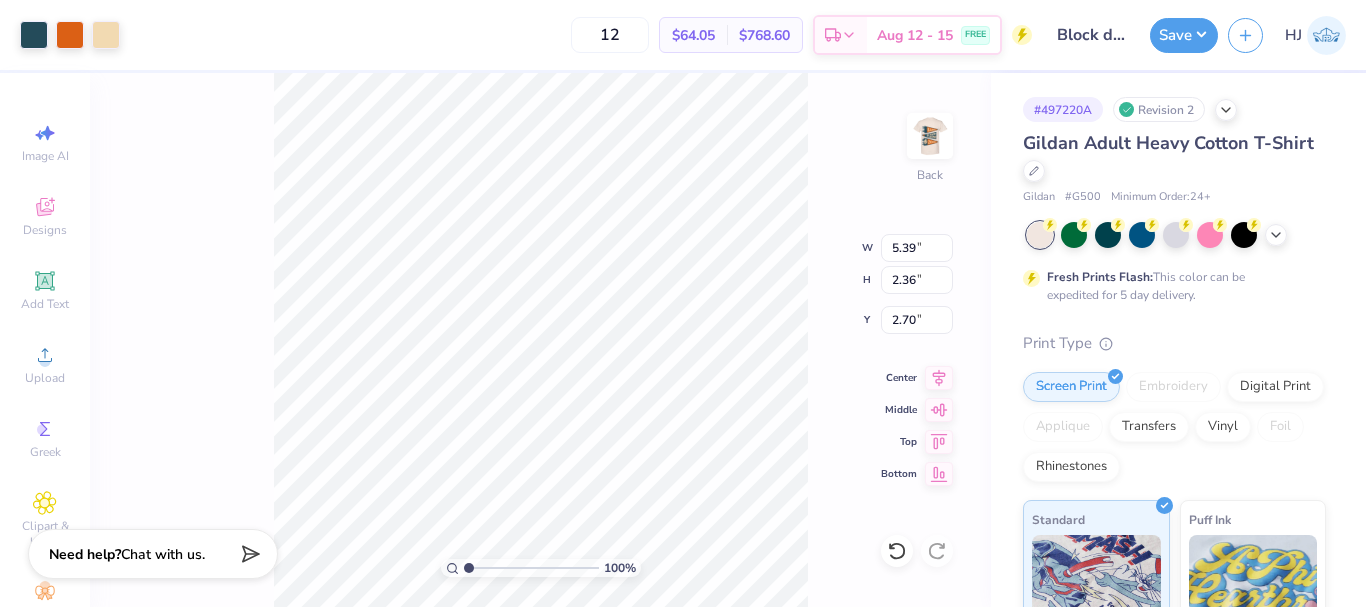 type on "3.00" 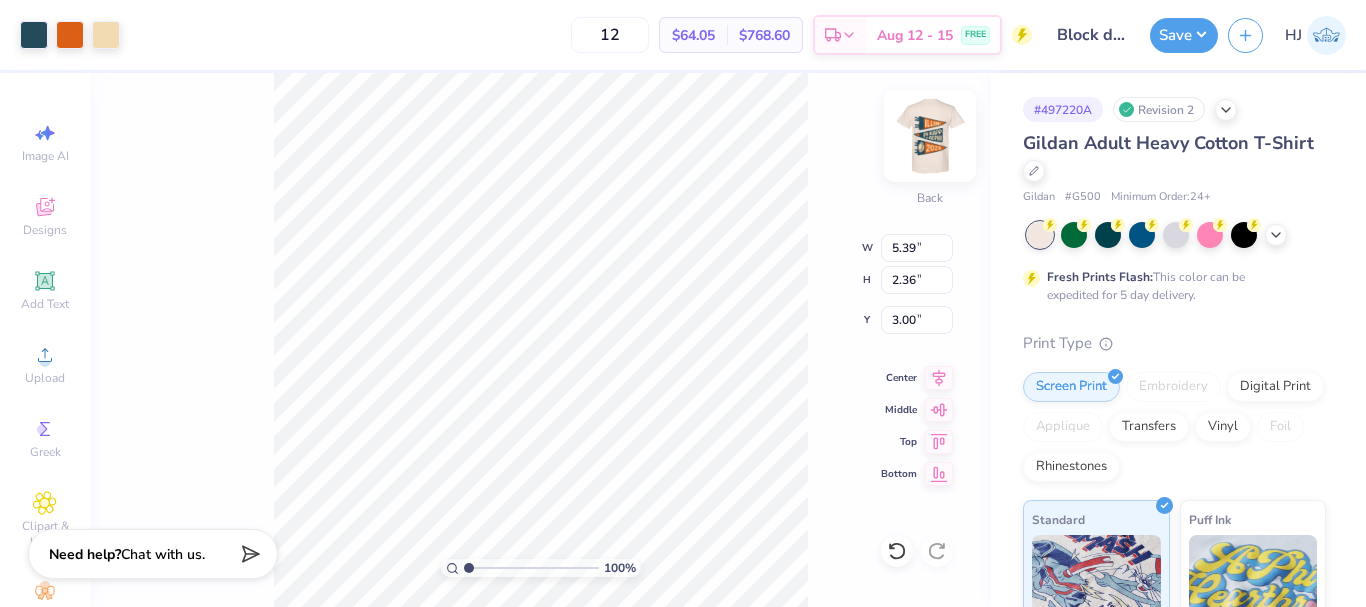 click at bounding box center (930, 136) 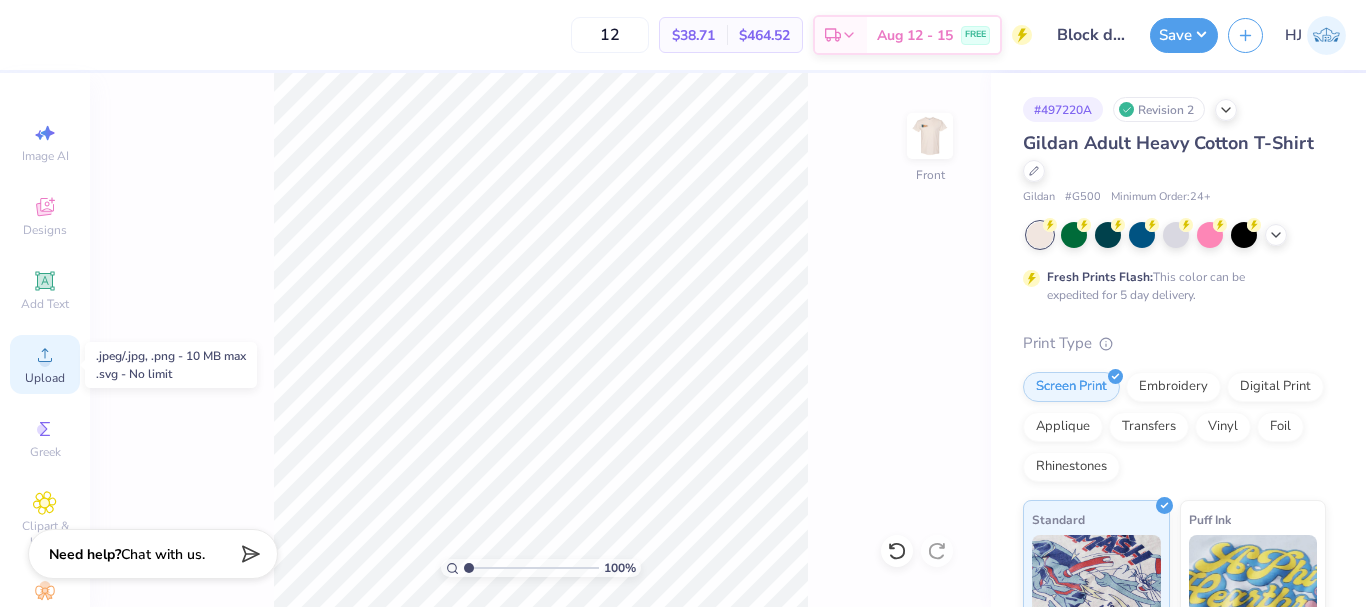 click on "Upload" at bounding box center (45, 378) 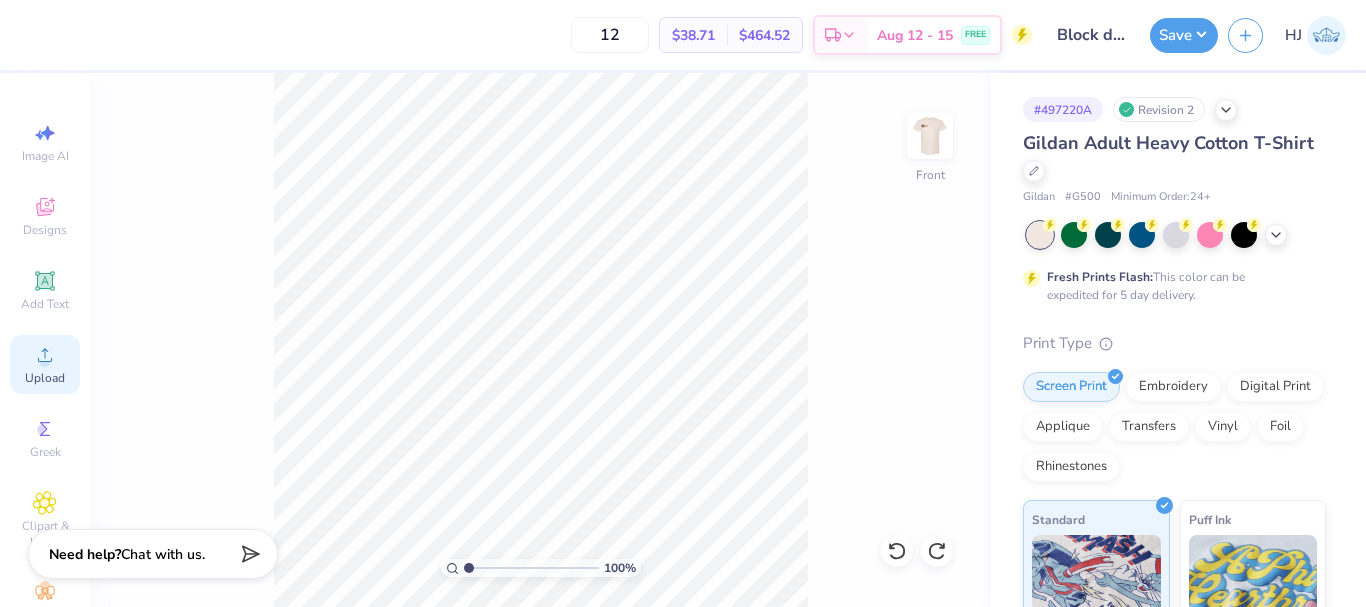 click 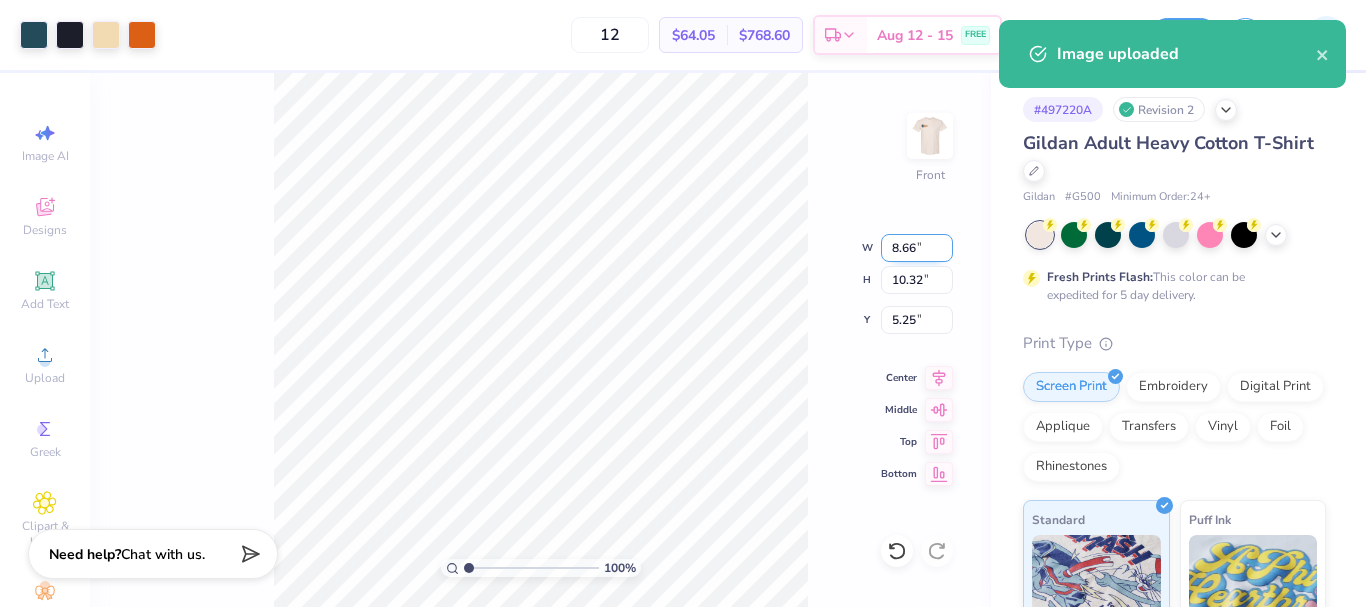 click on "8.66" at bounding box center (917, 248) 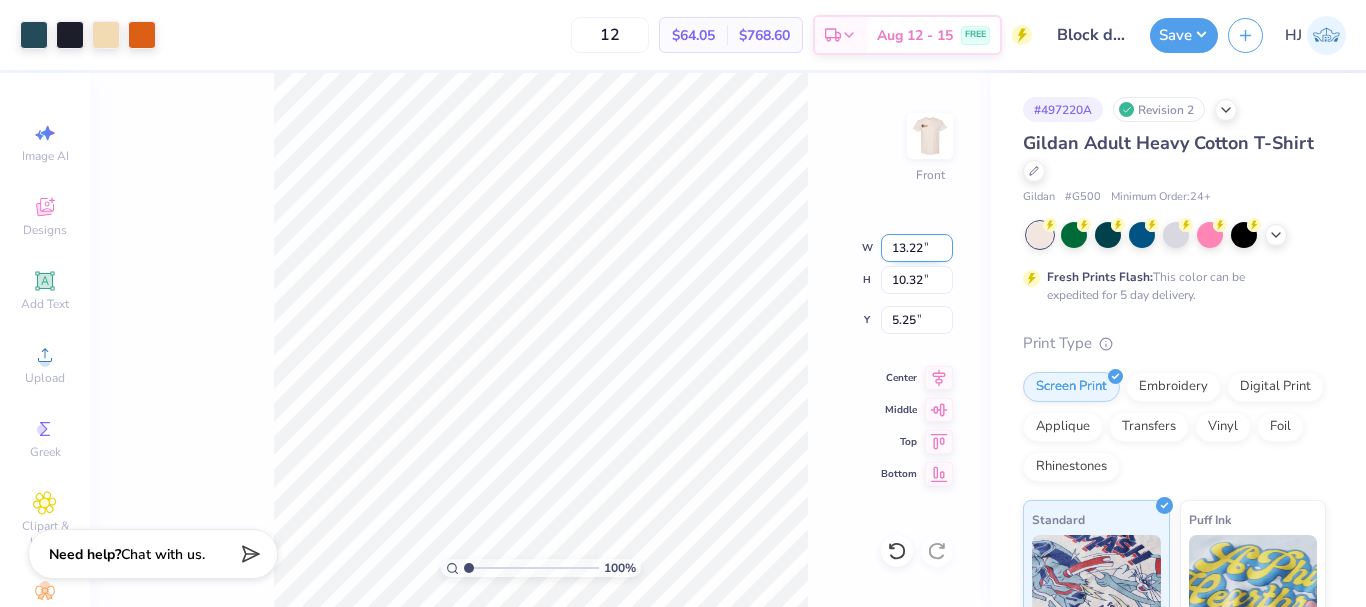 type on "13.22" 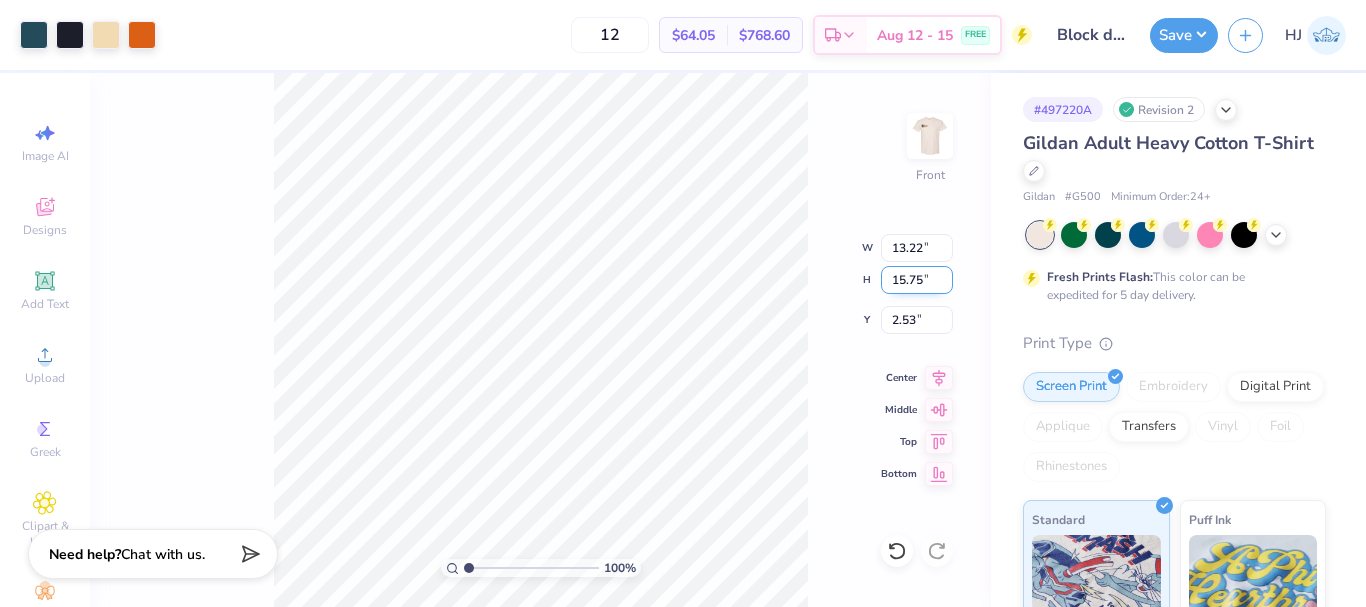 click on "15.75" at bounding box center [917, 280] 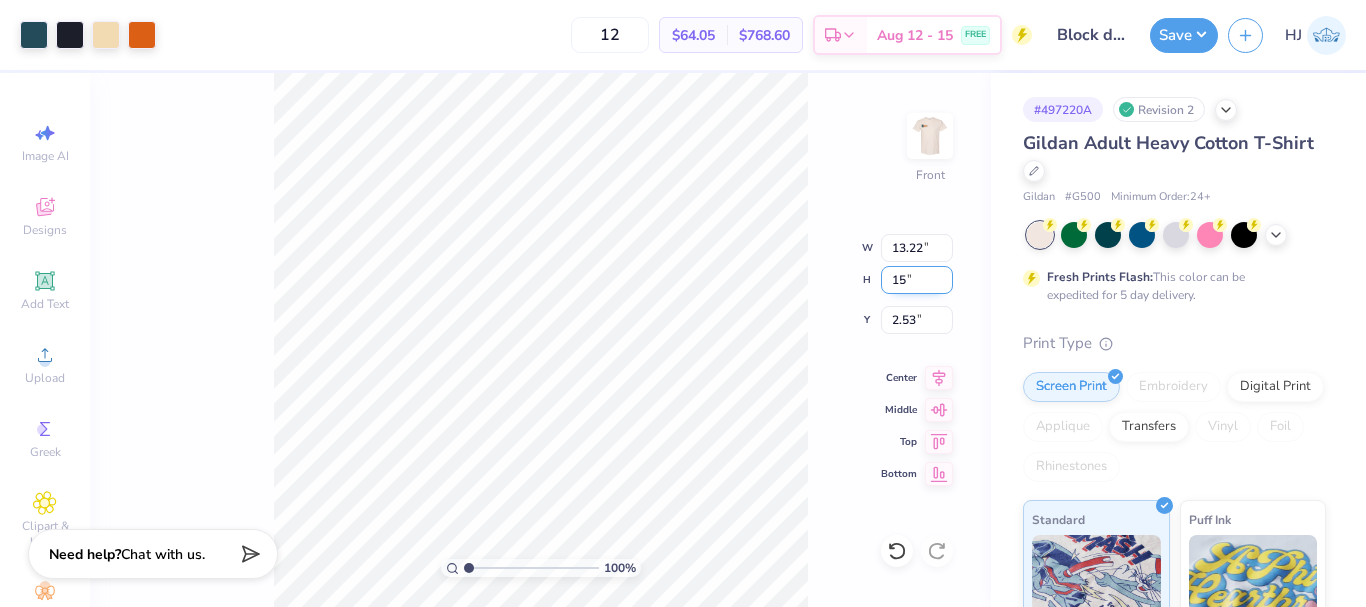 type on "15" 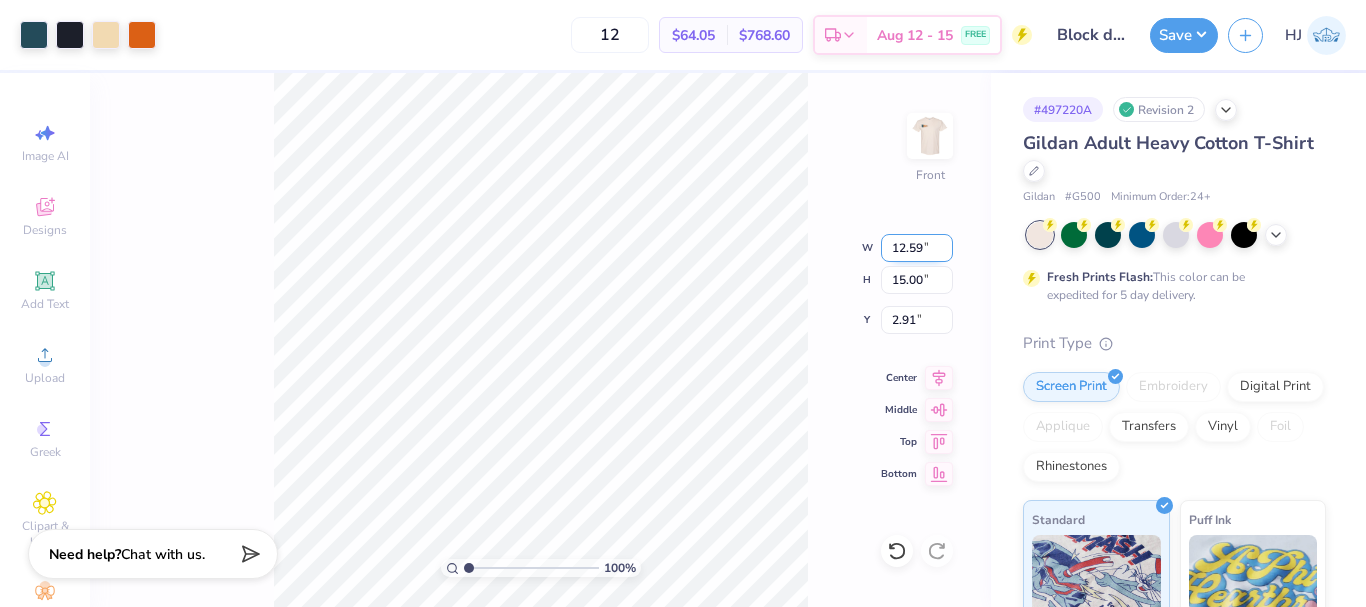 click on "12.59" at bounding box center [917, 248] 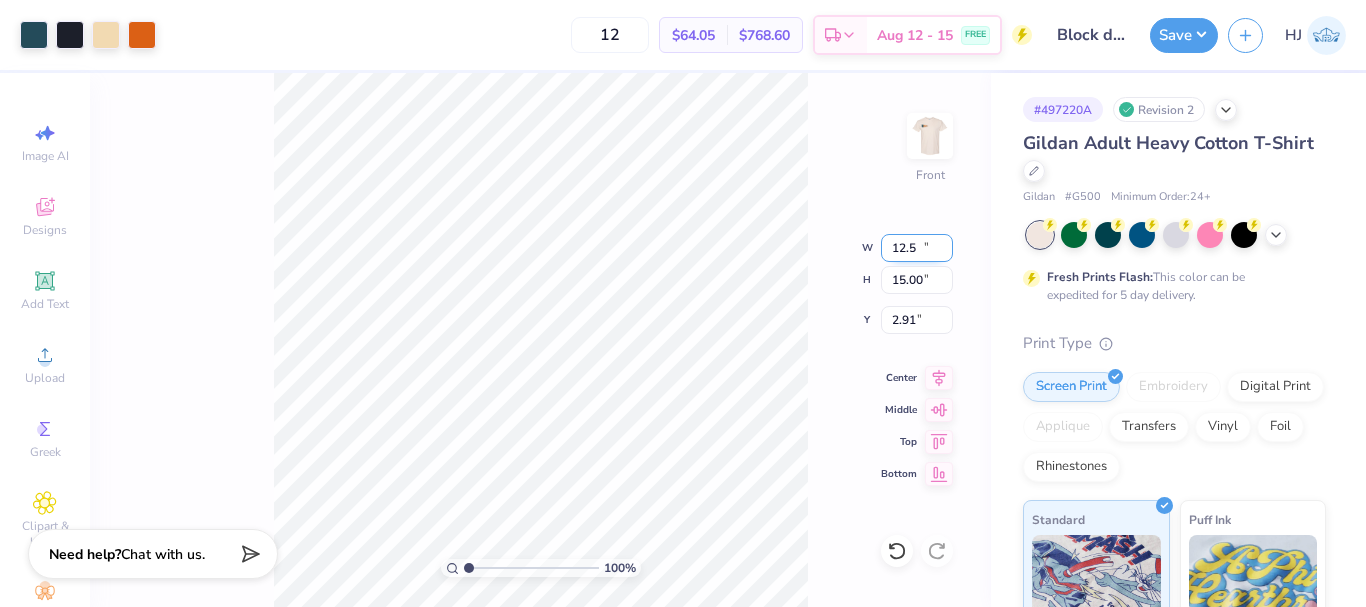 type on "12.50" 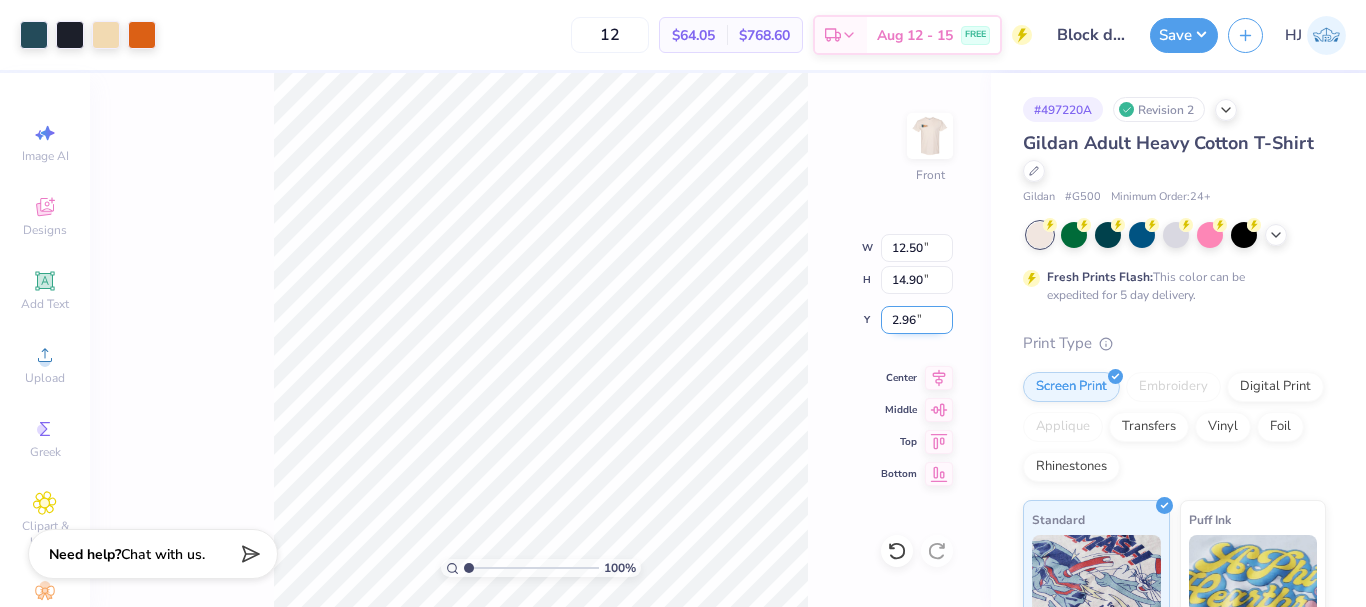 click on "2.96" at bounding box center (917, 320) 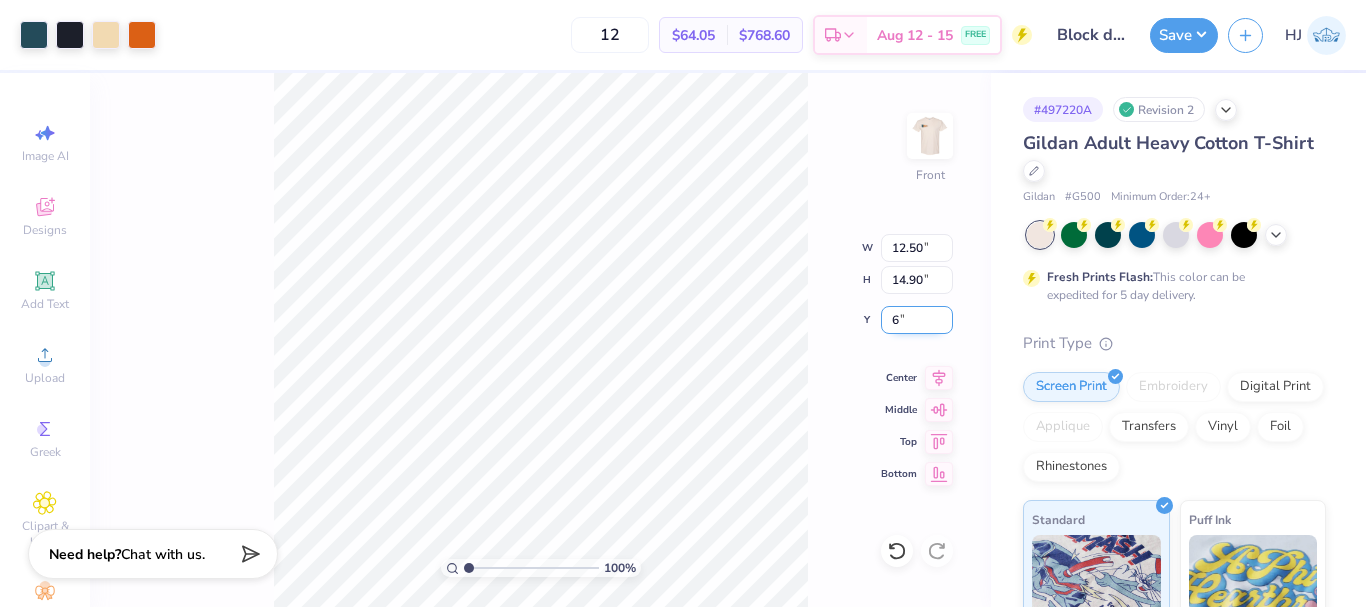 type on "6.00" 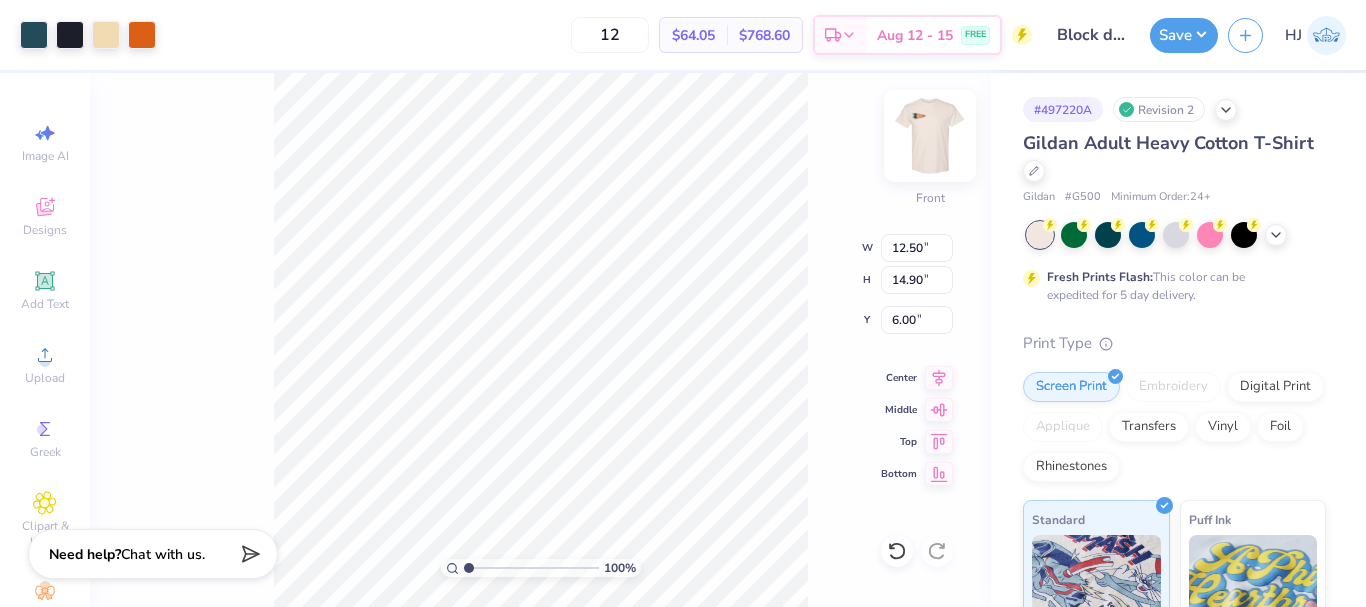 click at bounding box center (930, 136) 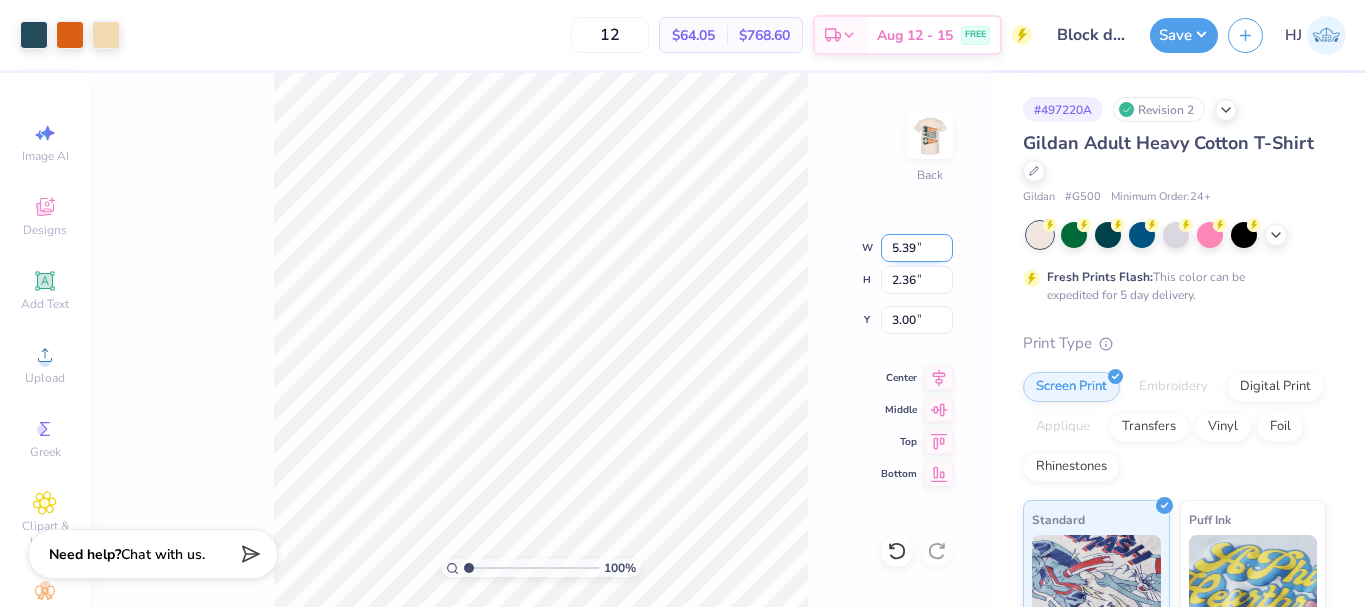 click on "5.39" at bounding box center [917, 248] 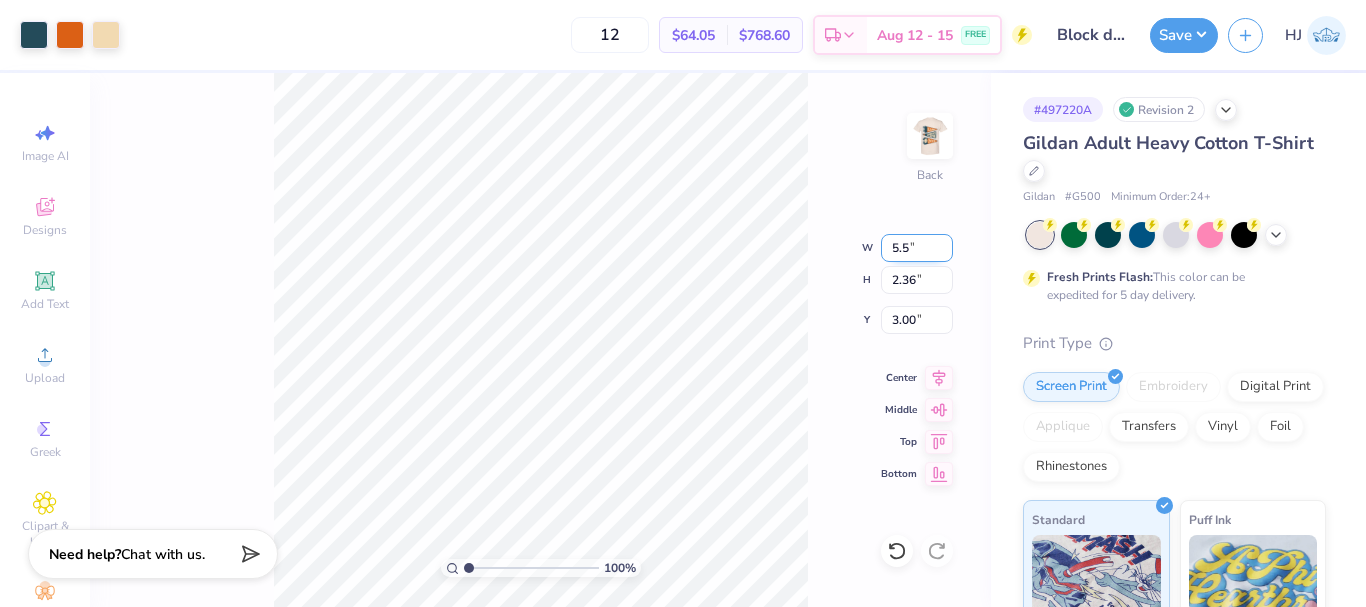 type on "5.50" 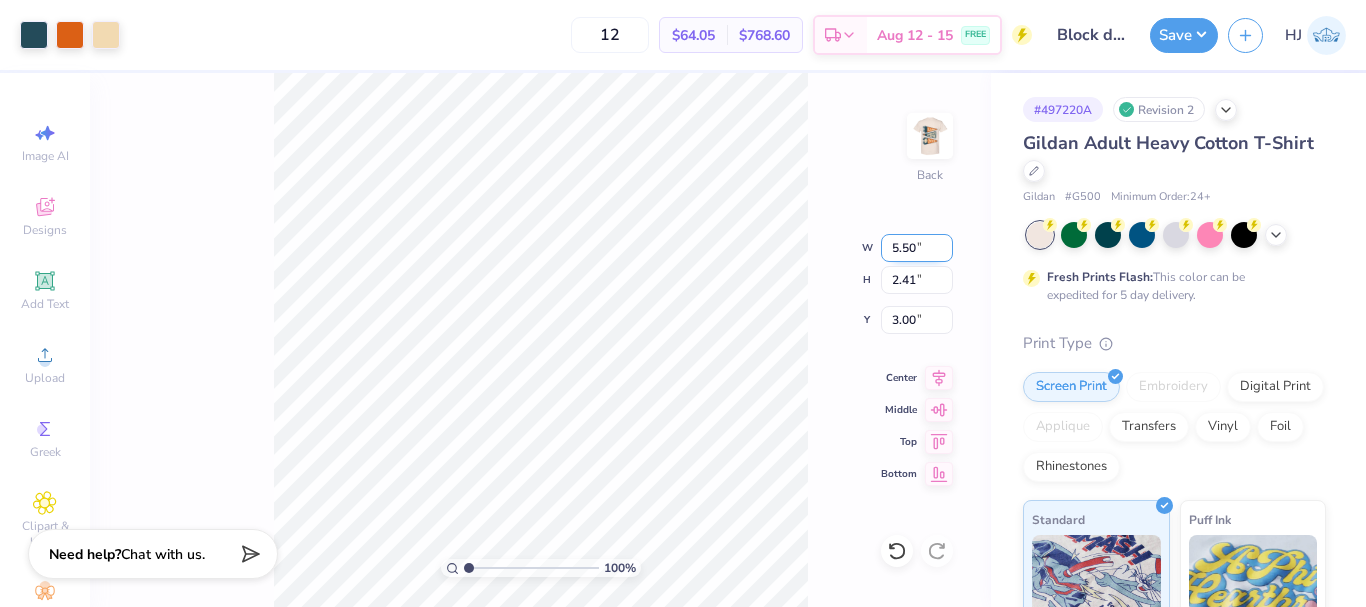 click on "5.50" at bounding box center [917, 248] 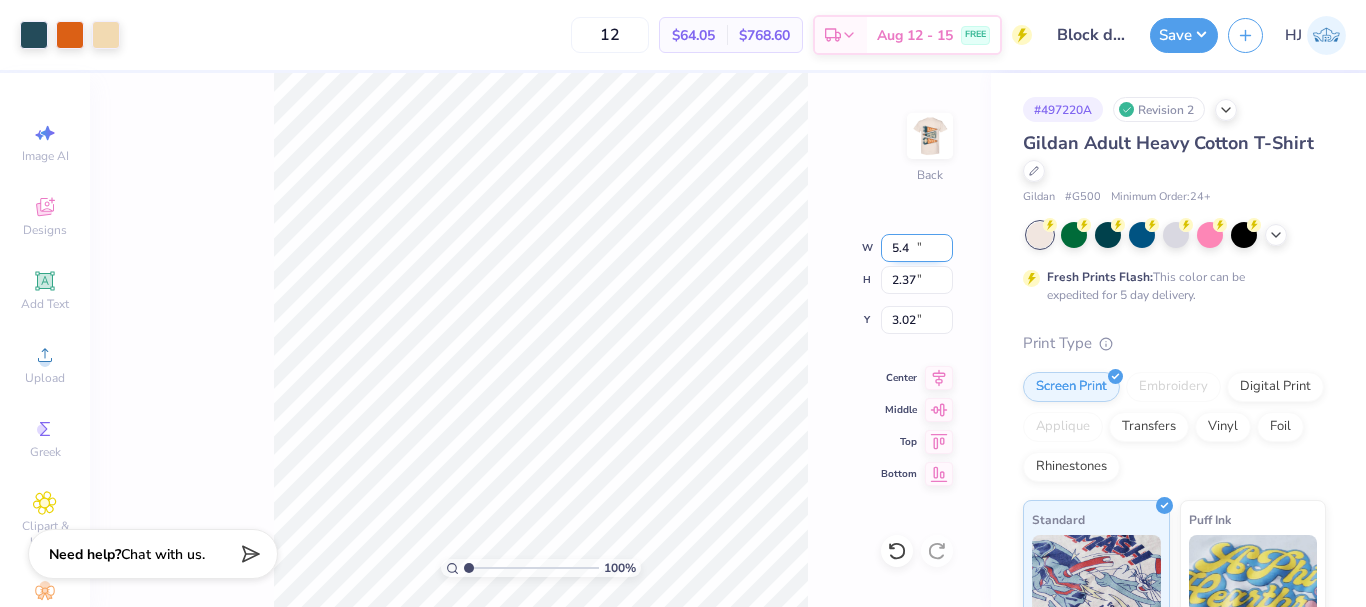 type on "5.40" 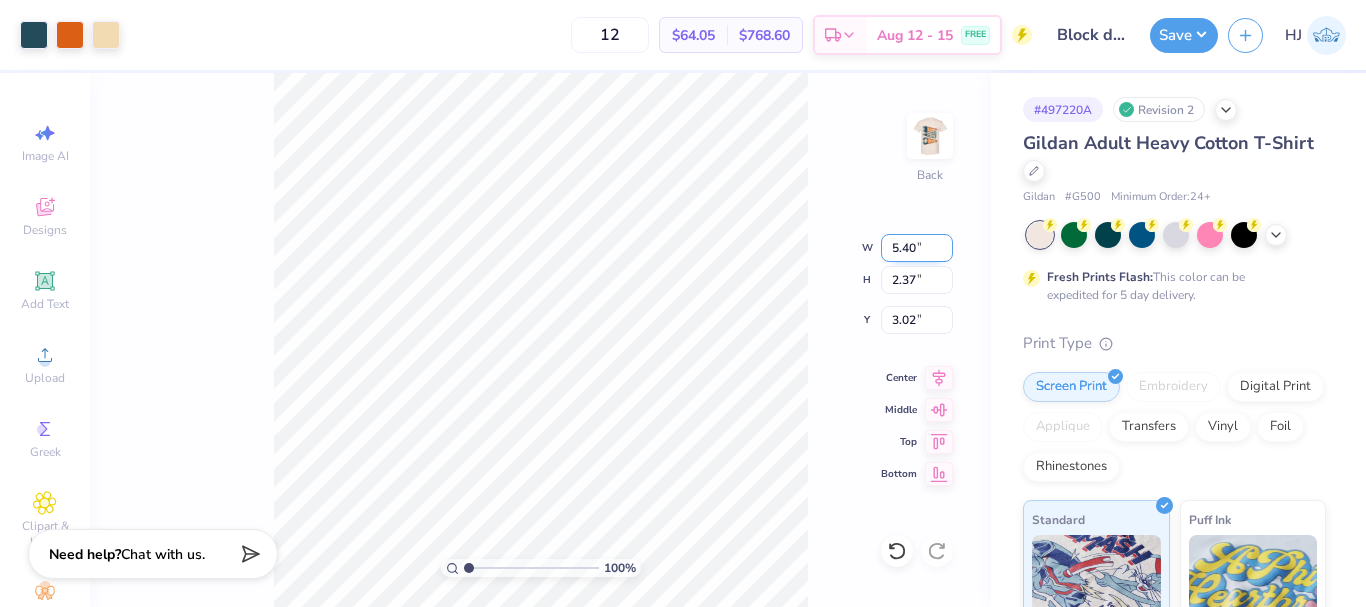 click on "5.40" at bounding box center (917, 248) 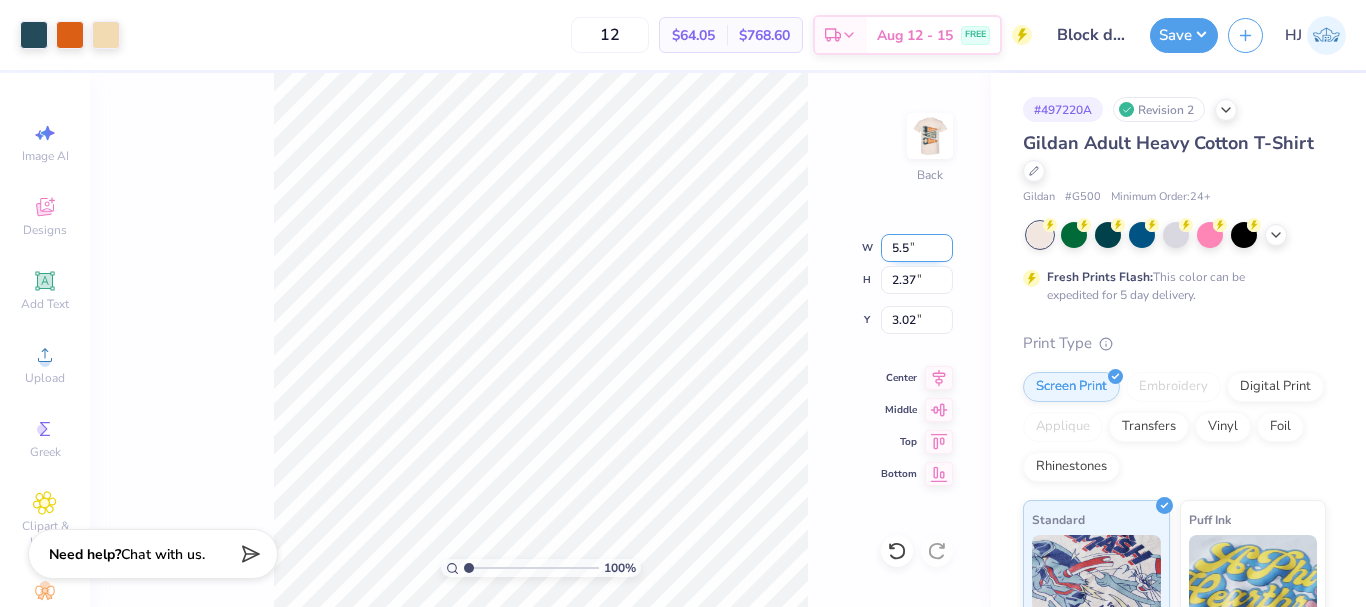 type on "5.50" 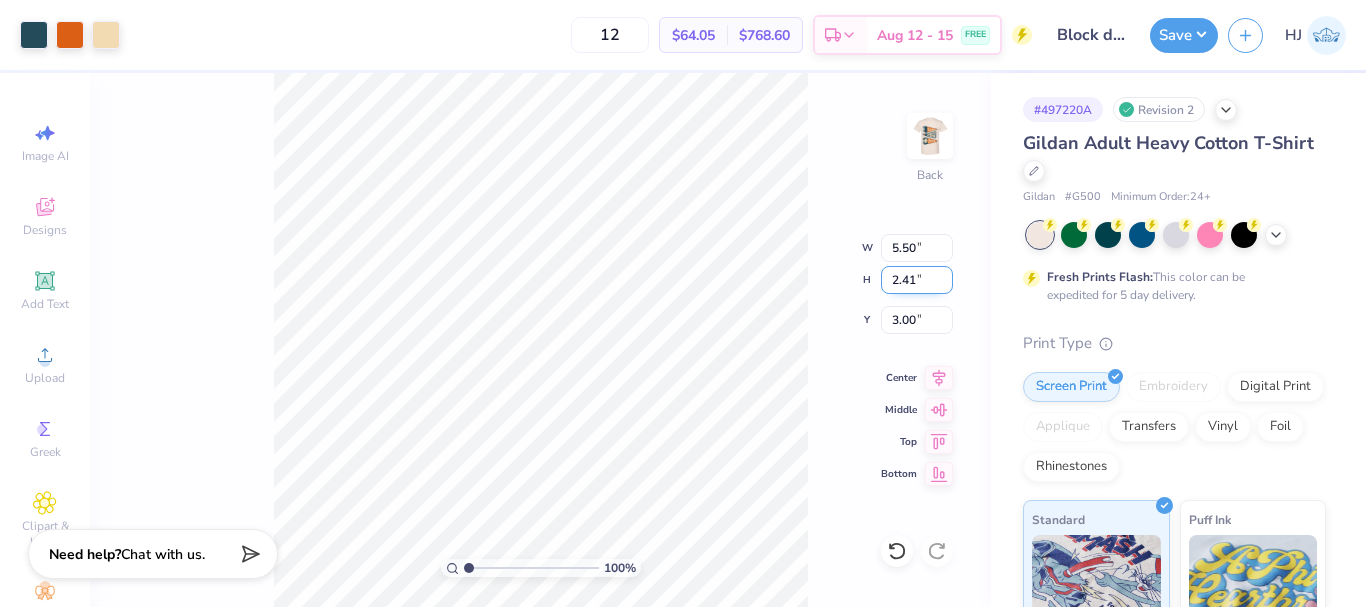 click on "2.41" at bounding box center (917, 280) 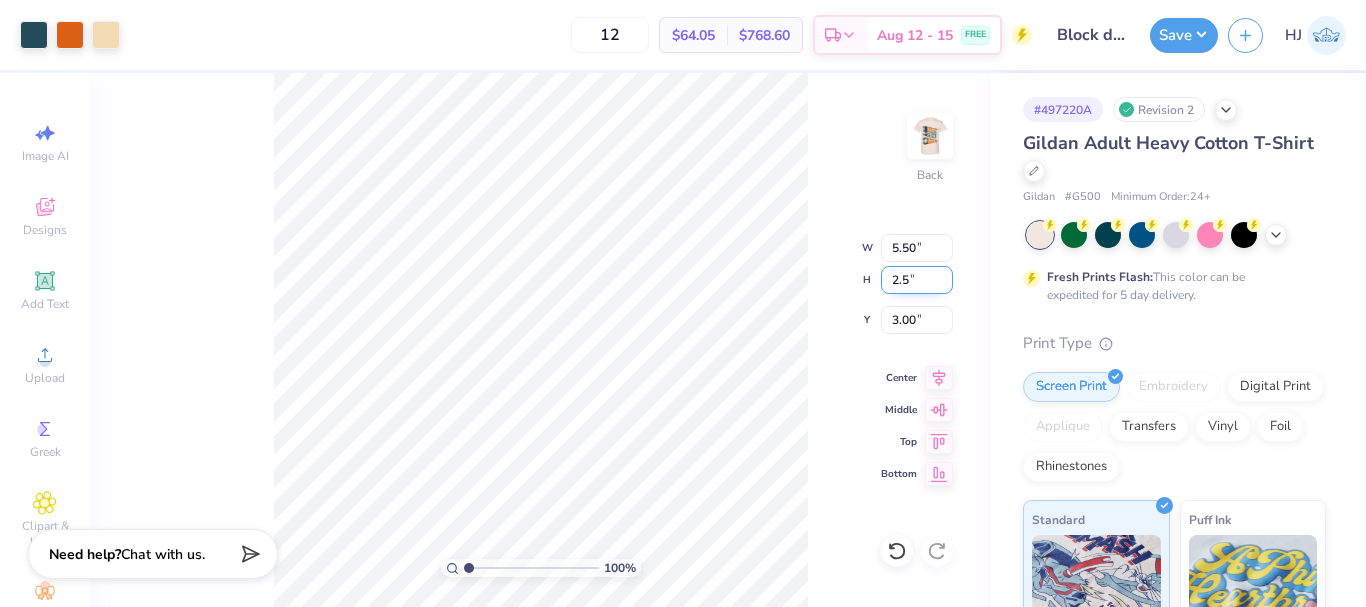 type on "2.5" 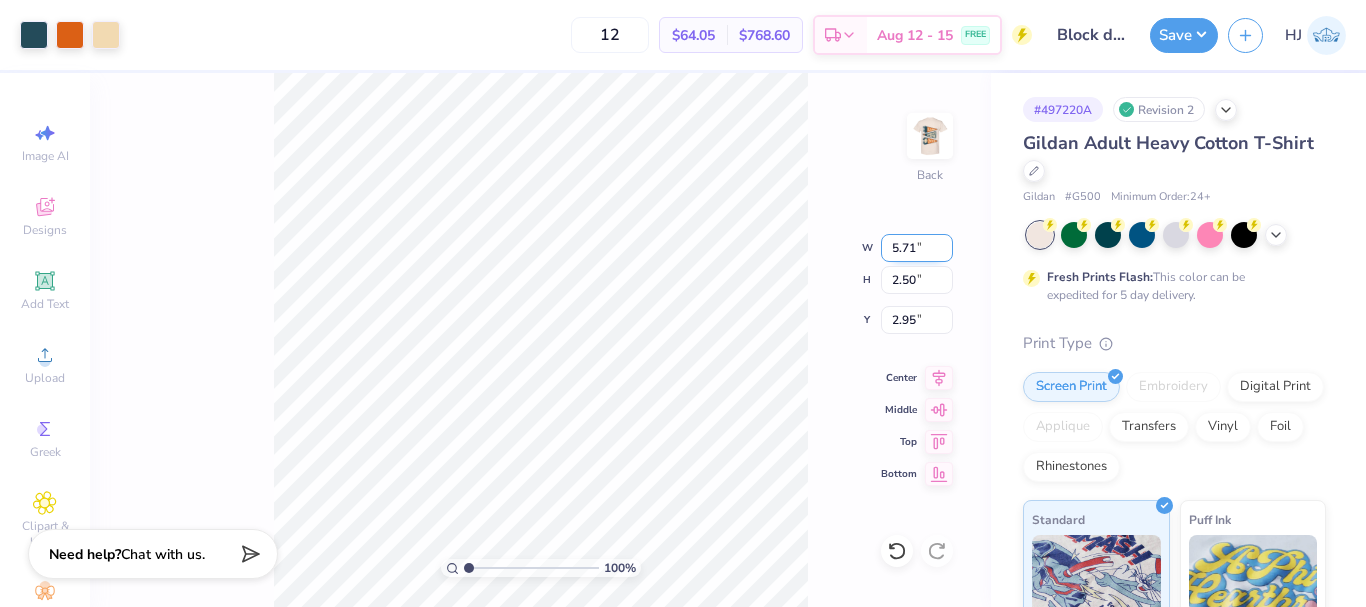 click on "5.71" at bounding box center [917, 248] 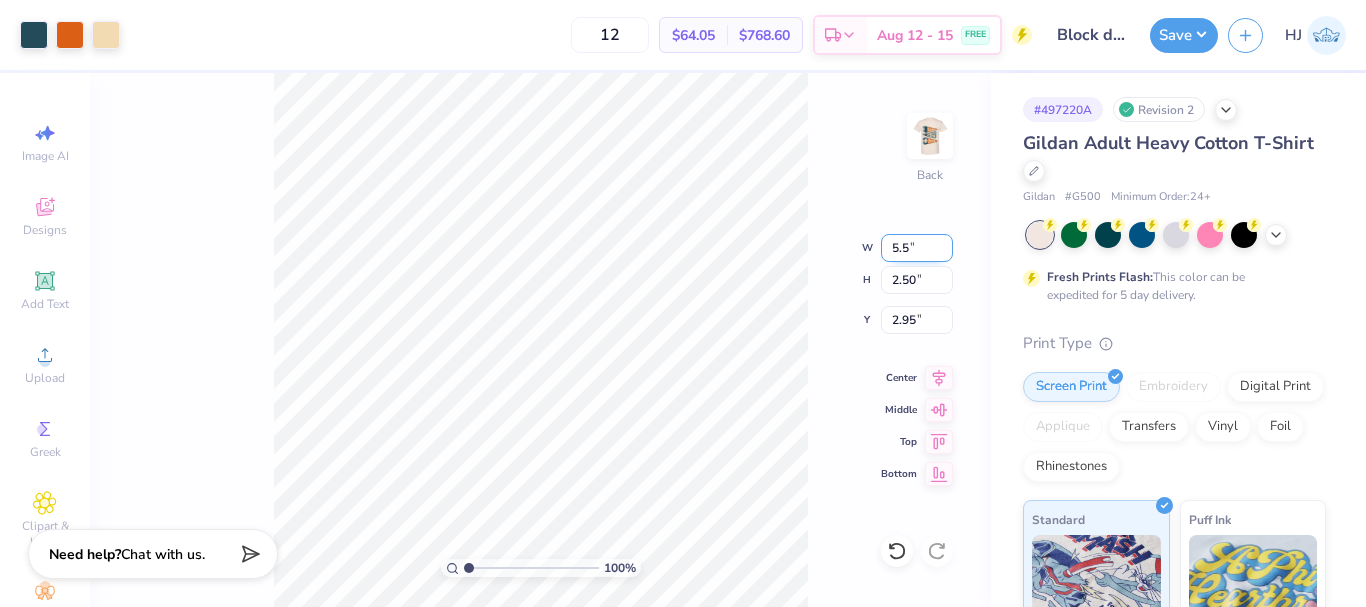 type on "5.50" 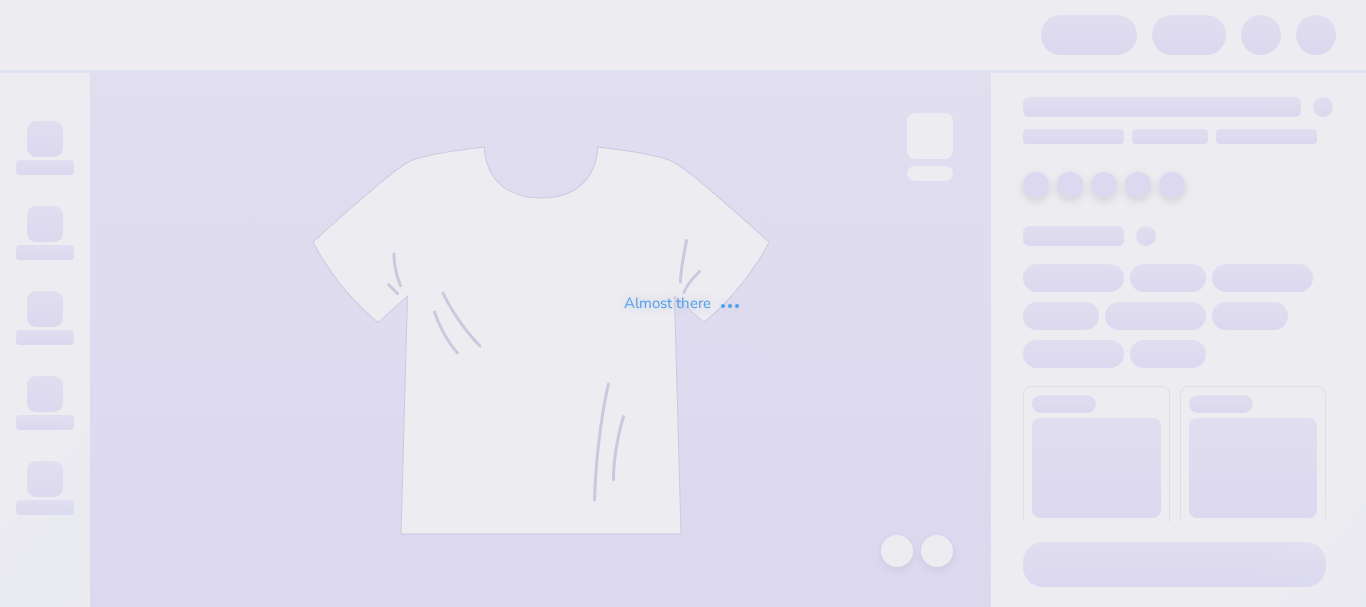 scroll, scrollTop: 0, scrollLeft: 0, axis: both 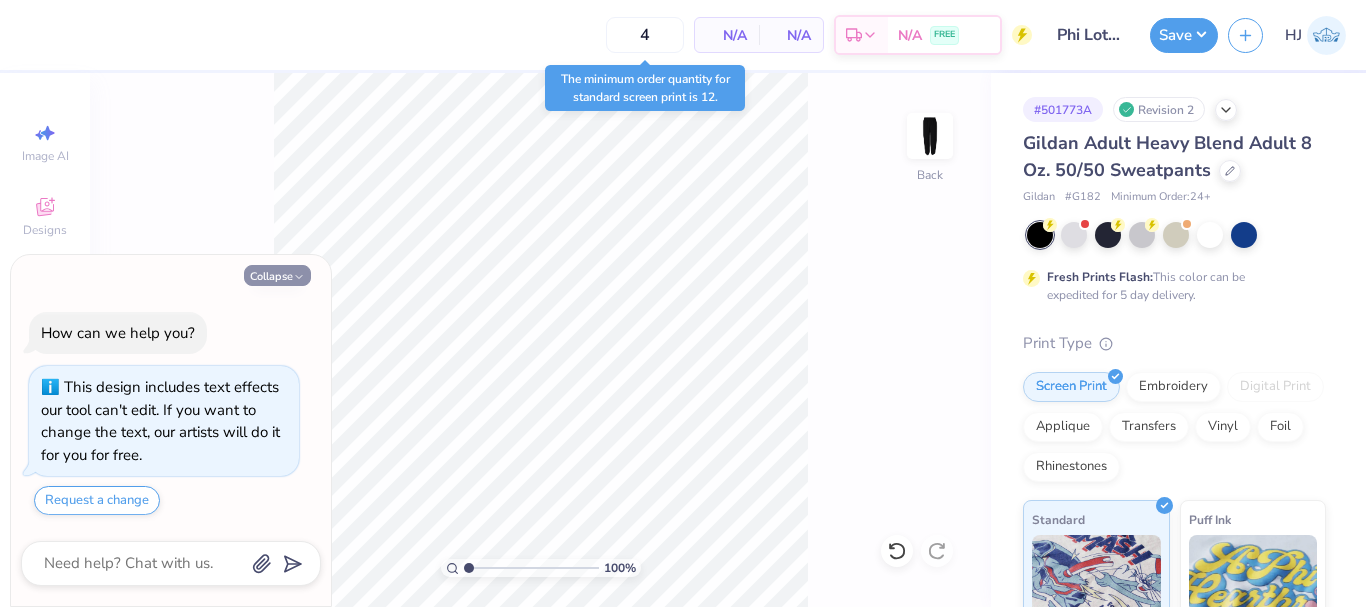 click on "Collapse" at bounding box center (277, 275) 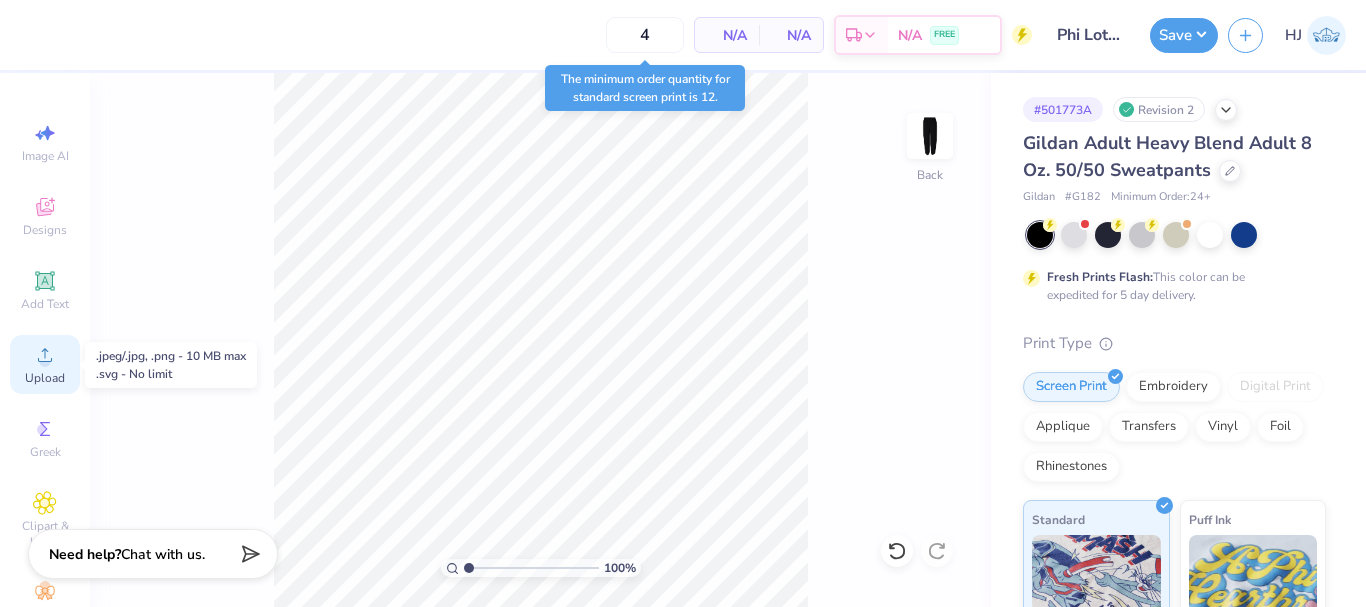 click on "Upload" at bounding box center (45, 378) 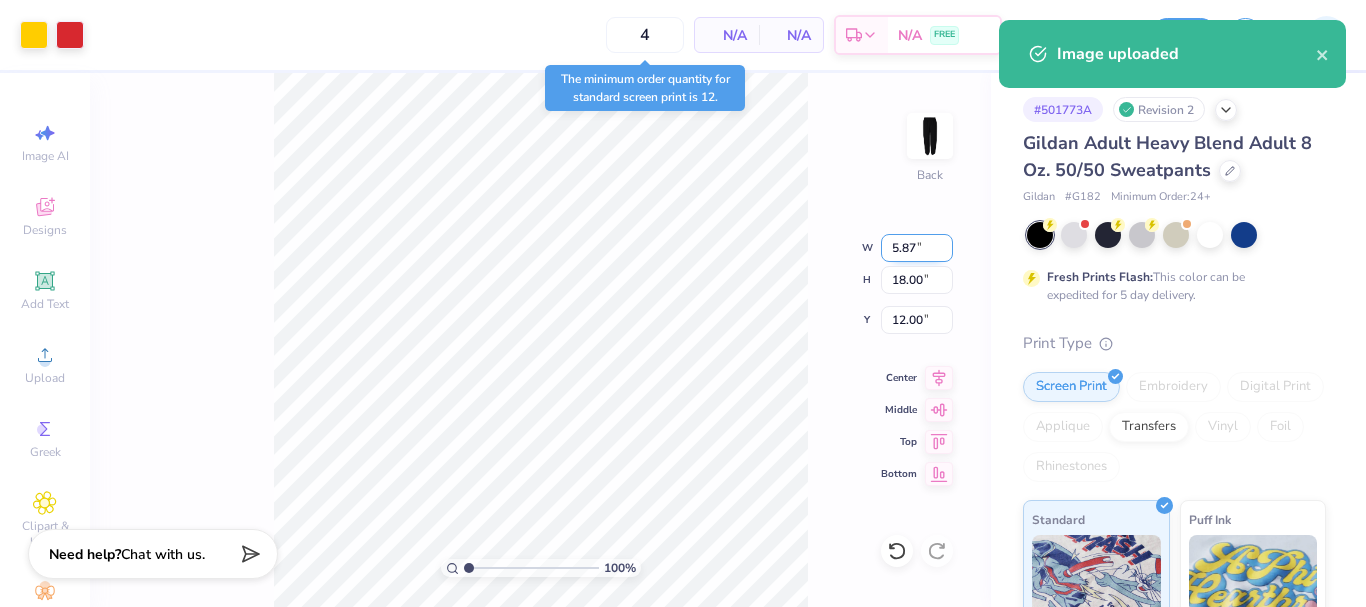 click on "5.87" at bounding box center (917, 248) 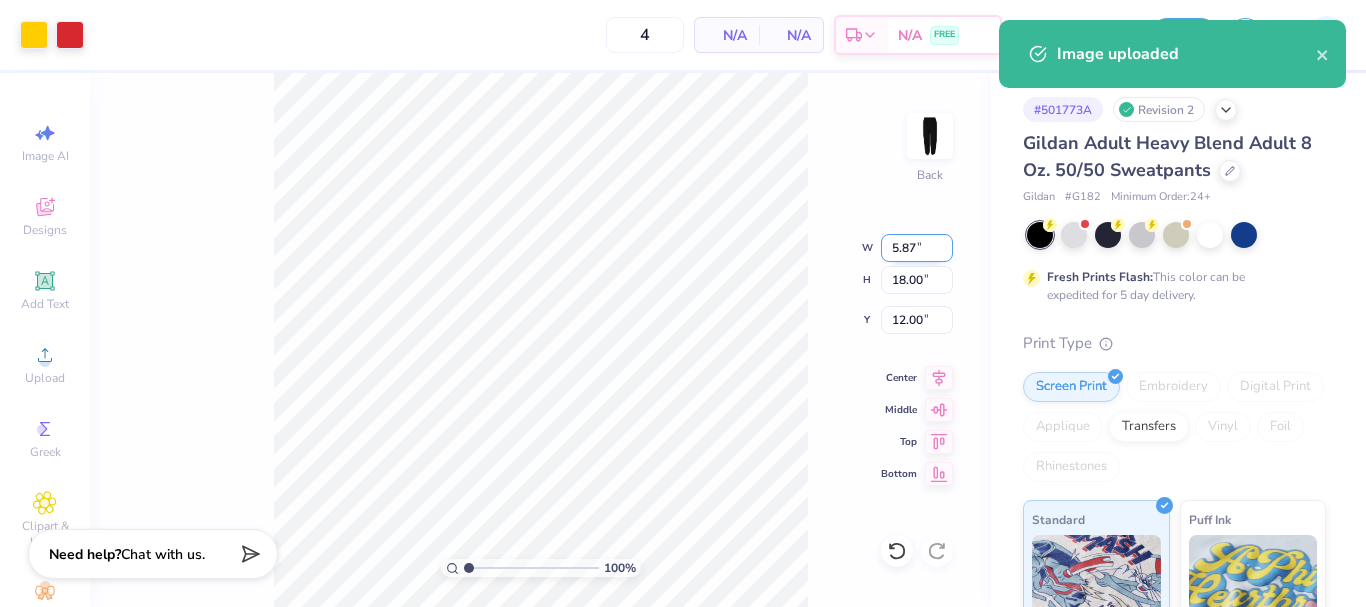 click on "5.87" at bounding box center (917, 248) 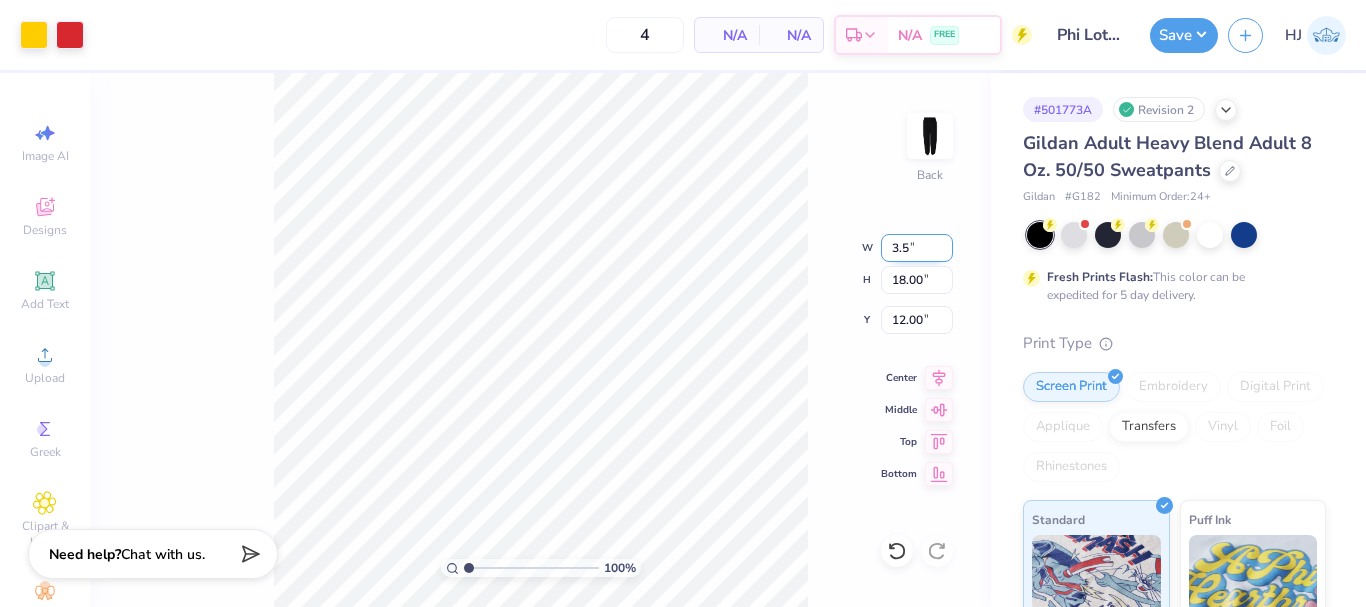 type on "3.50" 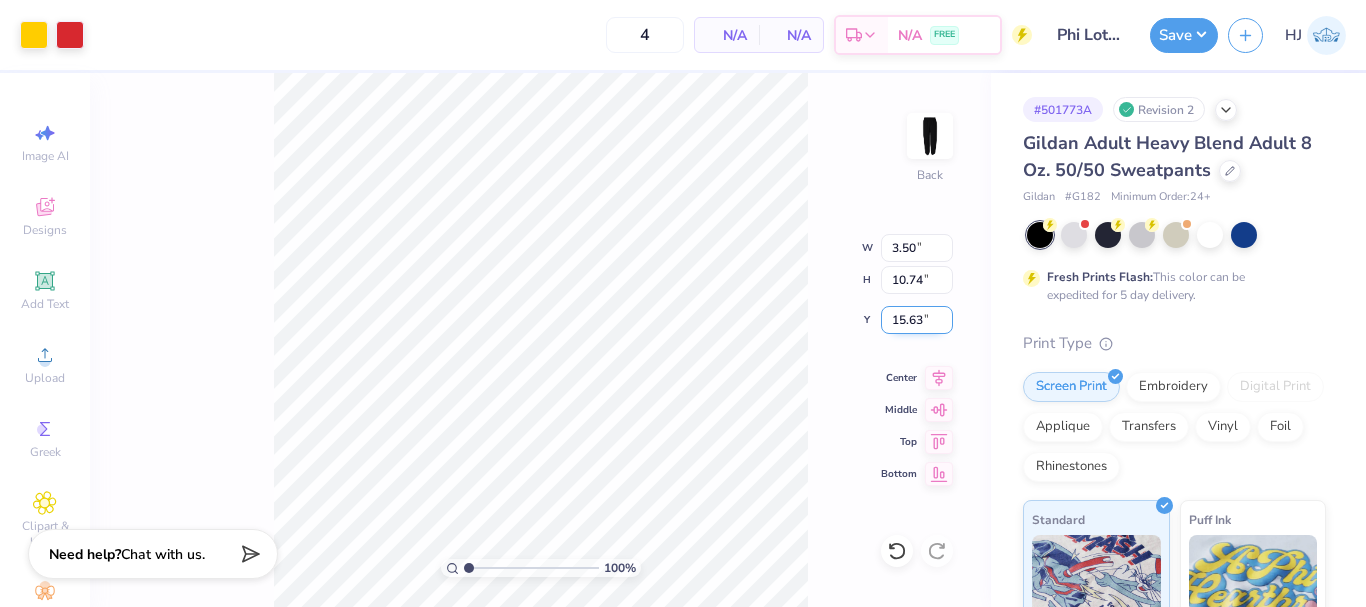click on "15.63" at bounding box center (917, 320) 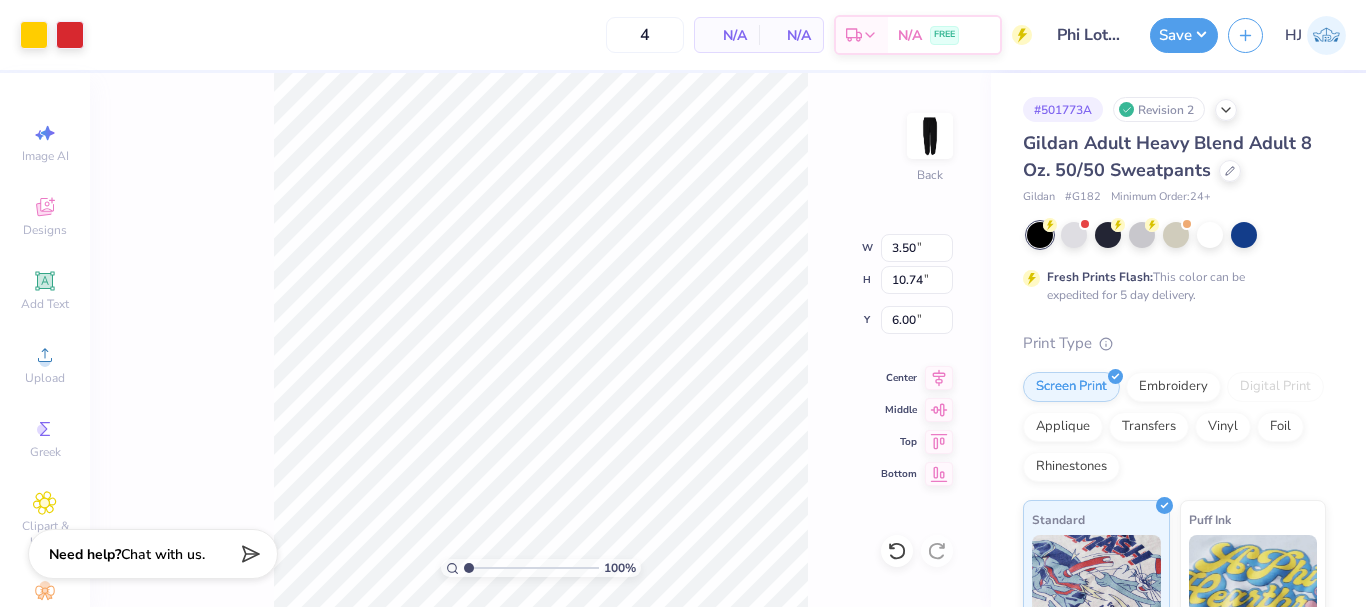 type on "6.27" 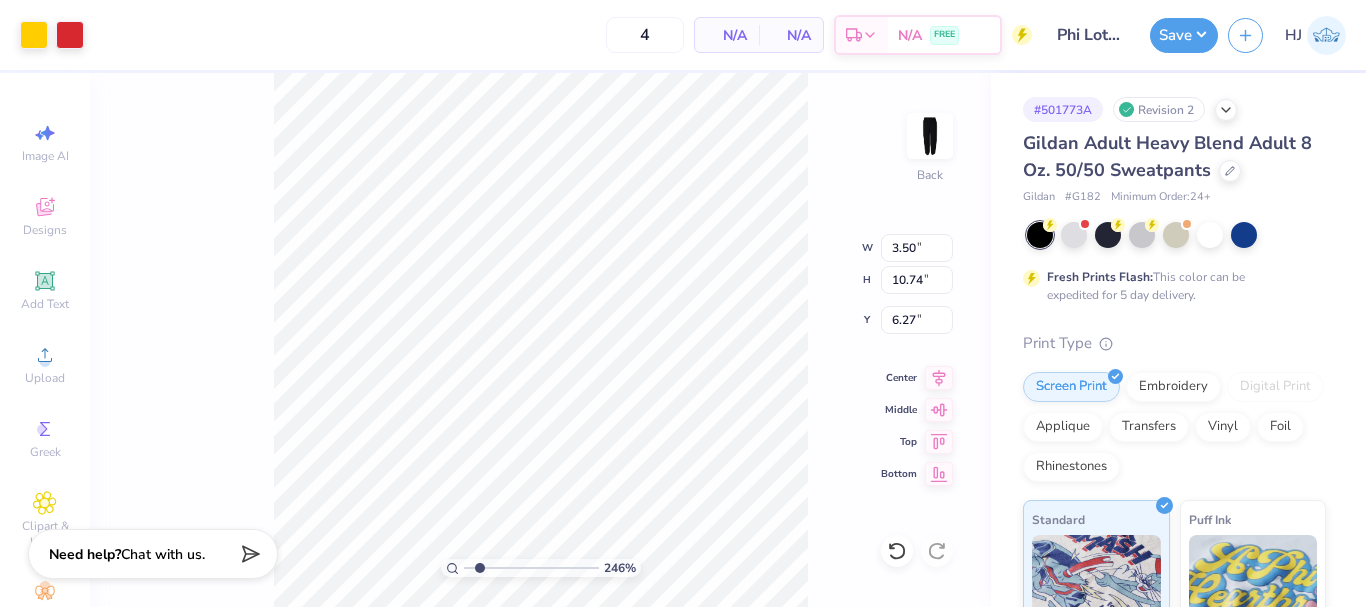 click at bounding box center (531, 568) 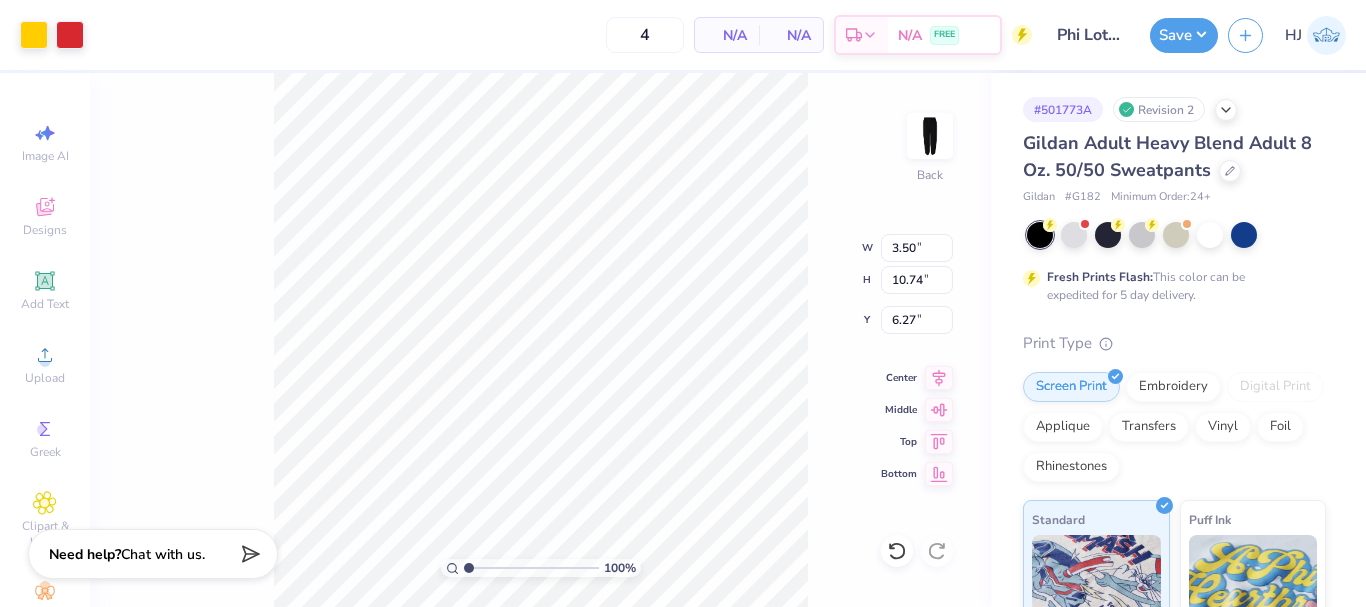 drag, startPoint x: 484, startPoint y: 565, endPoint x: 410, endPoint y: 570, distance: 74.168724 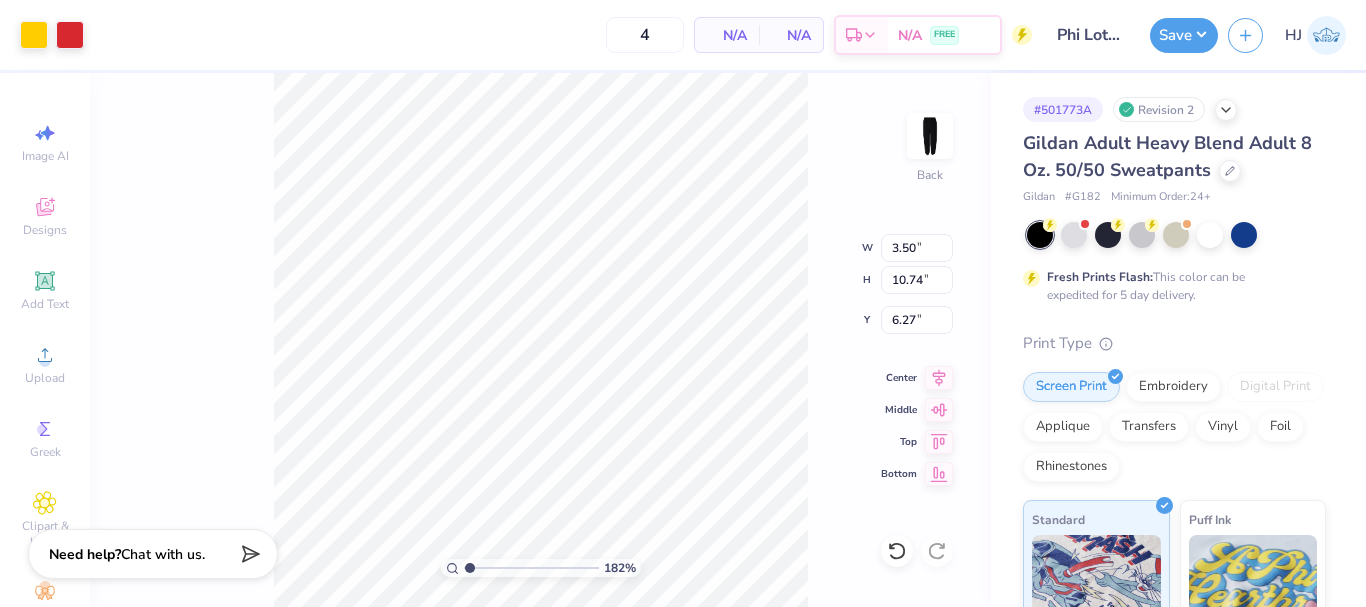 type on "1" 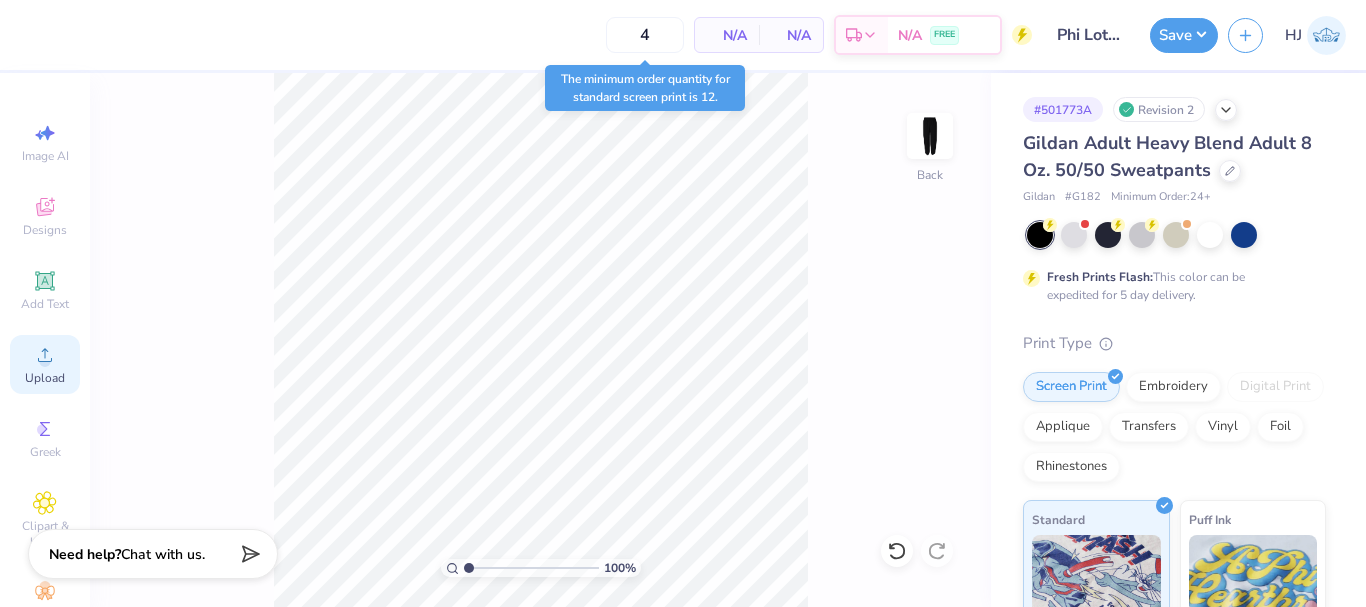 click on "Upload" at bounding box center (45, 364) 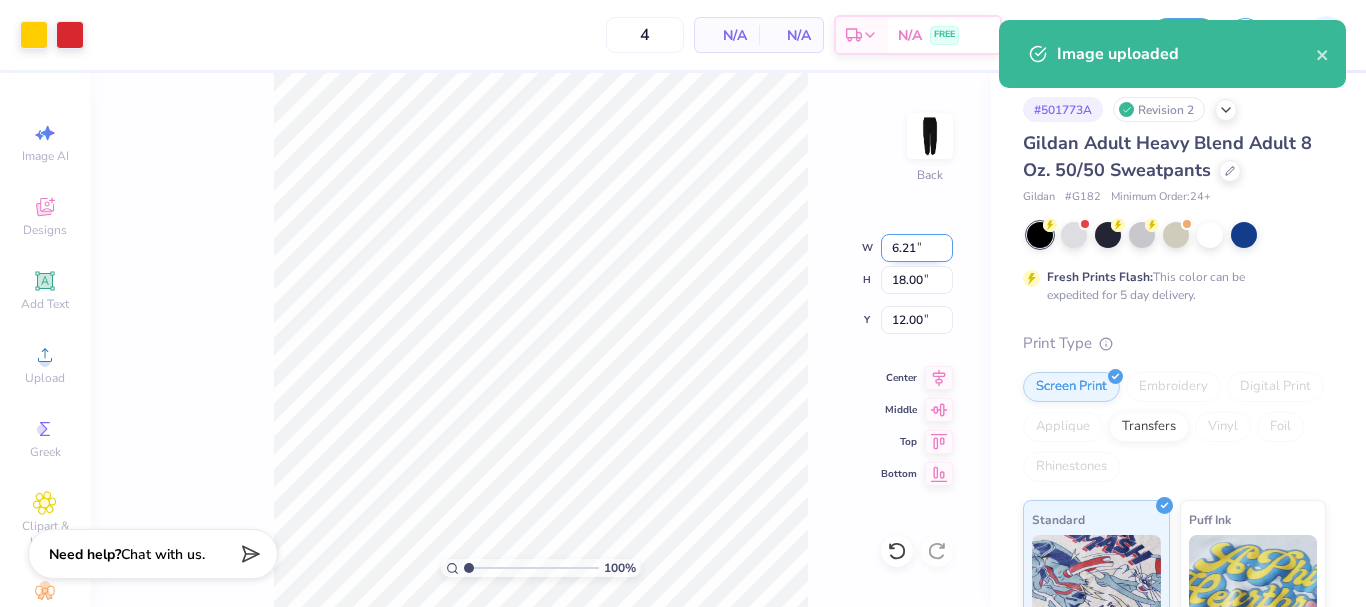 click on "6.21" at bounding box center (917, 248) 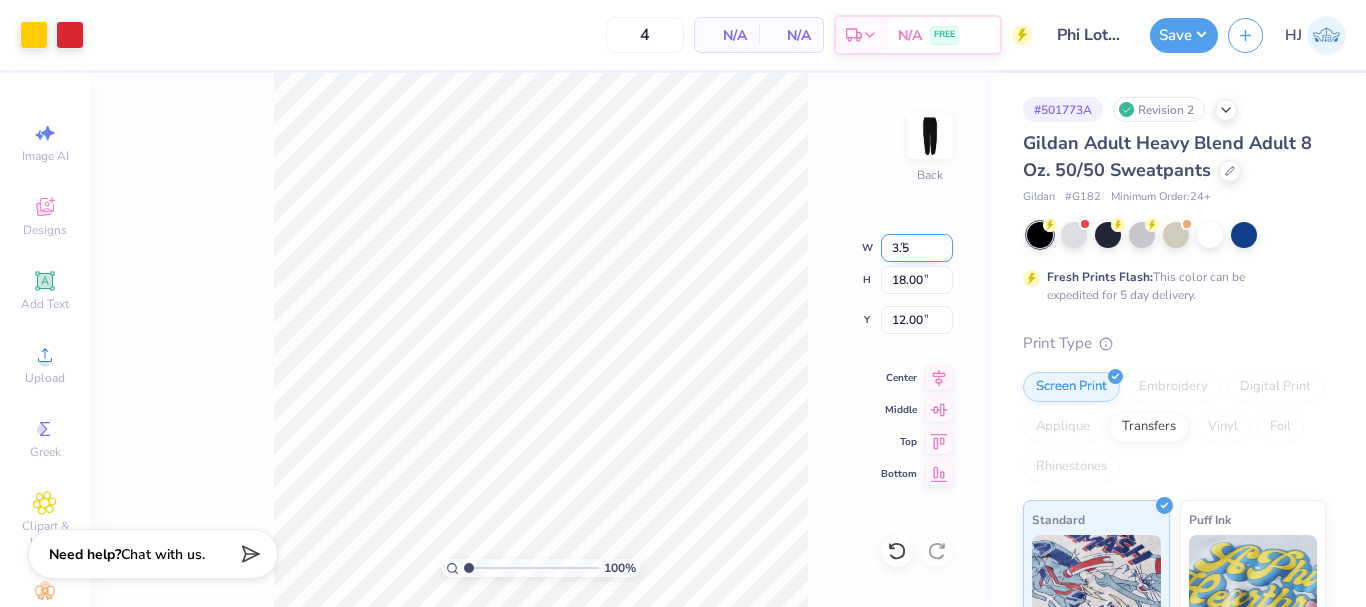 type on "3.50" 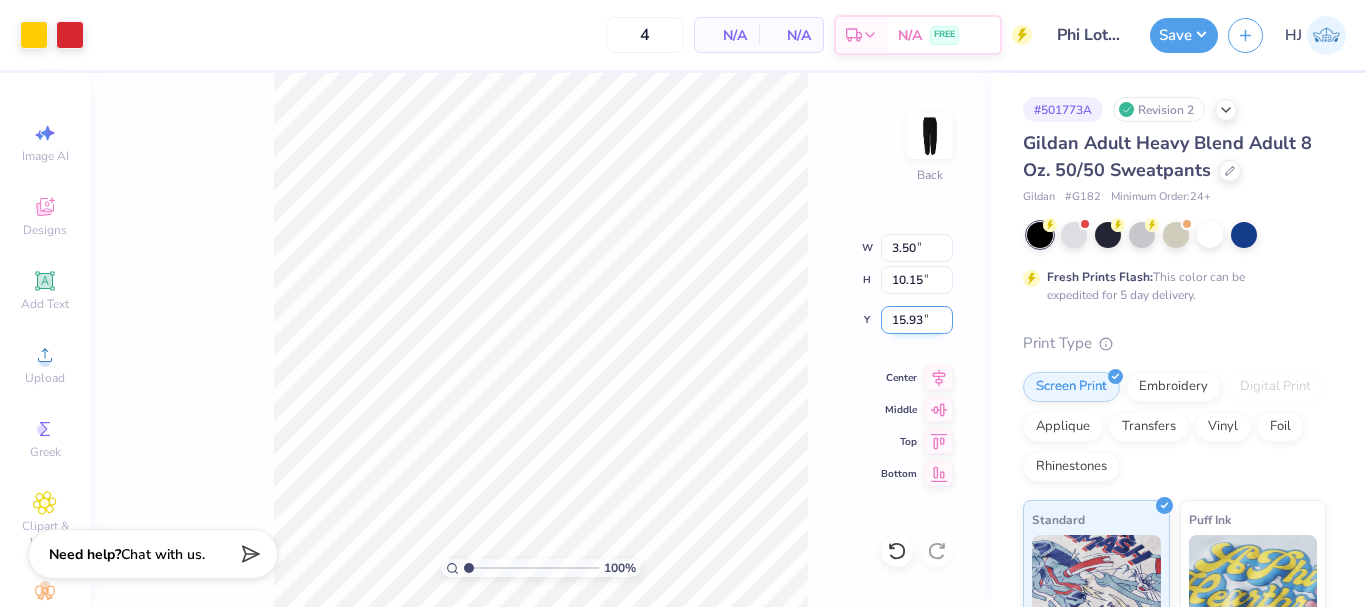 click on "15.93" at bounding box center [917, 320] 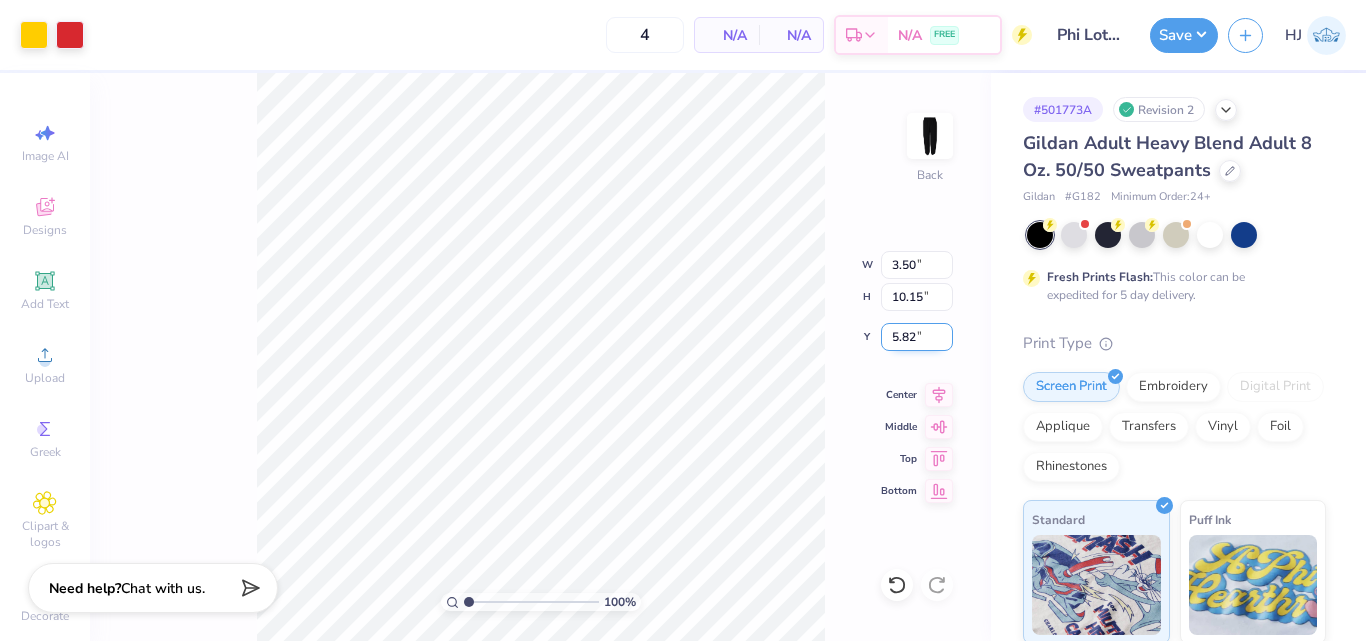 click on "5.82" at bounding box center [917, 337] 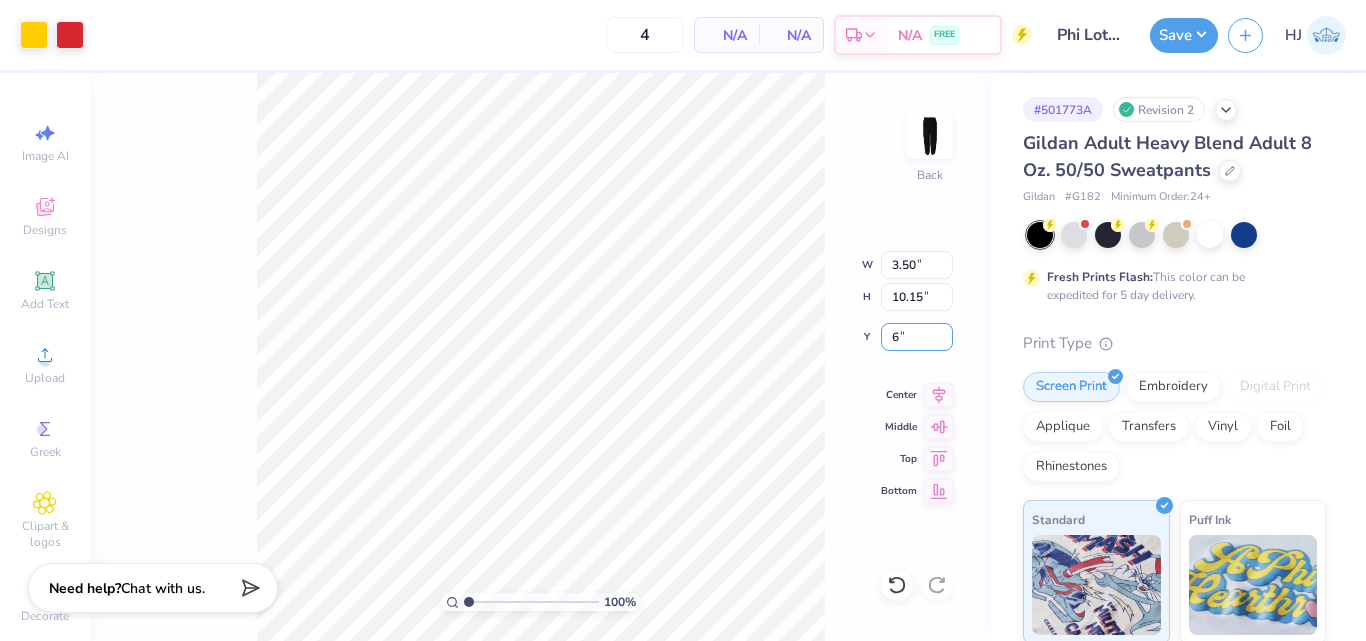 type on "6" 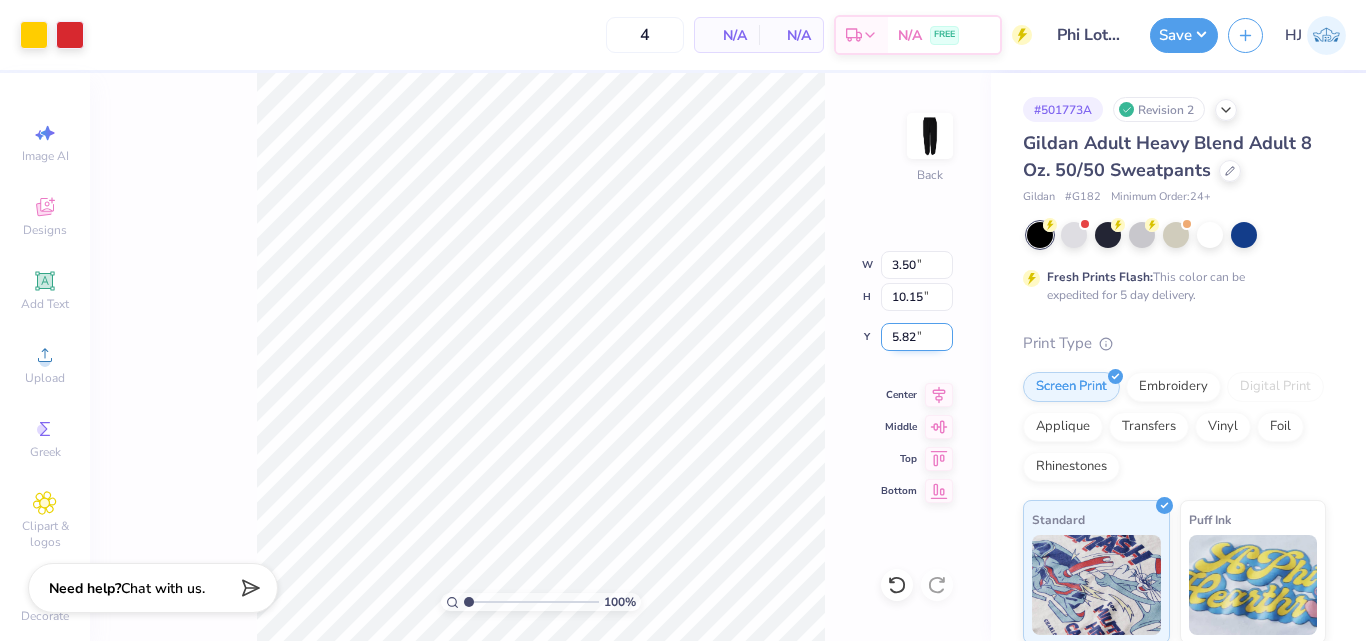 click on "5.82" at bounding box center [917, 337] 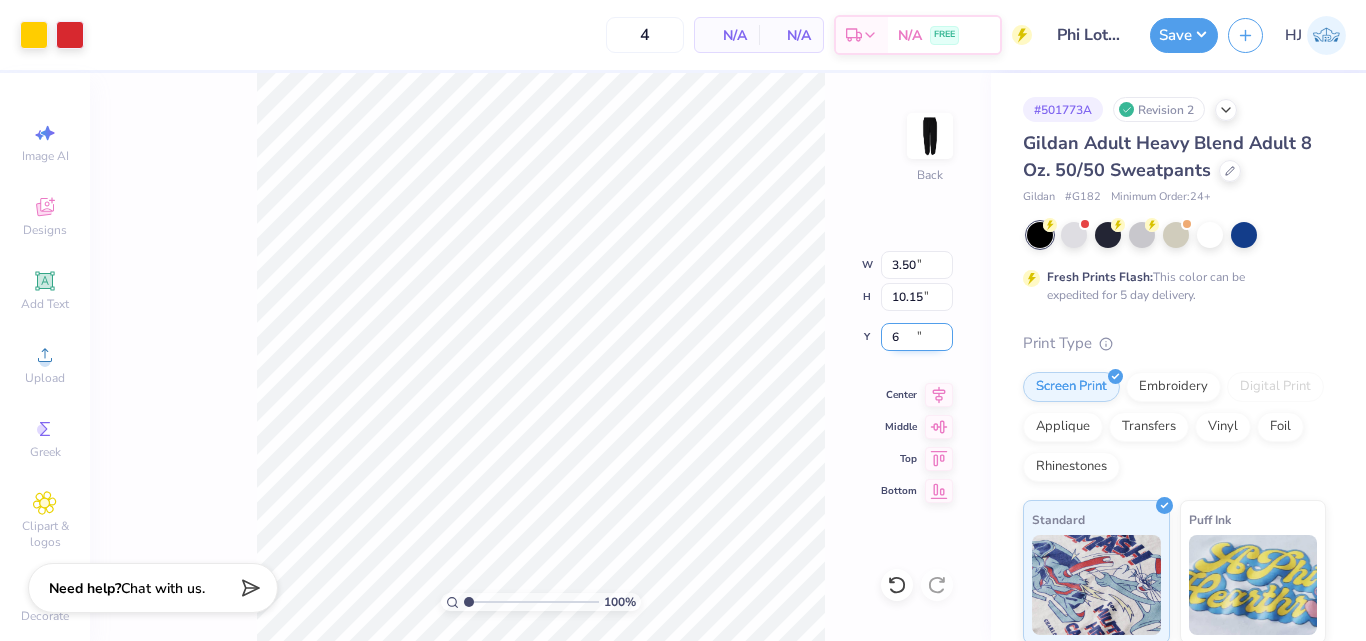 type on "6.00" 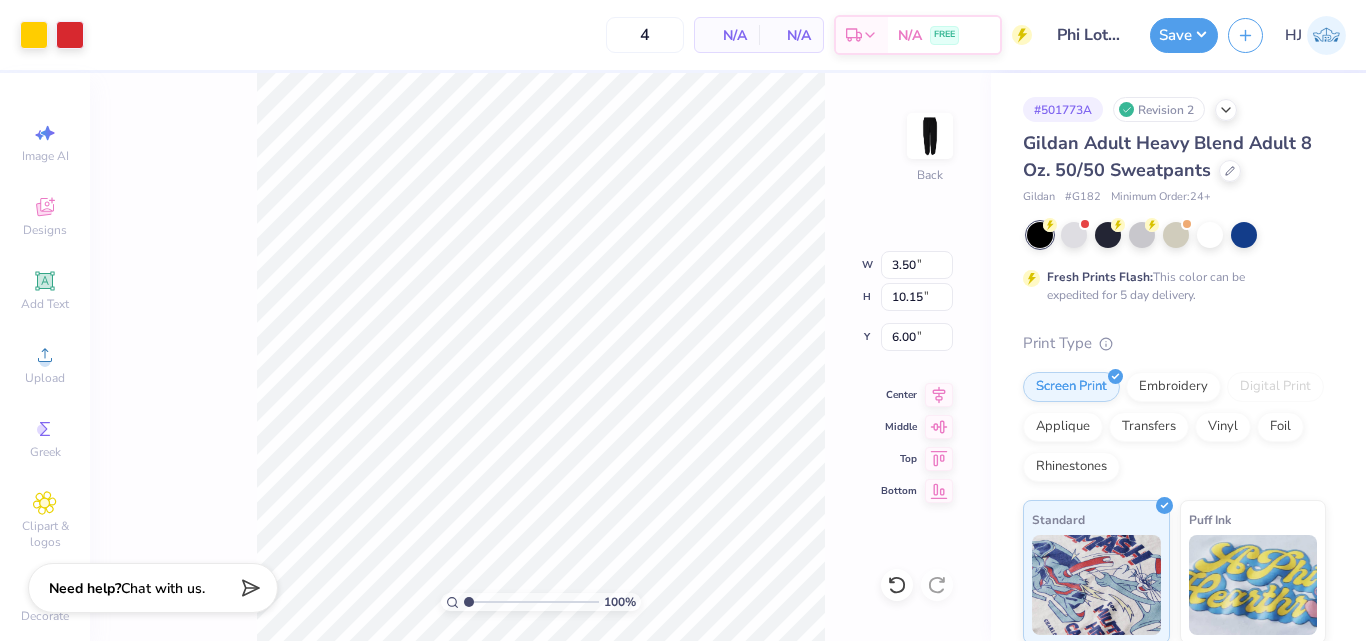 click on "Save" at bounding box center [1184, 35] 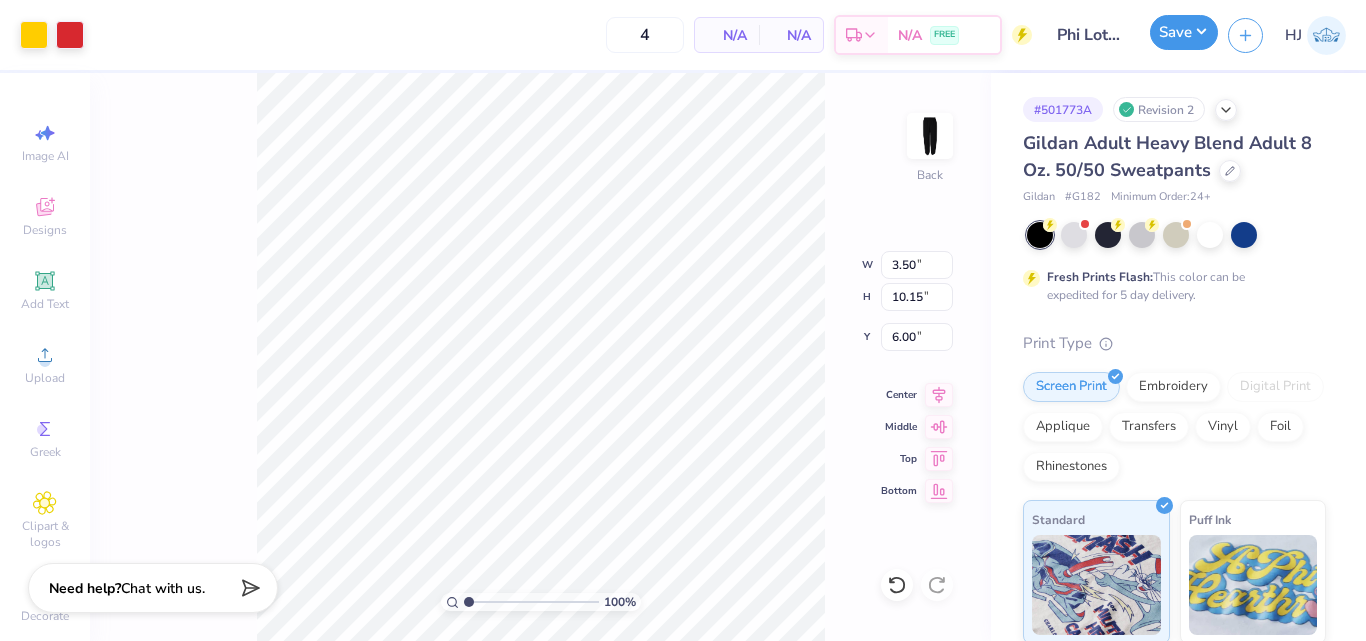 click on "Save" at bounding box center [1184, 32] 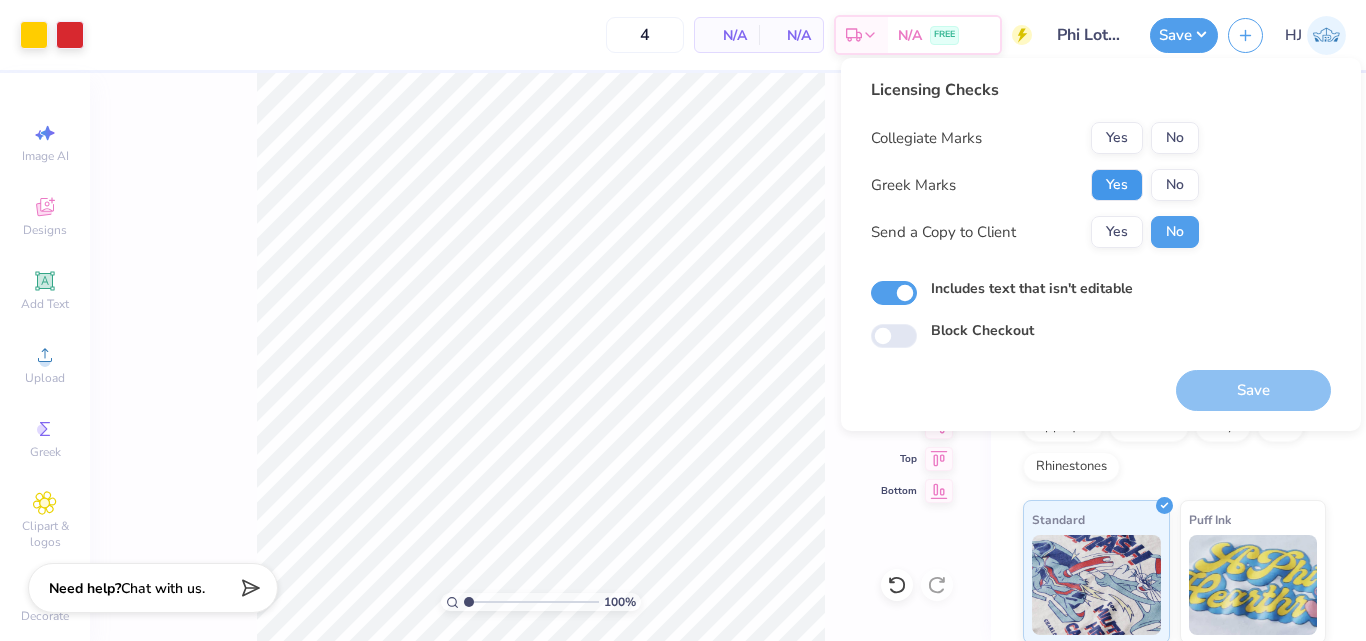 click on "Yes" at bounding box center (1117, 185) 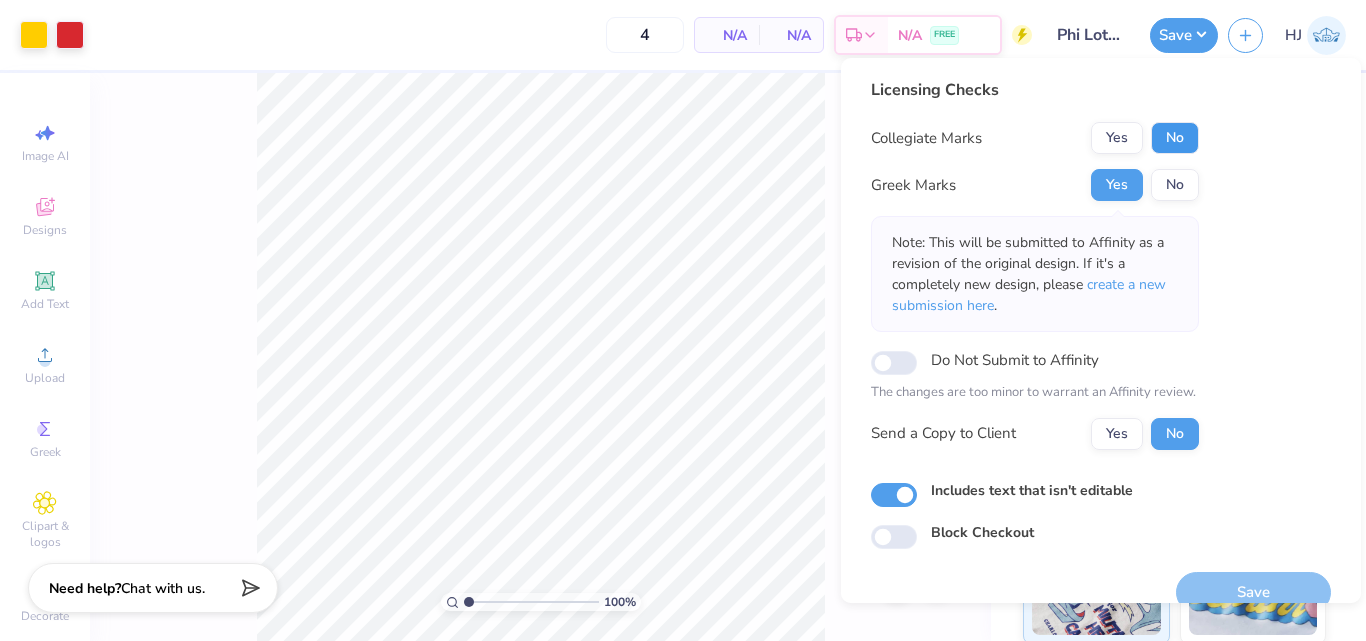 click on "No" at bounding box center (1175, 138) 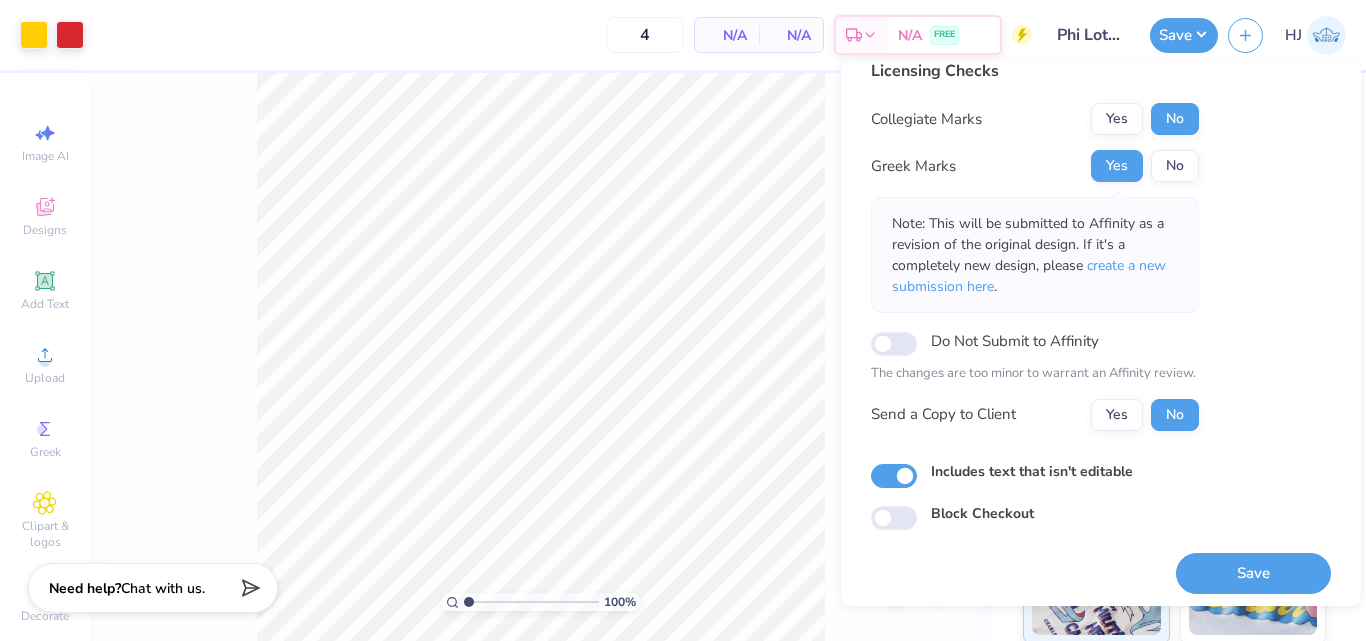 scroll, scrollTop: 29, scrollLeft: 0, axis: vertical 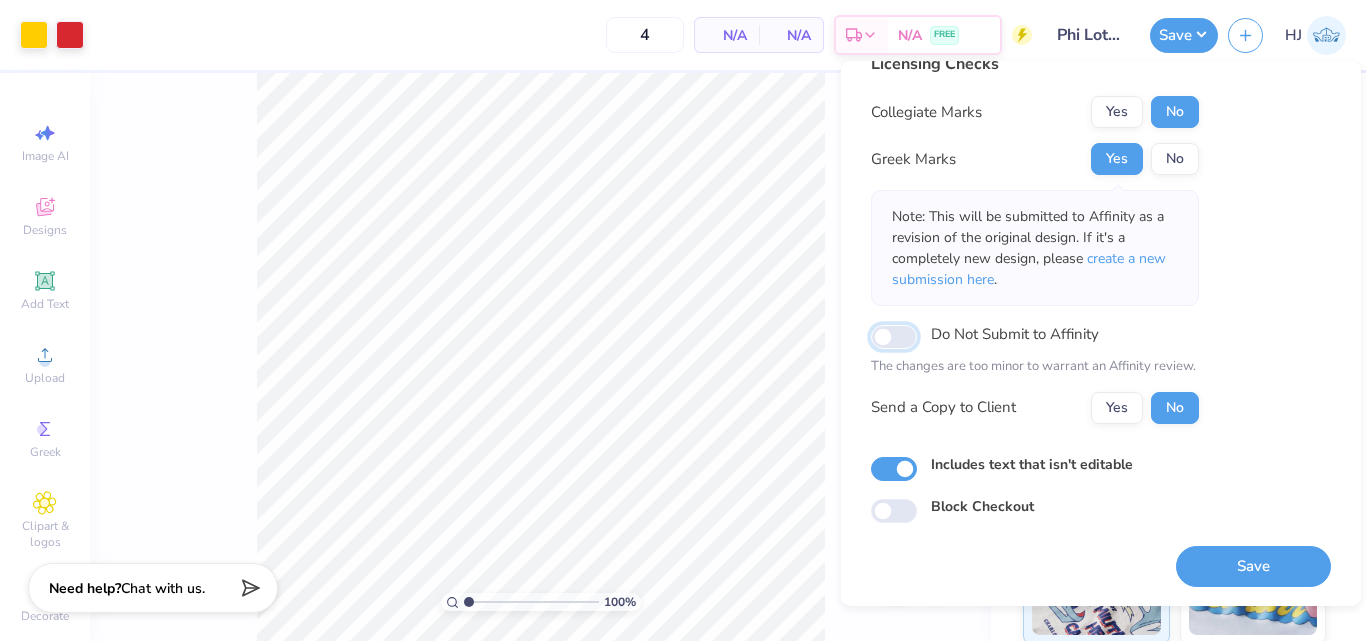 click on "Do Not Submit to Affinity" at bounding box center [894, 337] 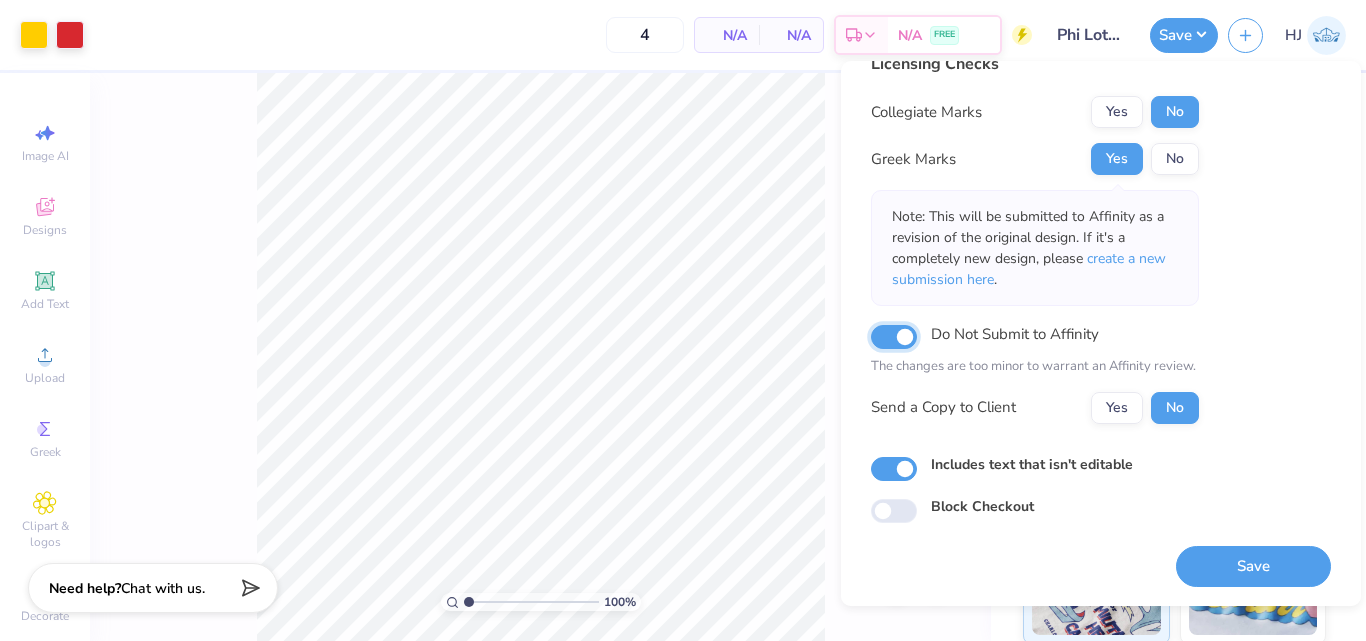 scroll, scrollTop: 0, scrollLeft: 0, axis: both 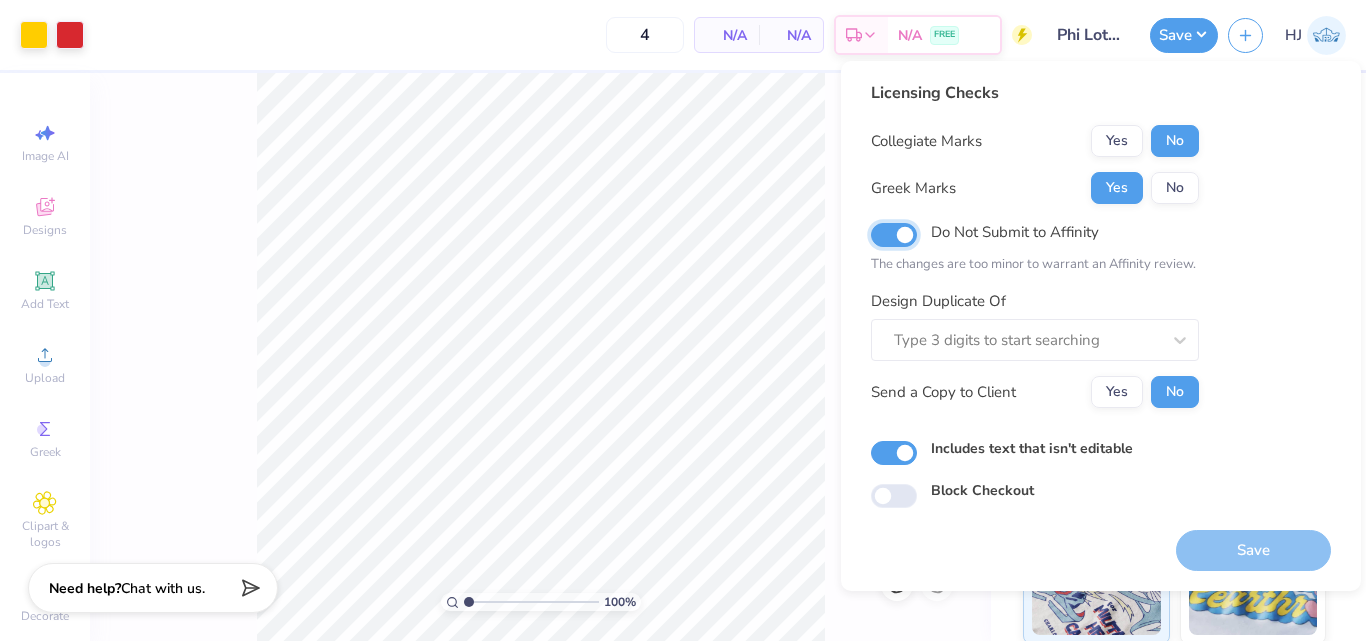 click on "Do Not Submit to Affinity" at bounding box center [894, 235] 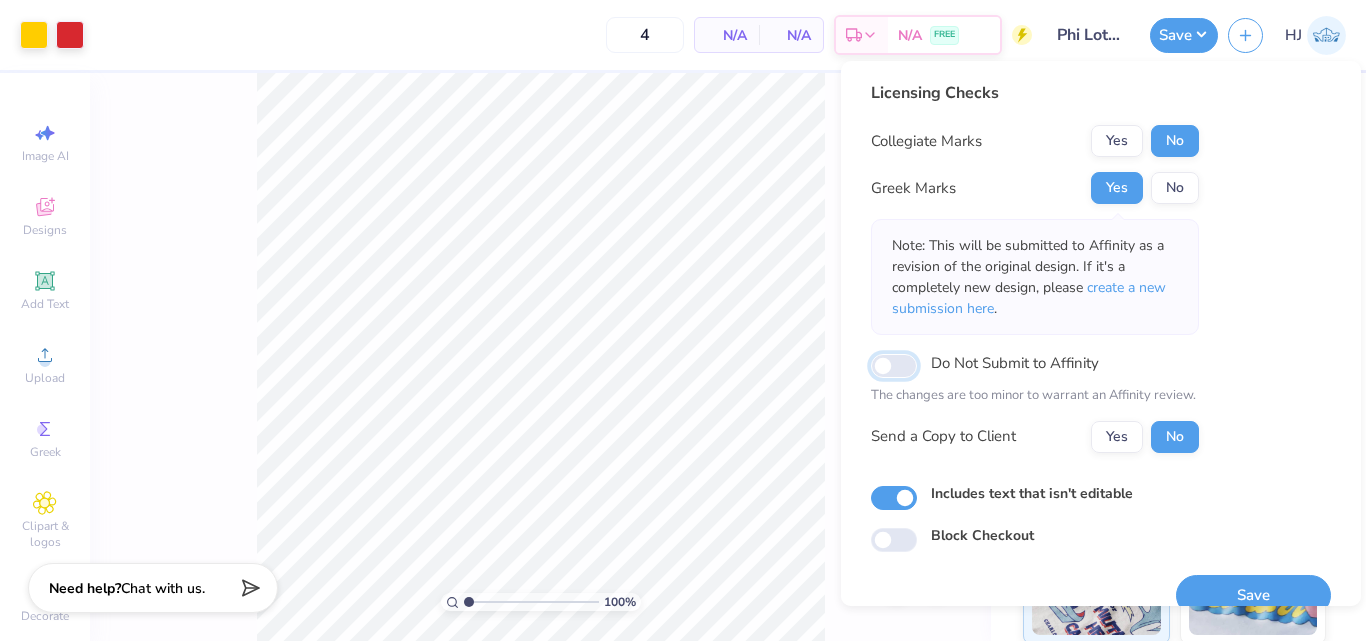 click on "Do Not Submit to Affinity" at bounding box center (894, 366) 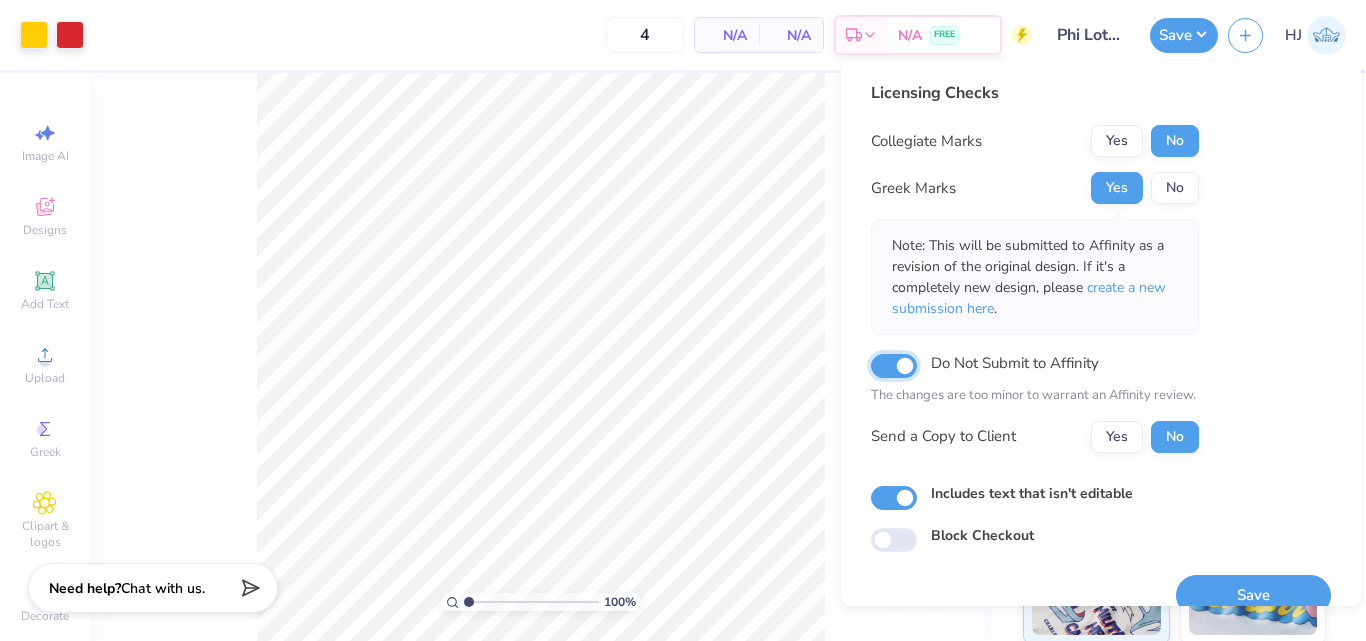 checkbox on "true" 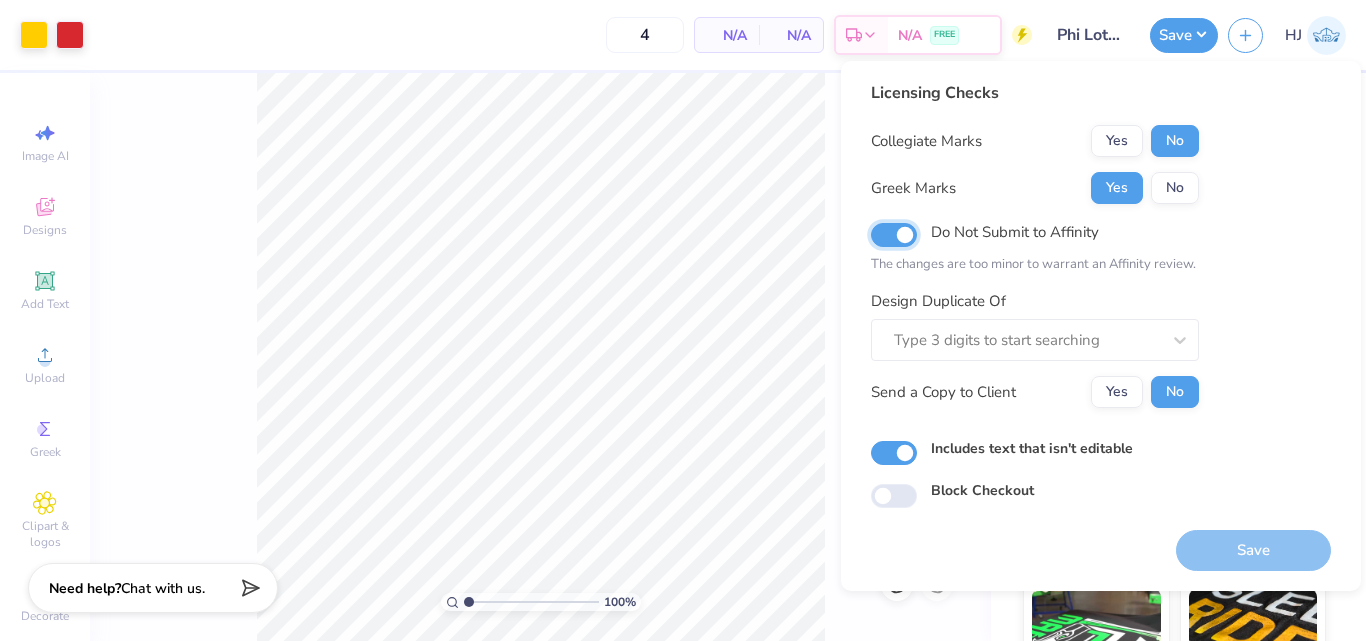 scroll, scrollTop: 0, scrollLeft: 0, axis: both 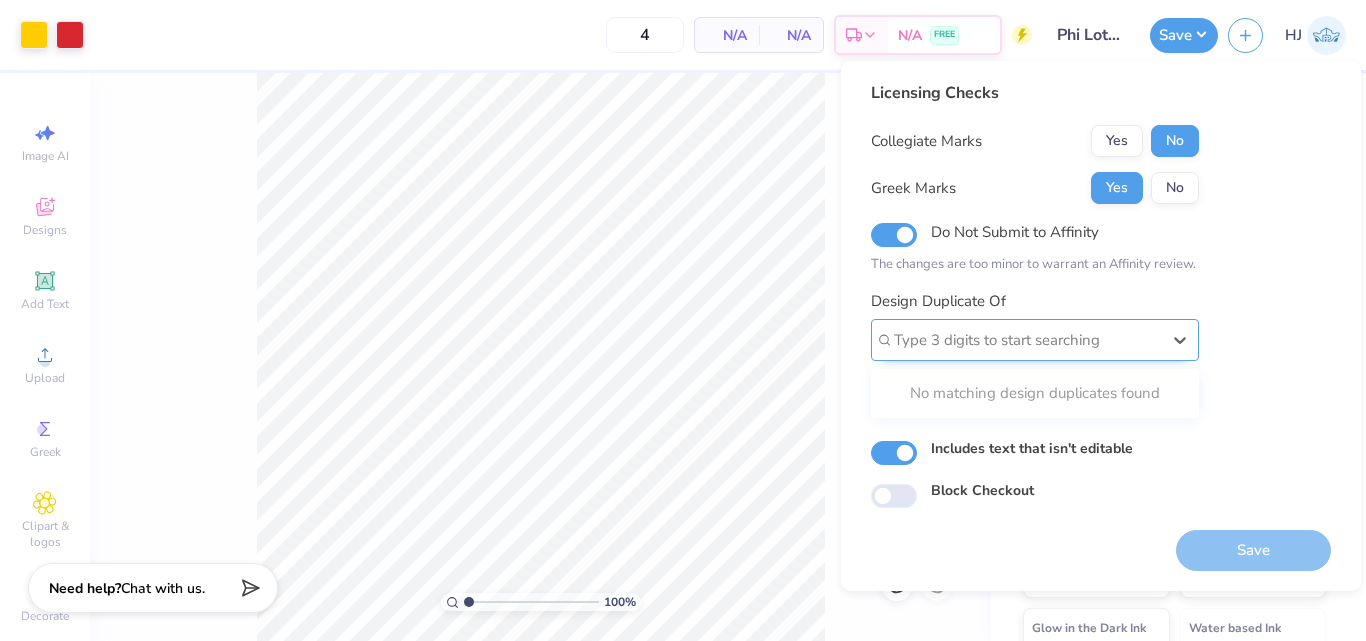 click at bounding box center (1027, 340) 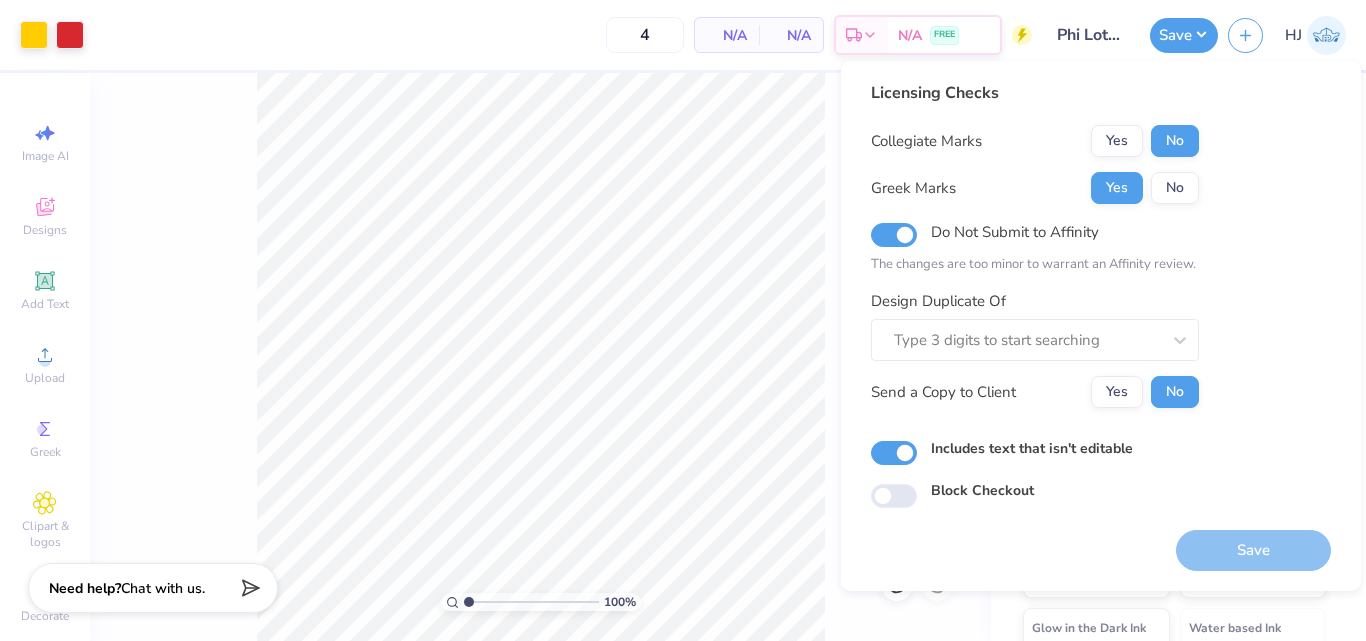 click on "Licensing Checks Collegiate Marks Yes No Greek Marks Yes No Do Not Submit to Affinity The changes are too minor to warrant an Affinity review. Design Duplicate Of Type 3 digits to start searching Send a Copy to Client Yes No Includes text that isn't editable Block Checkout" at bounding box center [1101, 294] 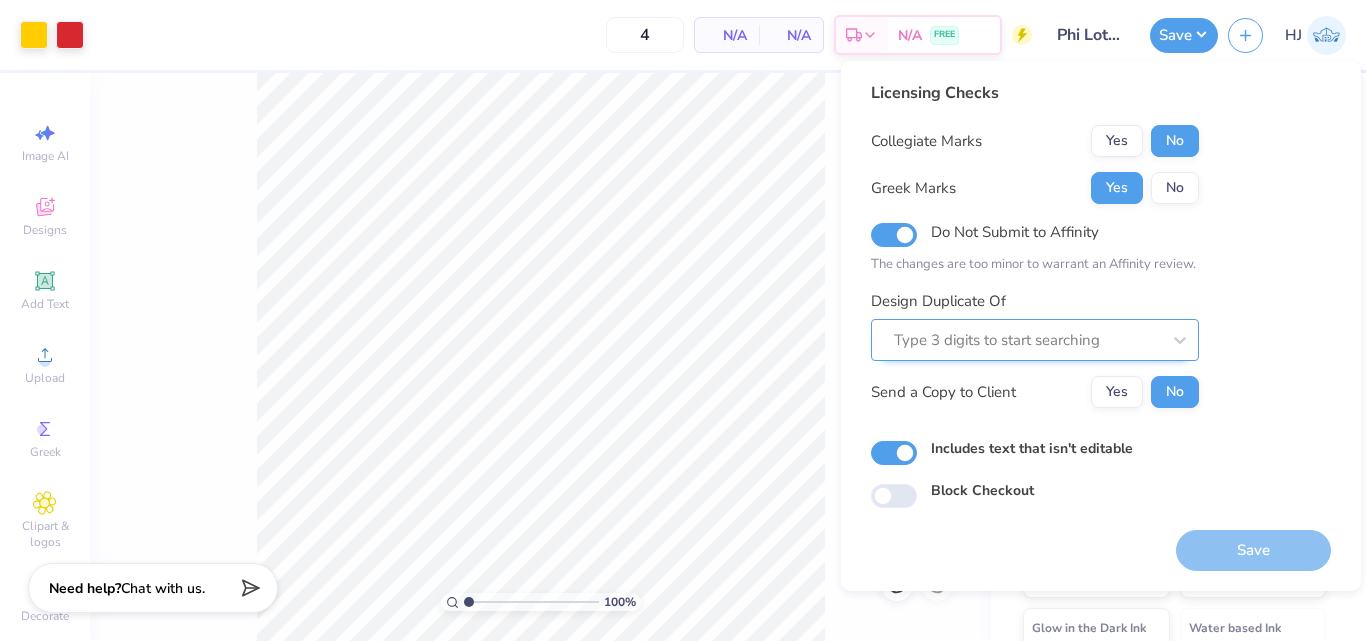 click at bounding box center (1027, 340) 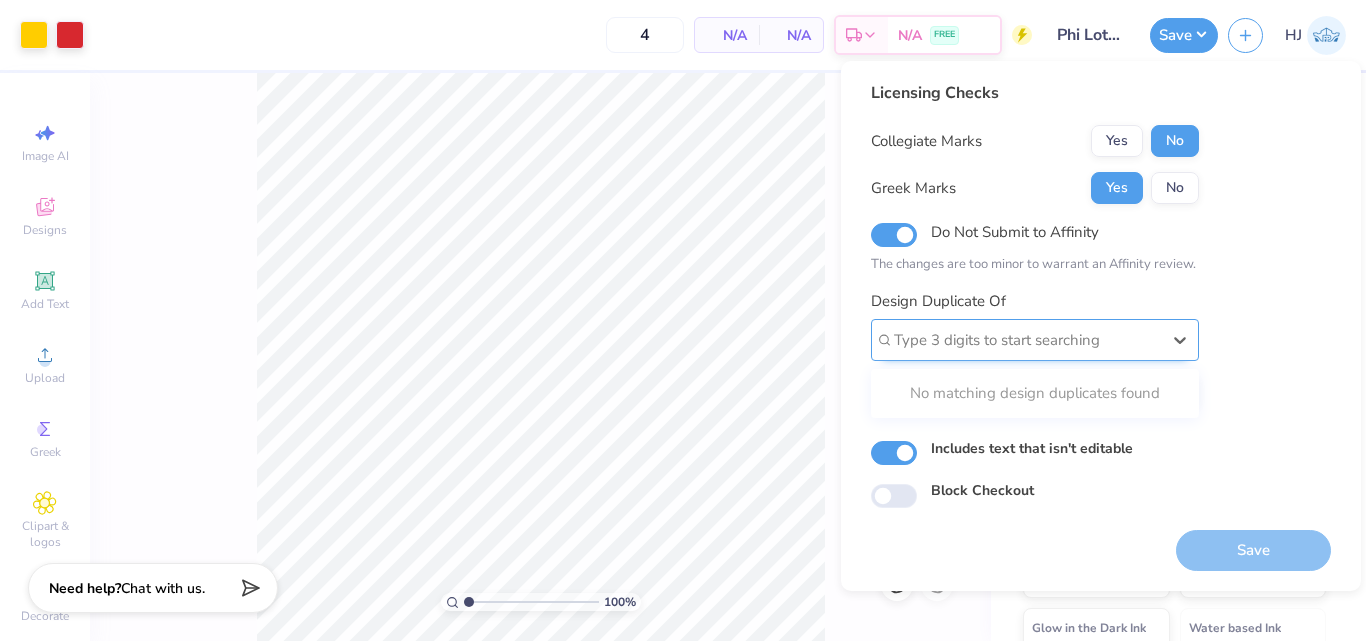 click at bounding box center [1027, 340] 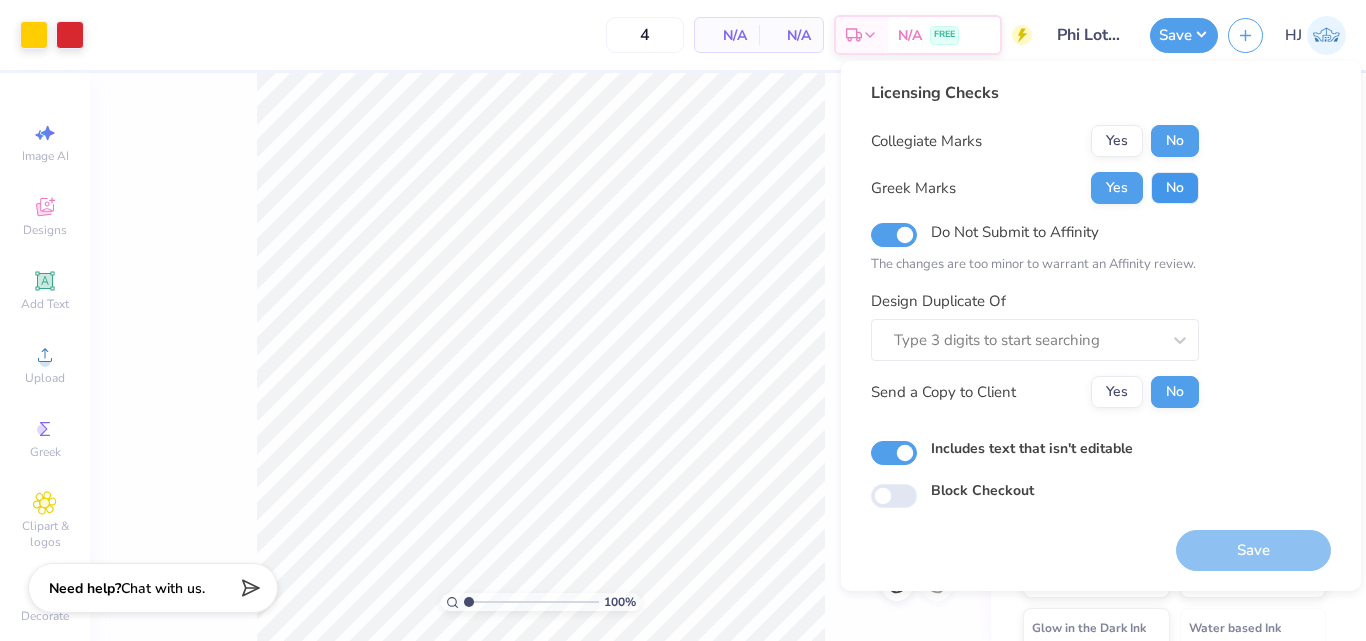 click on "No" at bounding box center [1175, 188] 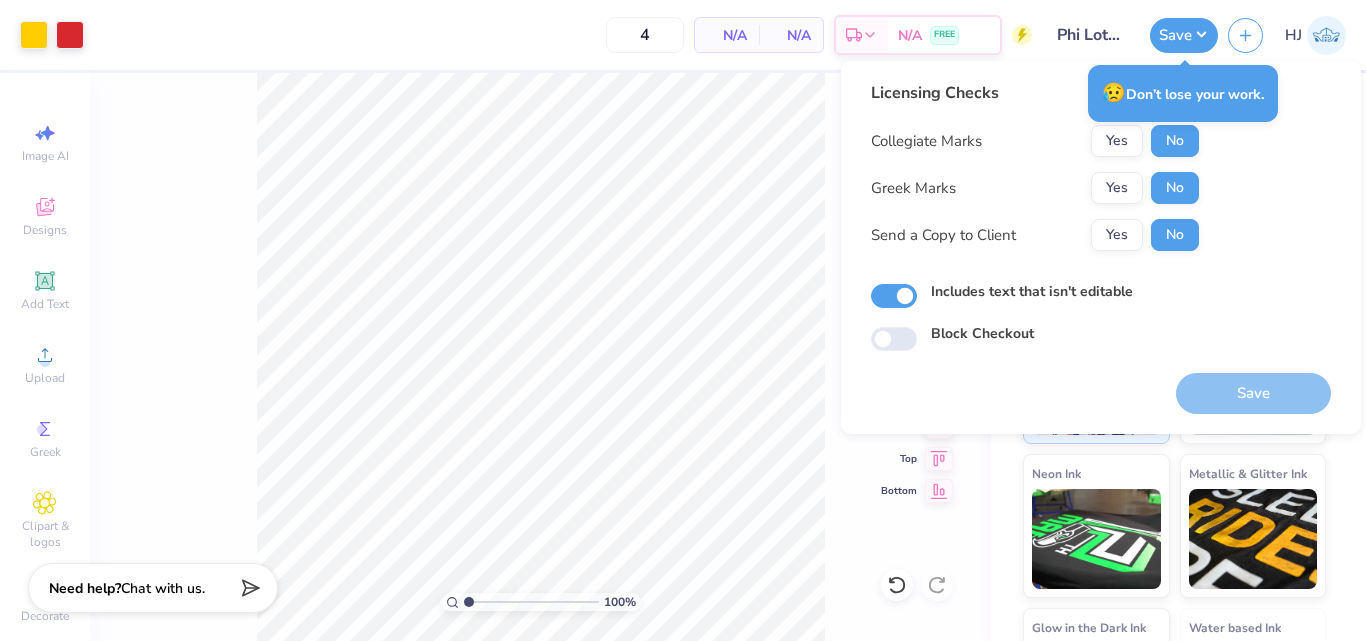 click on "Block Checkout" at bounding box center (1101, 334) 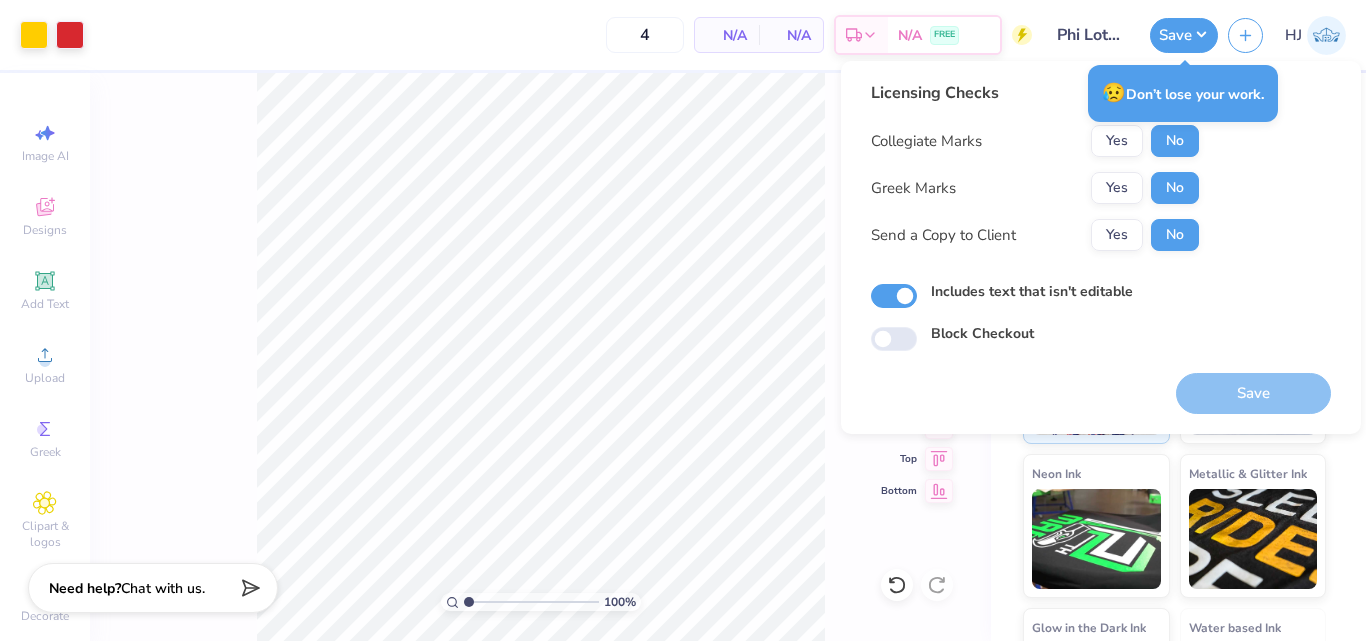 click on "Collegiate Marks Yes No" at bounding box center [1035, 141] 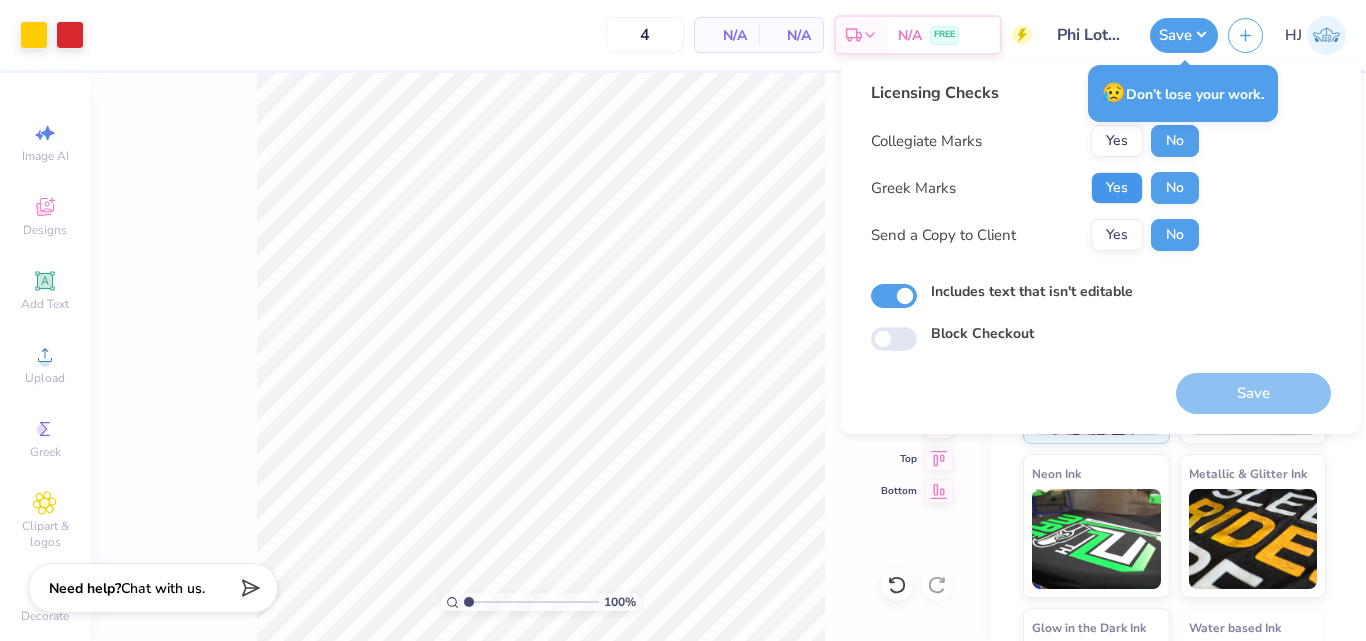 click on "Yes" at bounding box center (1117, 188) 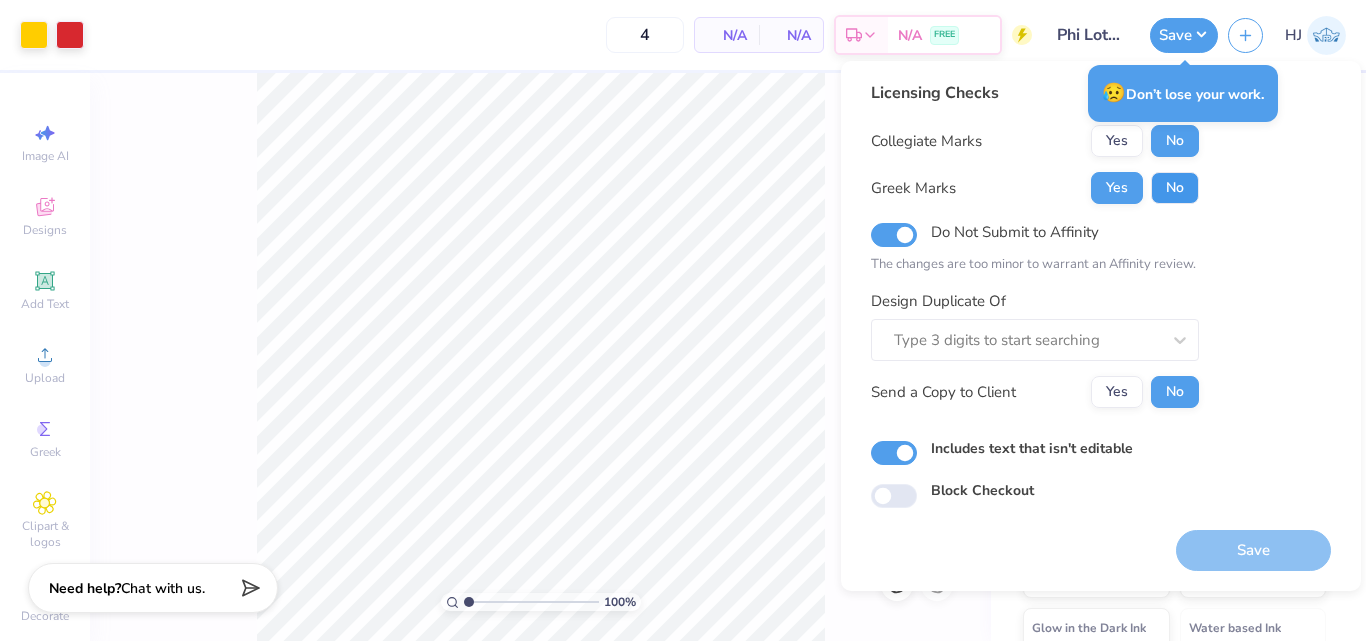 click on "No" at bounding box center [1175, 188] 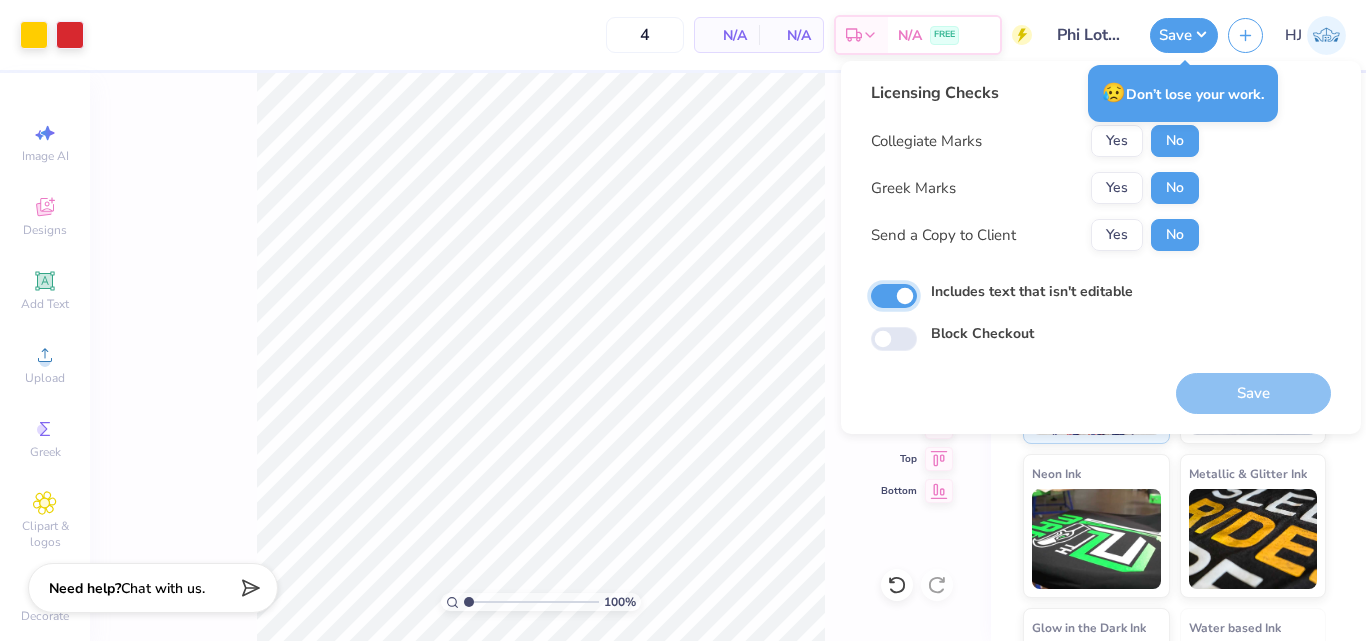 click on "Includes text that isn't editable" at bounding box center [894, 296] 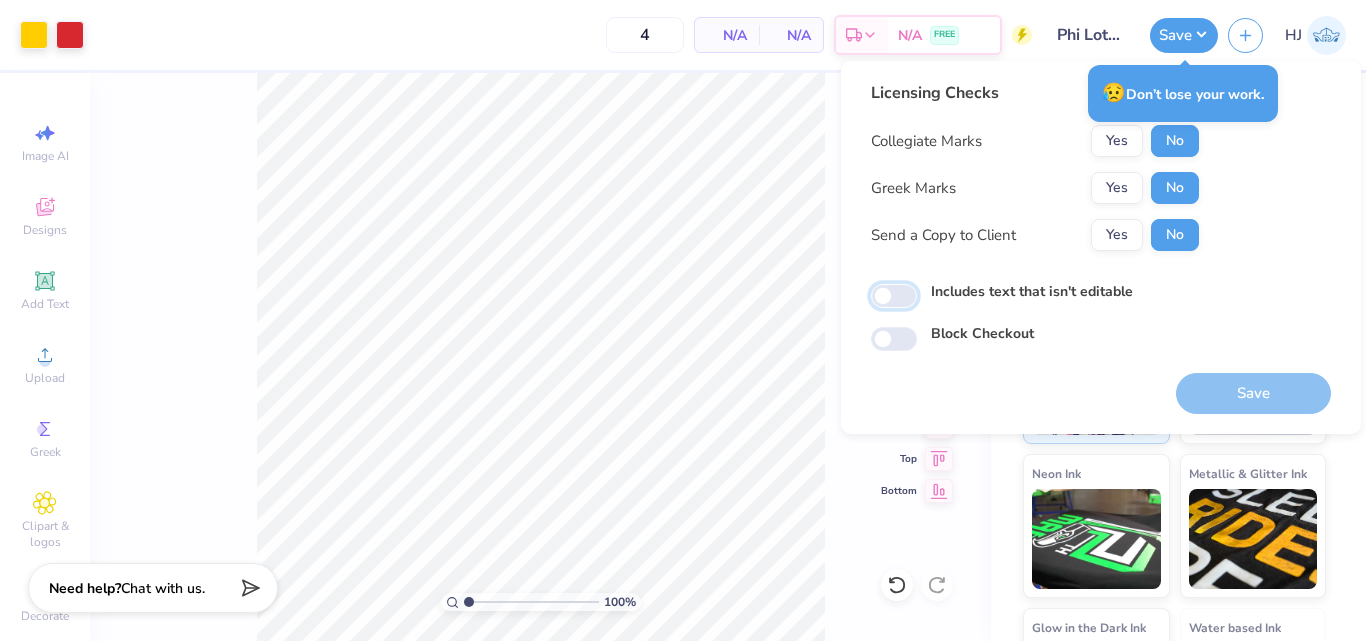 click on "Includes text that isn't editable" at bounding box center [894, 296] 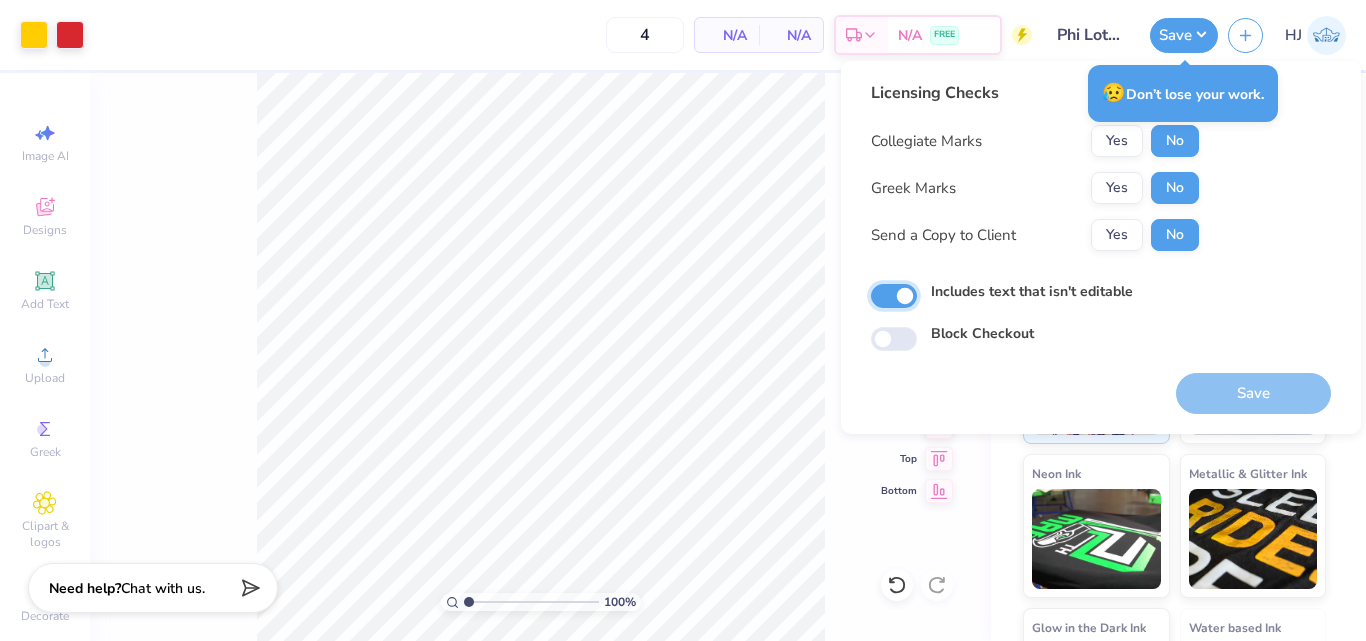 checkbox on "true" 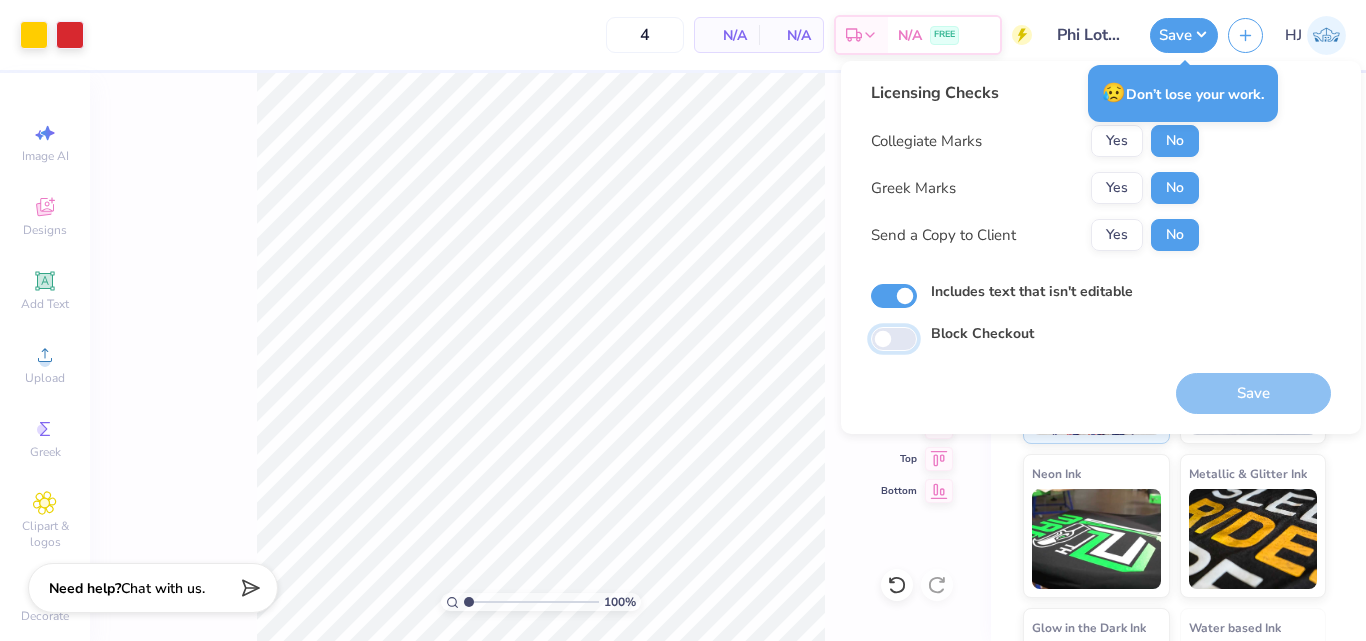 click on "Block Checkout" at bounding box center (894, 339) 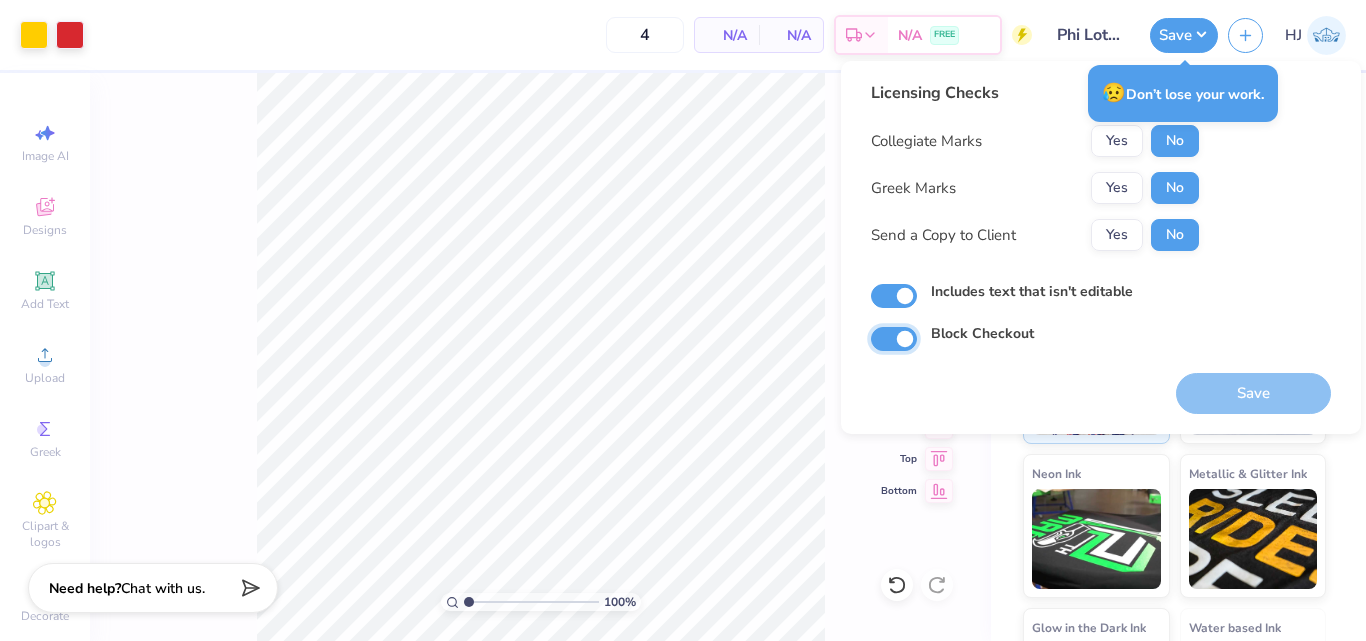 click on "Block Checkout" at bounding box center (894, 339) 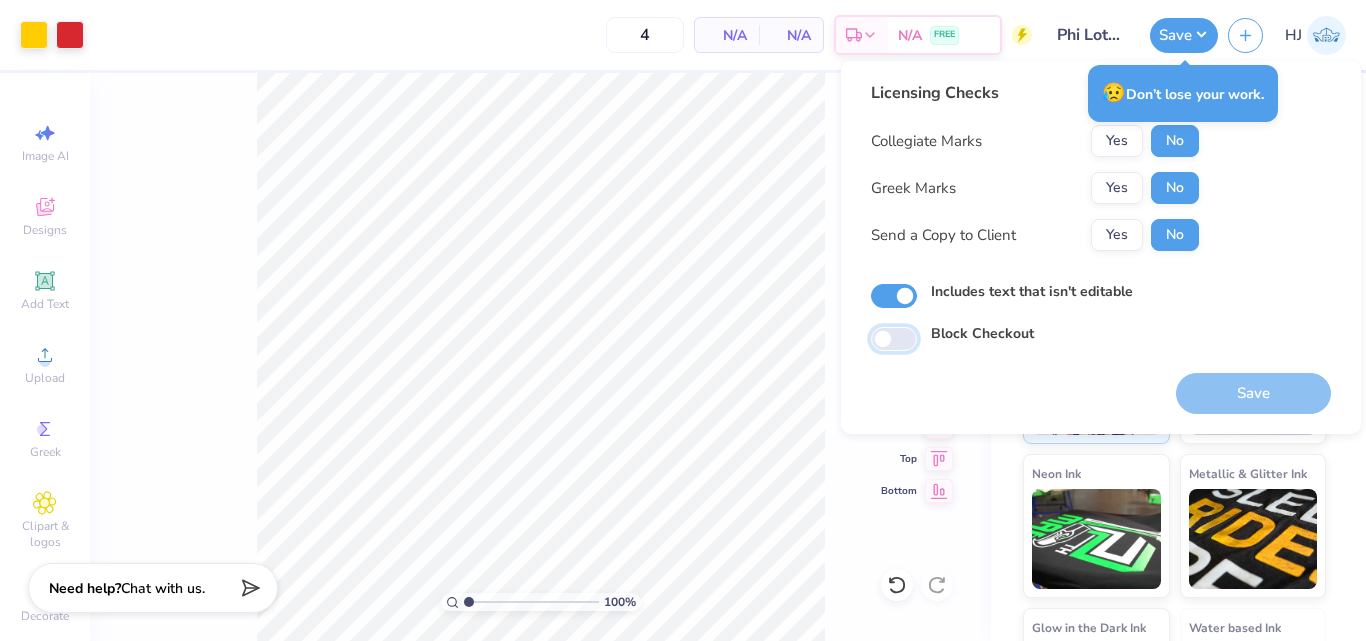 checkbox on "false" 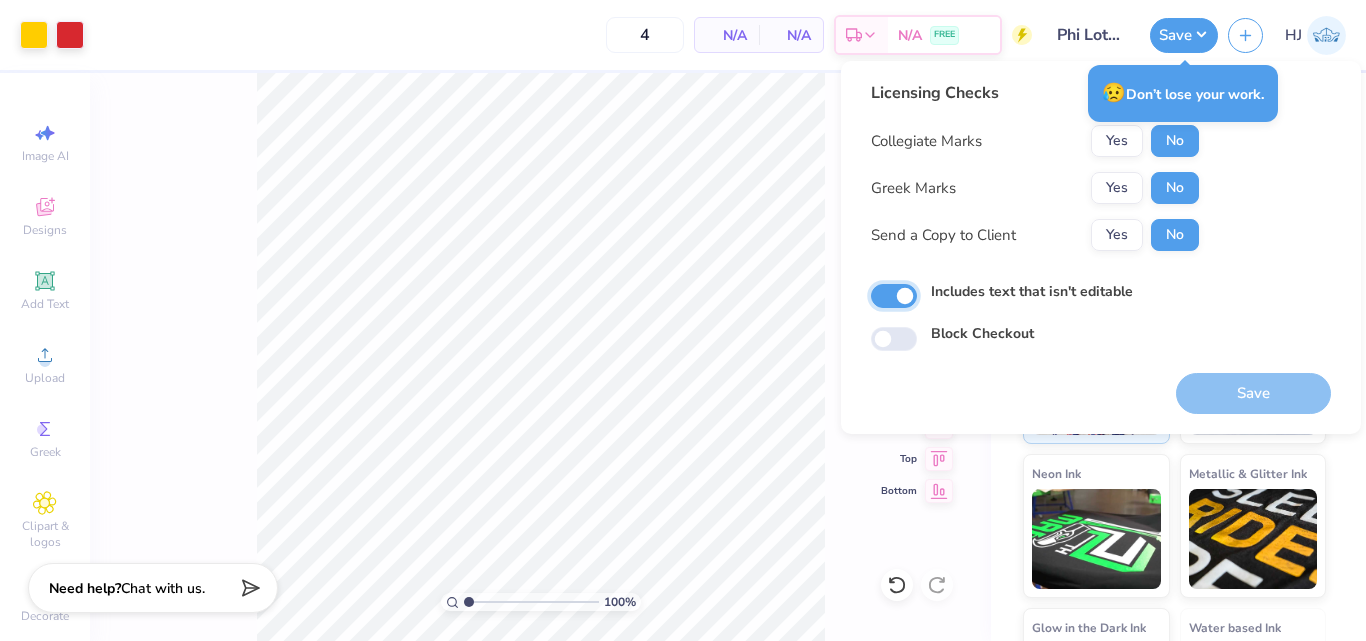 click on "Includes text that isn't editable" at bounding box center [894, 296] 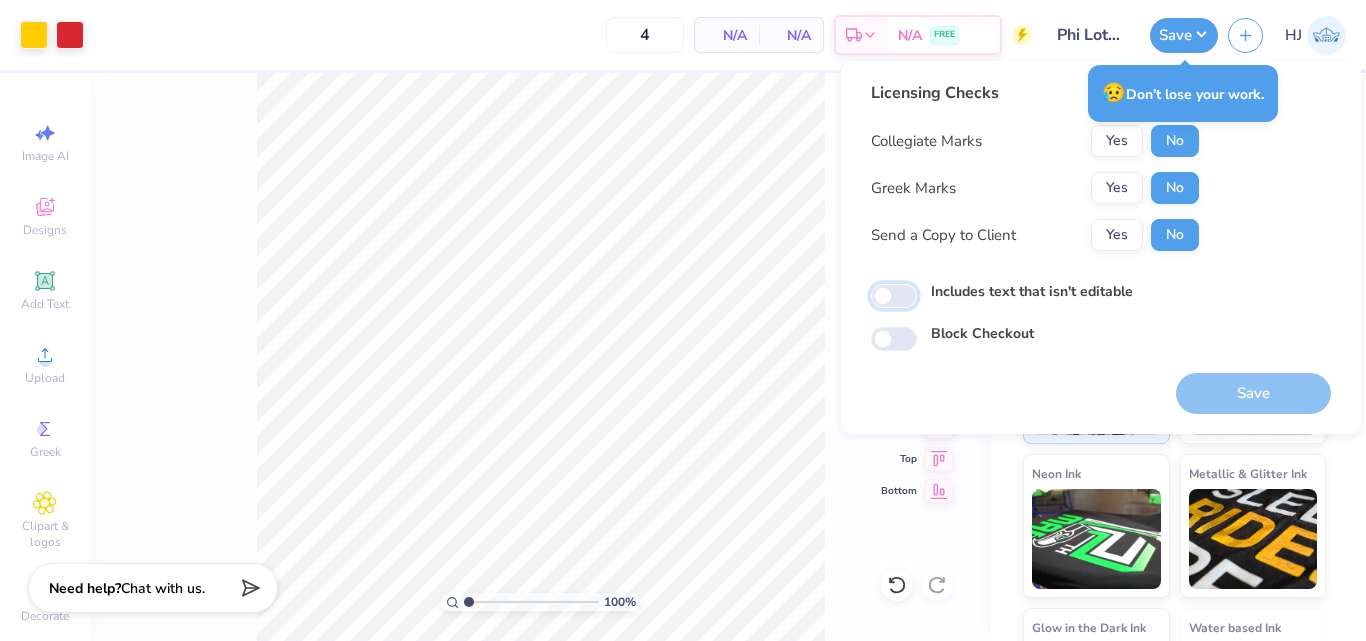 checkbox on "false" 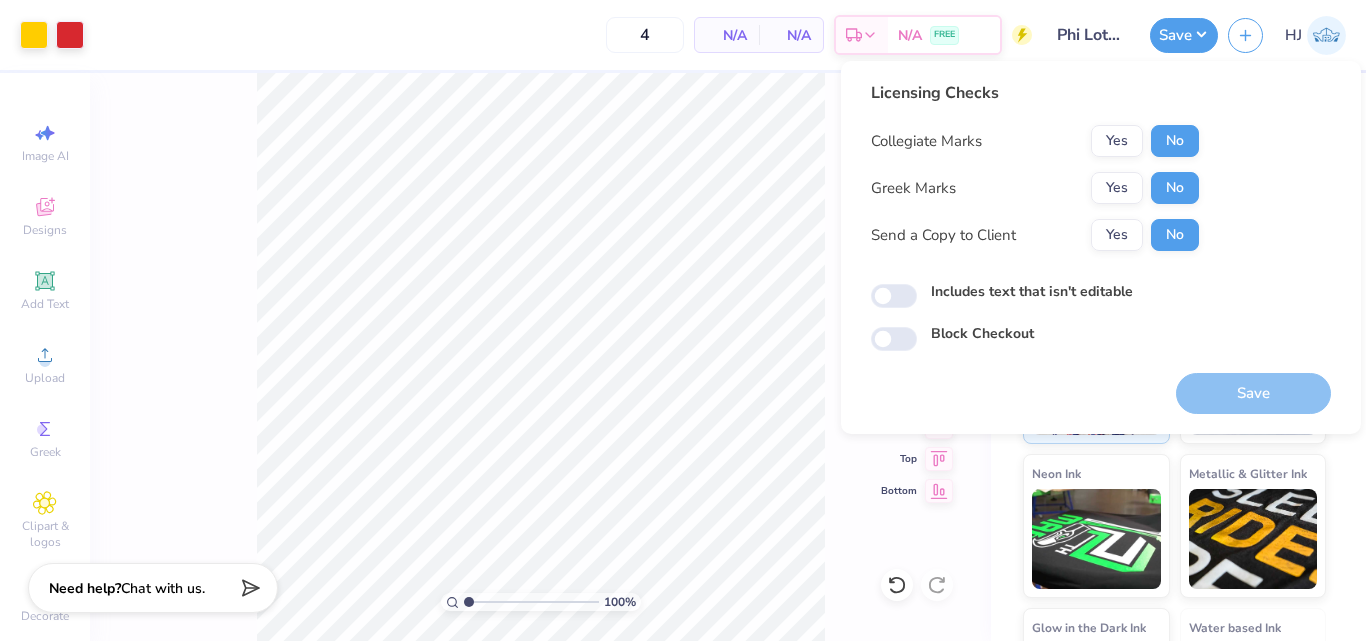 click on "Licensing Checks Collegiate Marks Yes No Greek Marks Yes No Send a Copy to Client Yes No Includes text that isn't editable Block Checkout" at bounding box center [1101, 216] 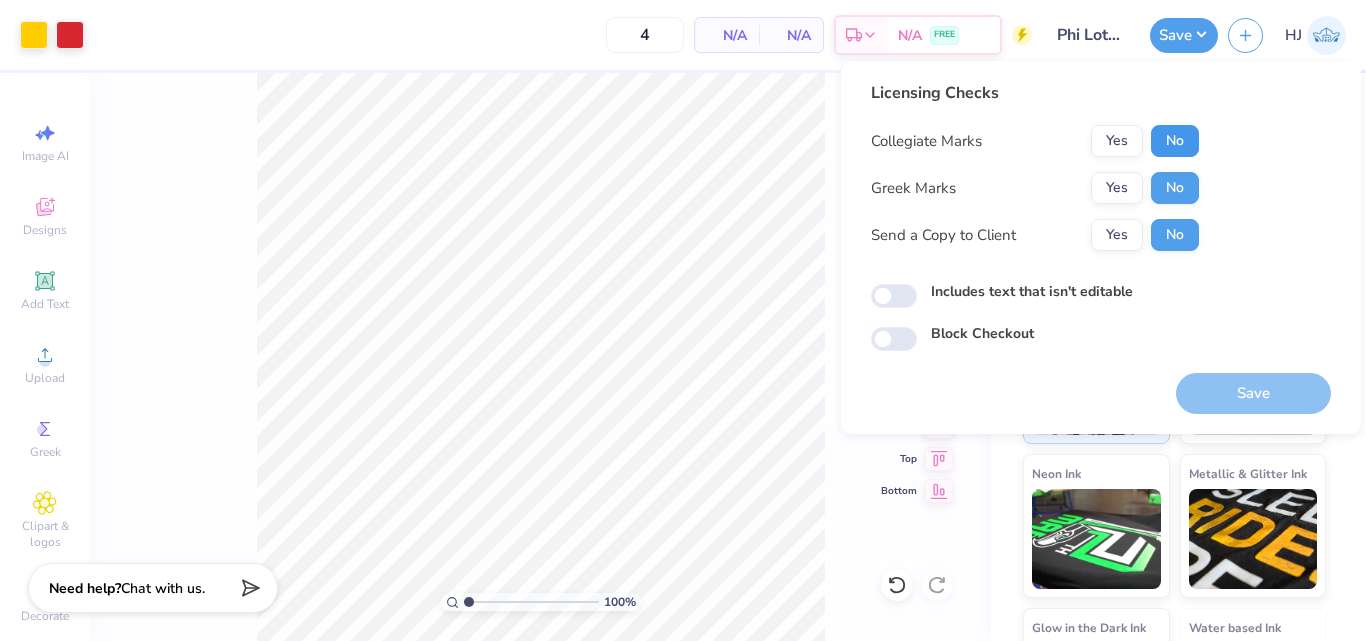 click on "No" at bounding box center (1175, 141) 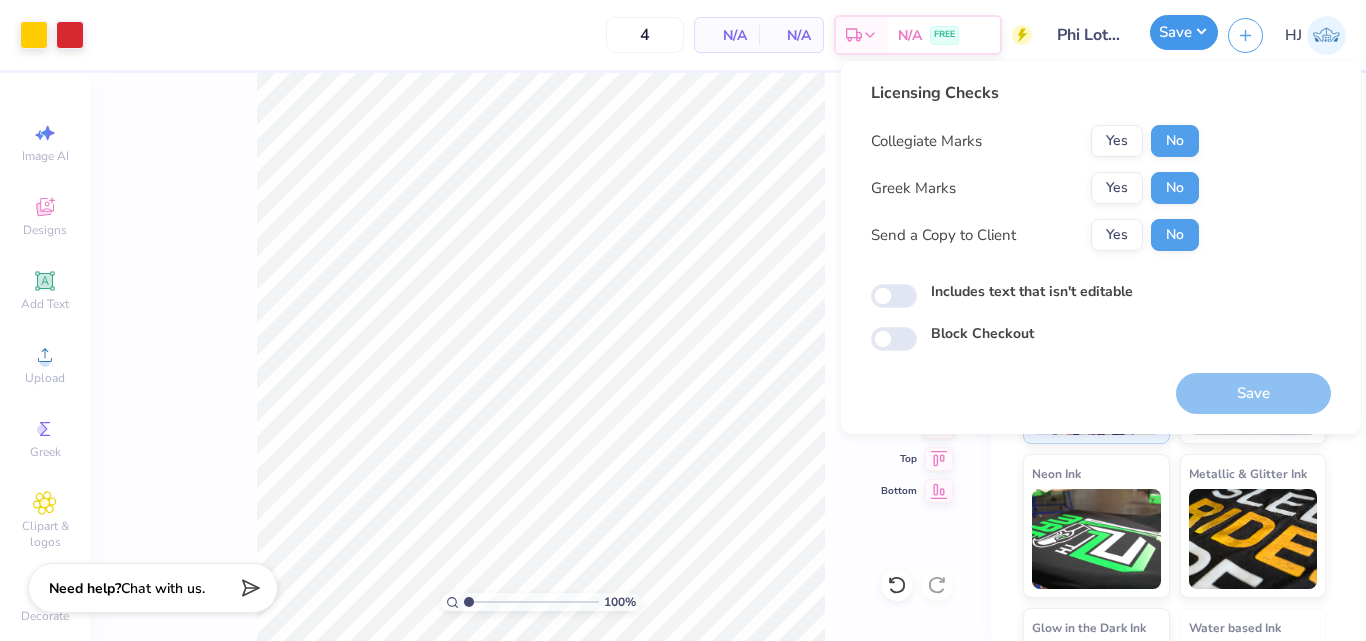 click on "Save" at bounding box center [1184, 32] 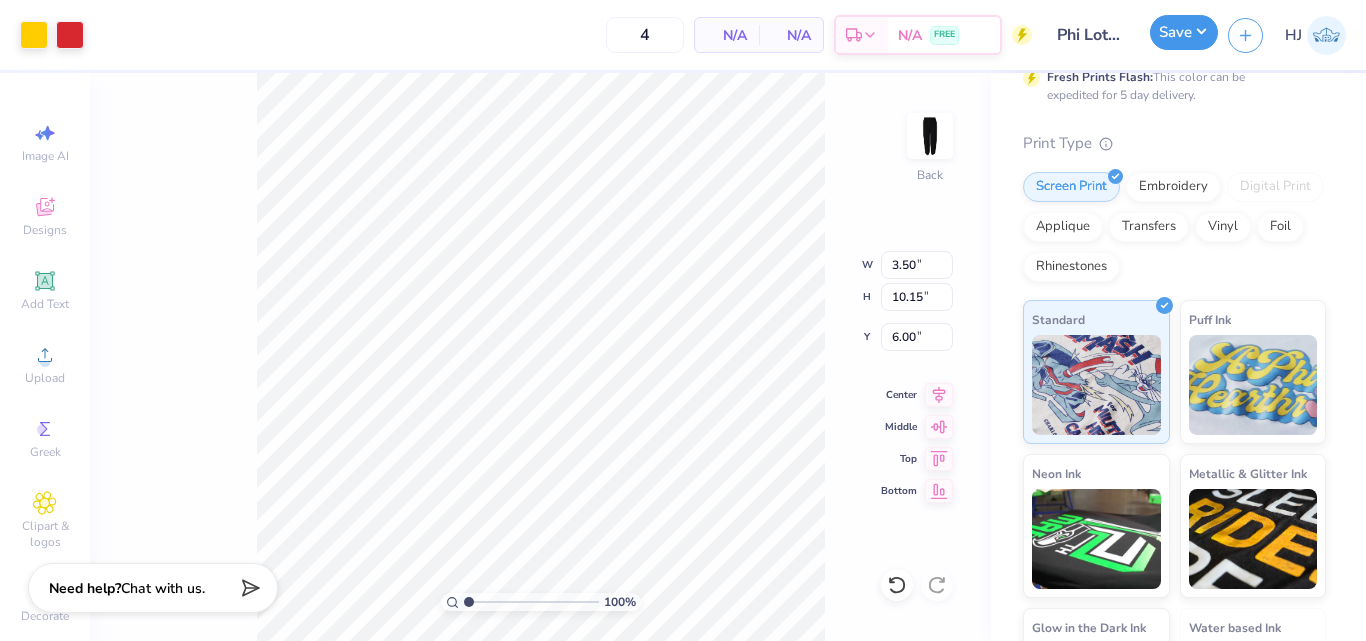 click on "Save" at bounding box center (1184, 32) 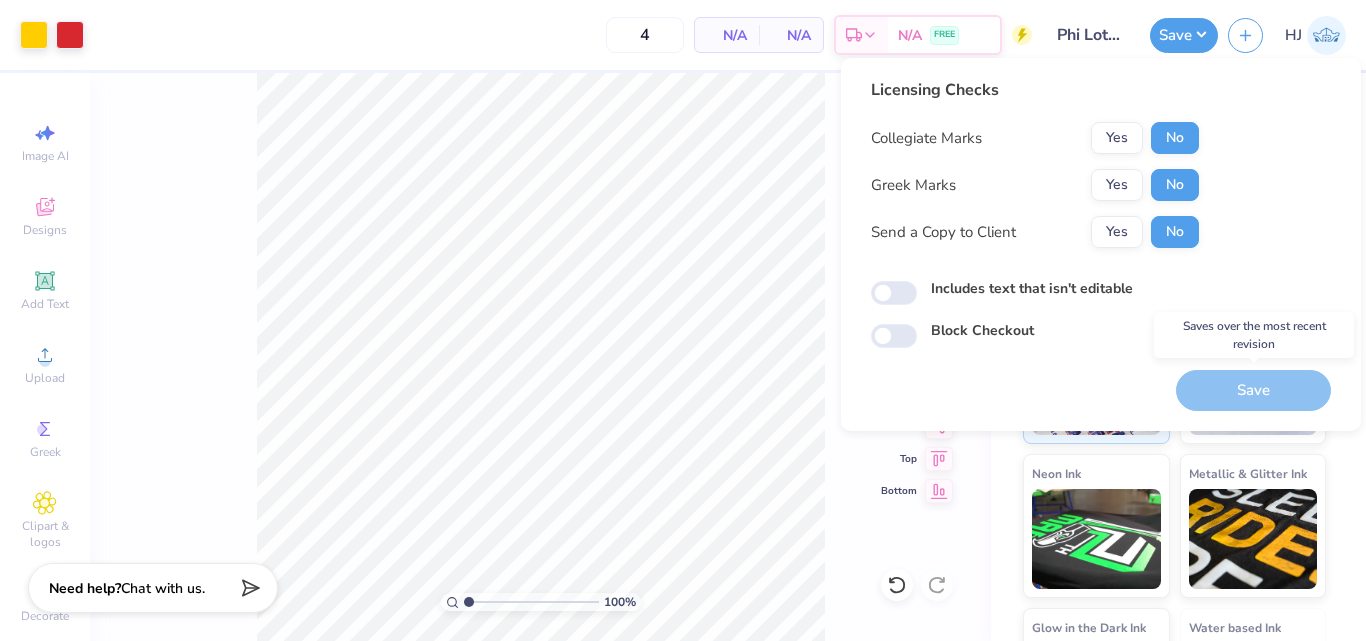 click on "Save" at bounding box center [1253, 390] 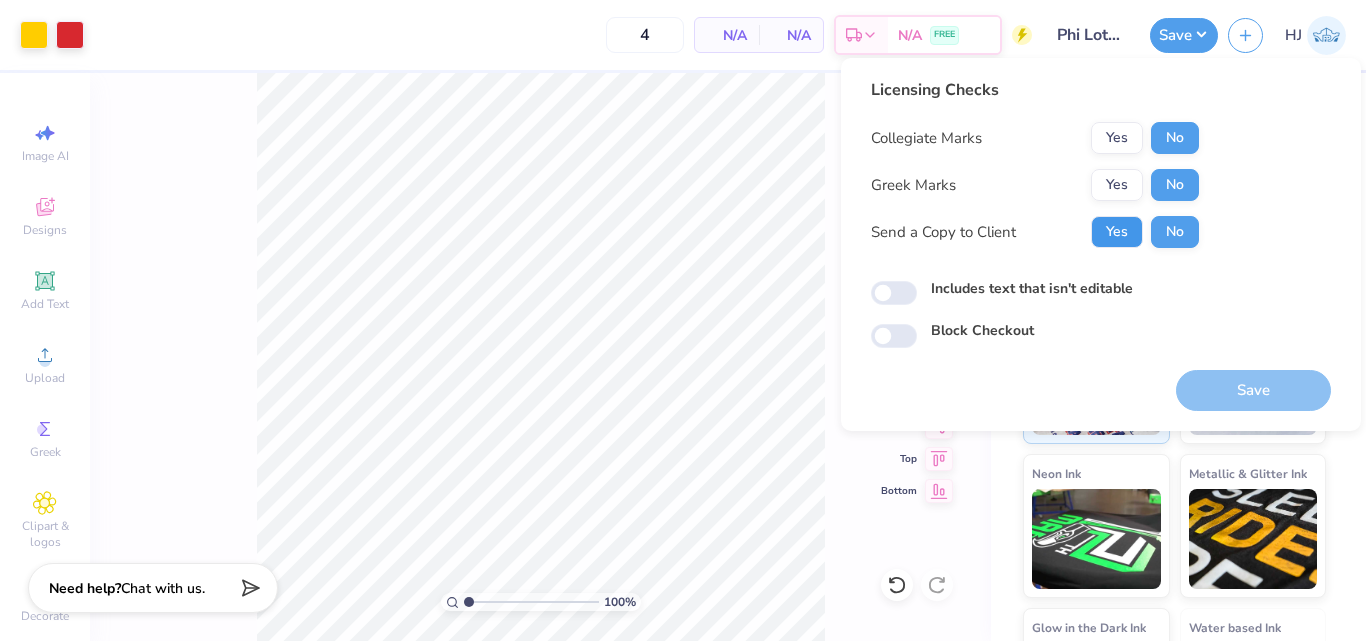 click on "Yes" at bounding box center [1117, 232] 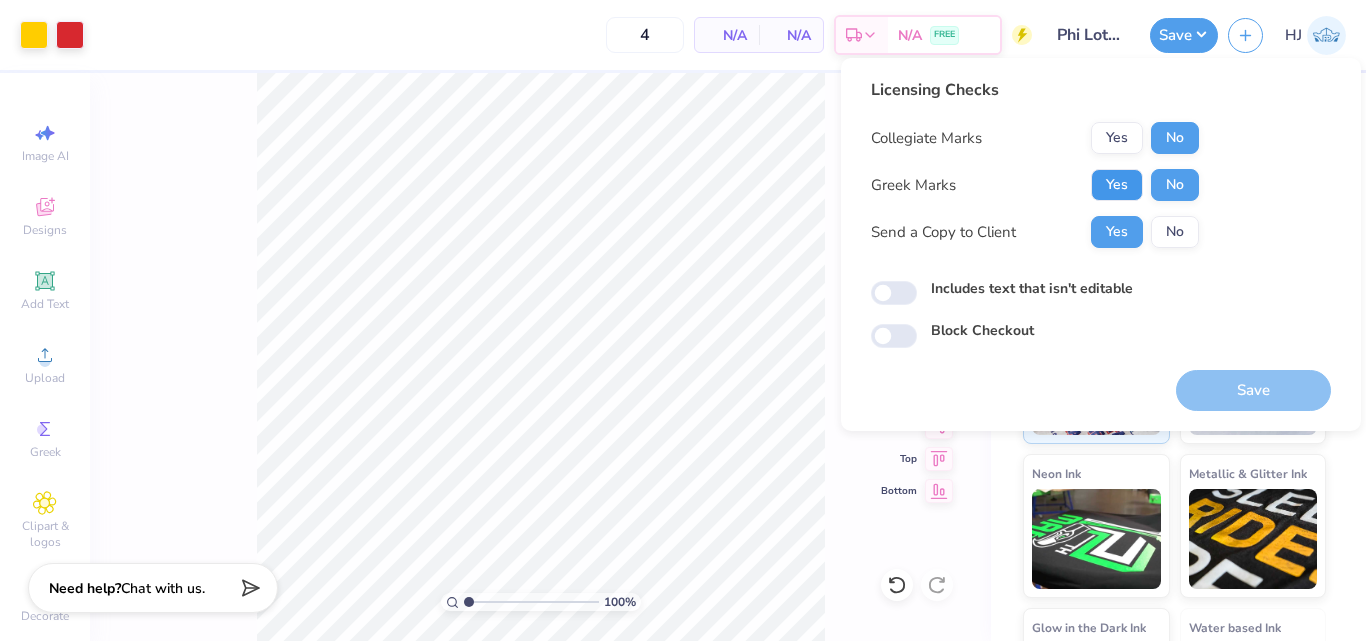 click on "Yes" at bounding box center [1117, 185] 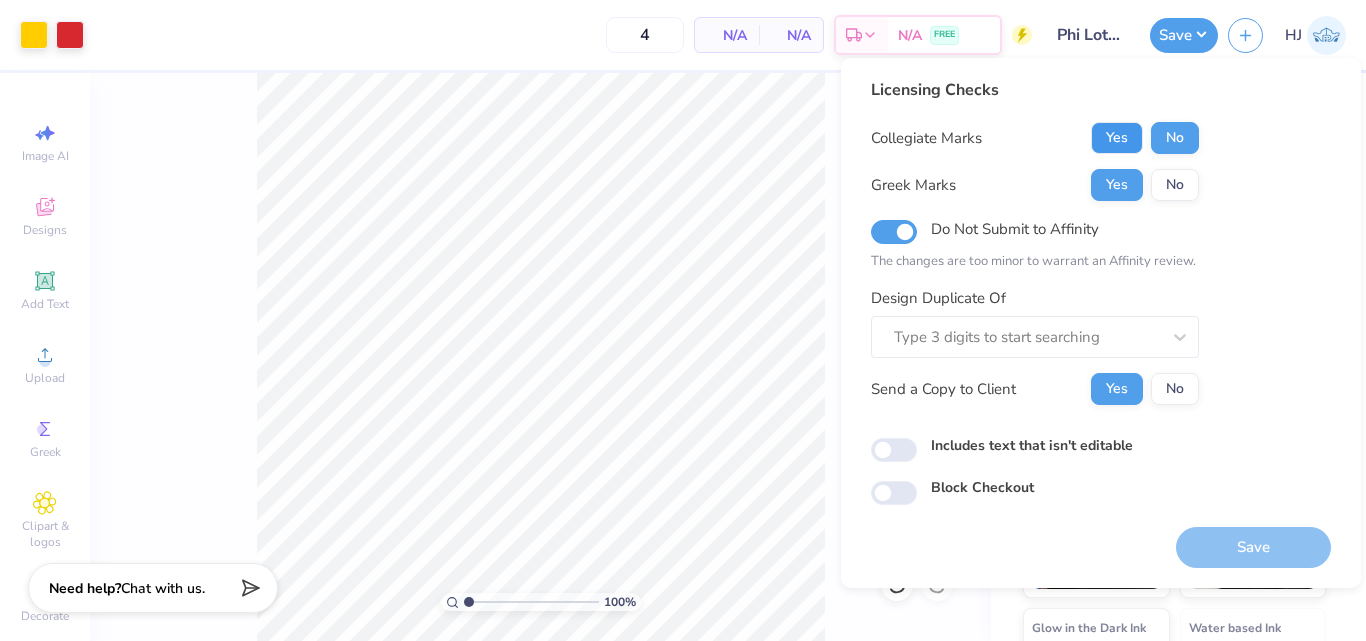 click on "Yes" at bounding box center (1117, 138) 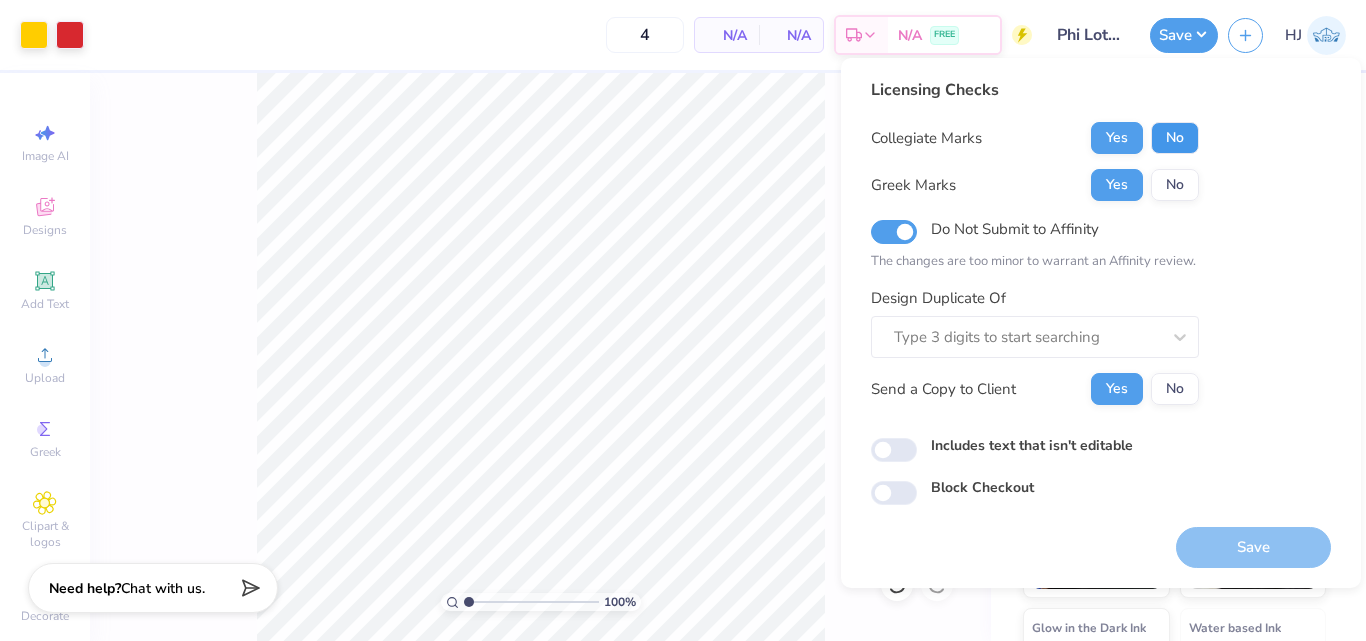 click on "No" at bounding box center (1175, 138) 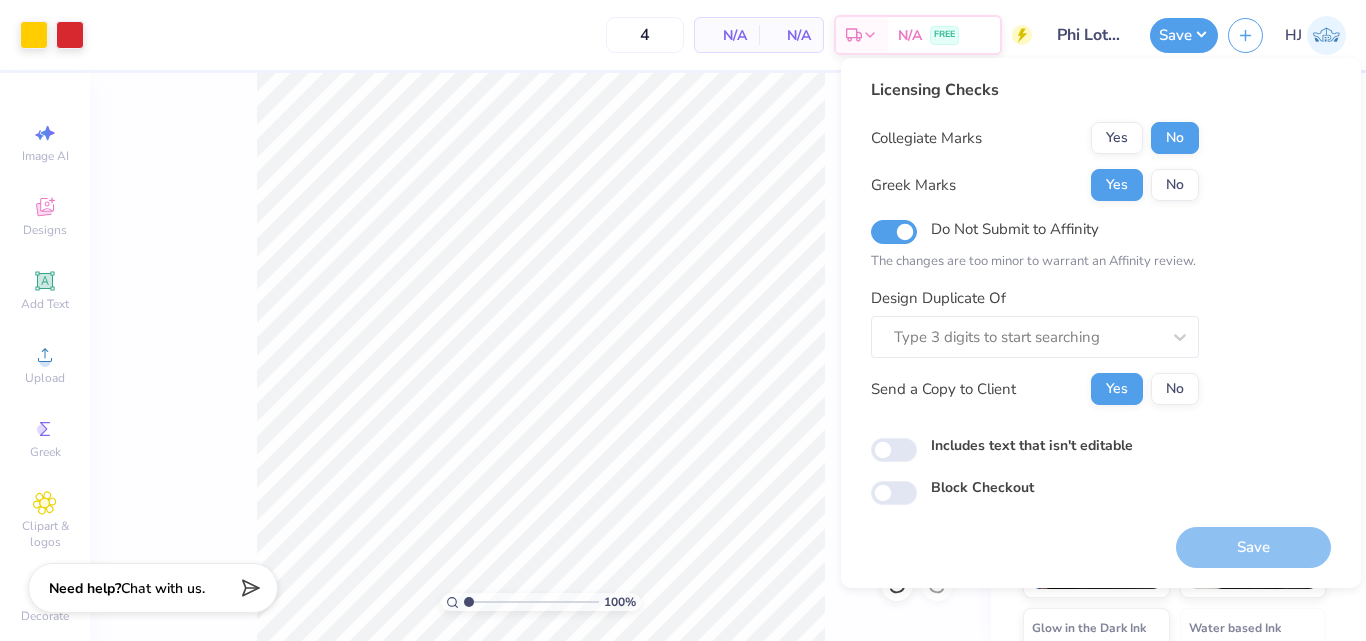 click on "No" at bounding box center [1175, 185] 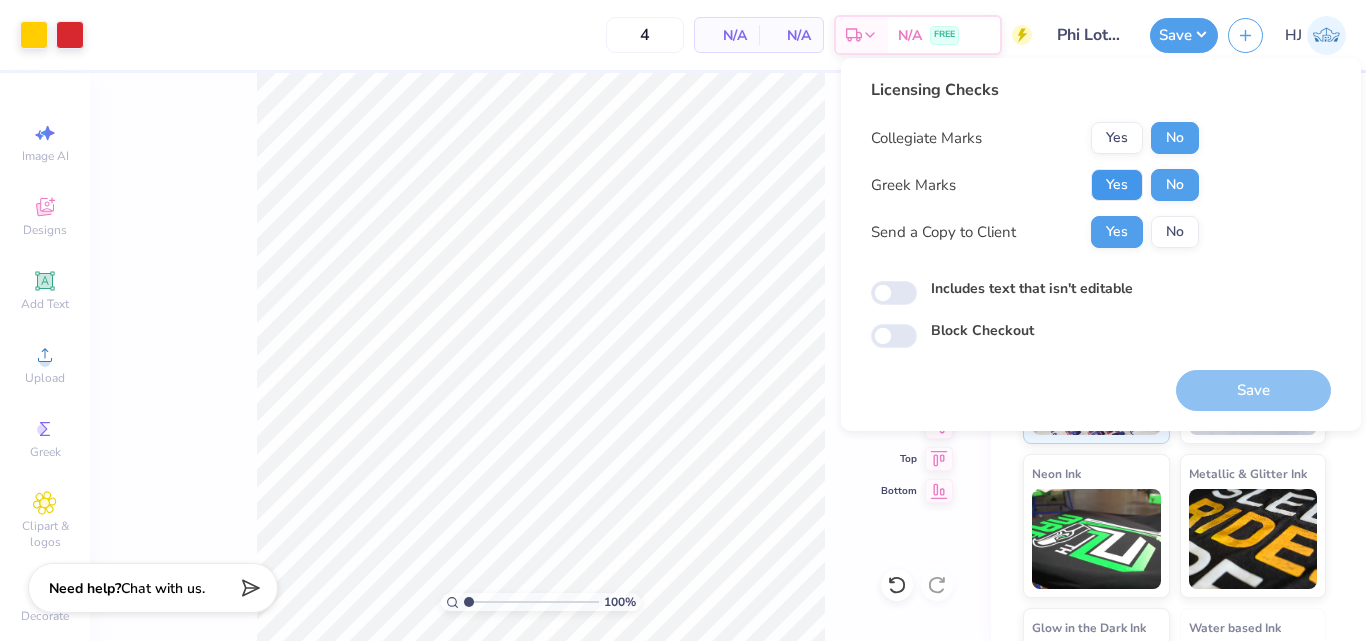 click on "Yes" at bounding box center (1117, 185) 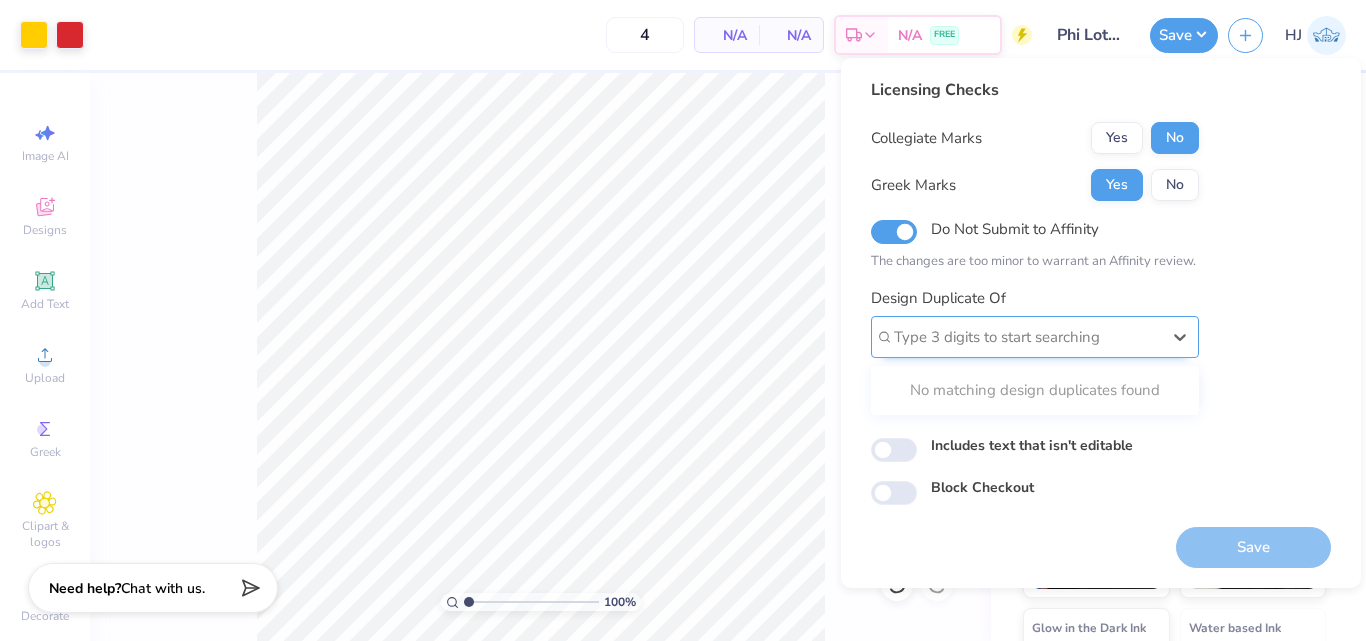 click at bounding box center [1027, 337] 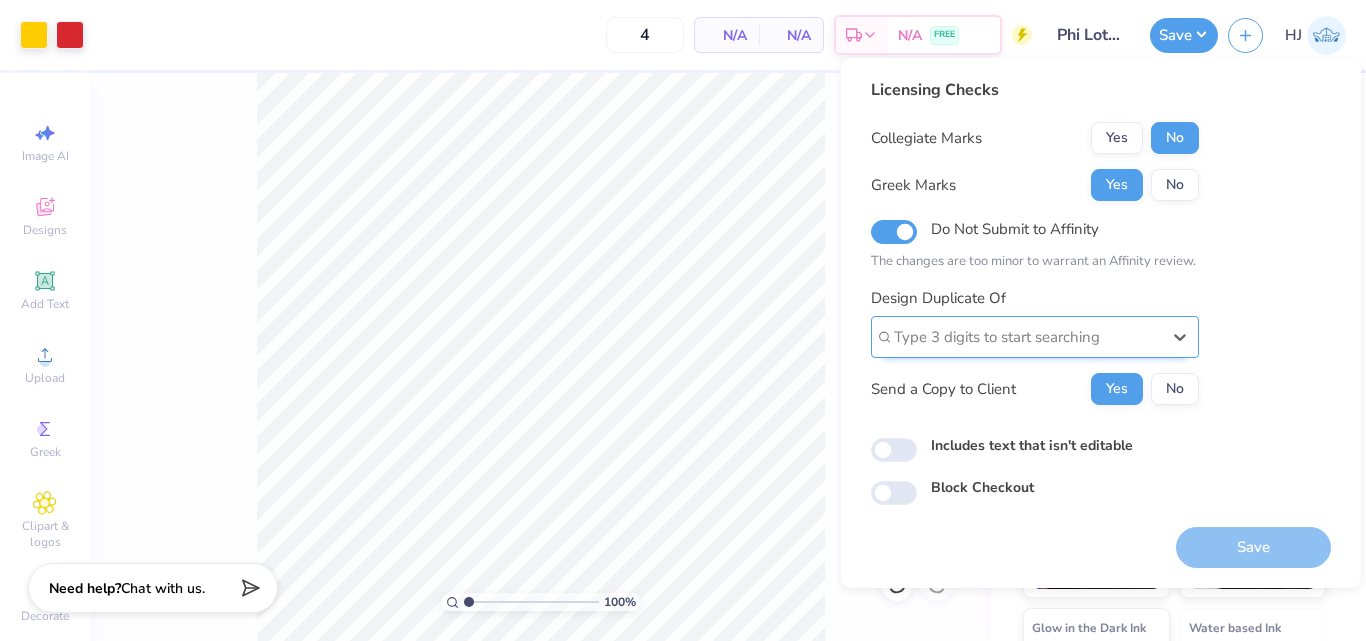 click at bounding box center (1027, 337) 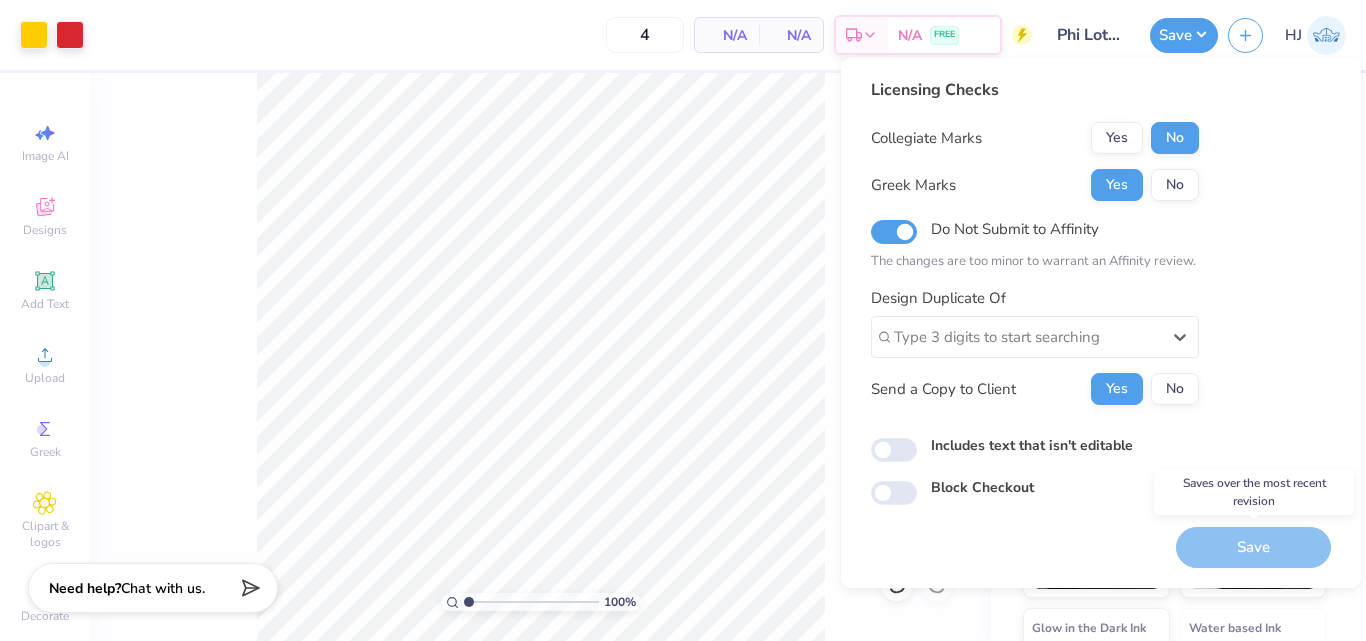 click on "Save" at bounding box center [1253, 547] 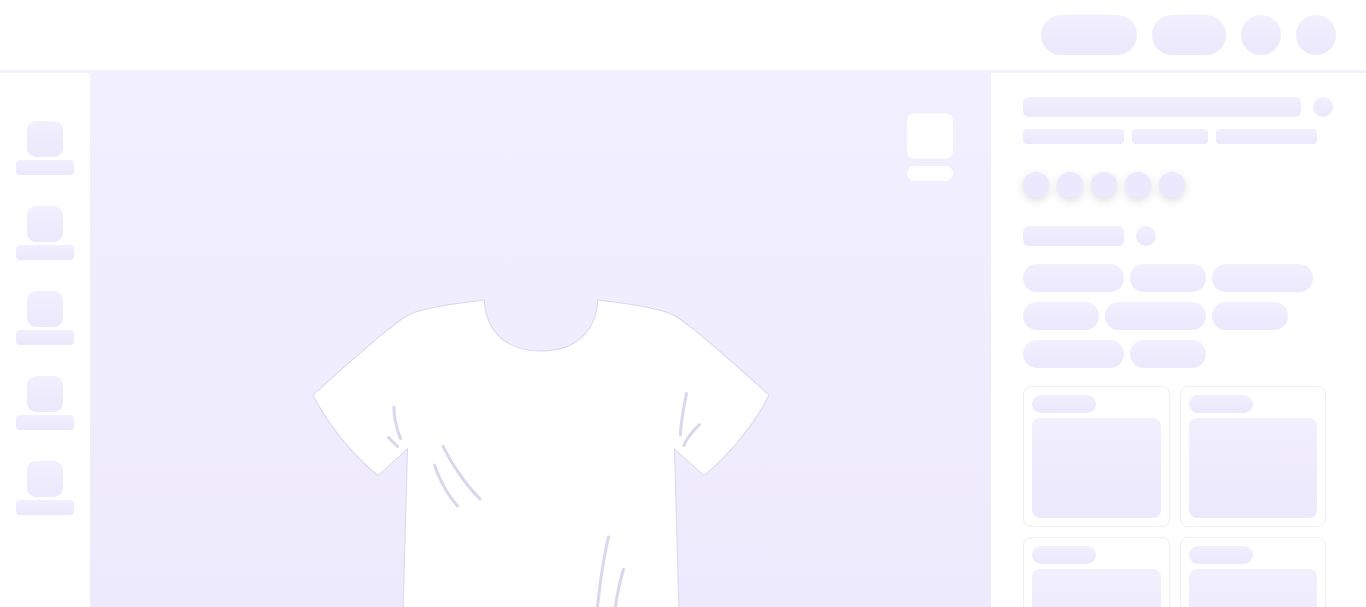 scroll, scrollTop: 0, scrollLeft: 0, axis: both 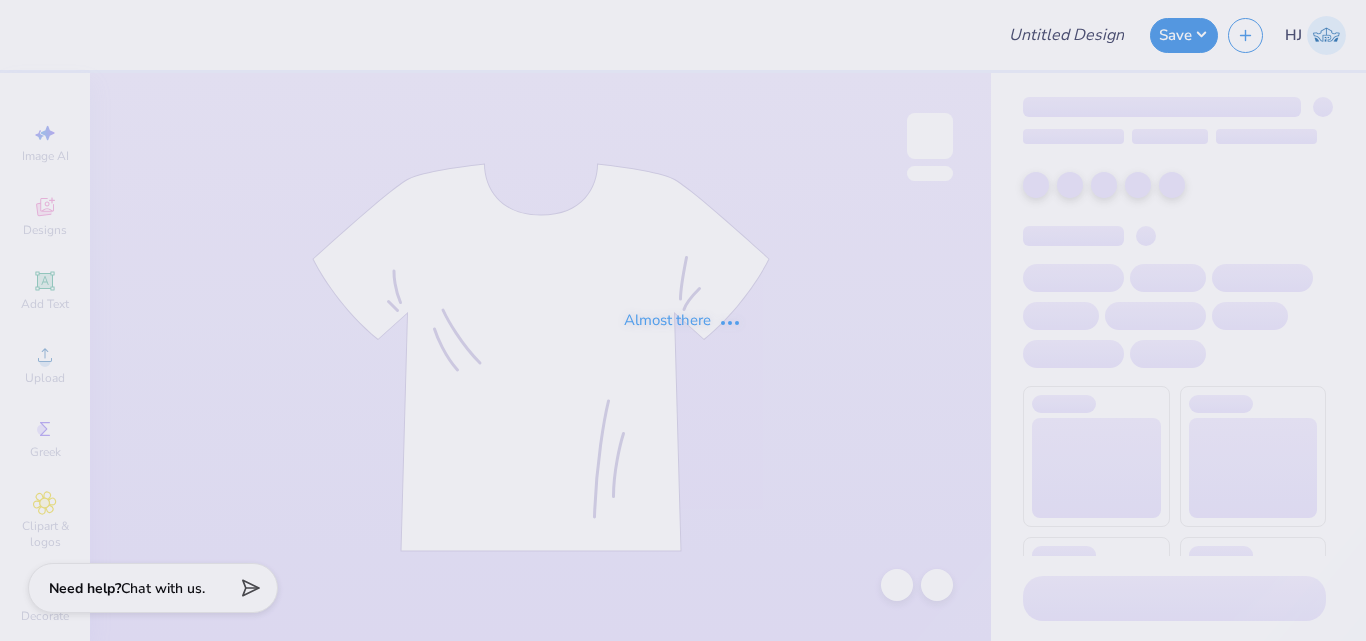 type on "Phi Lota Alpha Sweatpants" 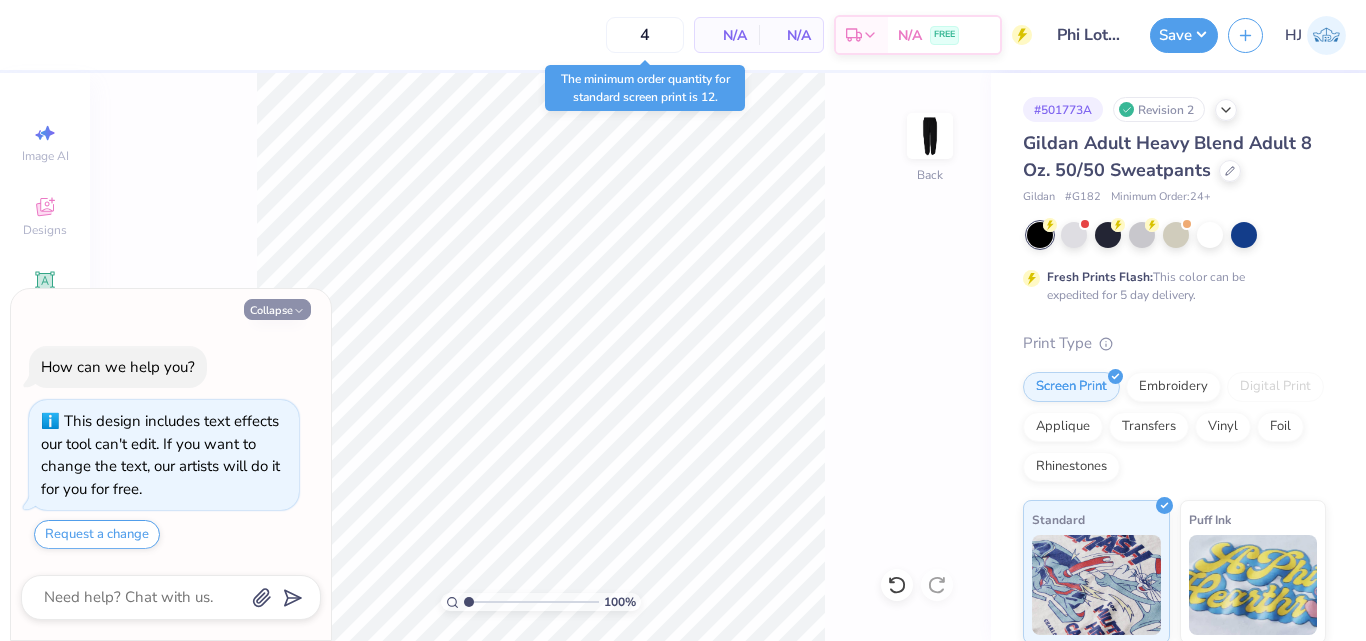 click 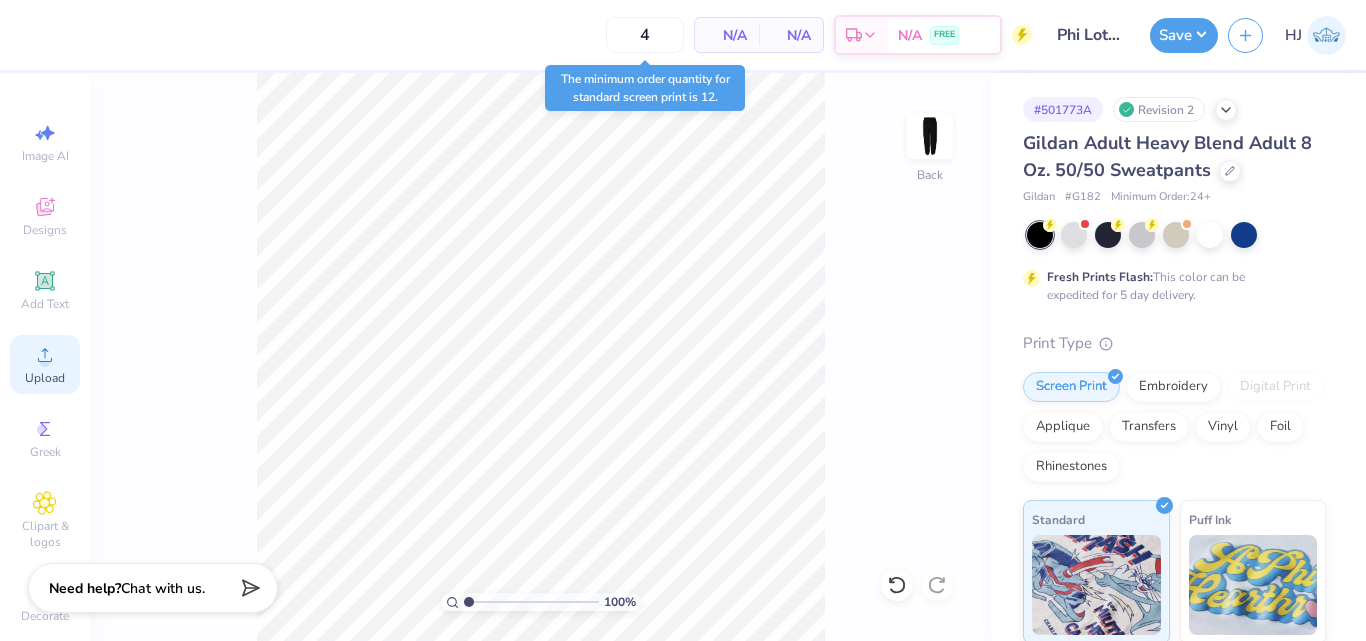 click 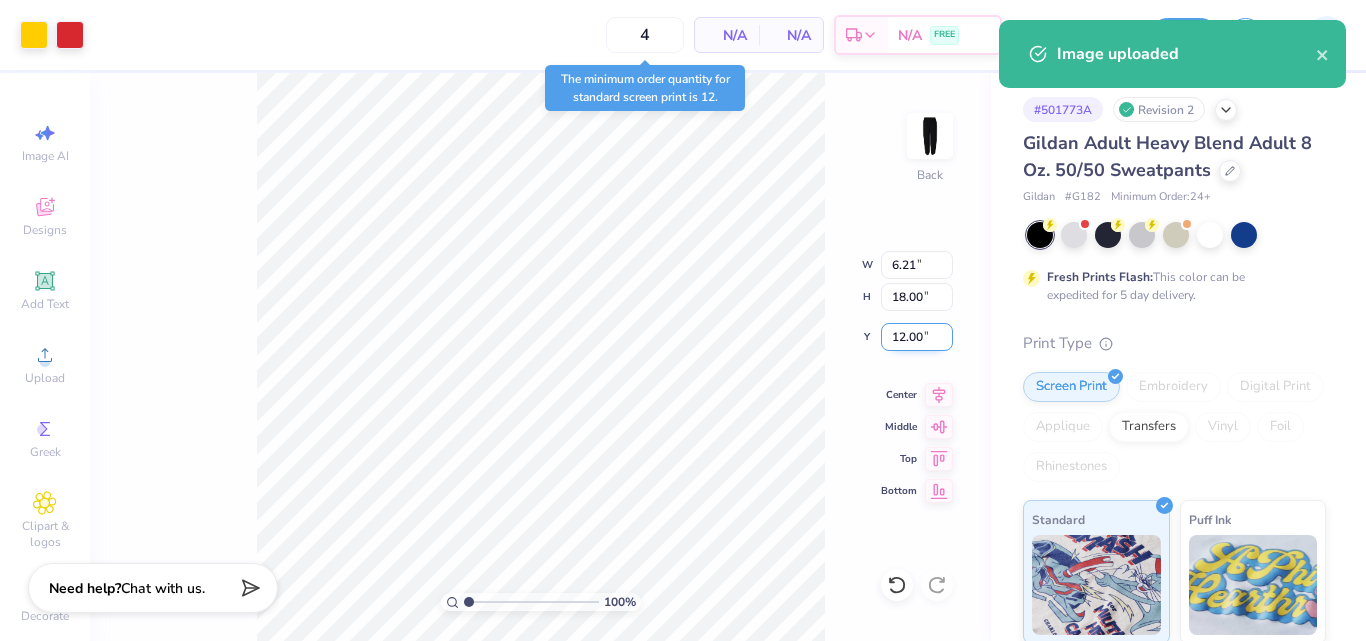 click on "12.00" at bounding box center [917, 337] 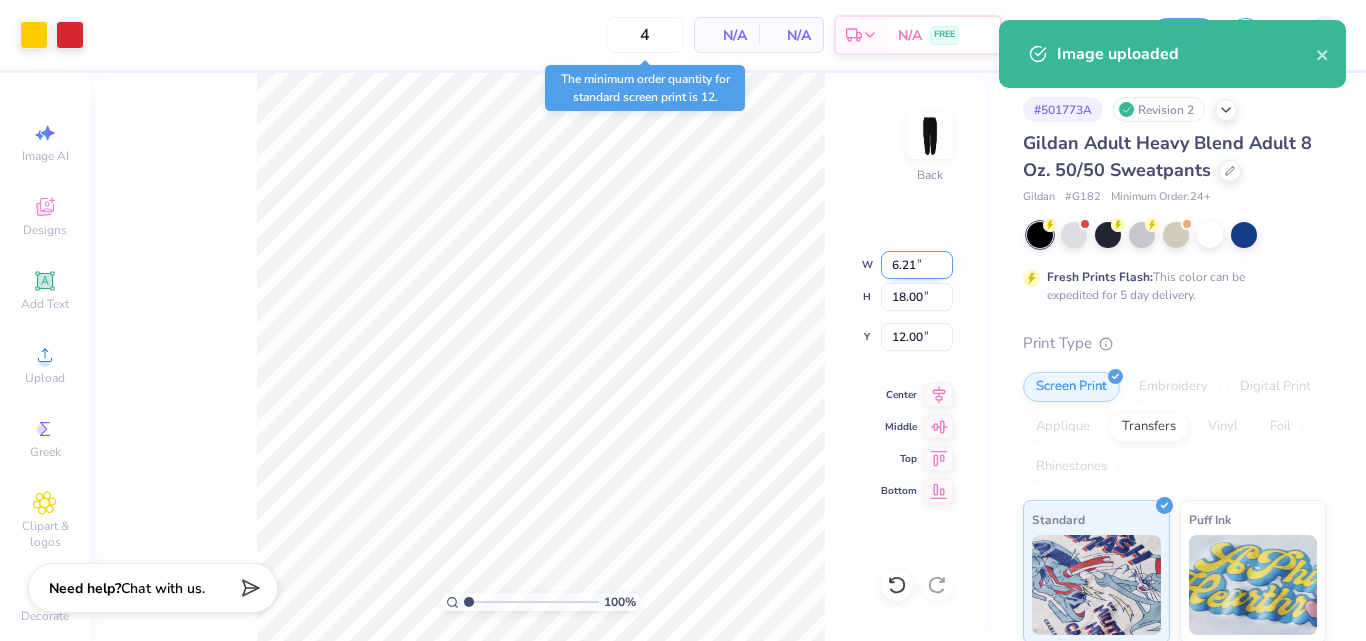 click on "6.21" at bounding box center (917, 265) 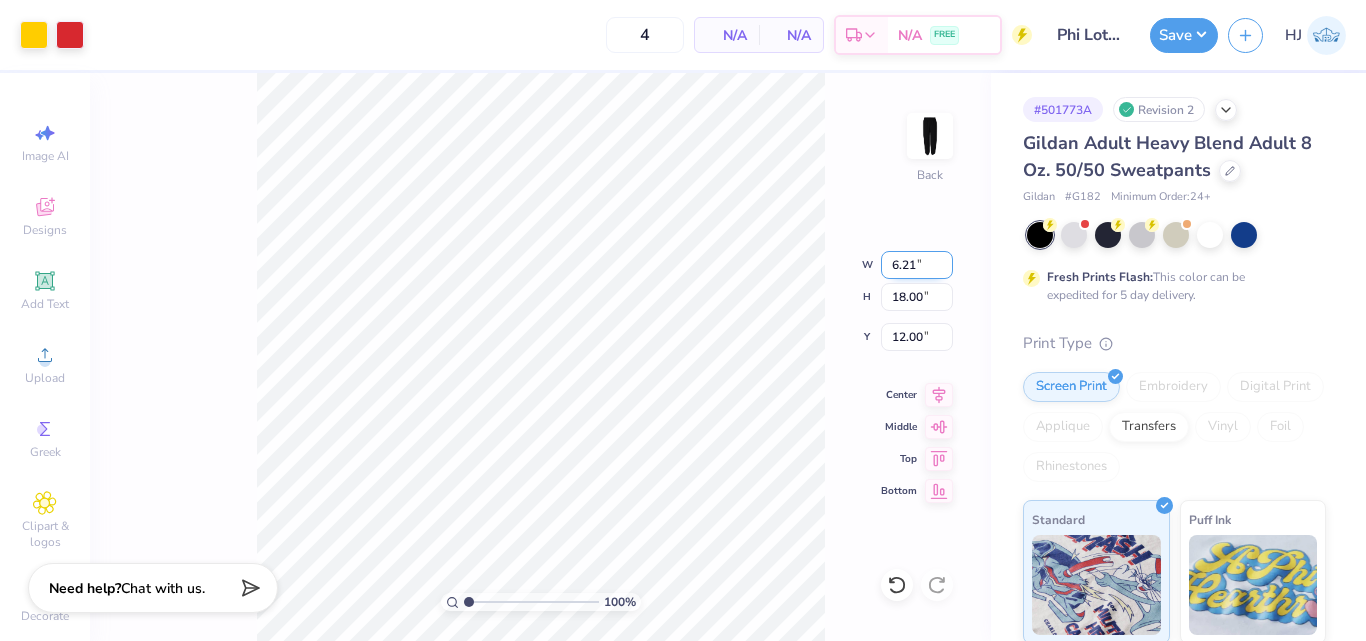 click on "6.21" at bounding box center (917, 265) 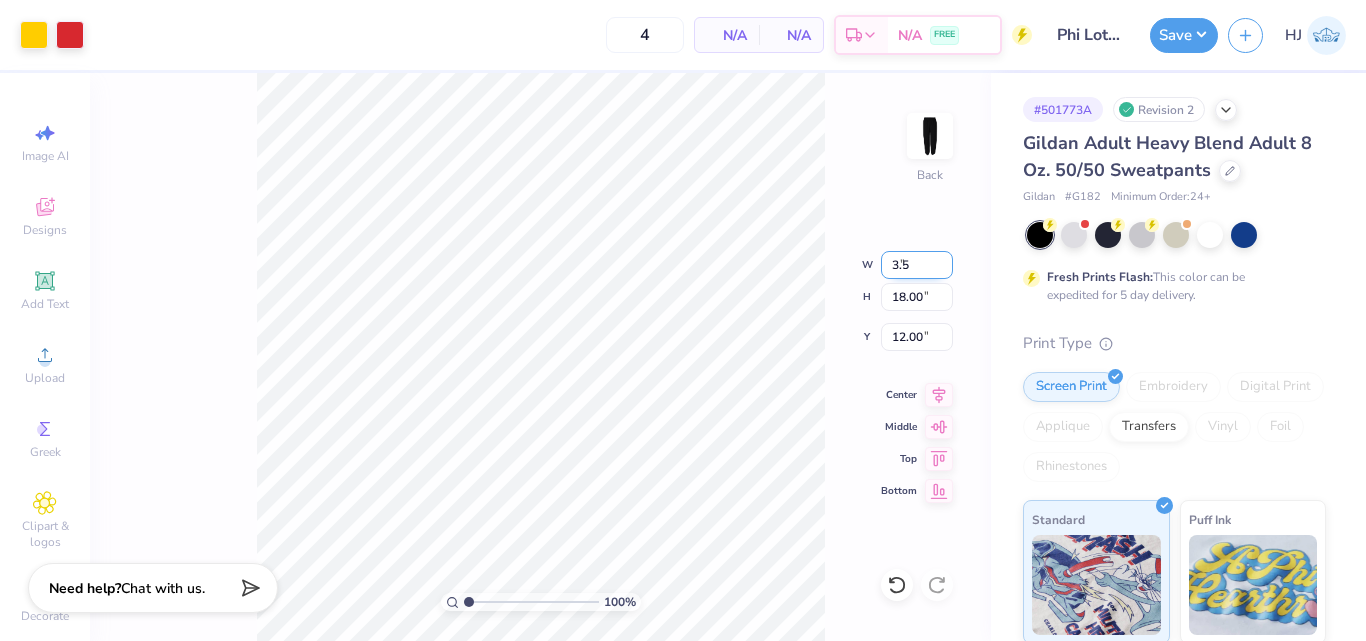 type on "3.50" 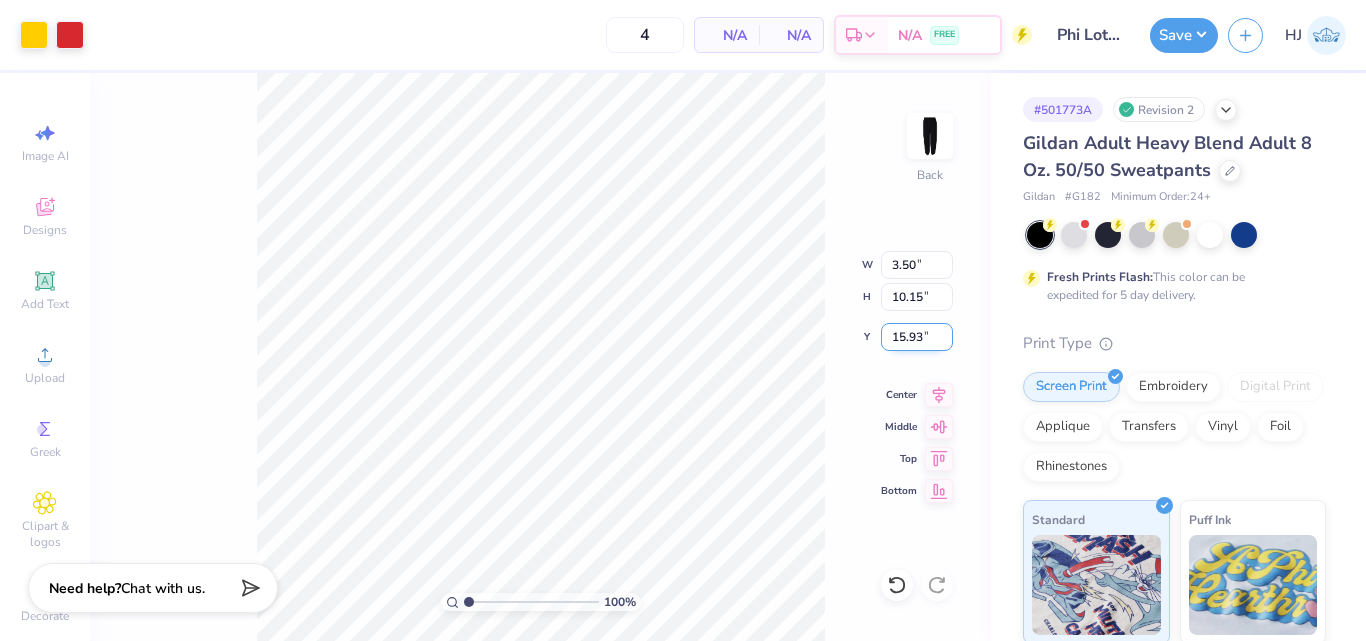 click on "15.93" at bounding box center (917, 337) 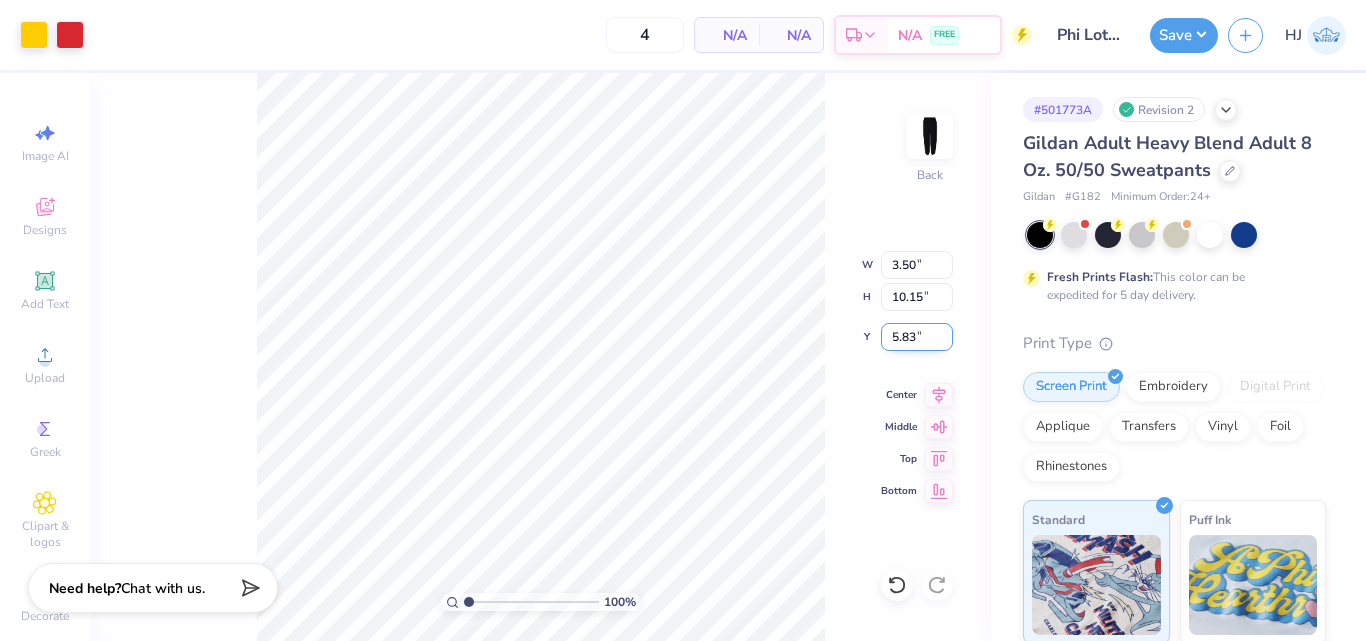 click on "5.83" at bounding box center [917, 337] 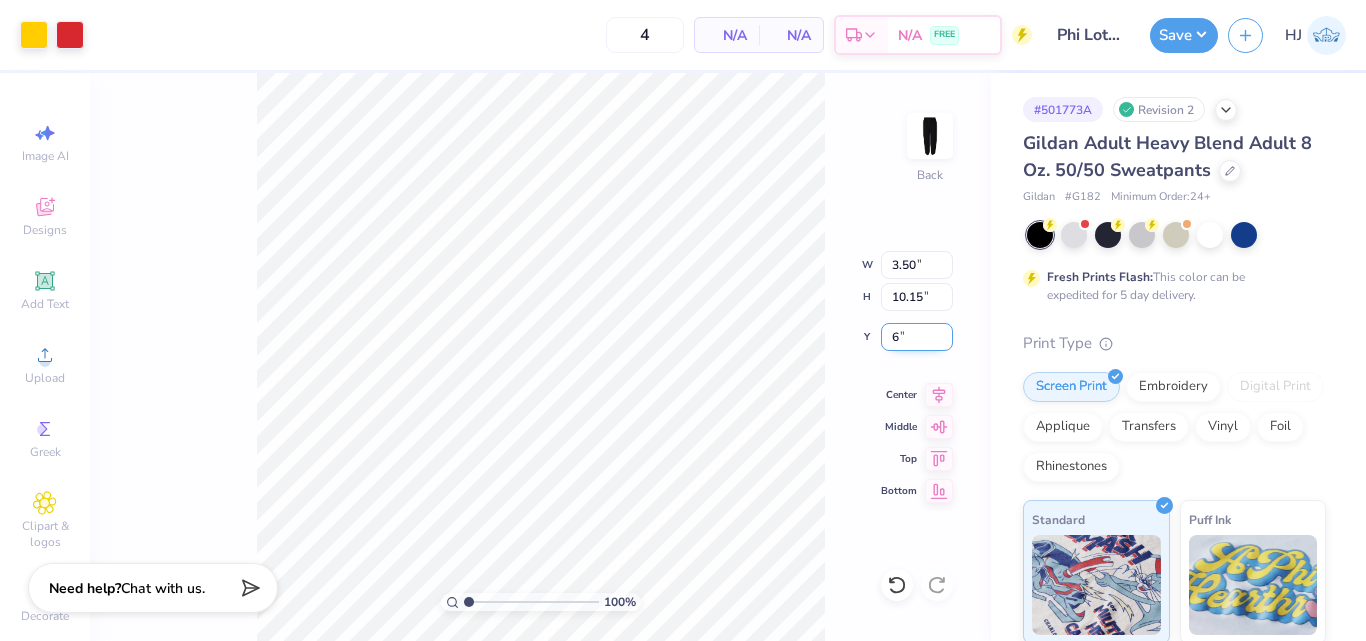 type on "6.00" 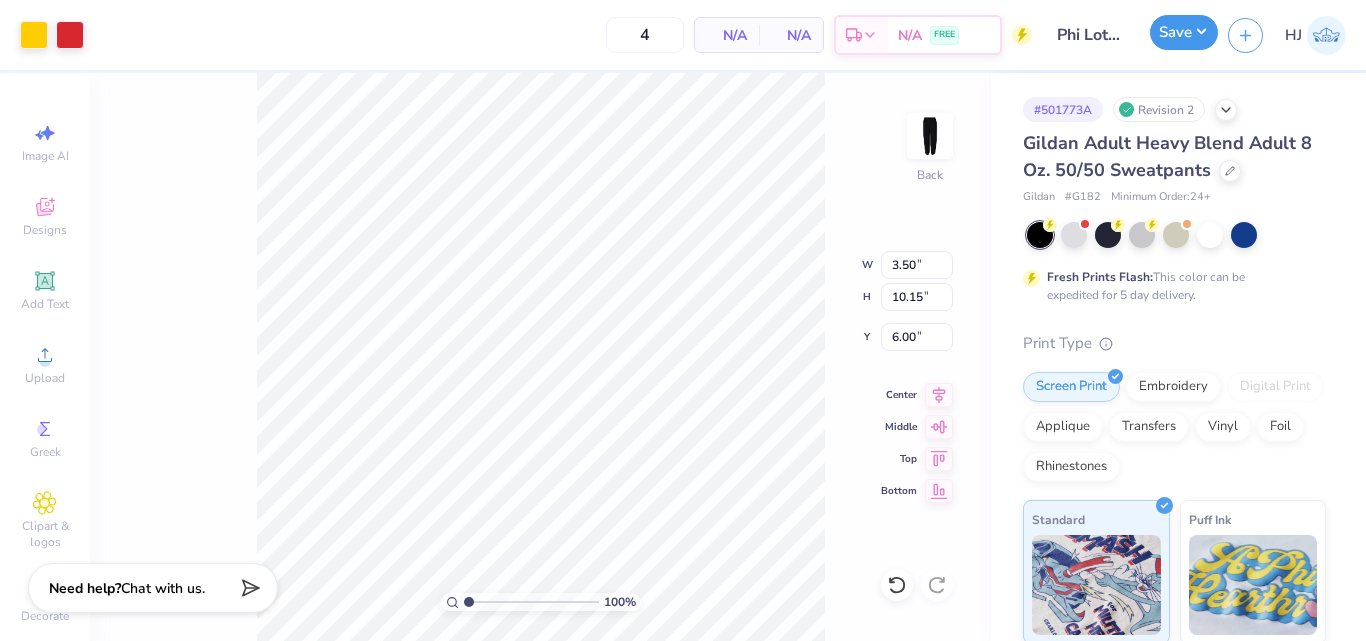 click on "Save" at bounding box center (1184, 32) 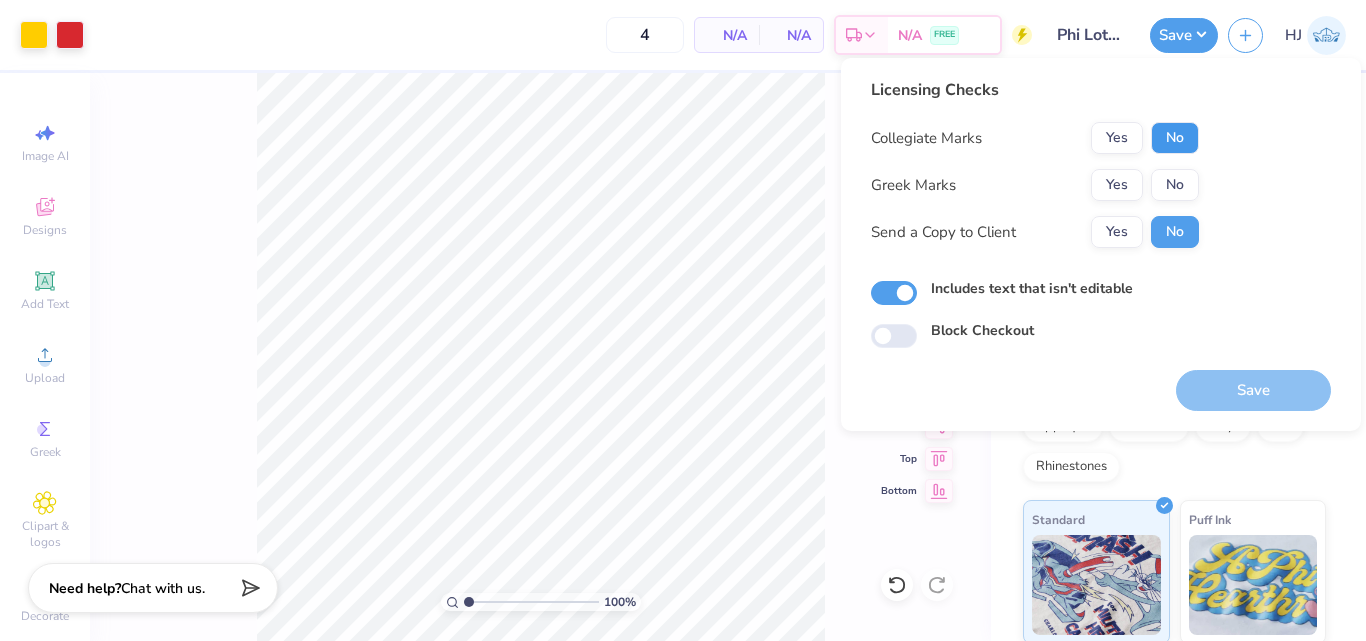 click on "No" at bounding box center (1175, 138) 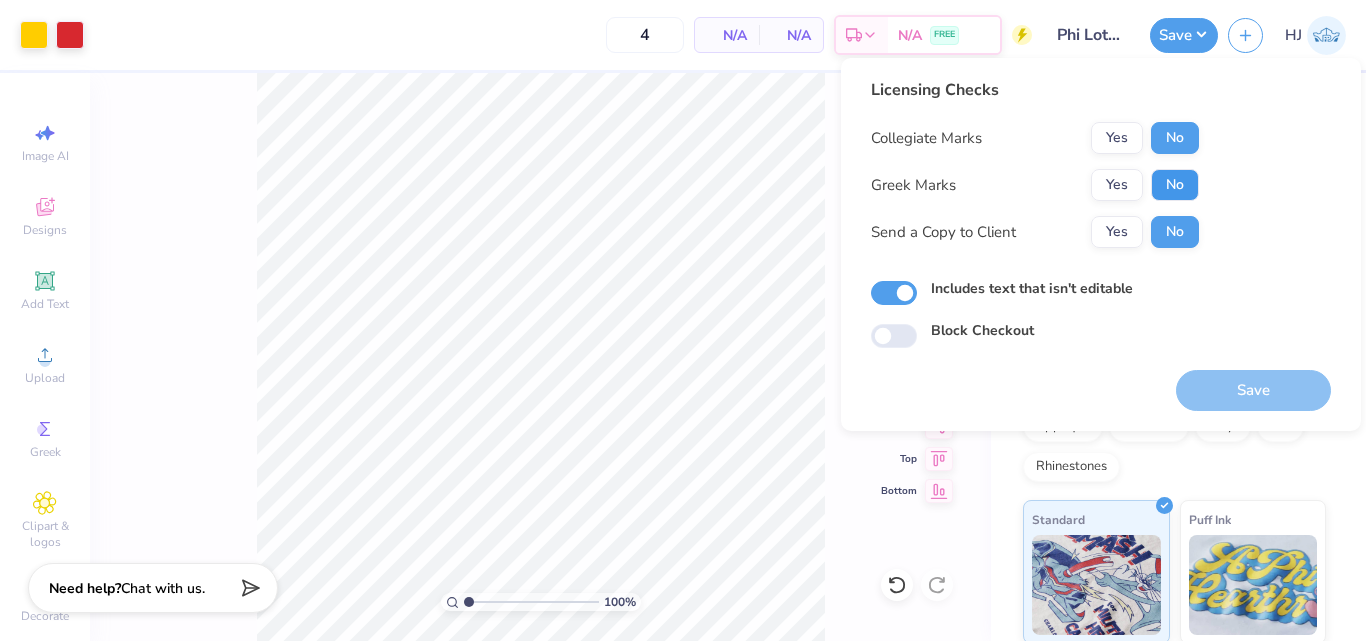 click on "No" at bounding box center (1175, 185) 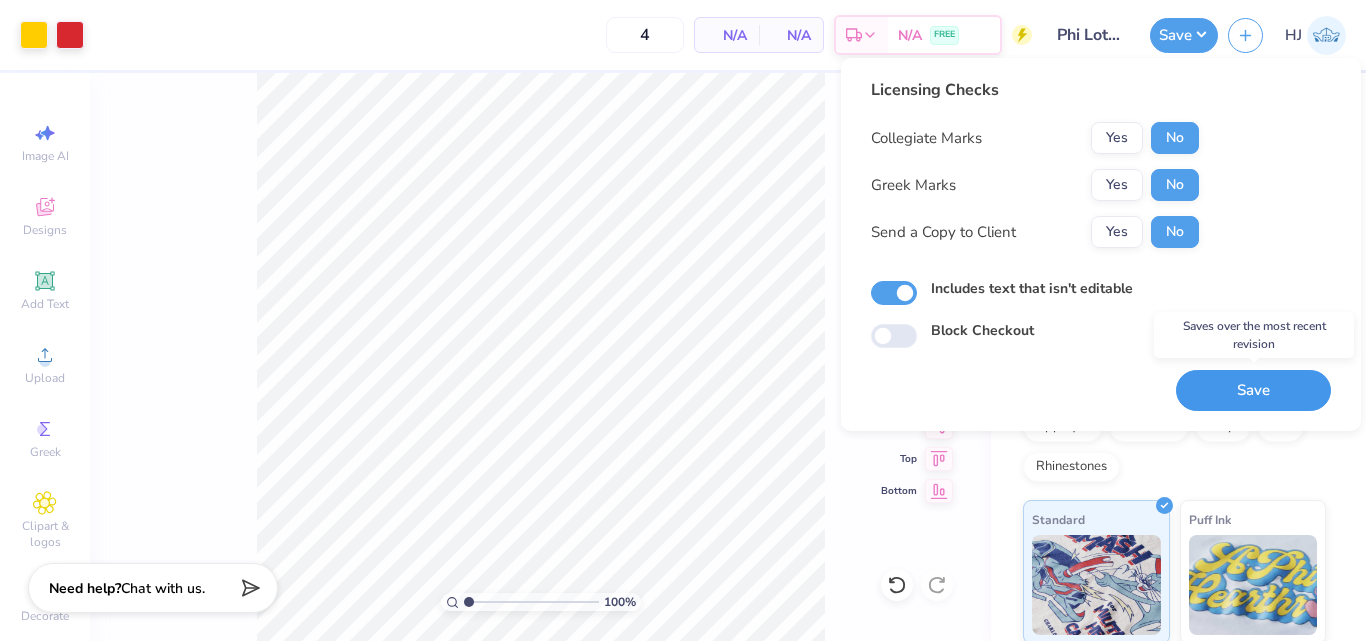 click on "Save" at bounding box center [1253, 390] 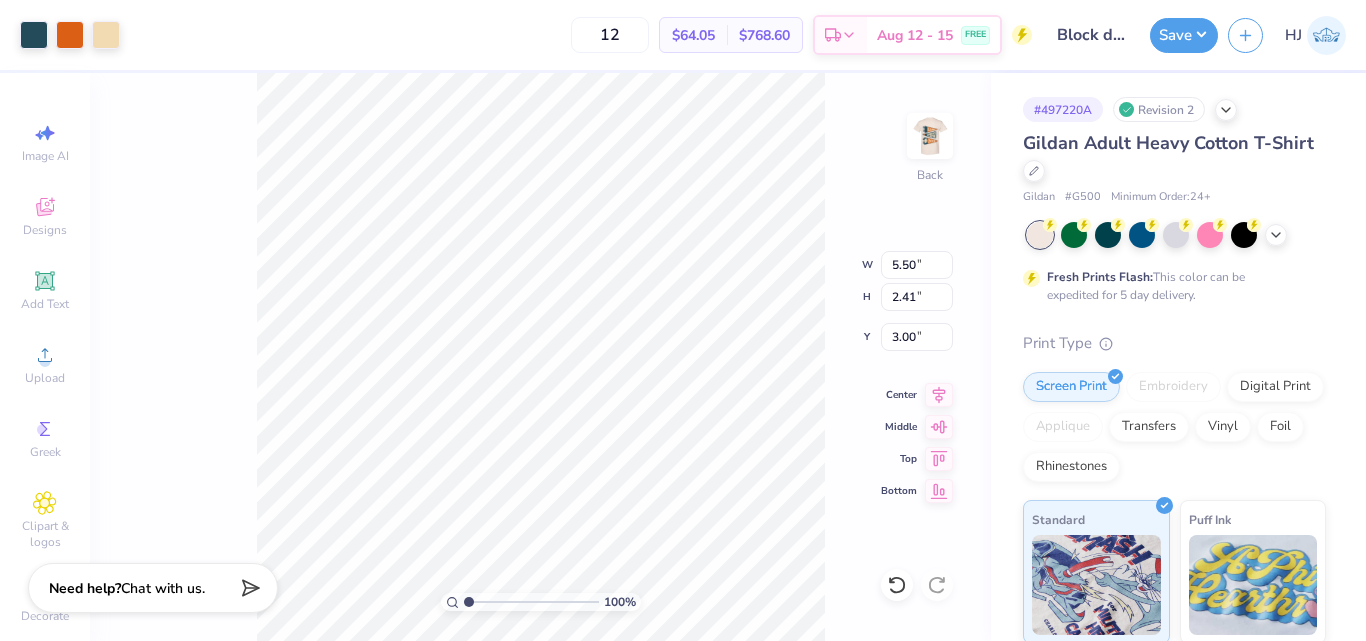 scroll, scrollTop: 0, scrollLeft: 0, axis: both 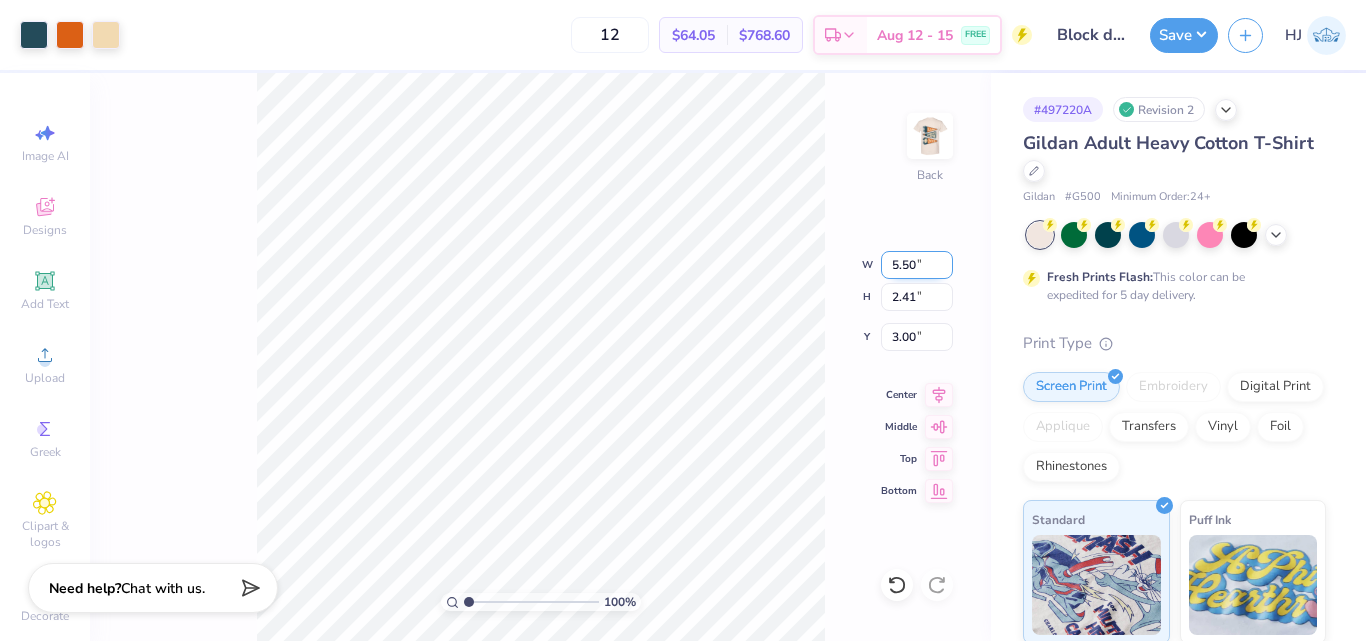 click on "5.50" at bounding box center [917, 265] 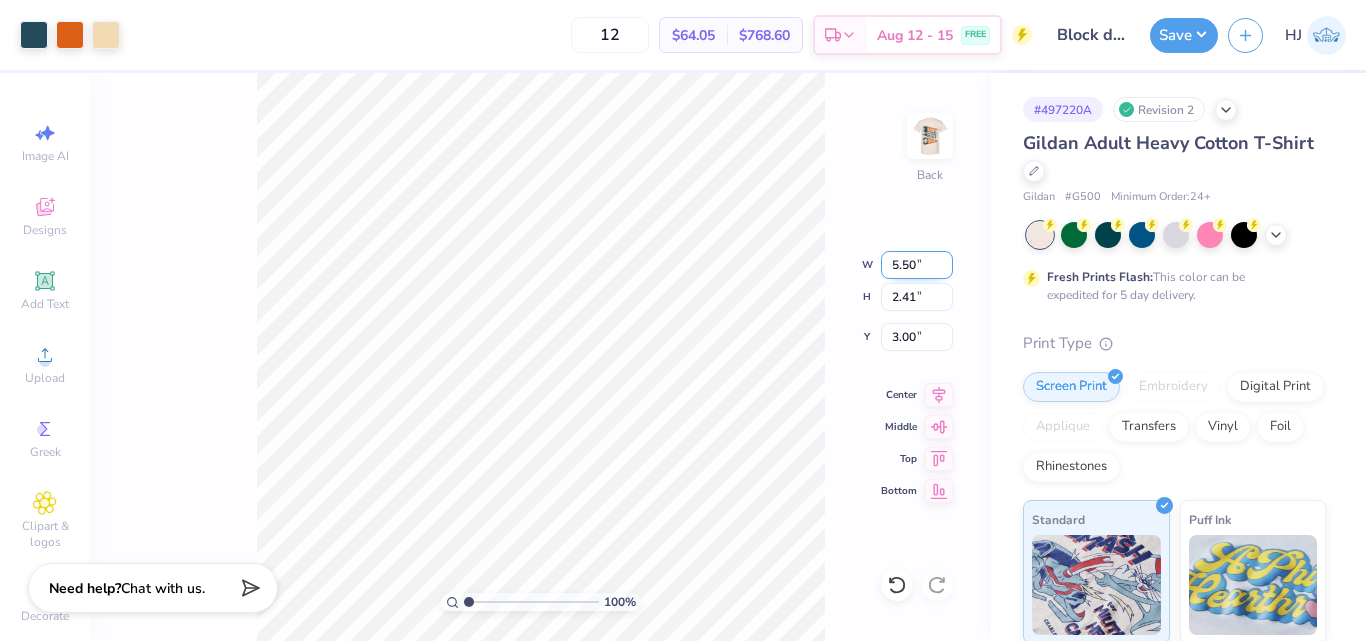click on "5.50" at bounding box center [917, 265] 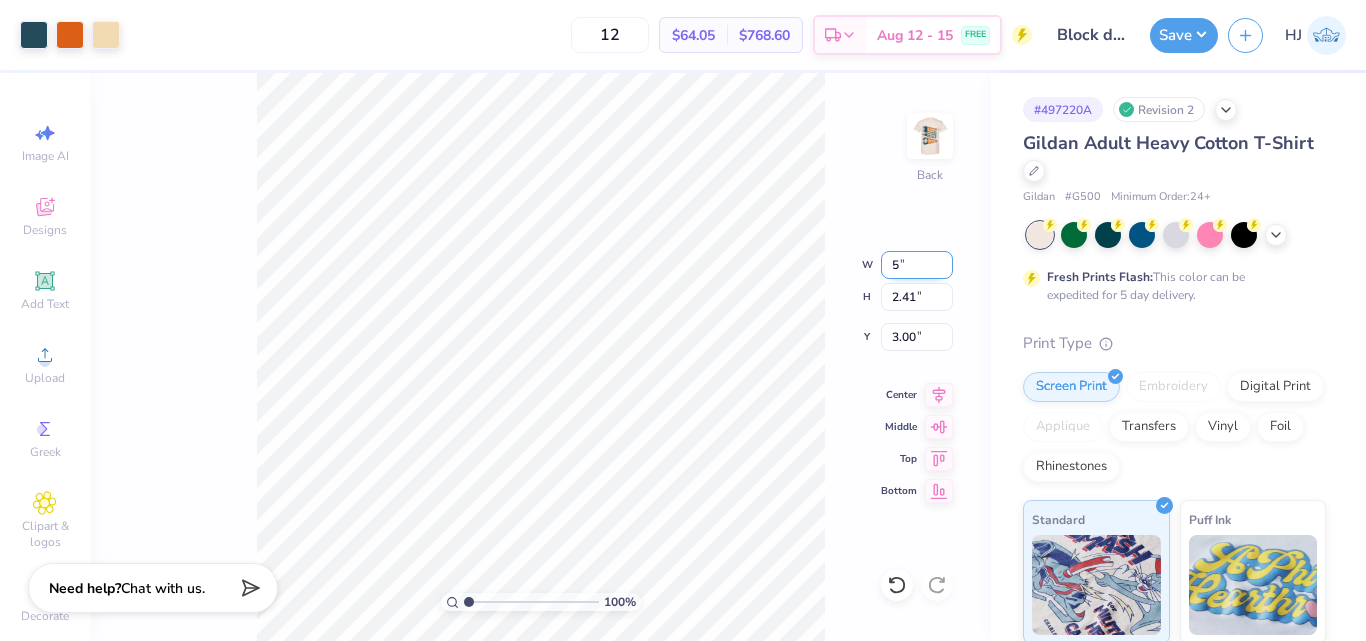 type on "5.00" 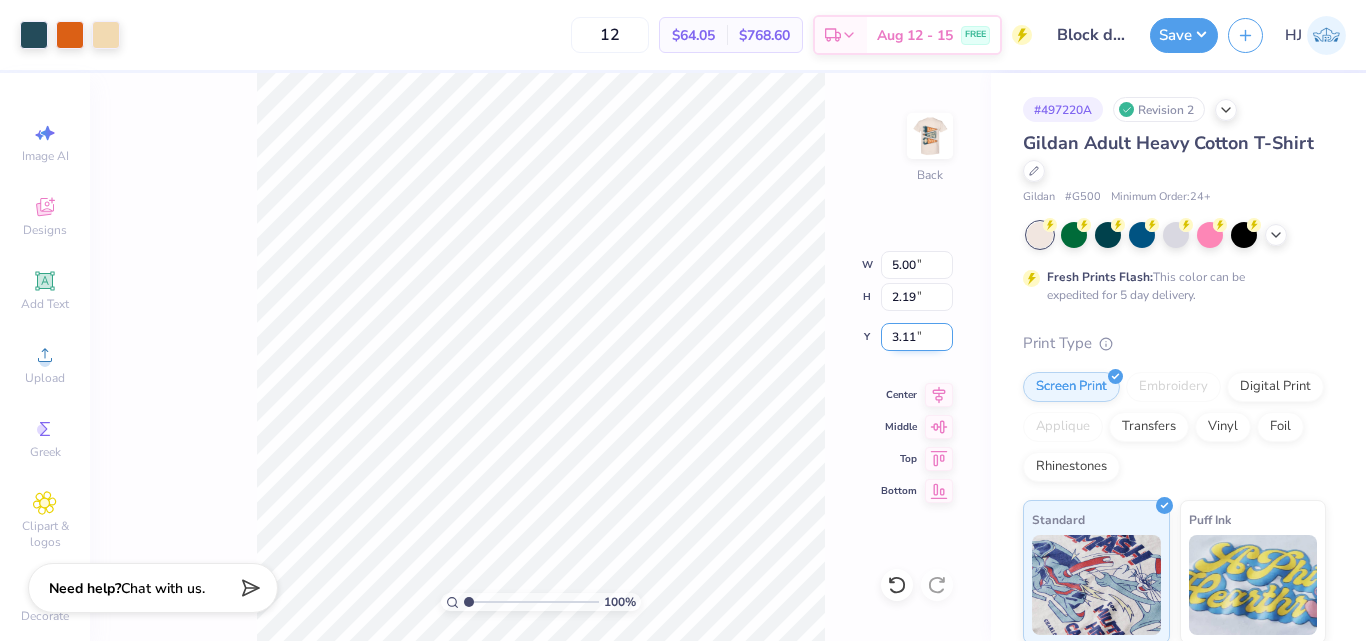 click on "3.11" at bounding box center [917, 337] 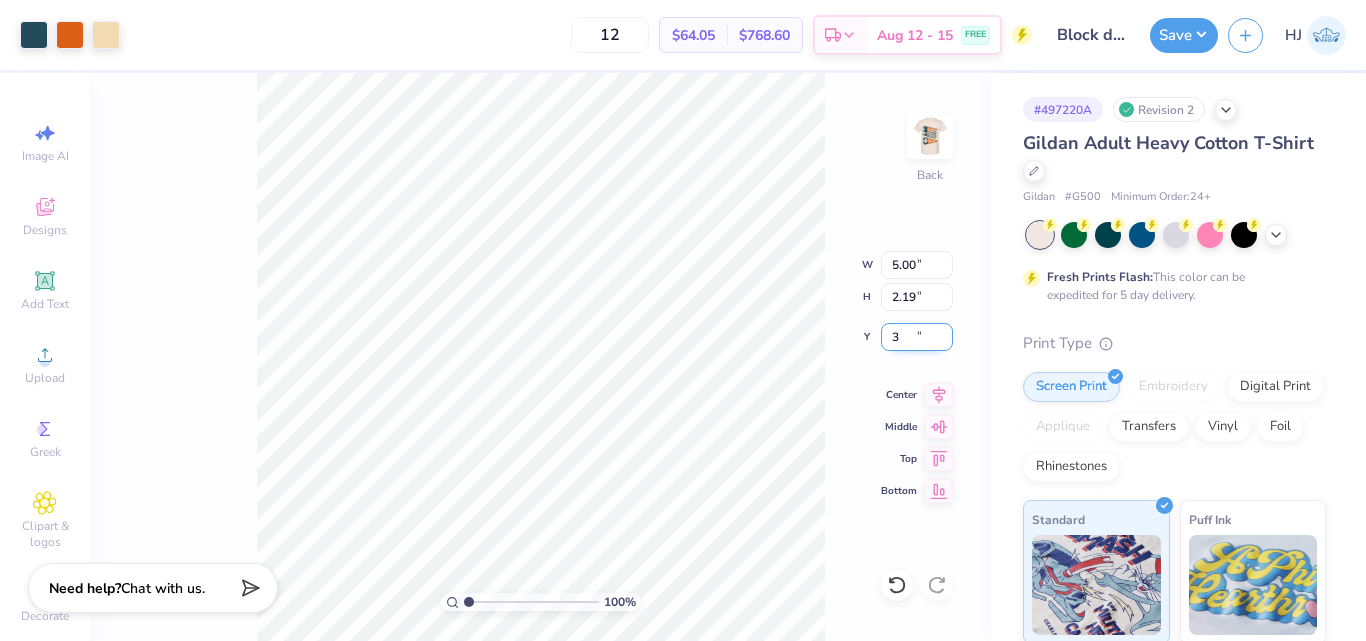 type on "3.00" 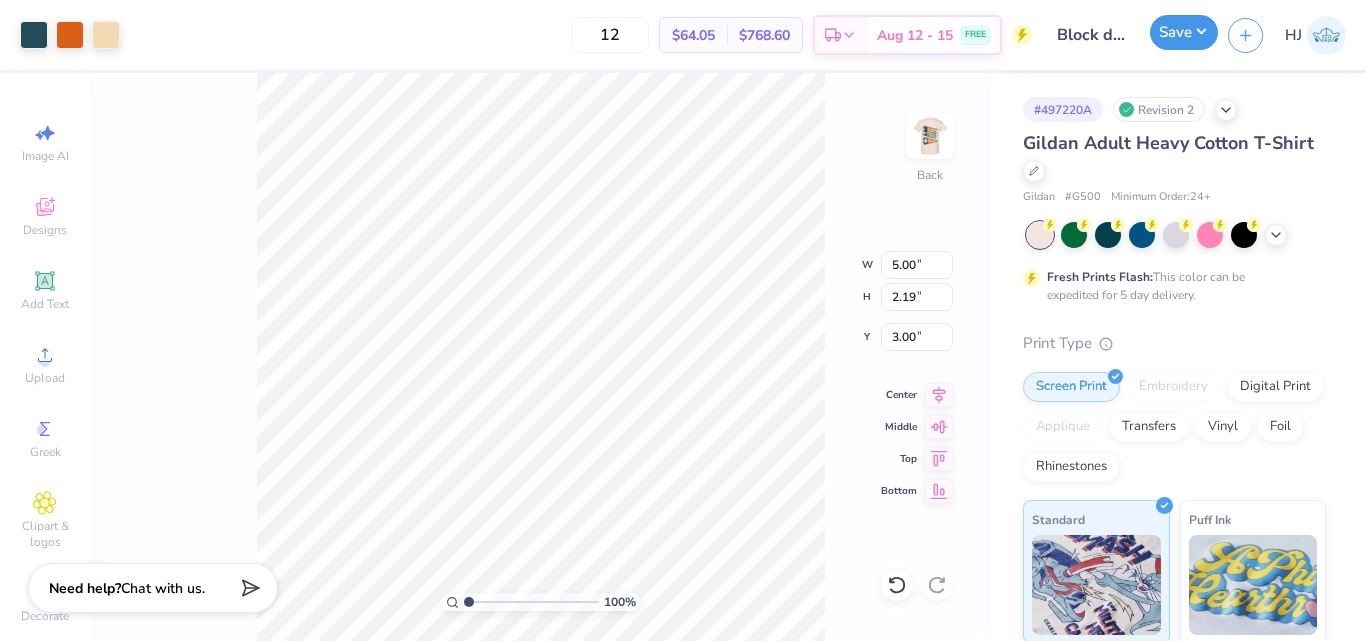 click on "Save" at bounding box center (1184, 32) 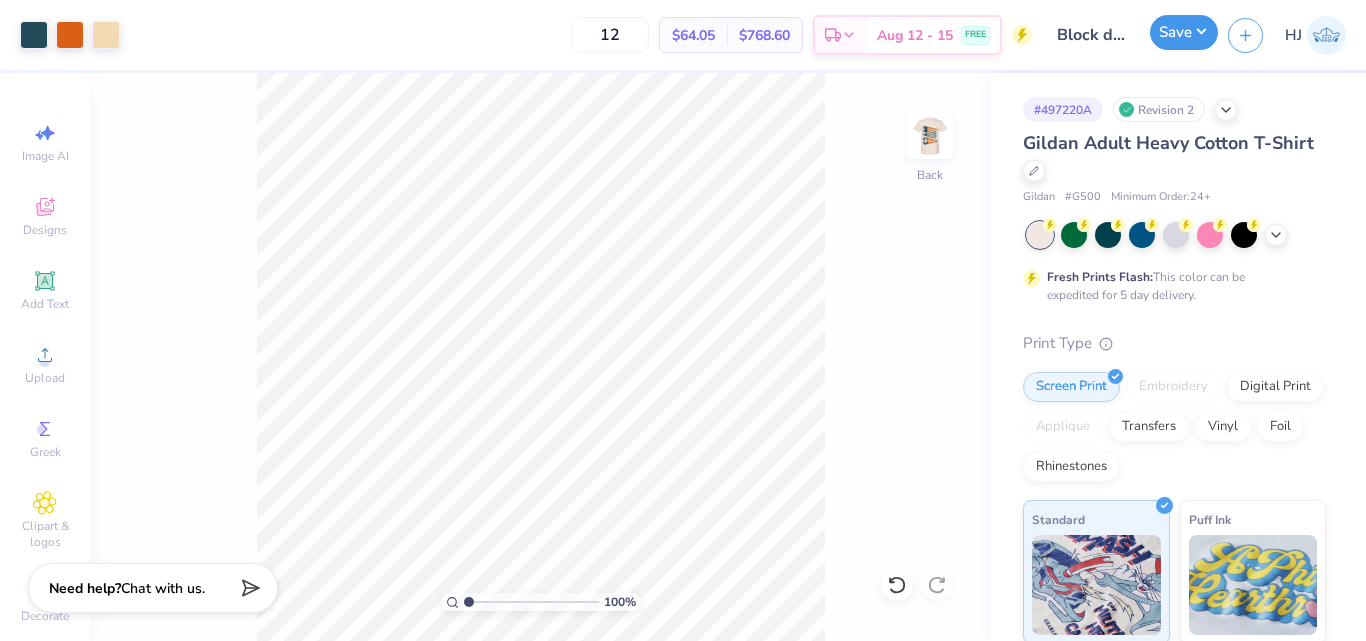 click on "Save" at bounding box center (1184, 32) 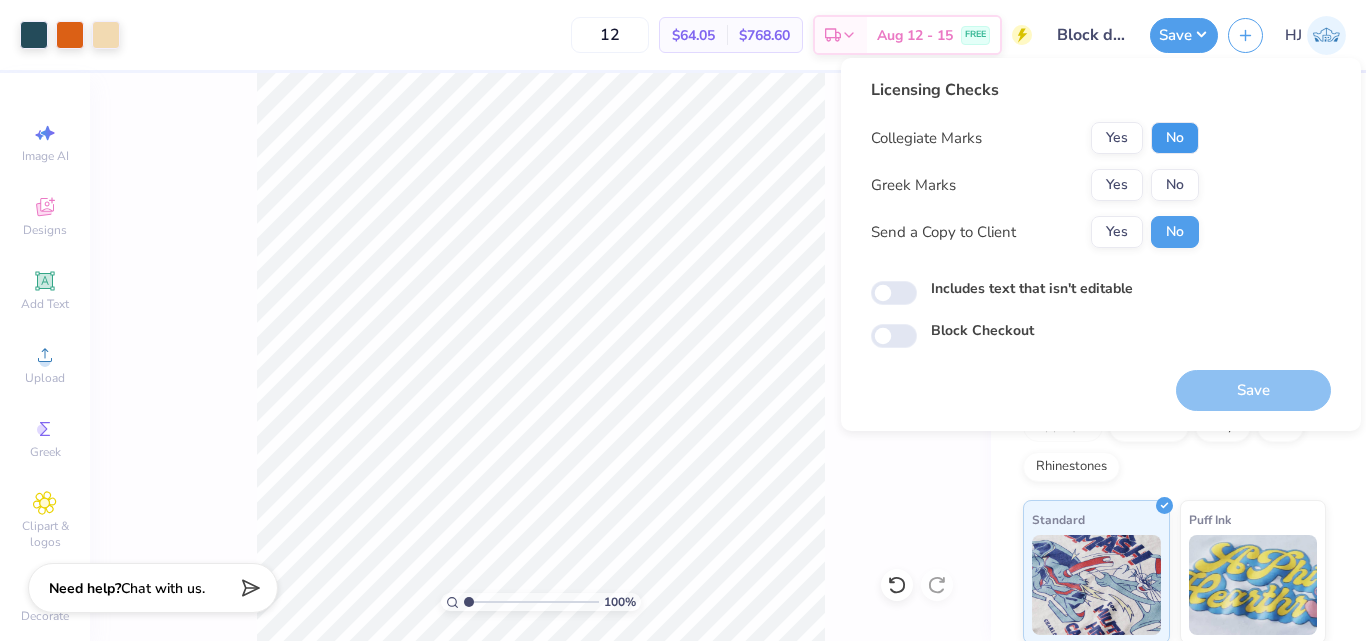 click on "No" at bounding box center [1175, 138] 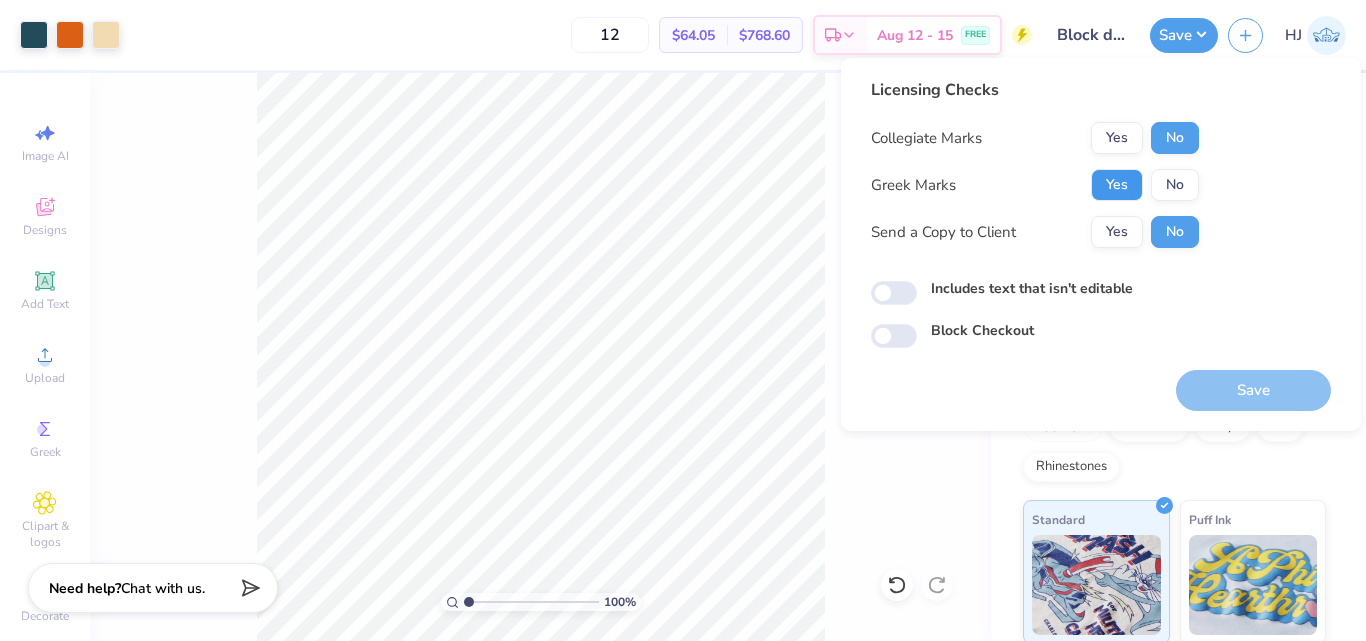 click on "Yes" at bounding box center [1117, 185] 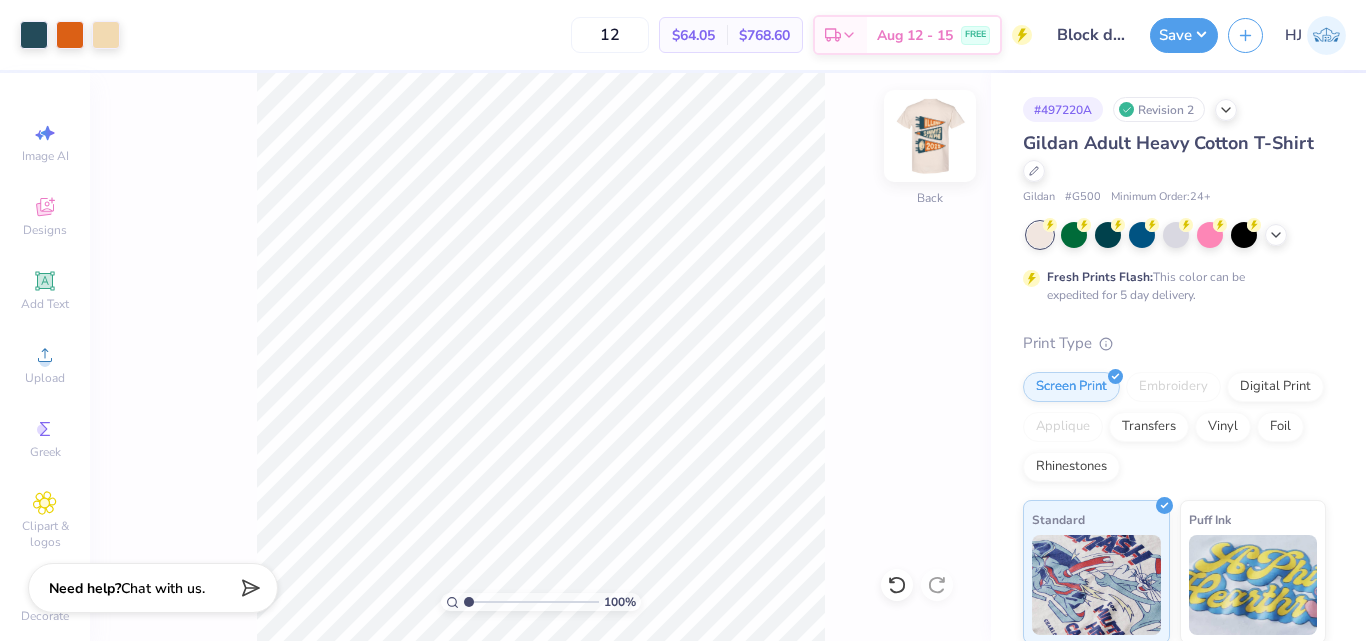 click at bounding box center (930, 136) 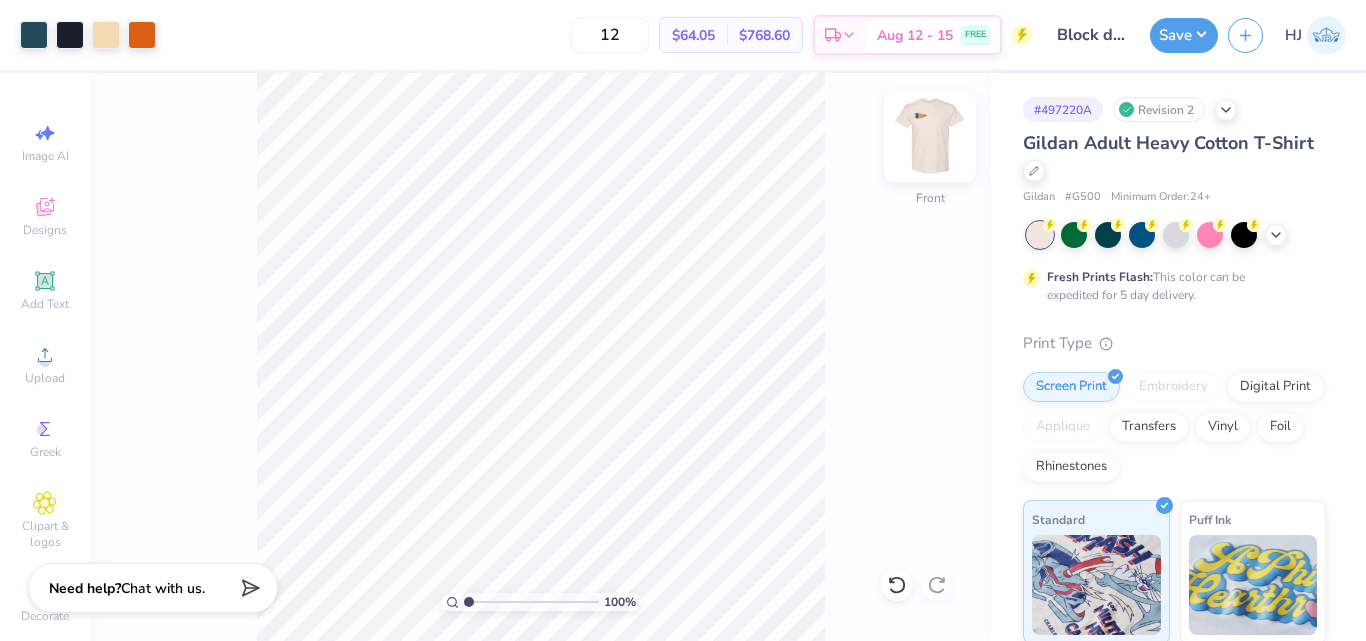 click at bounding box center (930, 136) 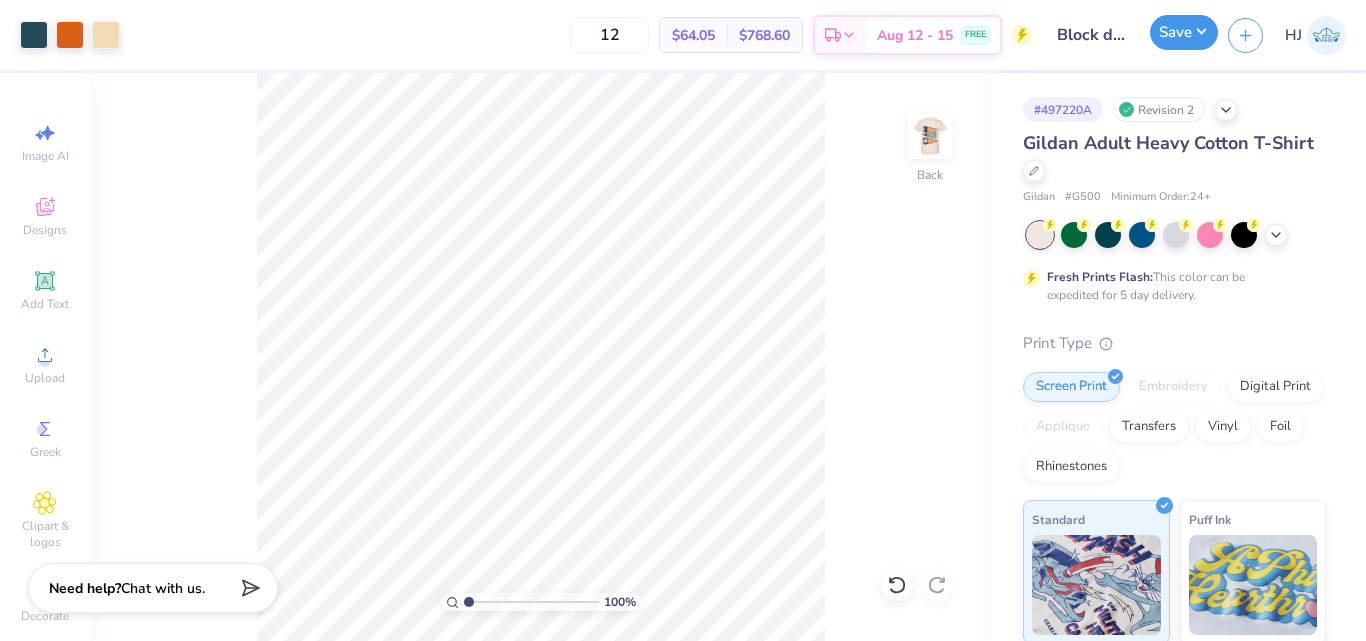 click on "Save" at bounding box center [1184, 32] 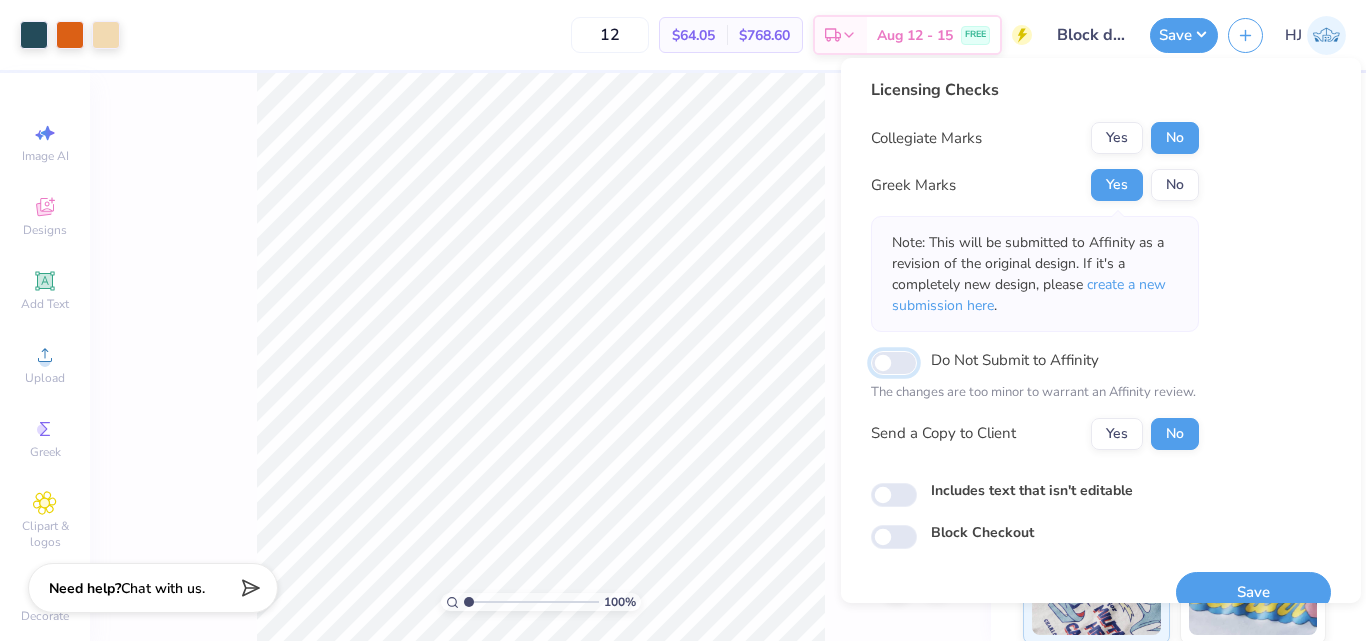 click on "Do Not Submit to Affinity" at bounding box center (894, 363) 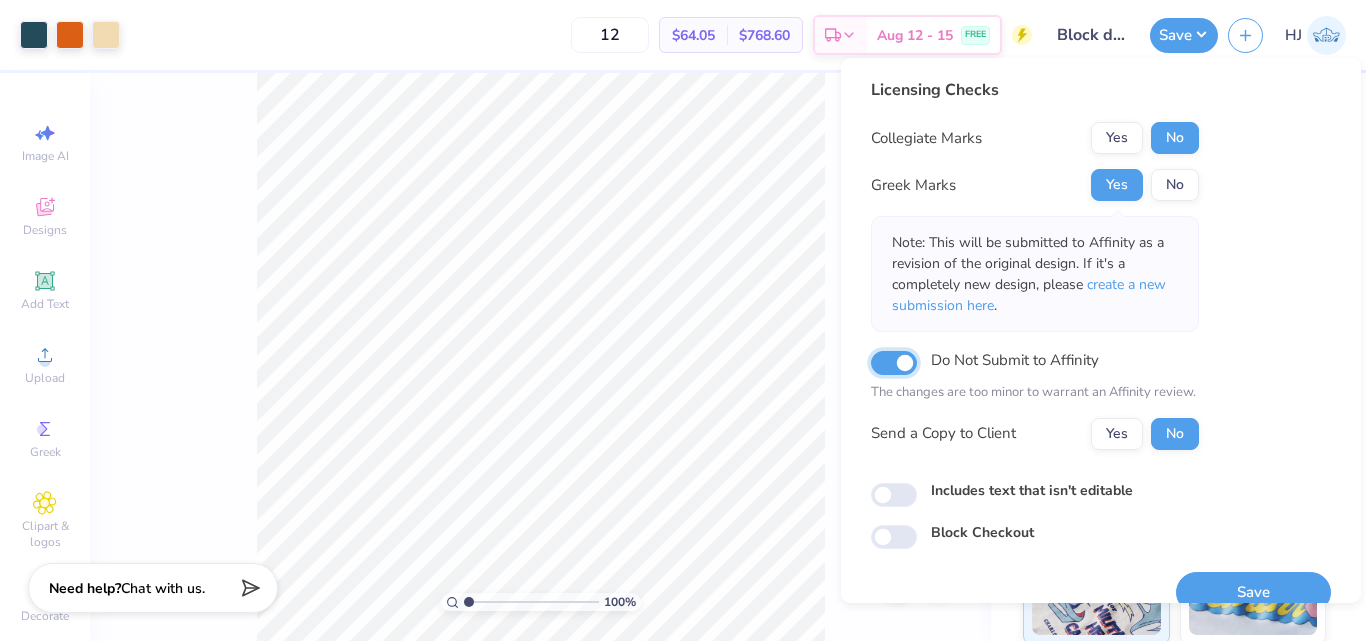 checkbox on "true" 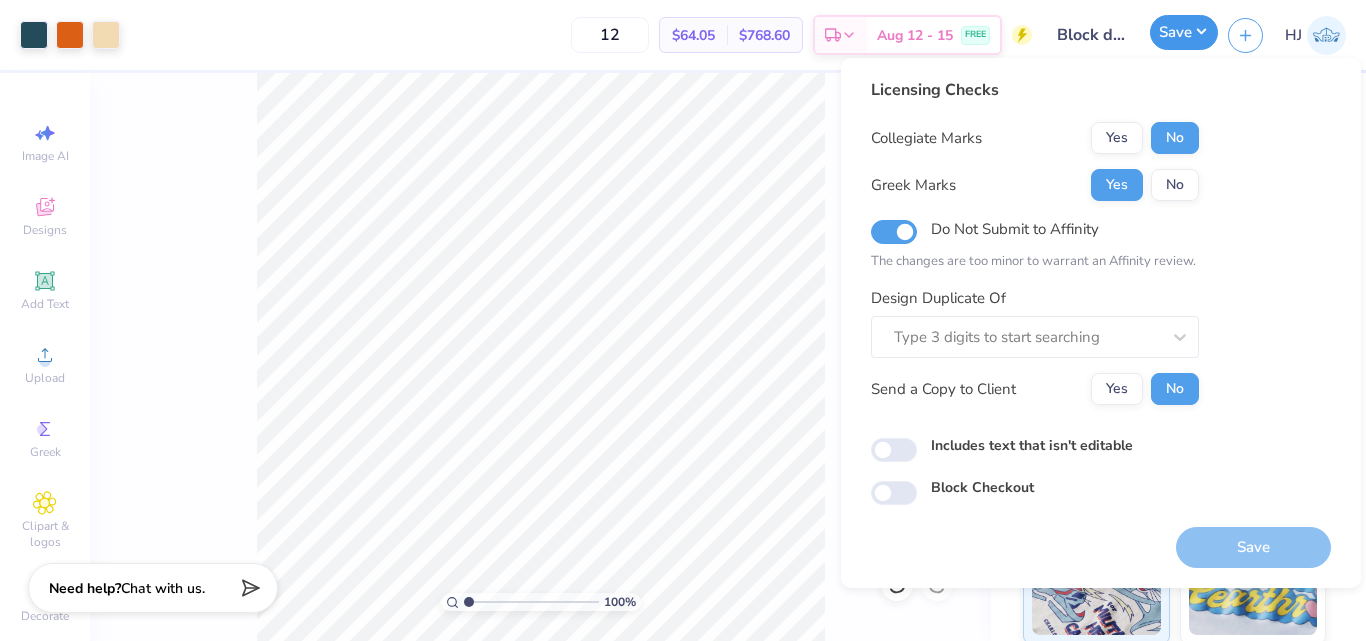 click on "Save" at bounding box center [1184, 32] 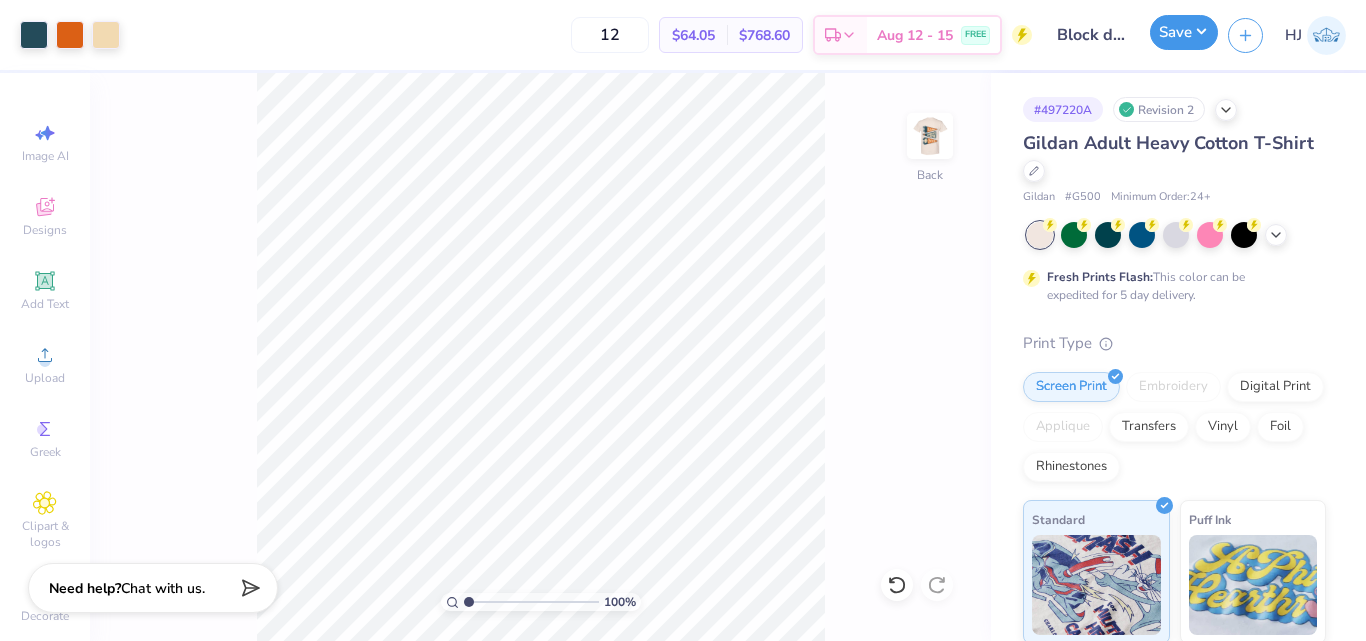 click on "Save" at bounding box center [1184, 32] 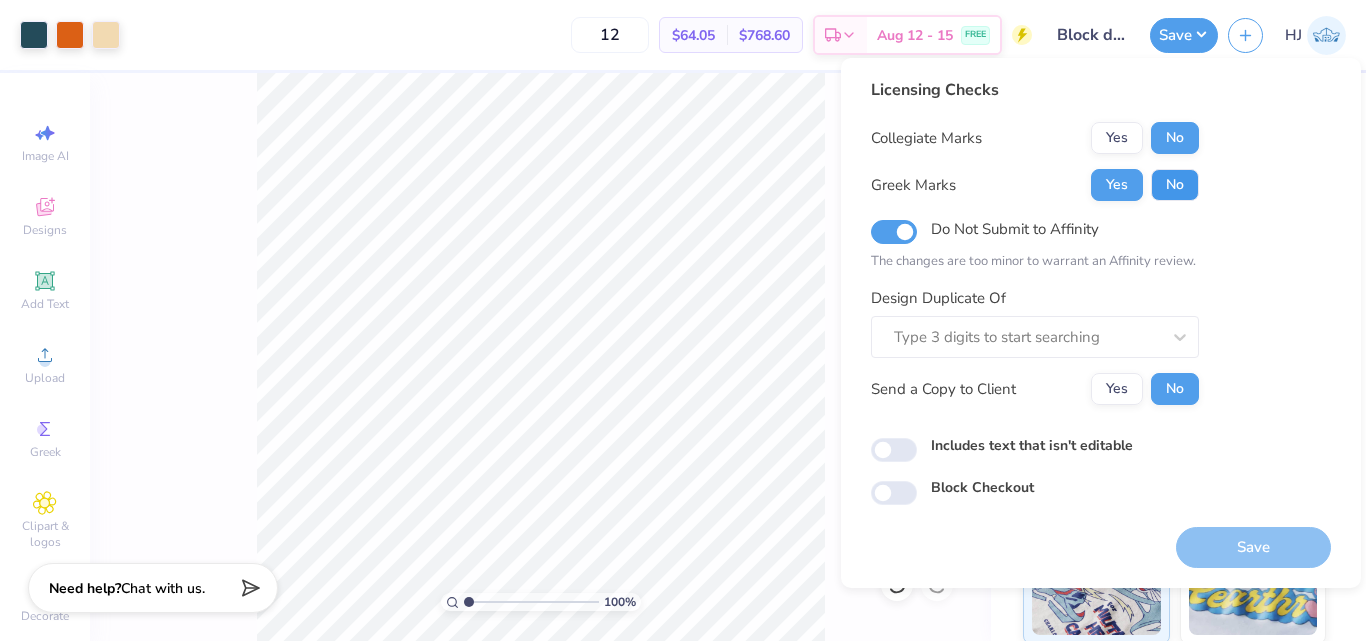 click on "No" at bounding box center (1175, 185) 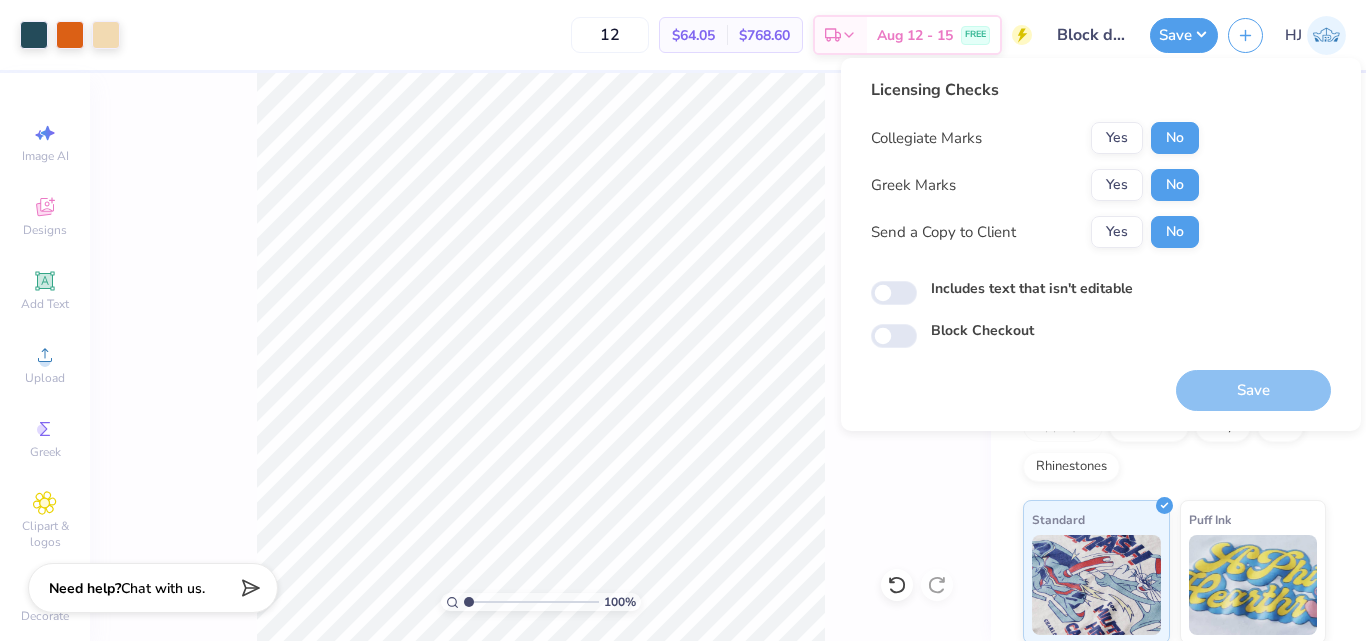 click on "Save" at bounding box center (1253, 390) 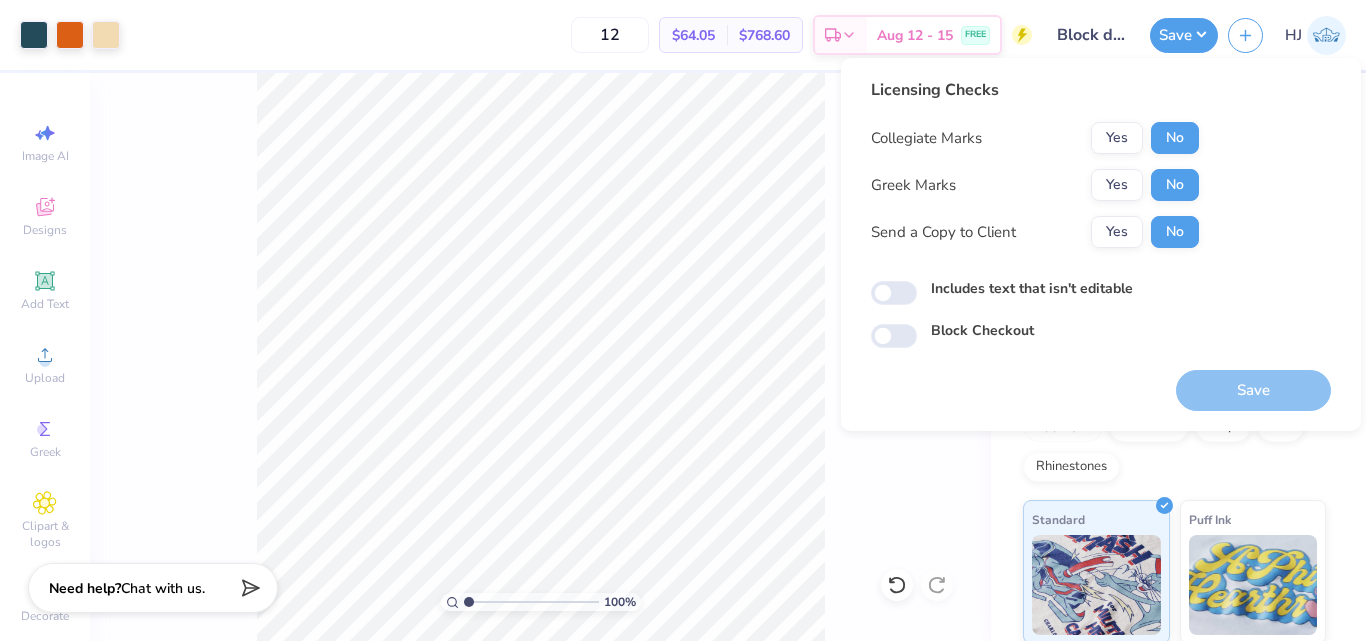 click on "Licensing Checks Collegiate Marks Yes No Greek Marks Yes No Send a Copy to Client Yes No Includes text that isn't editable Block Checkout" at bounding box center [1101, 213] 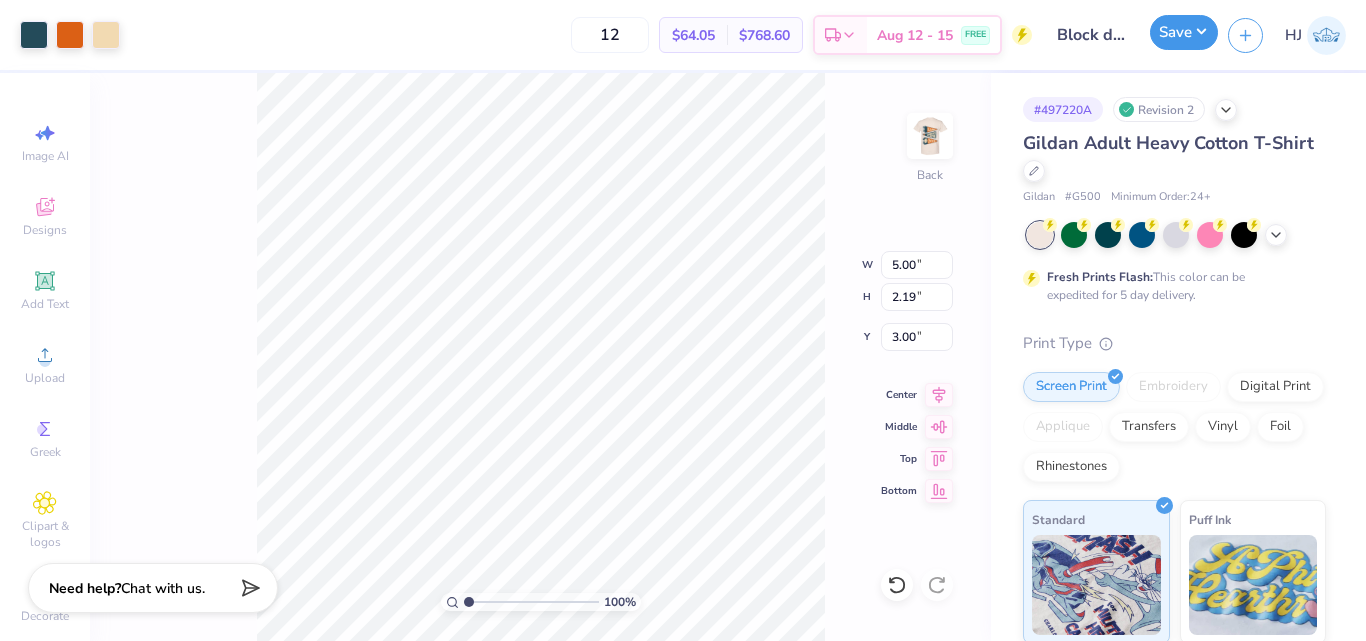 click on "Save" at bounding box center [1184, 32] 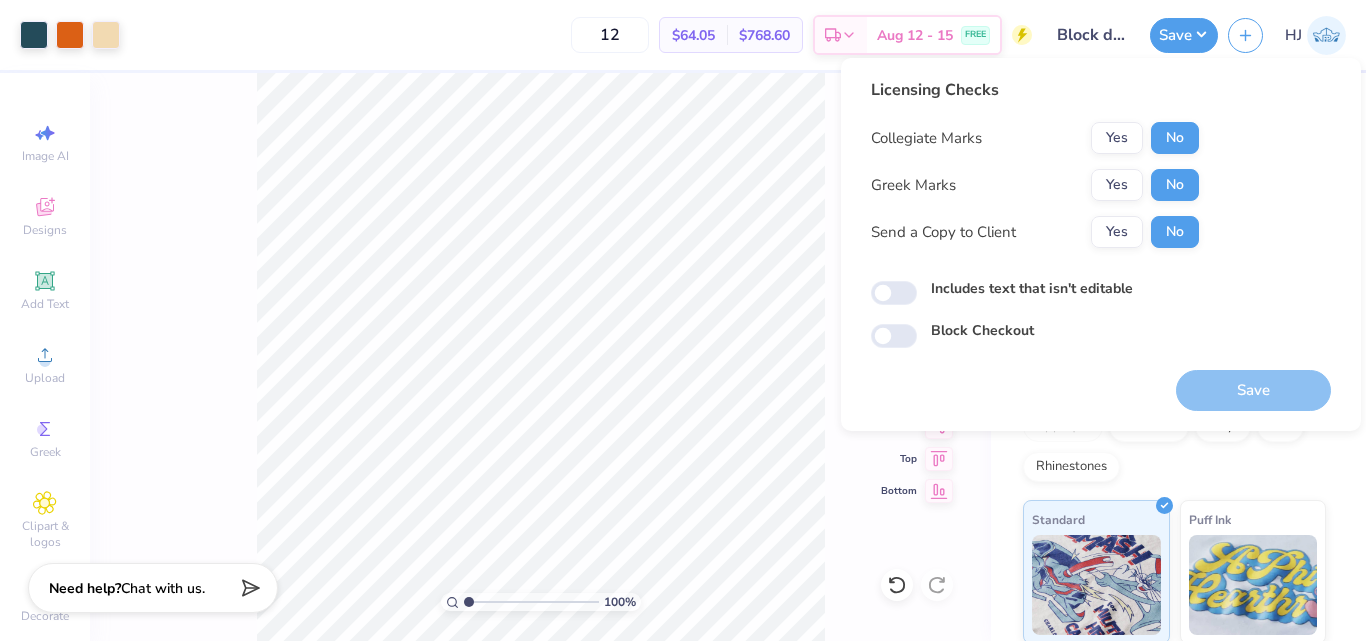 click on "Save" at bounding box center [1253, 390] 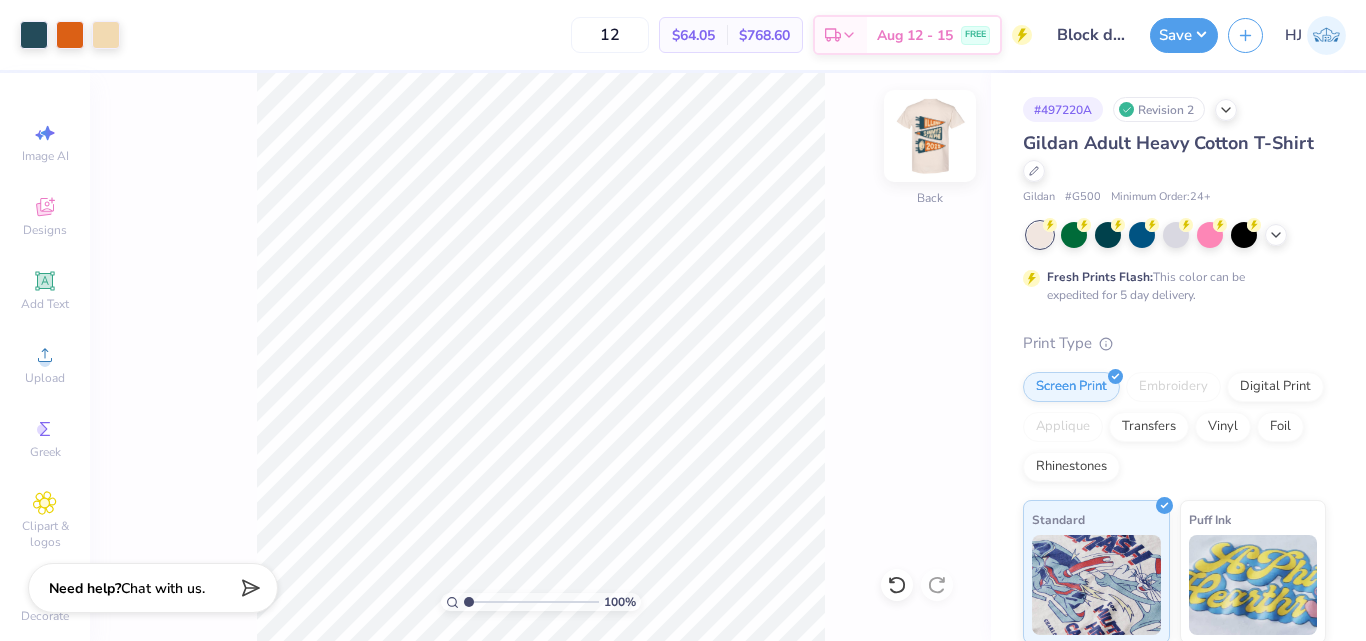 click at bounding box center [930, 136] 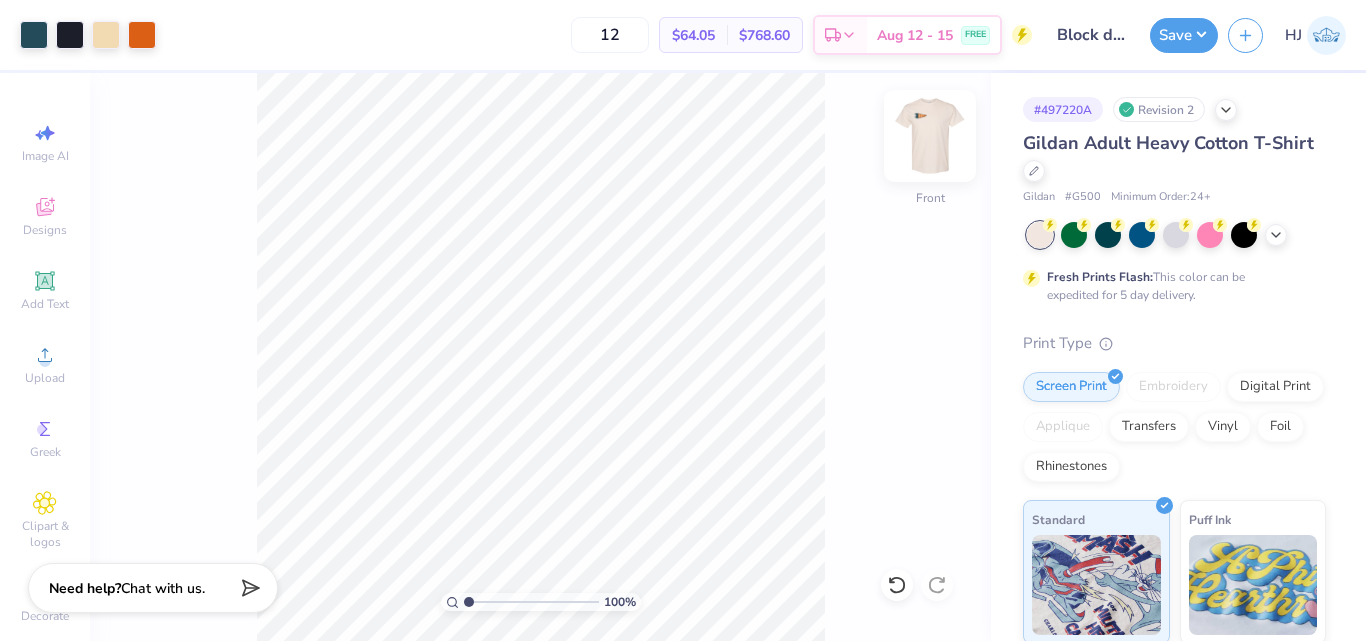 click at bounding box center [930, 136] 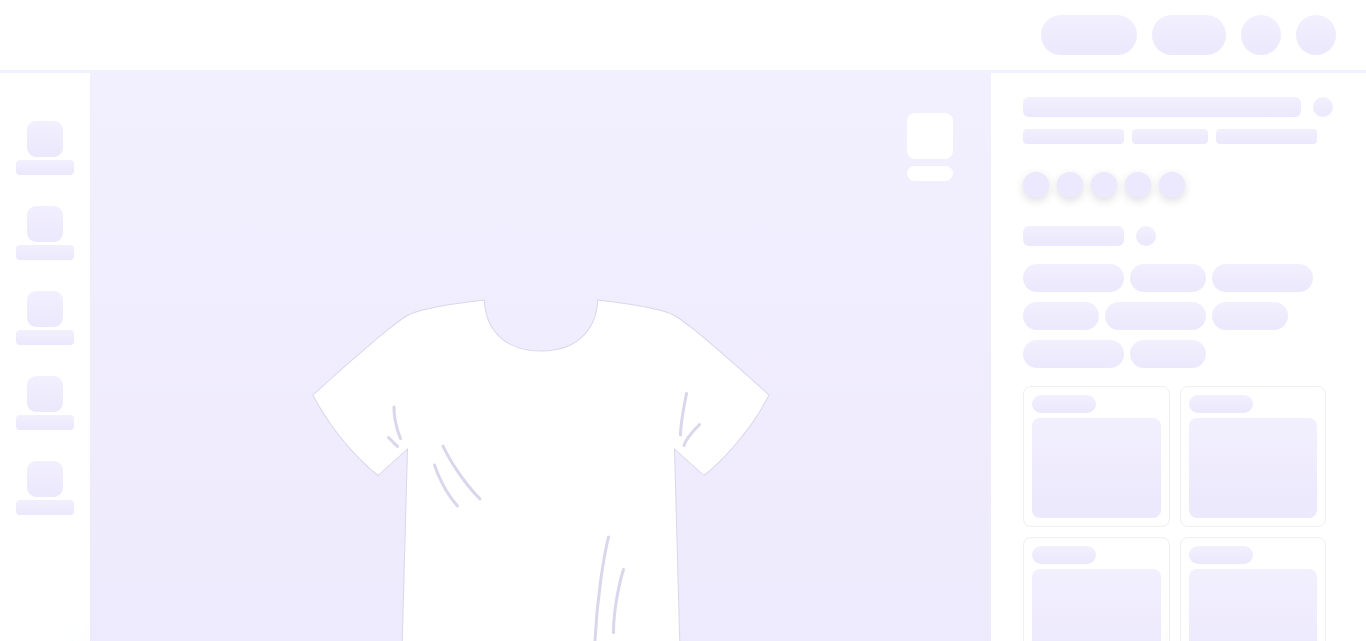 scroll, scrollTop: 0, scrollLeft: 0, axis: both 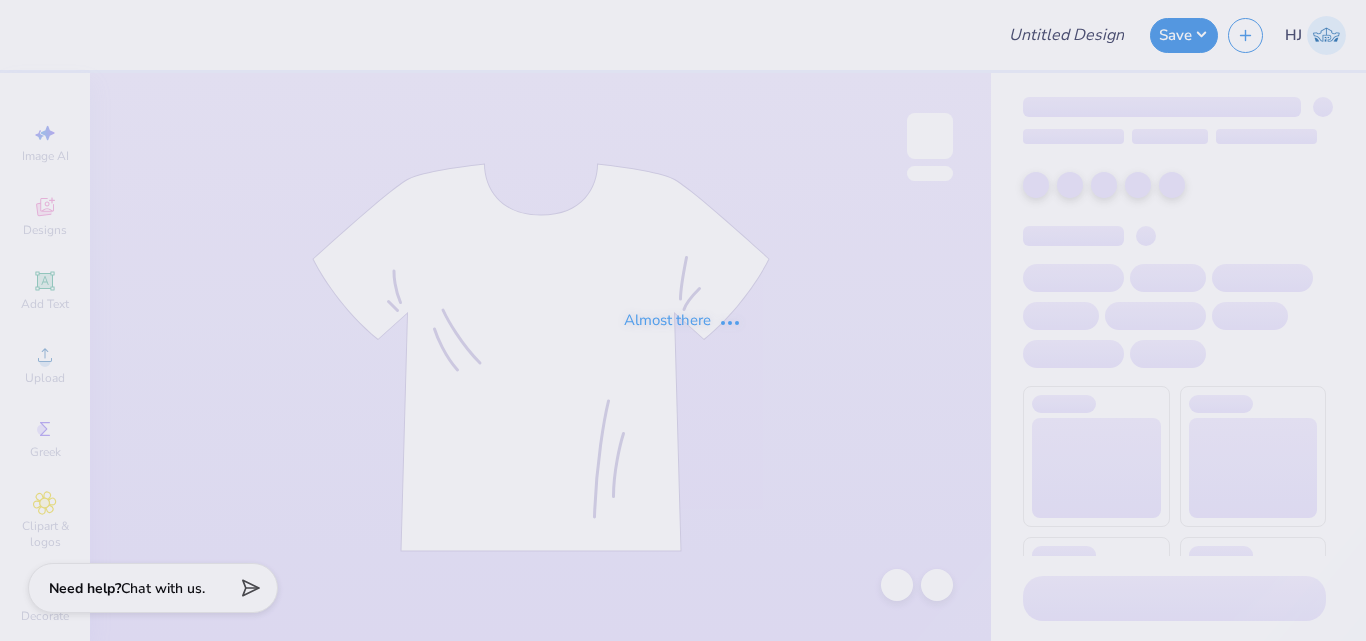 type on "Block design" 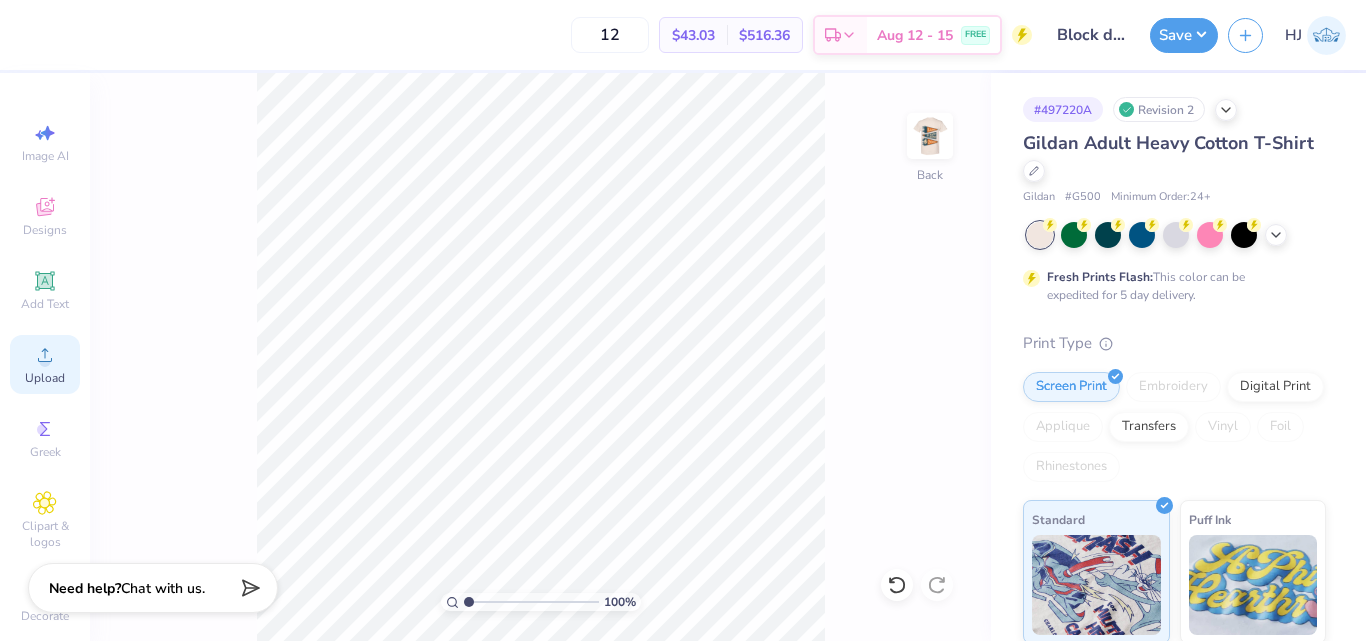 click on "Upload" at bounding box center [45, 364] 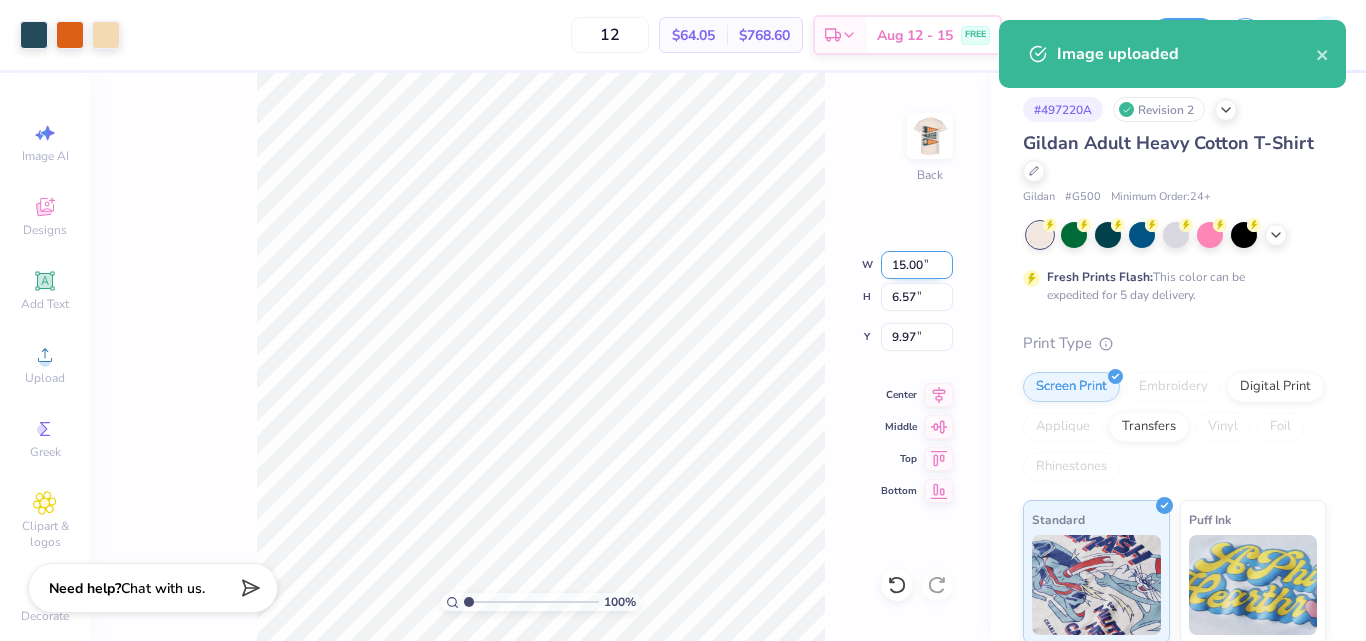 click on "15.00" at bounding box center [917, 265] 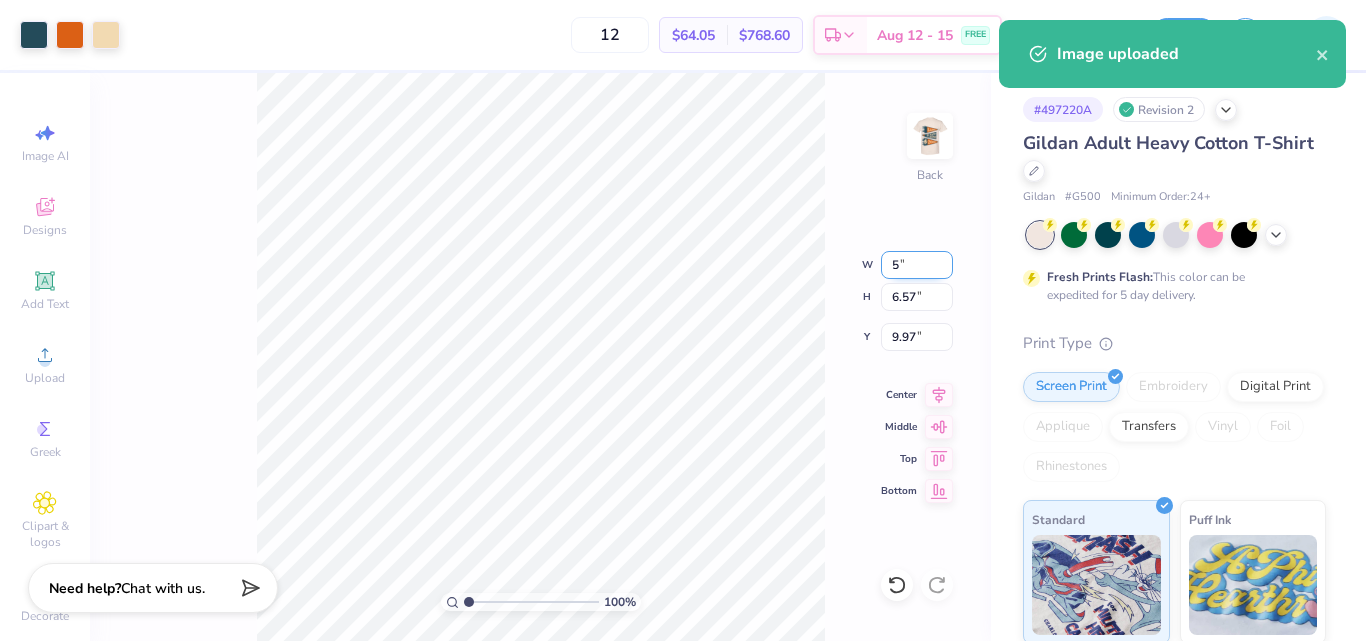 type on "5.00" 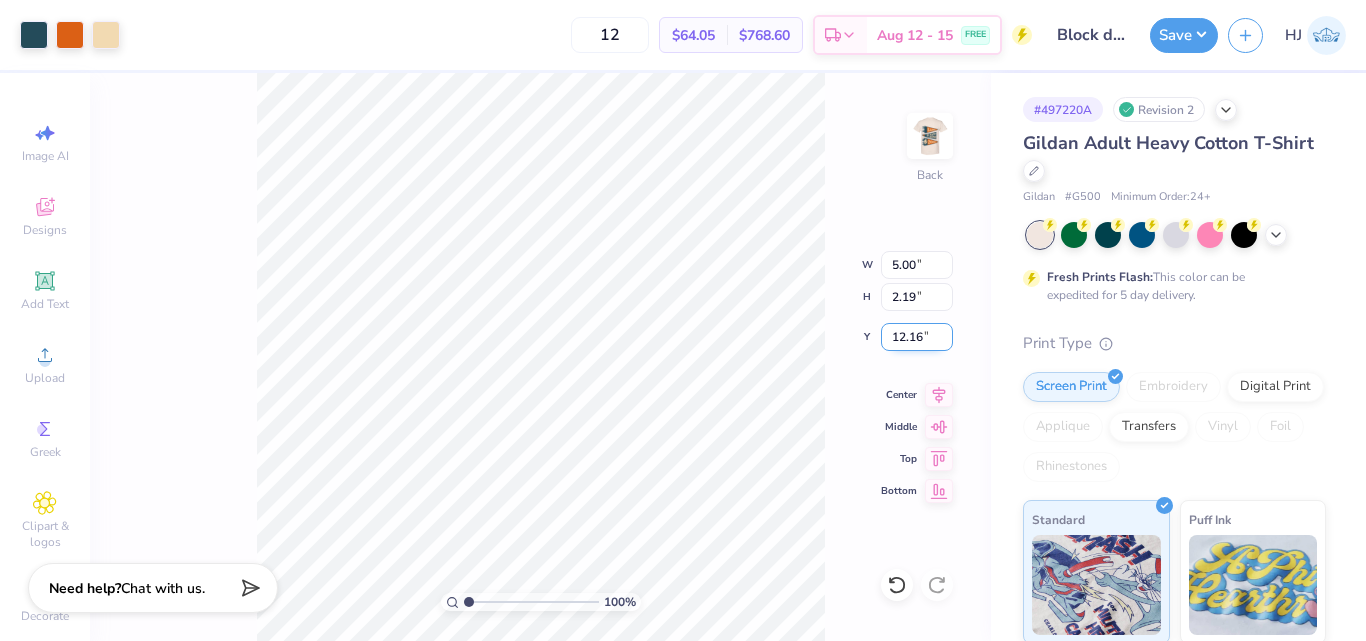 click on "12.16" at bounding box center (917, 337) 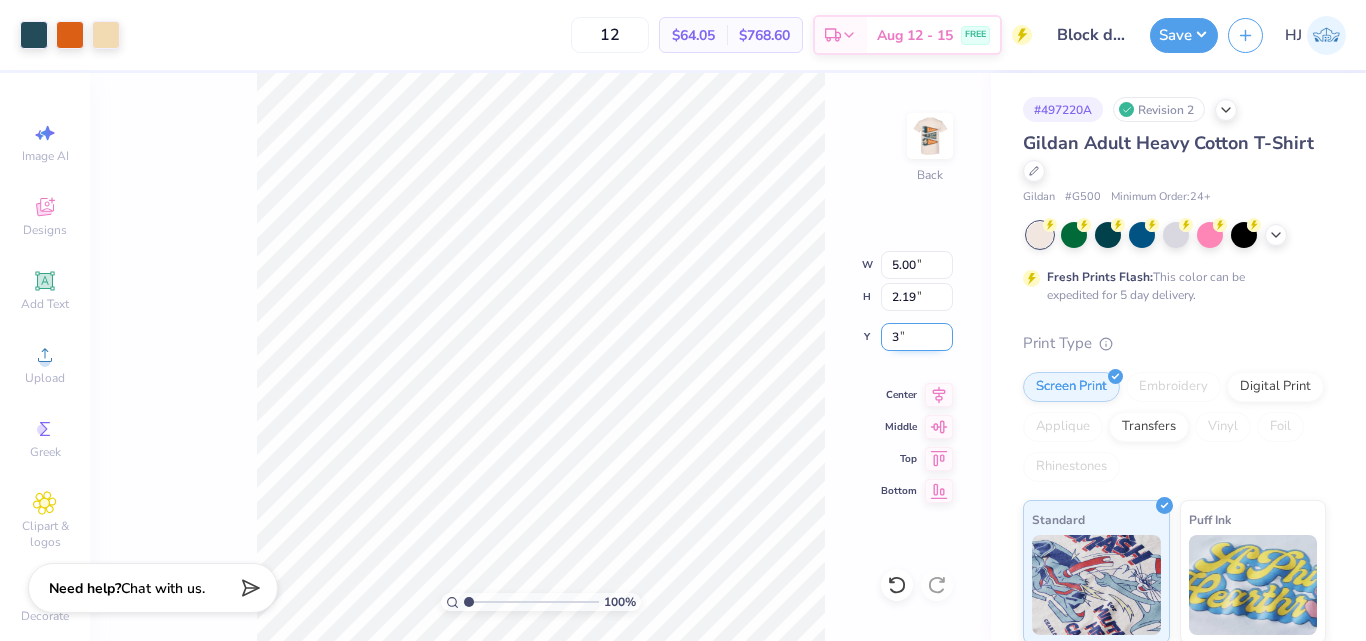 type on "3.00" 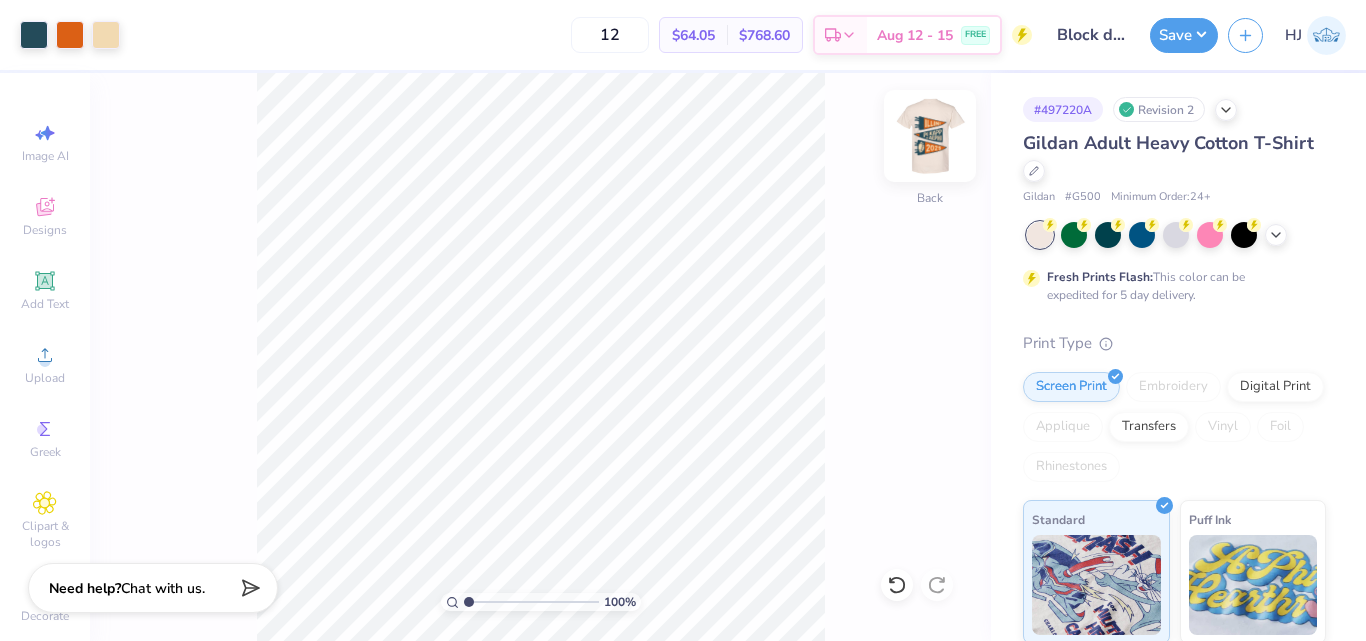 click at bounding box center [930, 136] 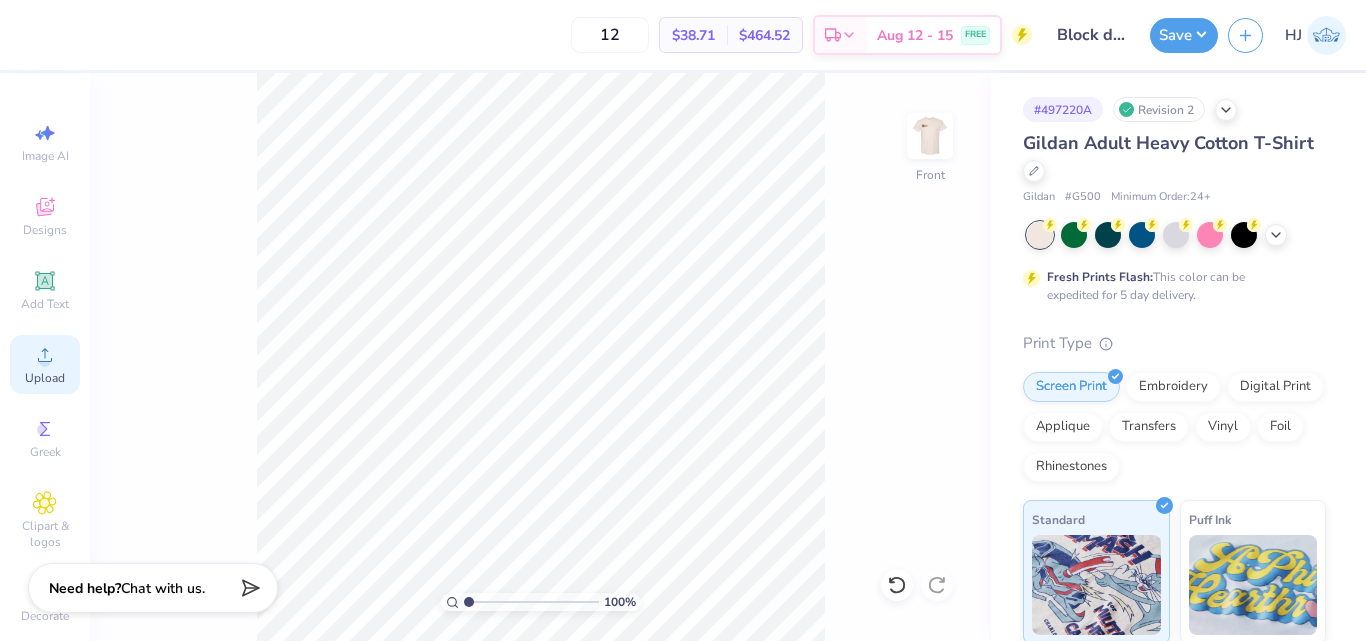 click on "Upload" at bounding box center [45, 378] 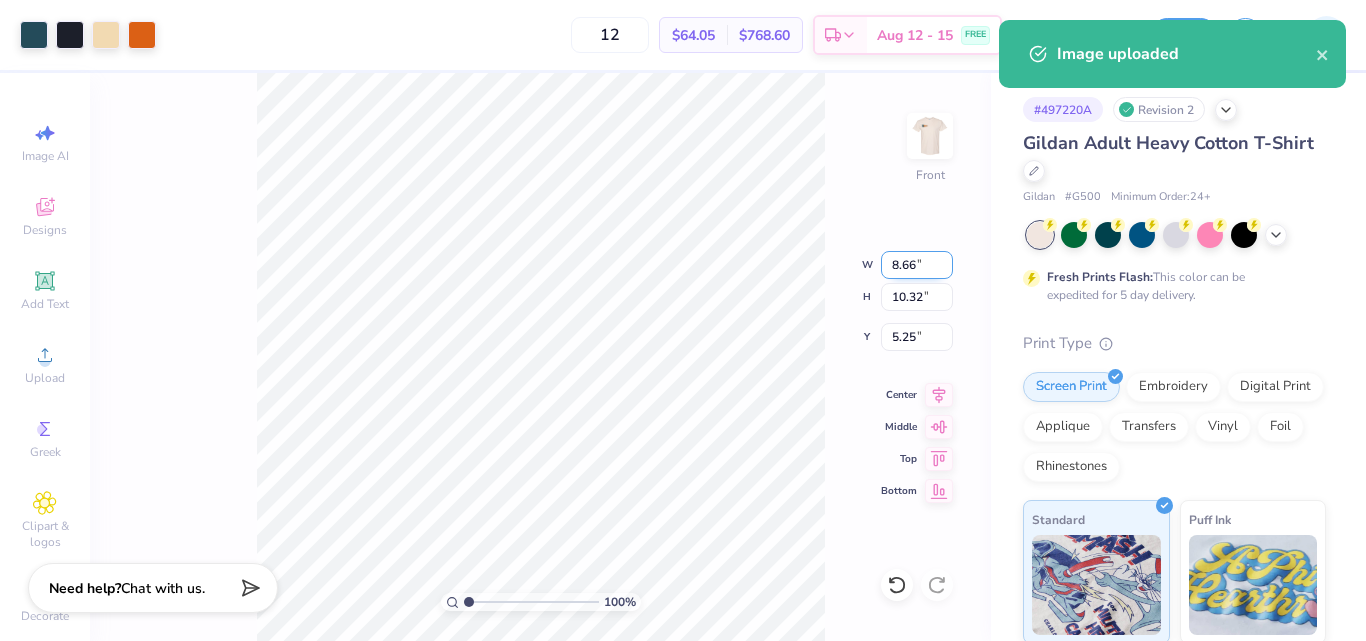 click on "8.66" at bounding box center [917, 265] 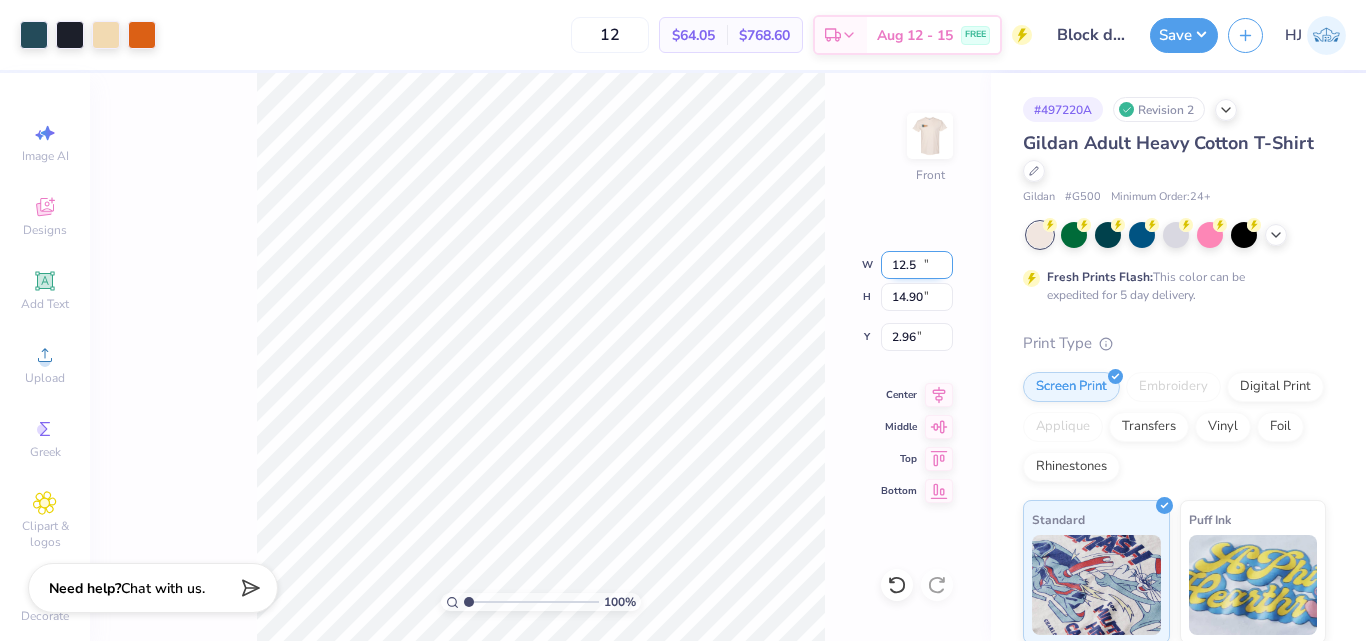 type on "12.50" 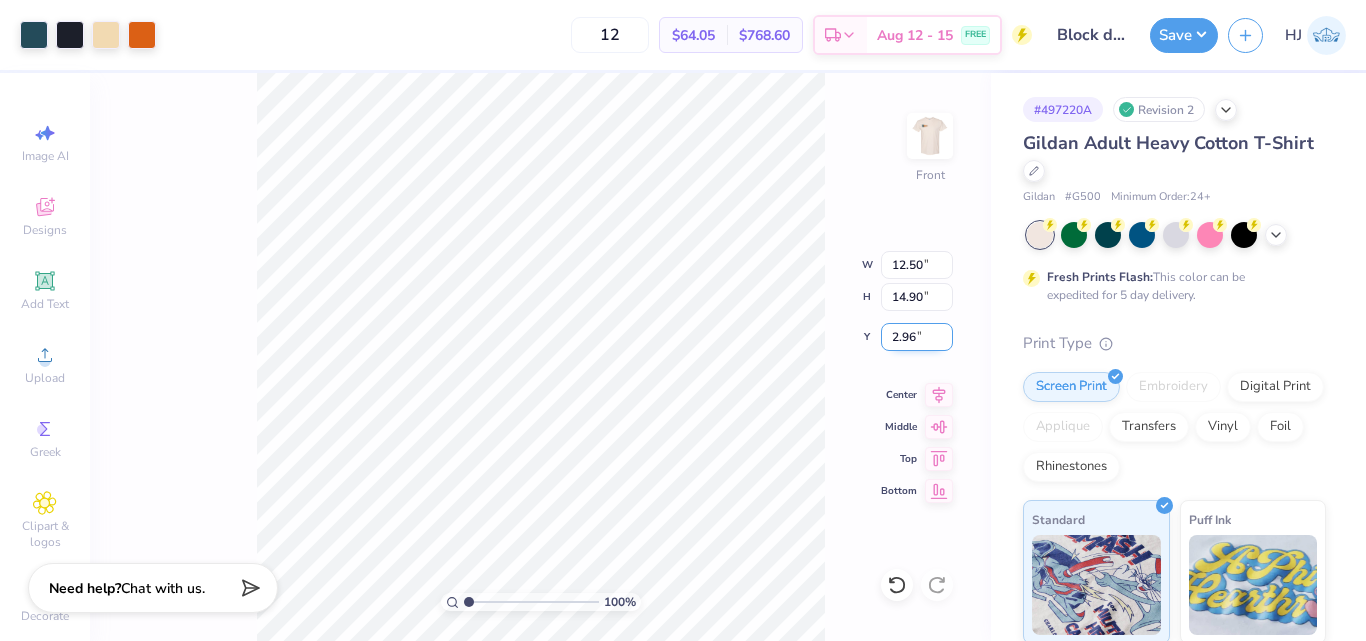 click on "2.96" at bounding box center (917, 337) 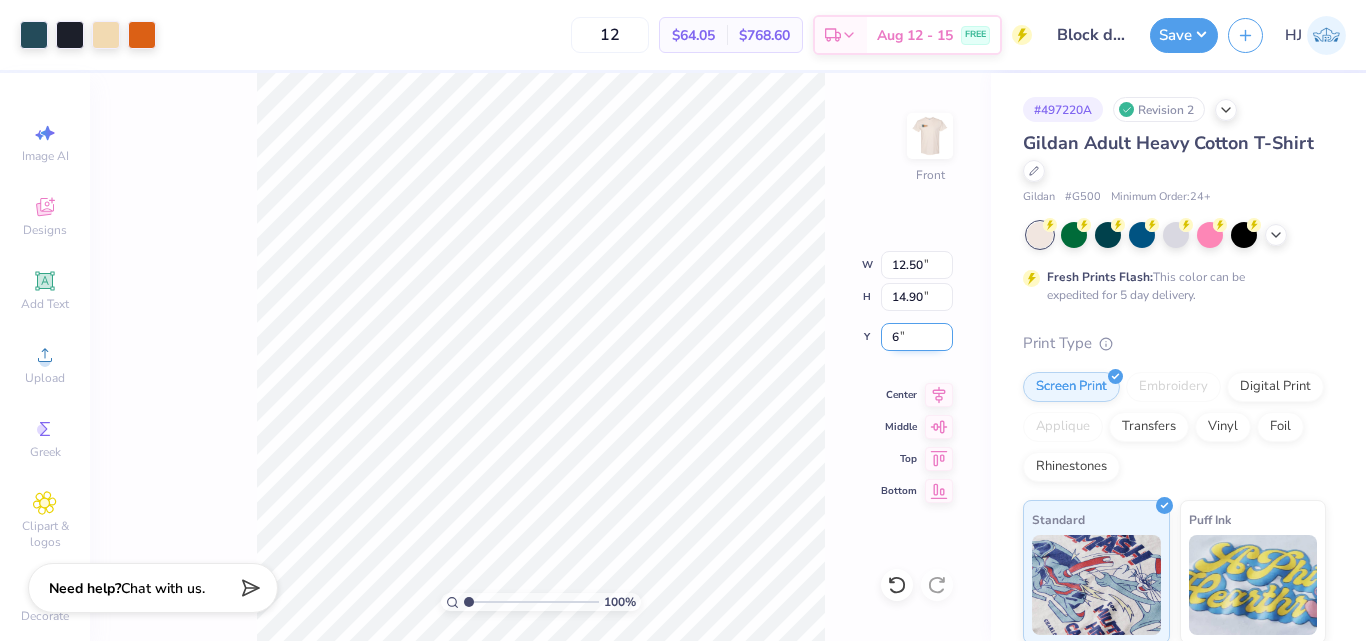 type on "6.00" 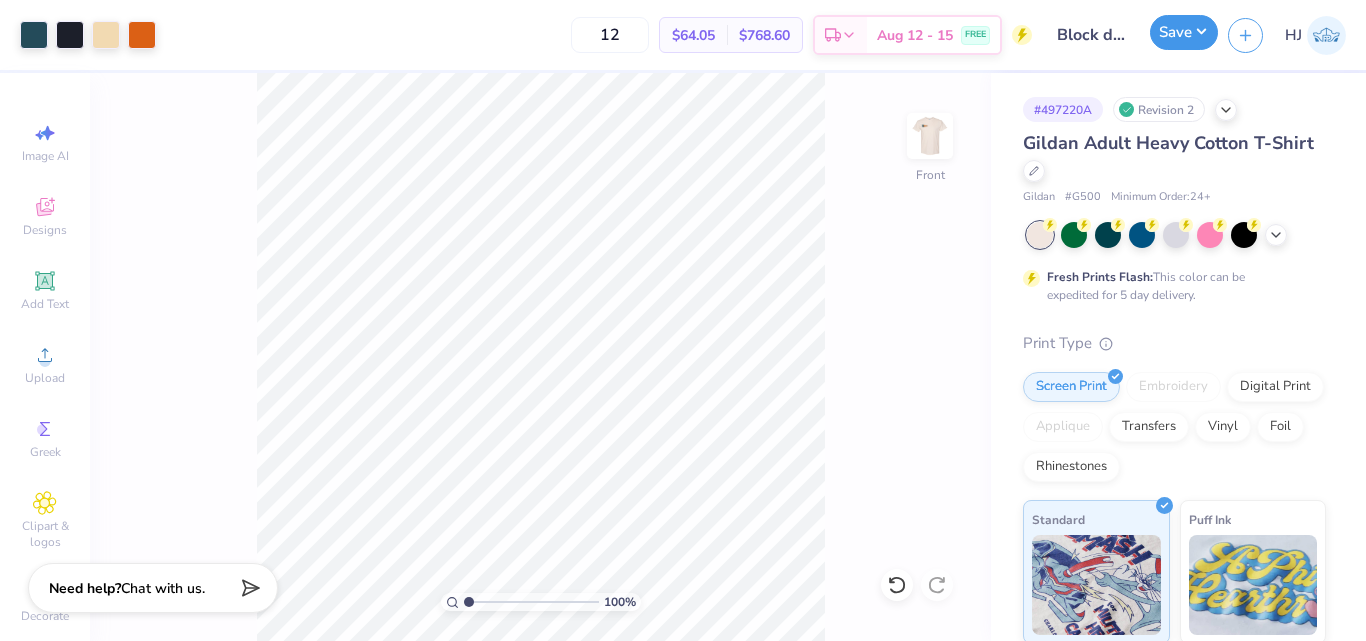 click on "Save" at bounding box center (1184, 32) 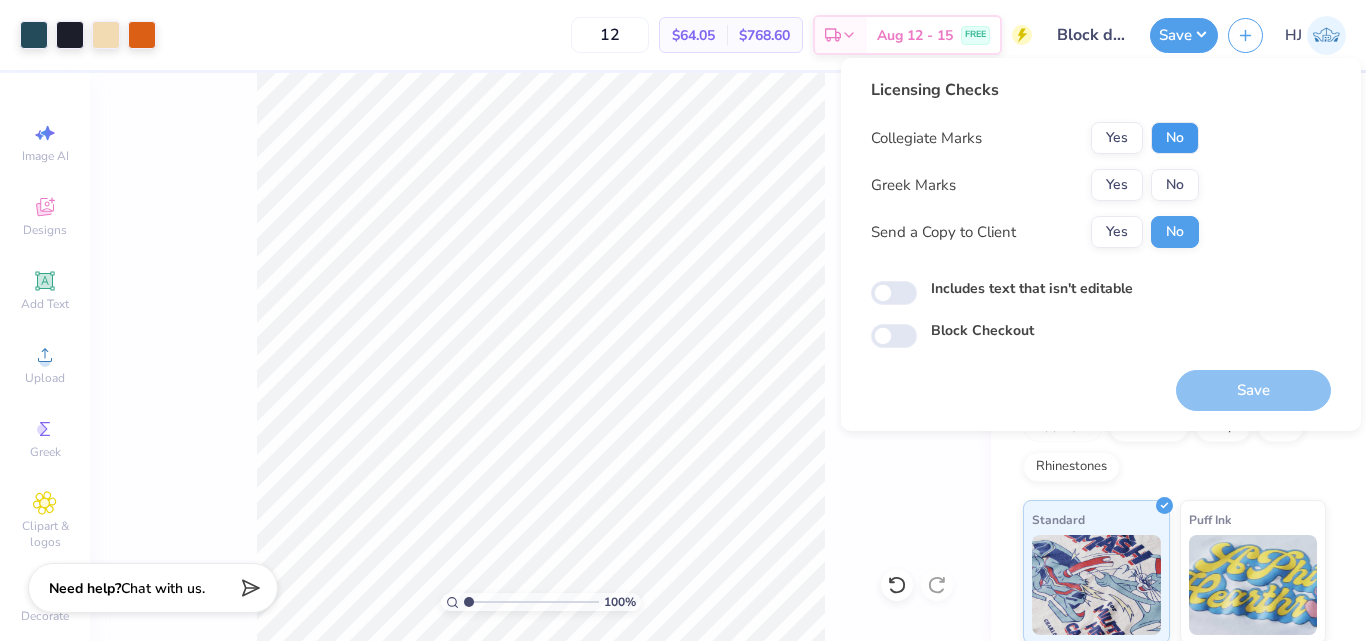 click on "No" at bounding box center [1175, 138] 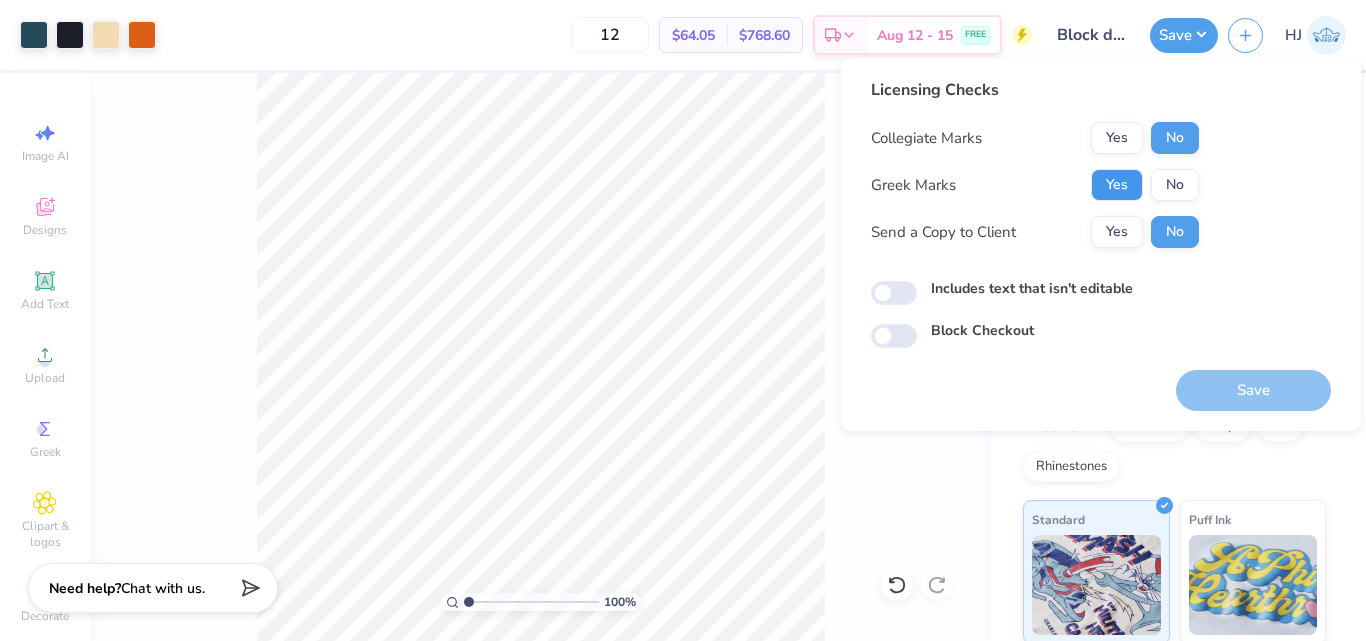 click on "Yes" at bounding box center (1117, 185) 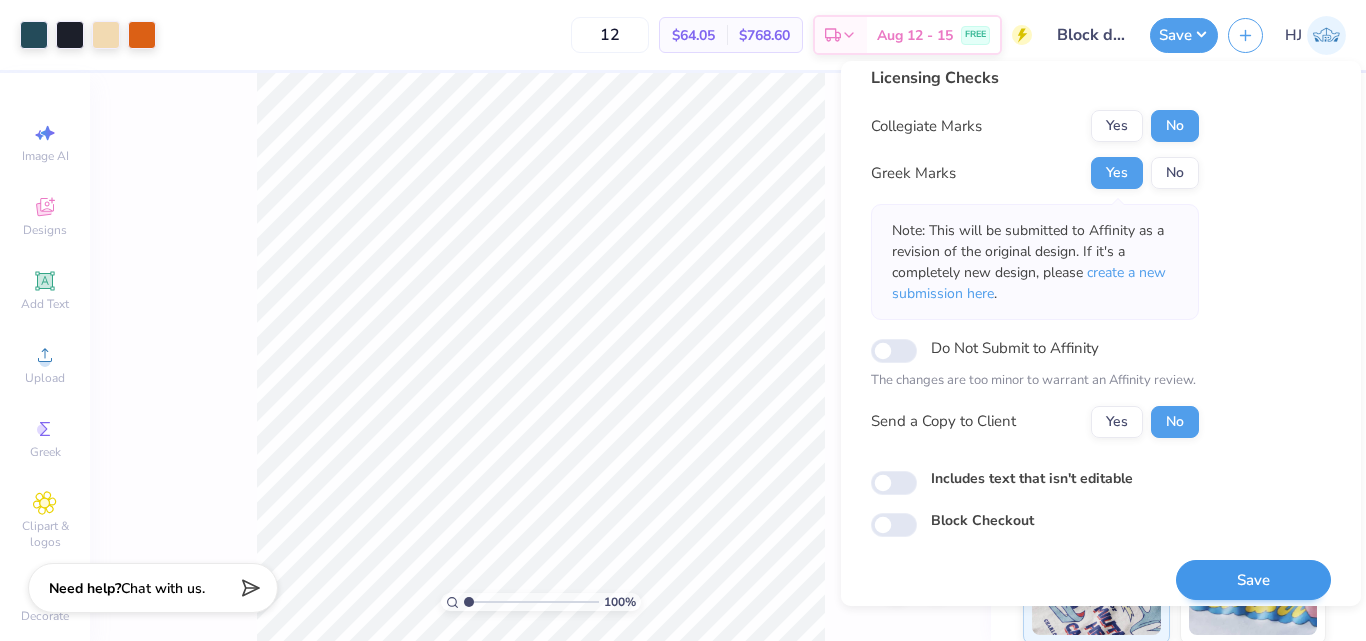 scroll, scrollTop: 29, scrollLeft: 0, axis: vertical 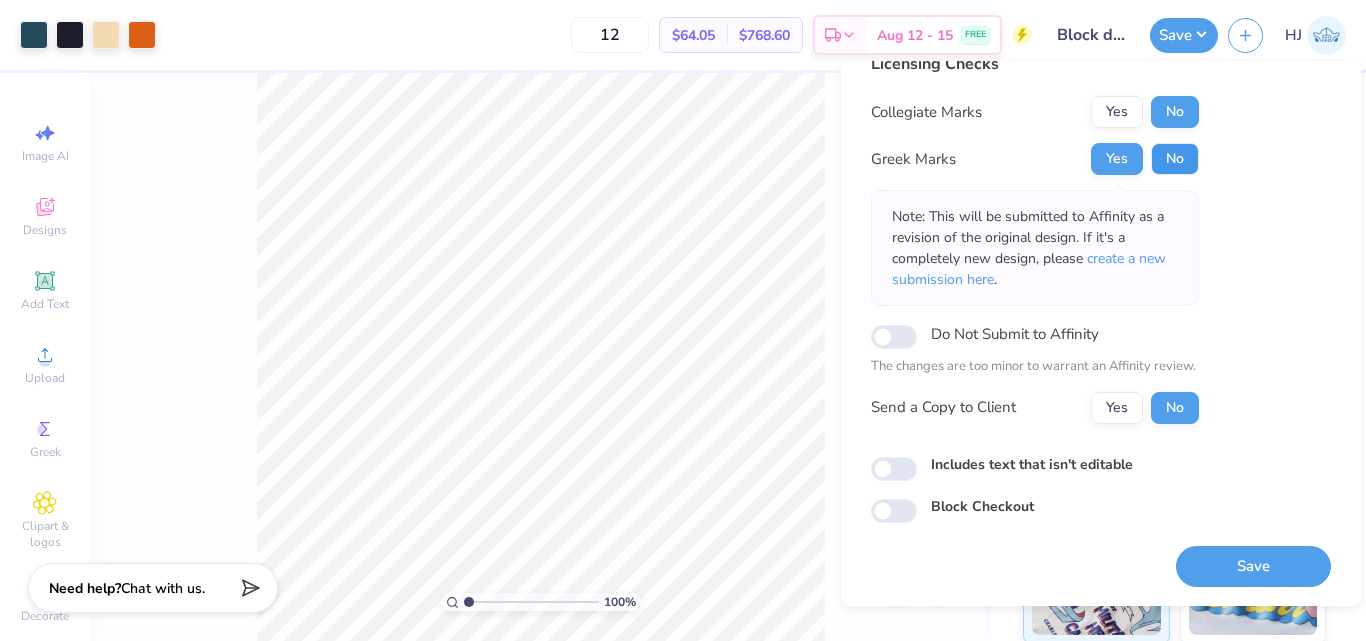 click on "No" at bounding box center (1175, 159) 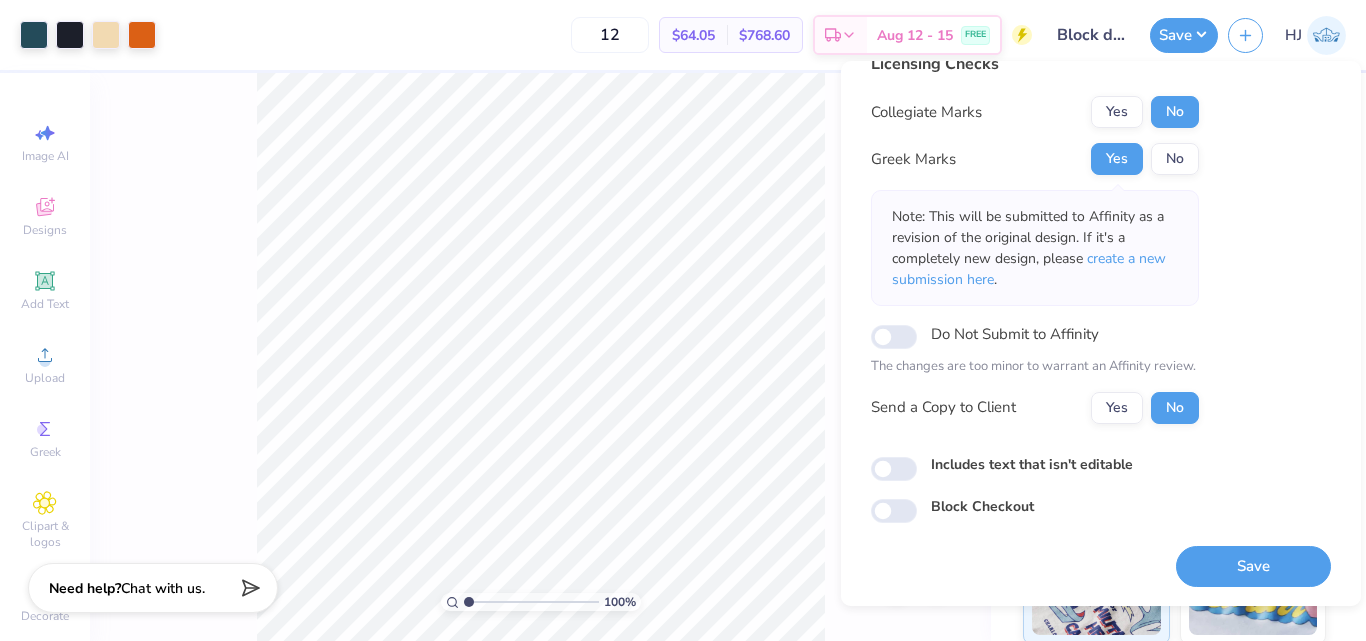 scroll, scrollTop: 0, scrollLeft: 0, axis: both 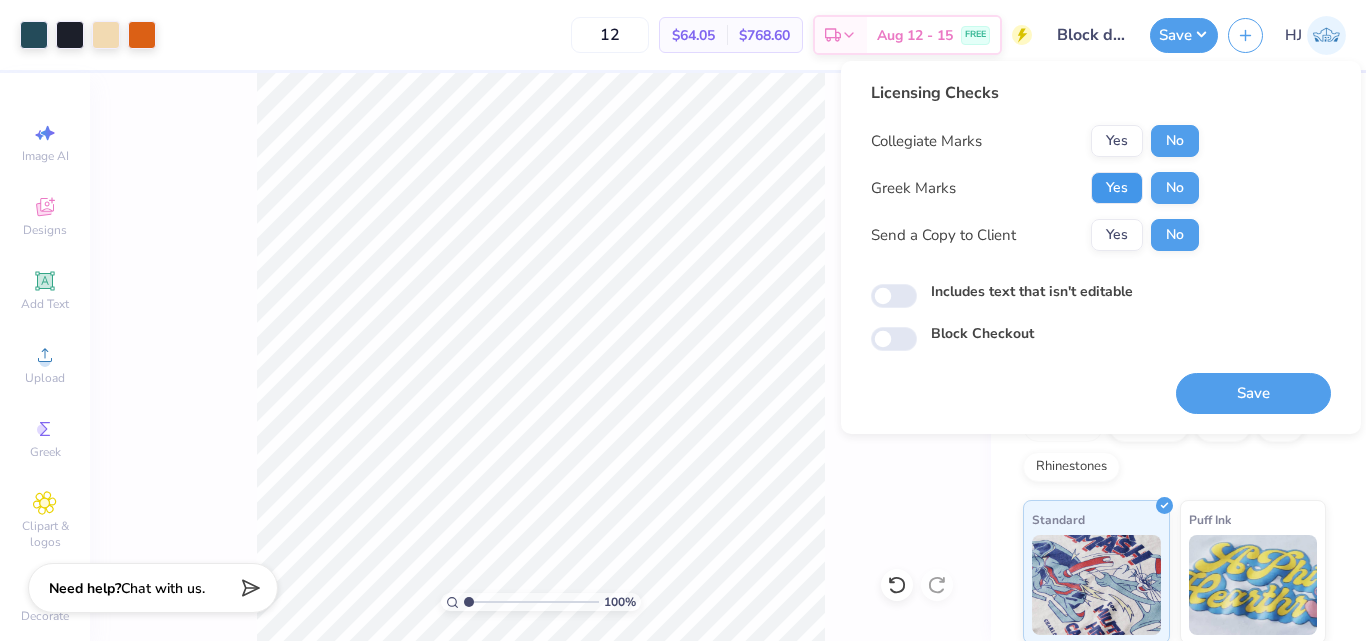 click on "Yes" at bounding box center [1117, 188] 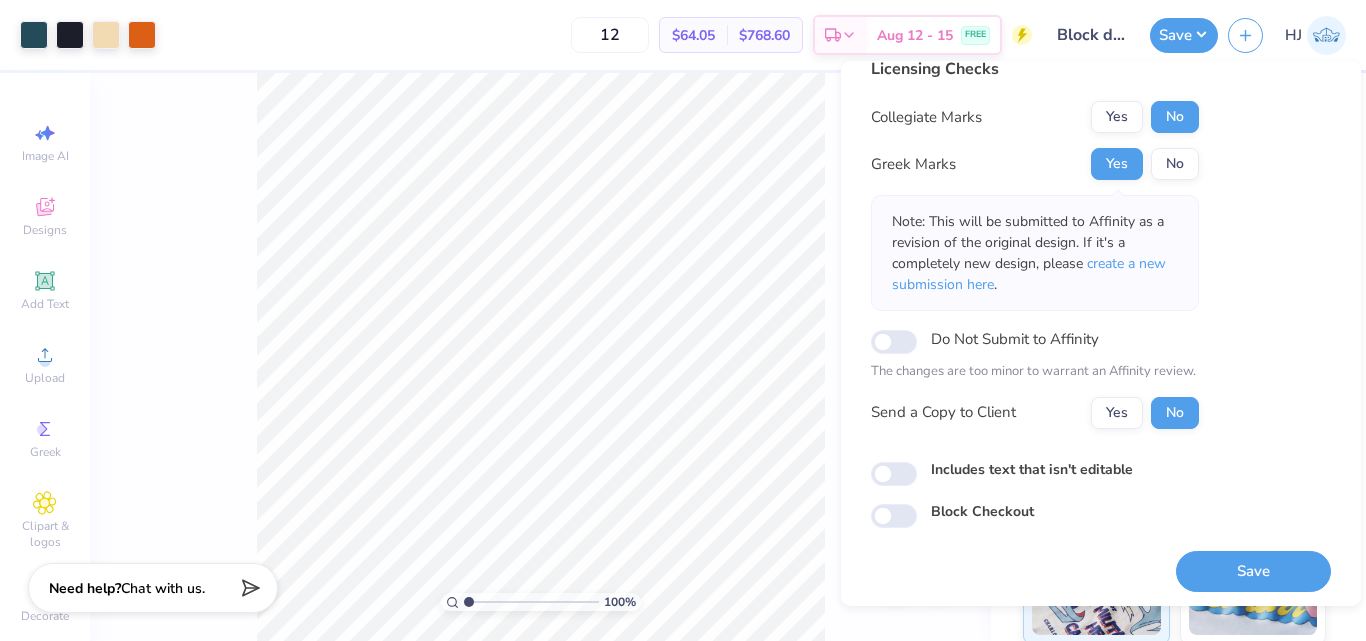 scroll, scrollTop: 29, scrollLeft: 0, axis: vertical 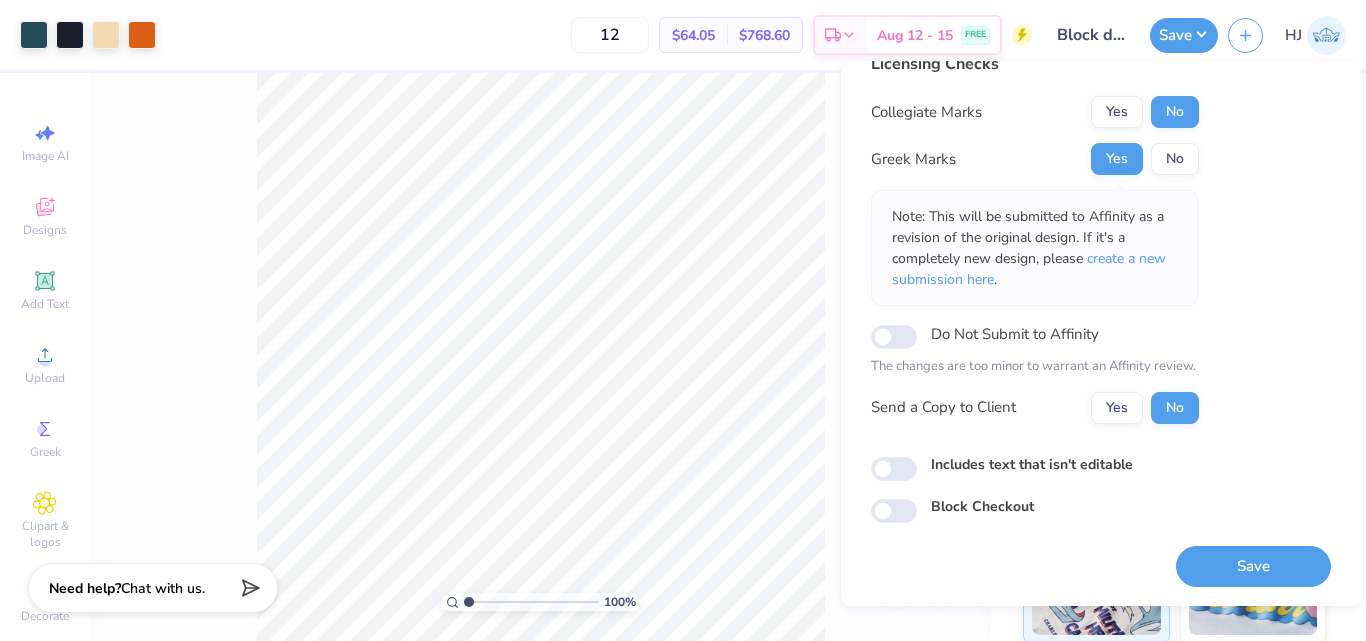 click on "Do Not Submit to Affinity The changes are too minor to warrant an Affinity review." at bounding box center (1035, 349) 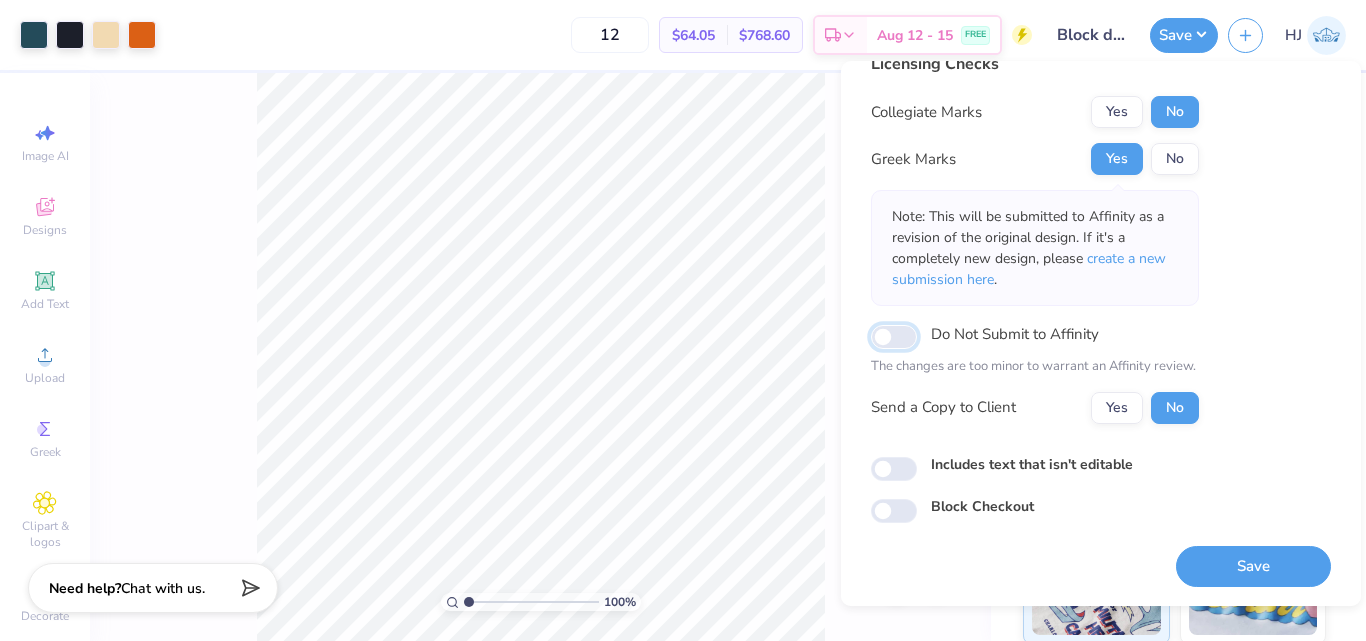 click on "Do Not Submit to Affinity" at bounding box center [894, 337] 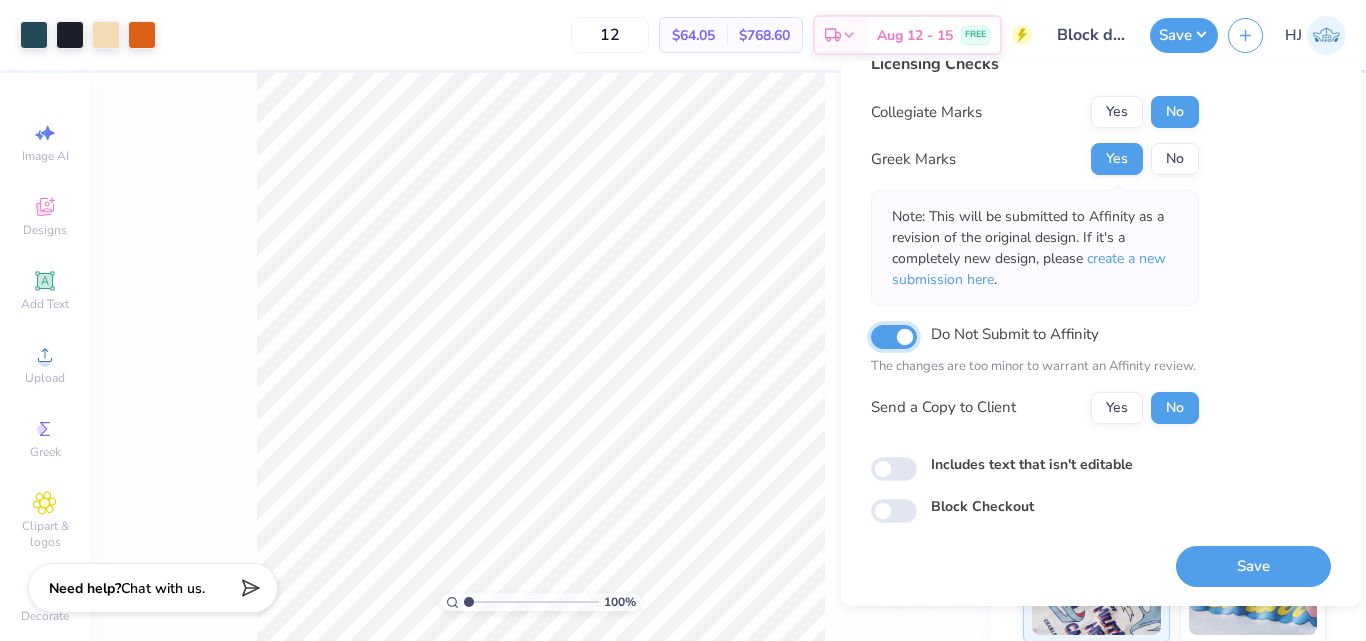 checkbox on "true" 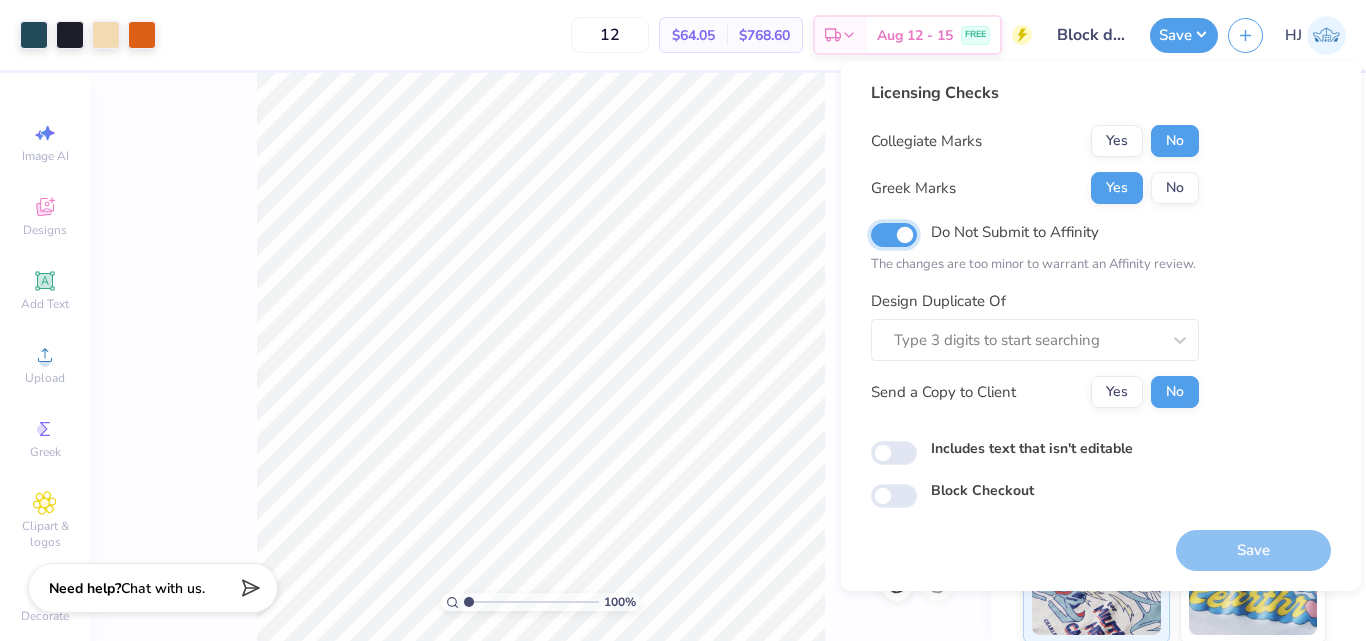 scroll, scrollTop: 0, scrollLeft: 0, axis: both 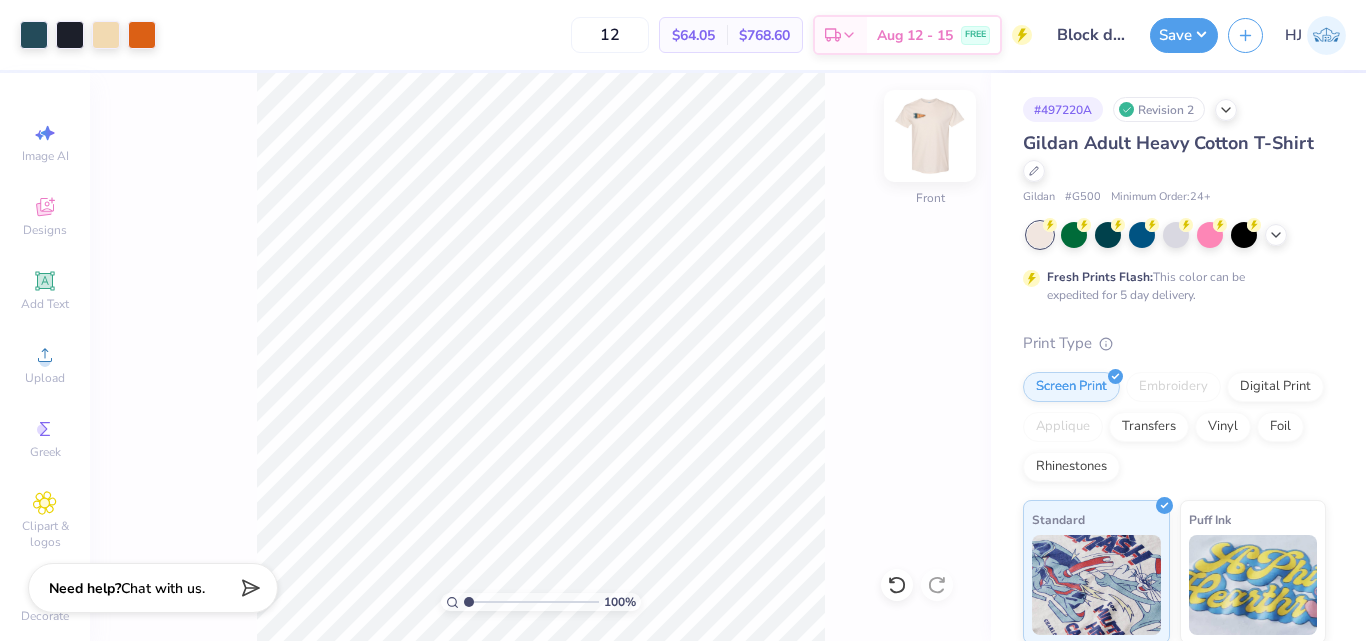 click at bounding box center (930, 136) 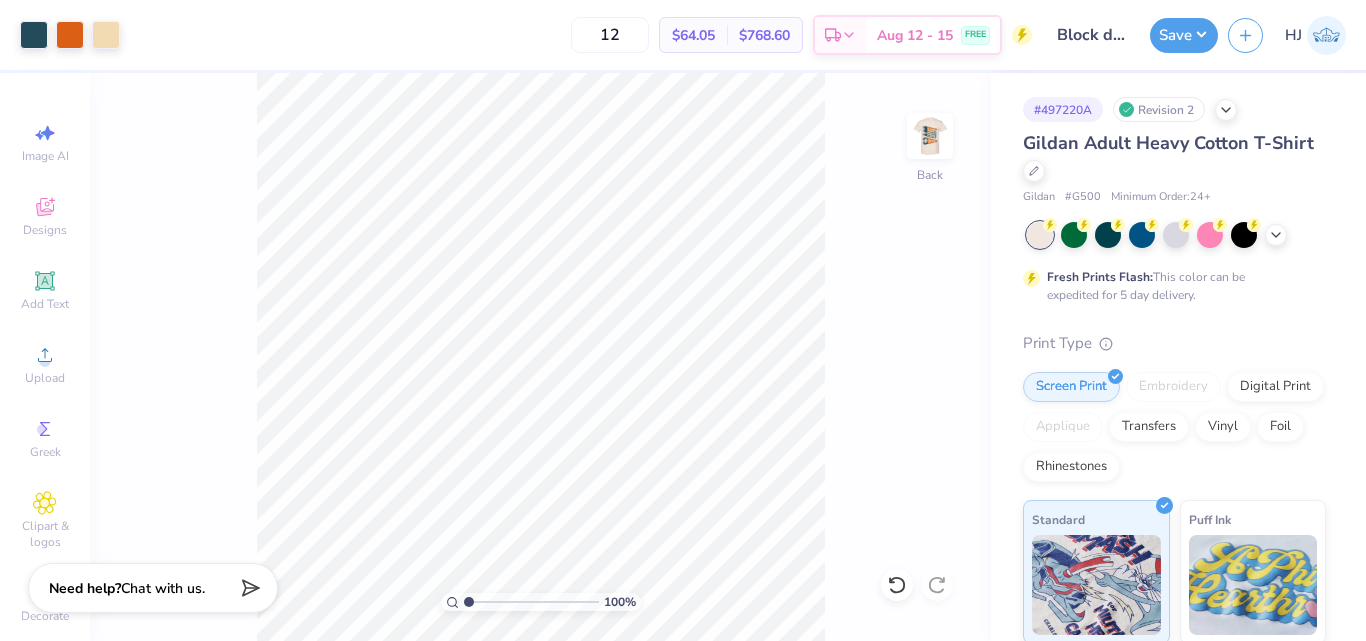 click at bounding box center (930, 136) 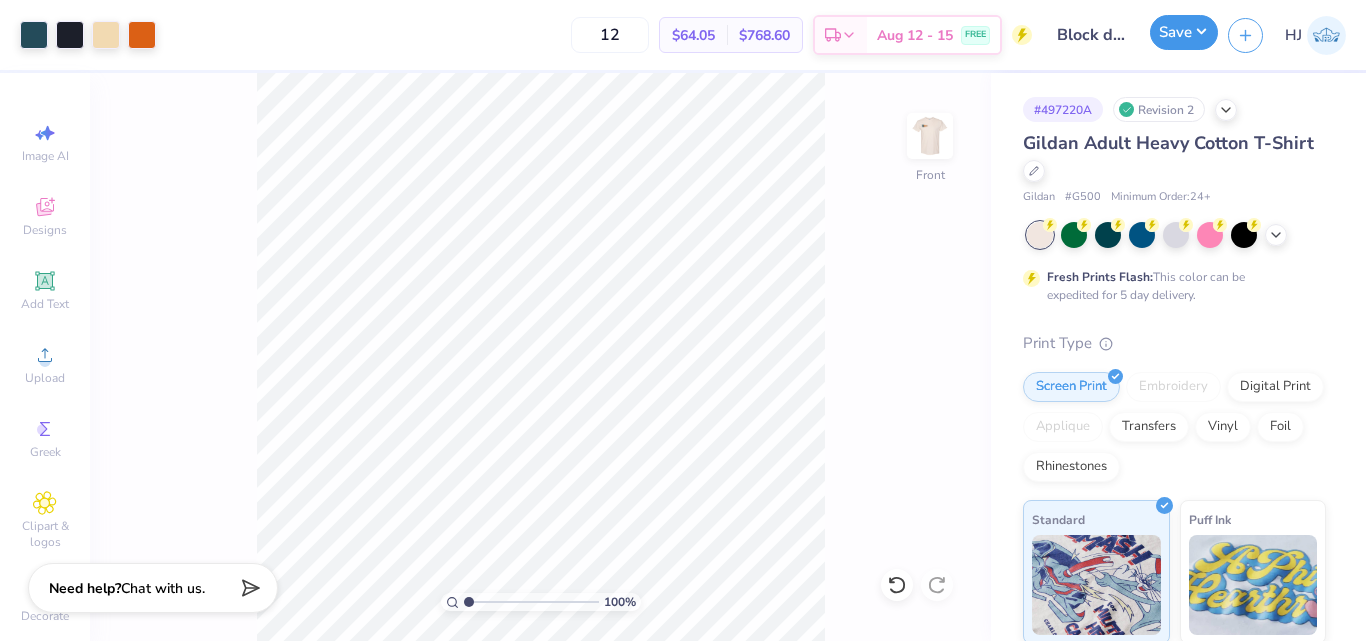 click on "Save" at bounding box center (1184, 32) 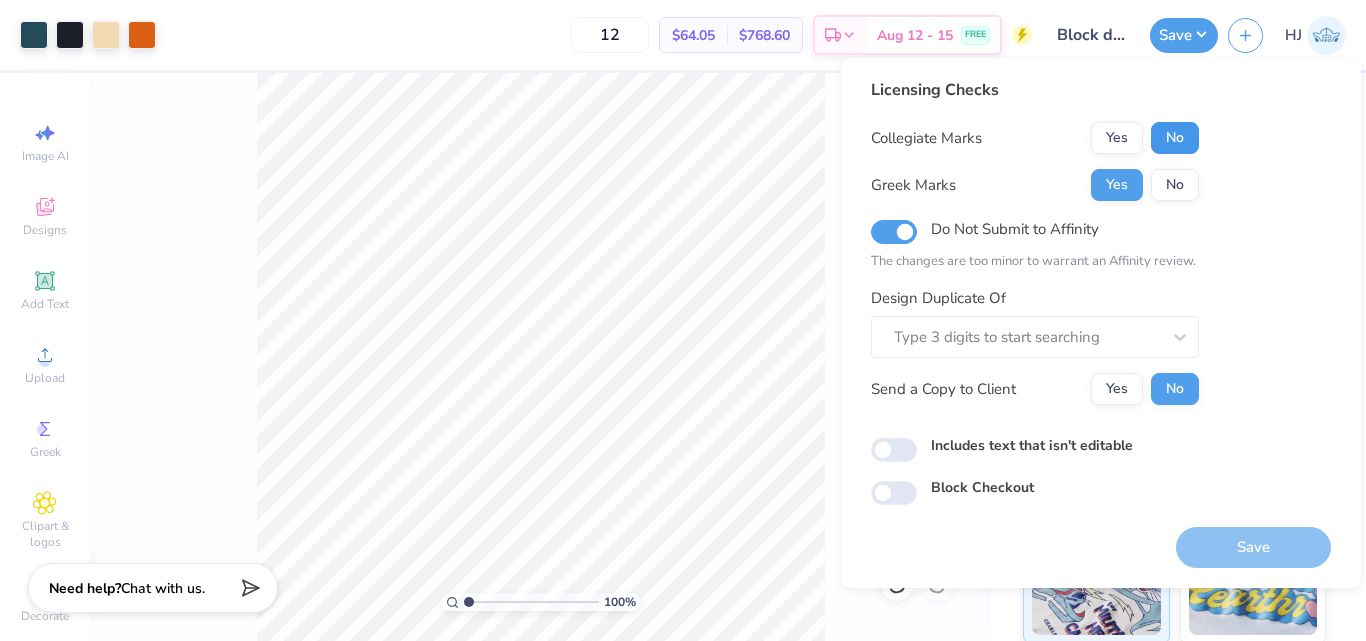 click on "No" at bounding box center [1175, 138] 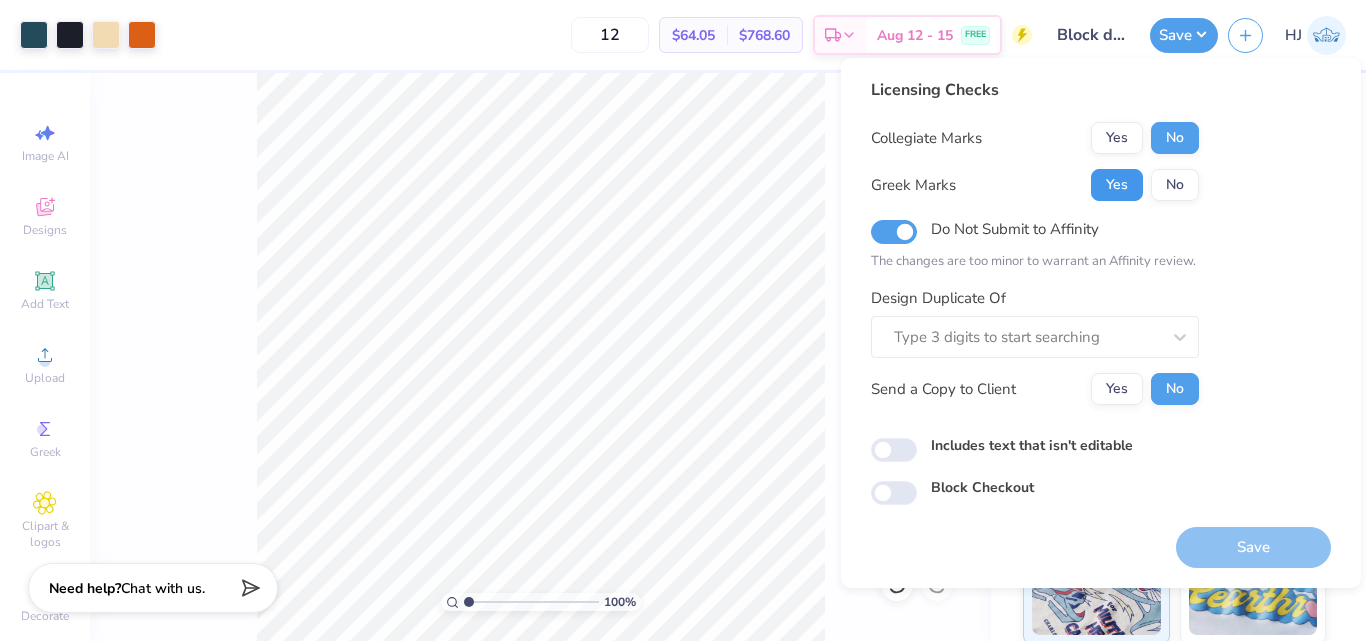 click on "Yes" at bounding box center (1117, 185) 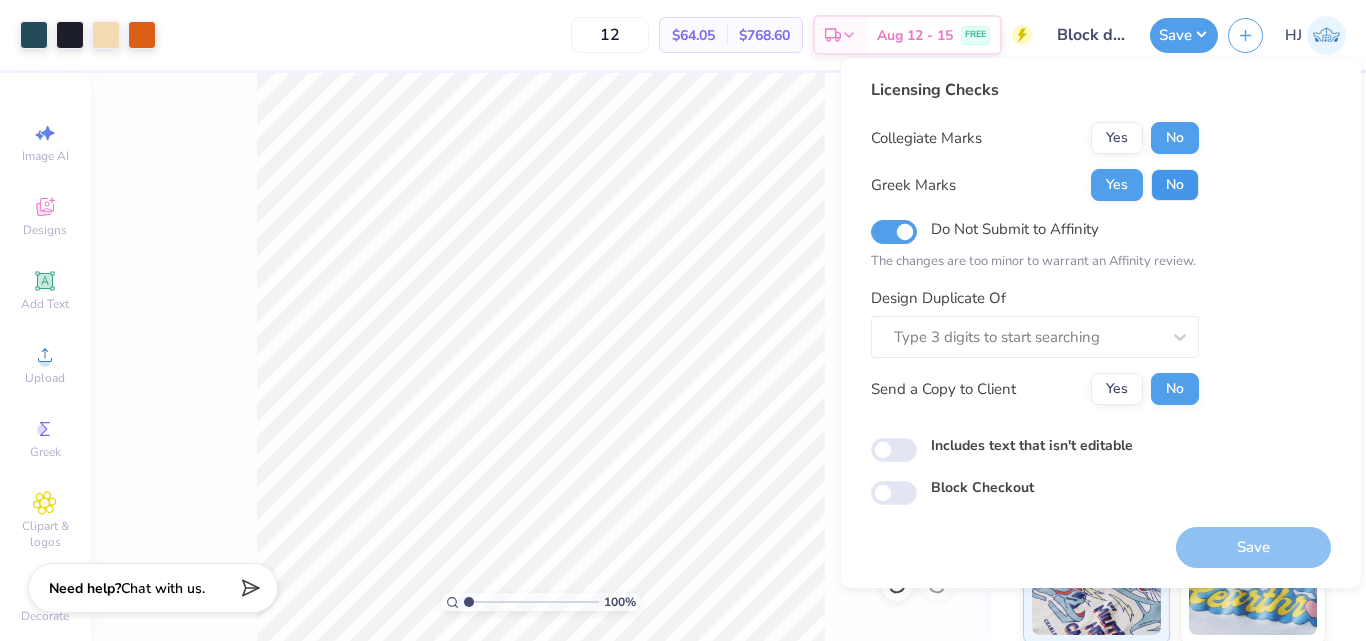 click on "No" at bounding box center [1175, 185] 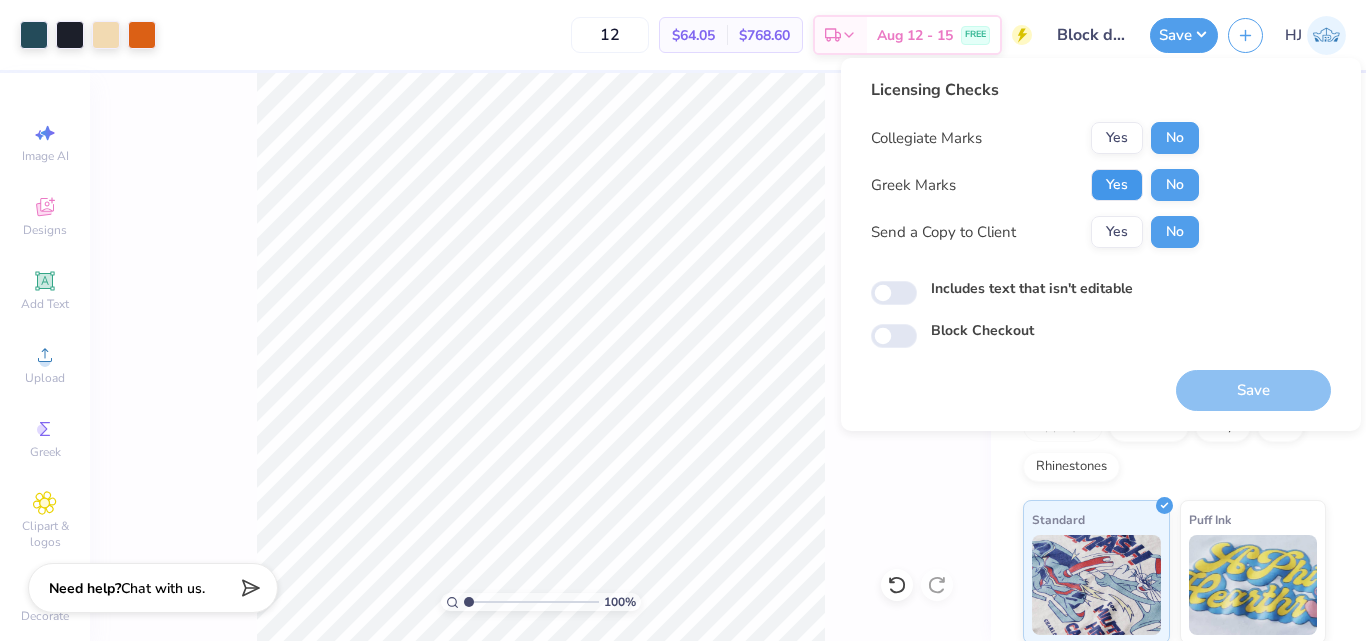 click on "Yes" at bounding box center [1117, 185] 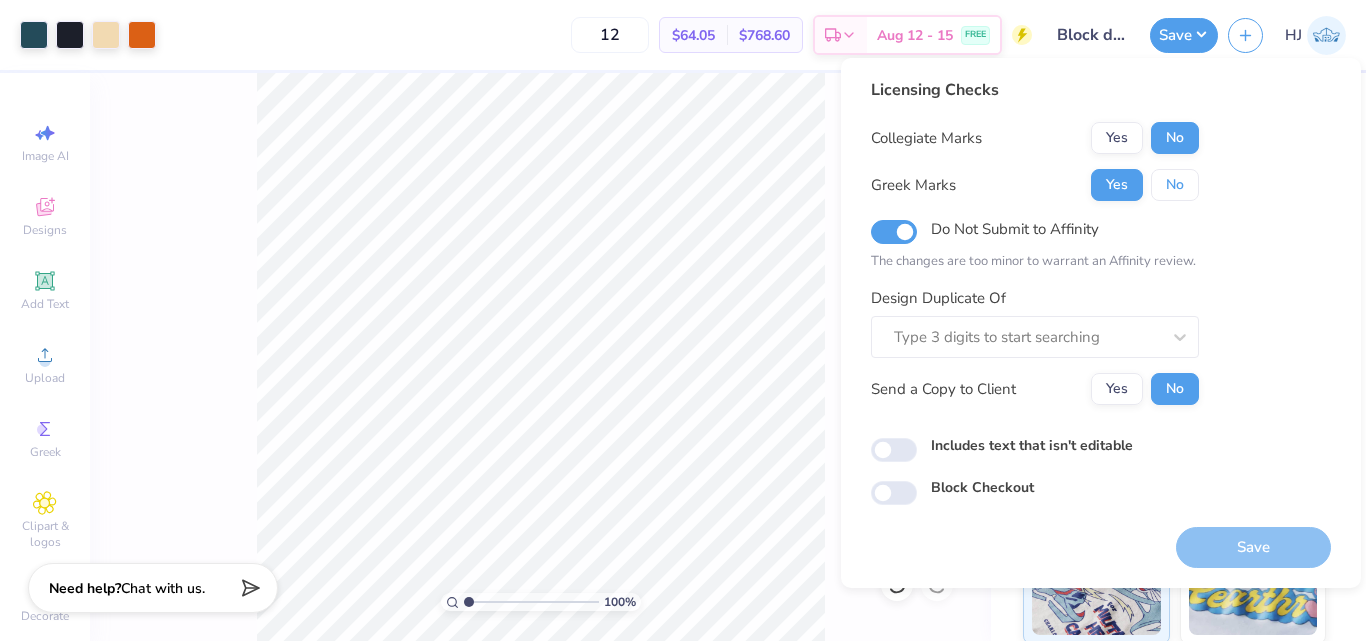 click on "No" at bounding box center [1175, 185] 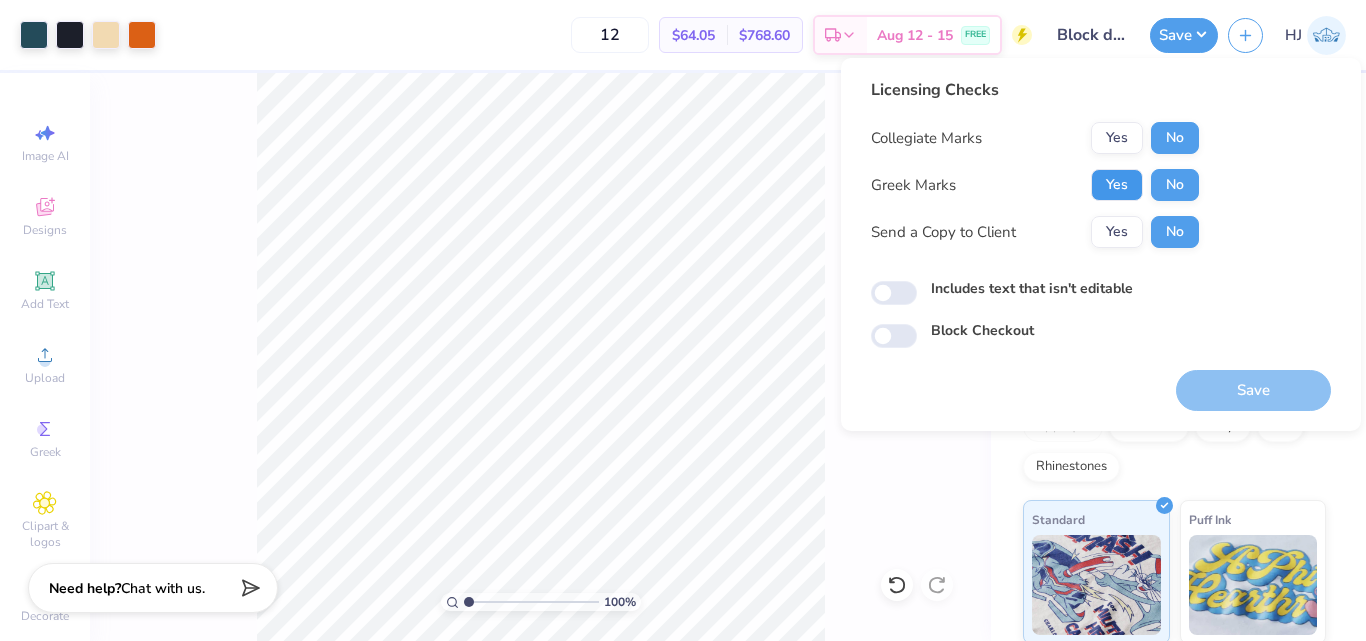 click on "Yes" at bounding box center [1117, 185] 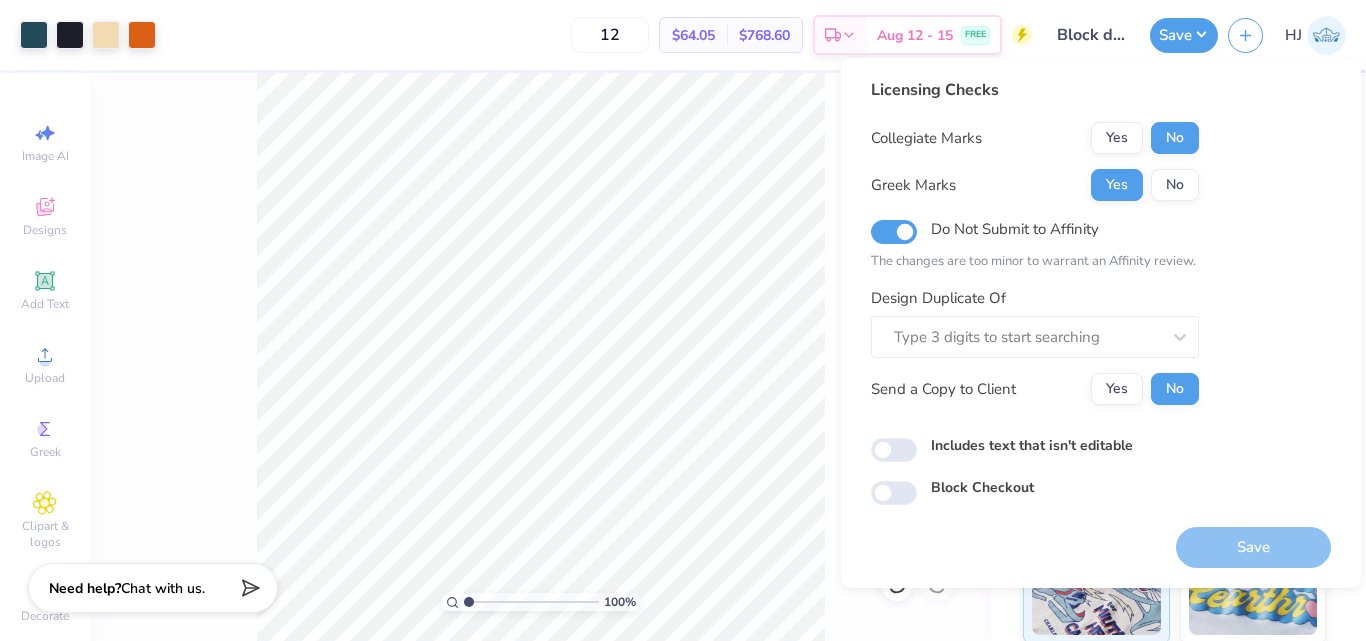 click on "Licensing Checks Collegiate Marks Yes No Greek Marks Yes No Do Not Submit to Affinity The changes are too minor to warrant an Affinity review. Design Duplicate Of Type 3 digits to start searching Send a Copy to Client Yes No Includes text that isn't editable Block Checkout" at bounding box center (1101, 291) 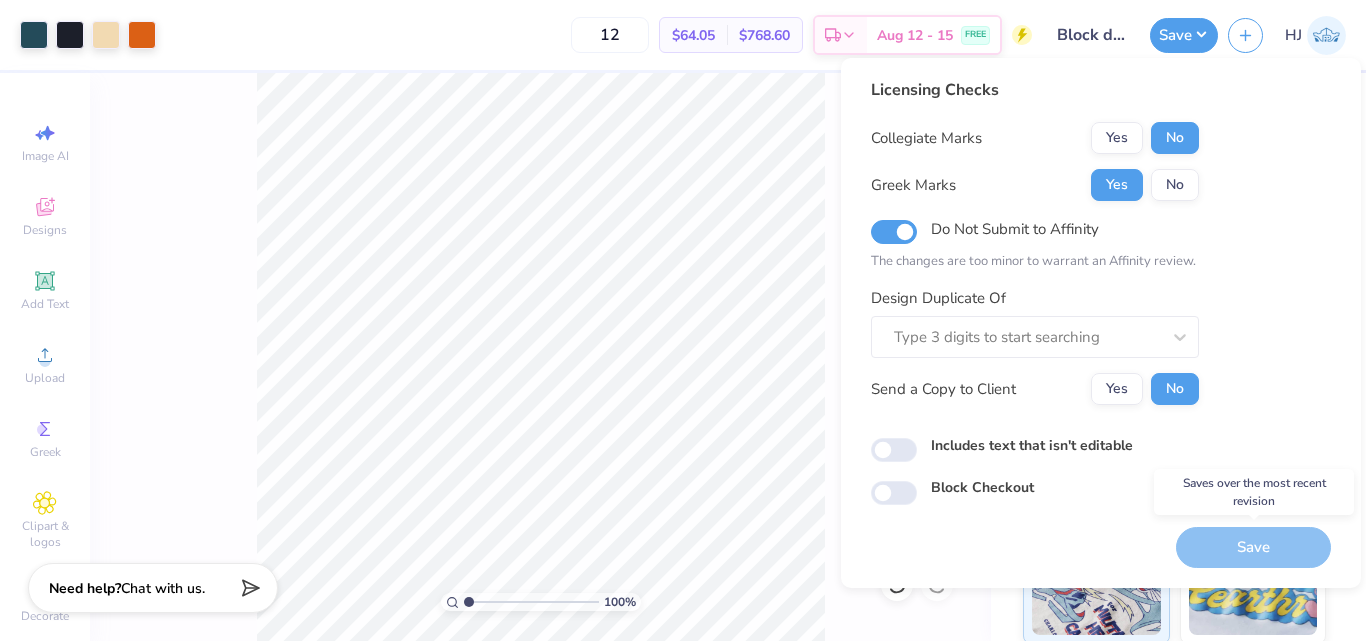 click on "Save" at bounding box center [1253, 547] 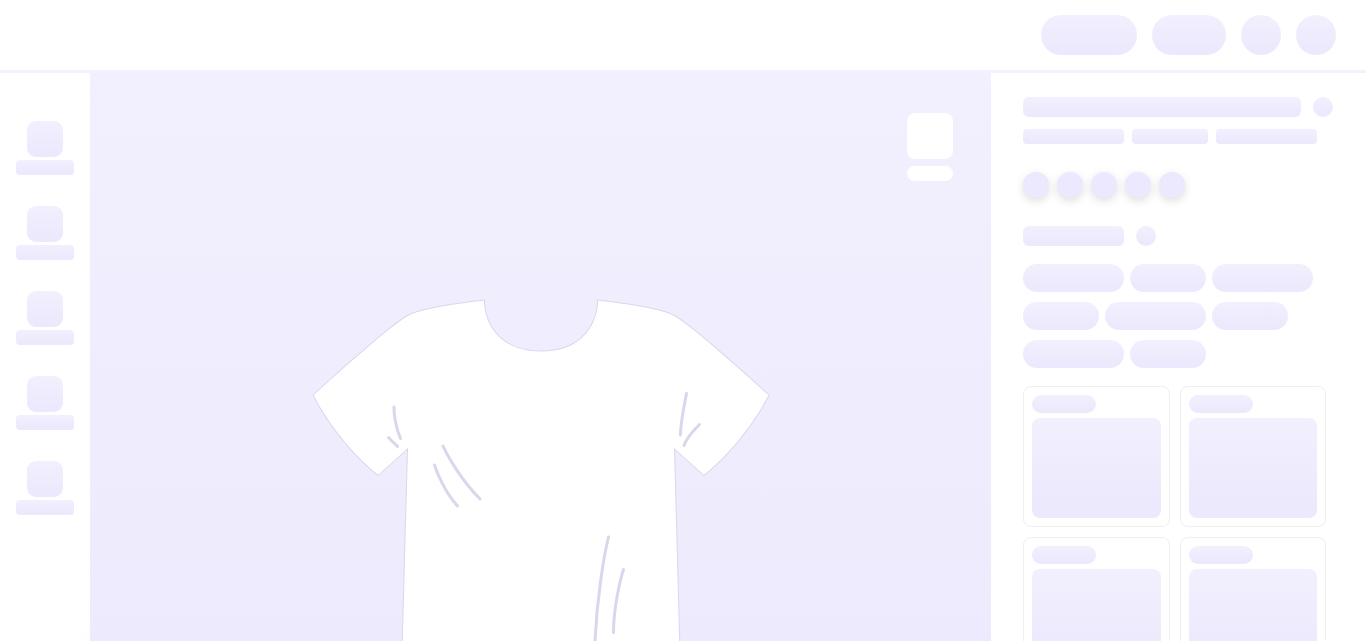 scroll, scrollTop: 0, scrollLeft: 0, axis: both 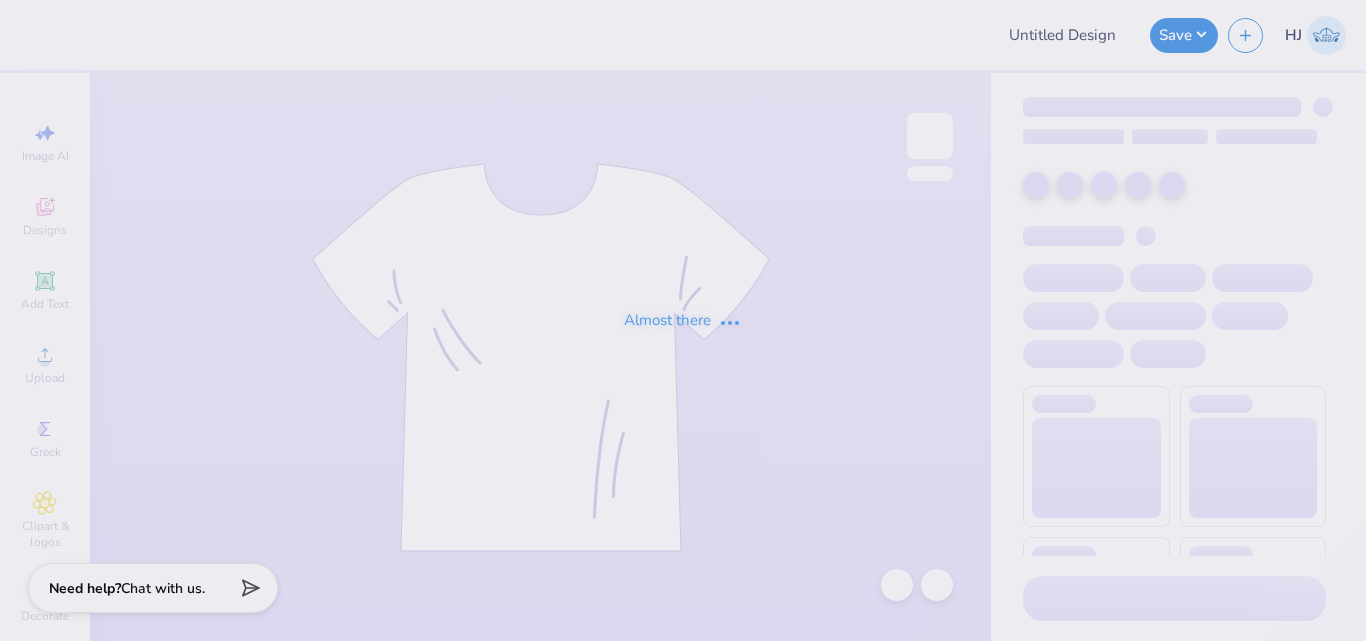 type on "Block design" 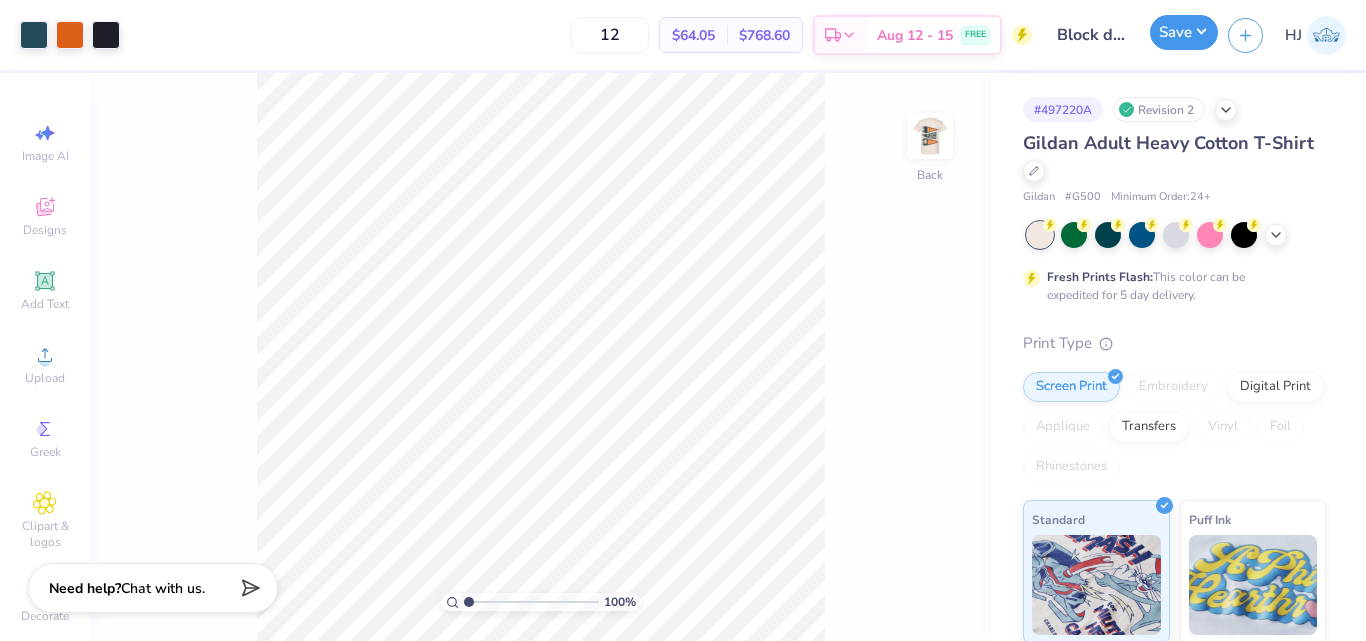 click on "Save" at bounding box center [1184, 32] 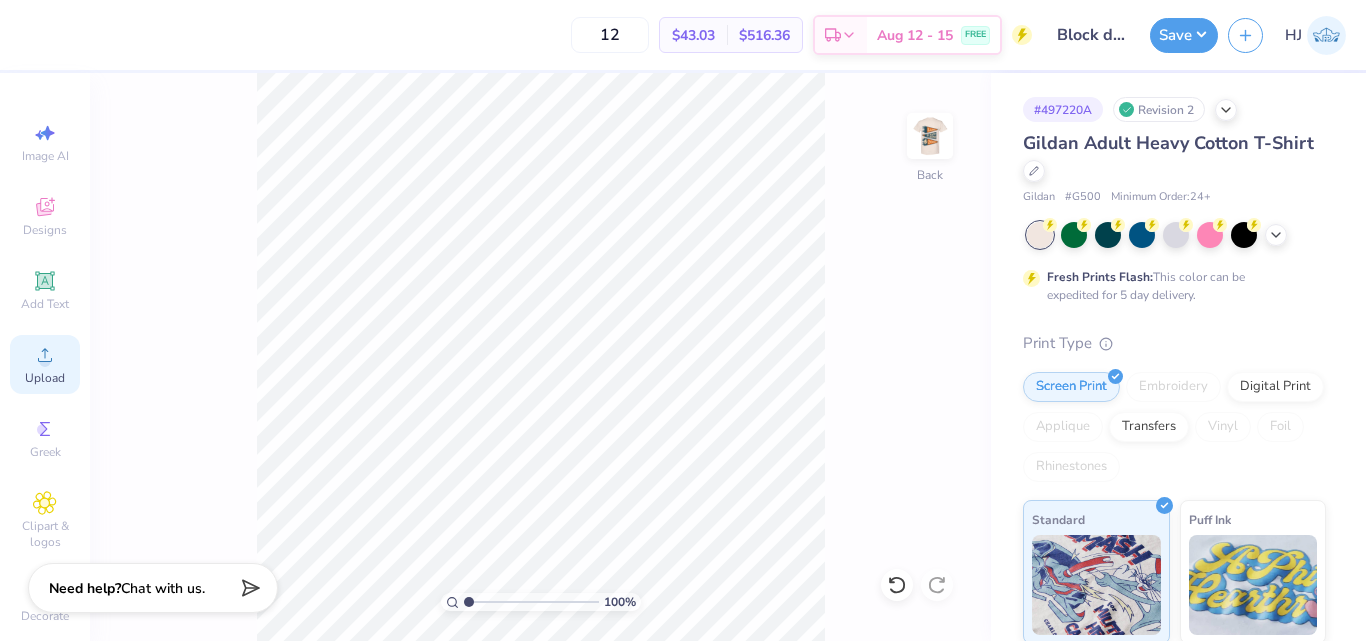 click on "Upload" at bounding box center (45, 378) 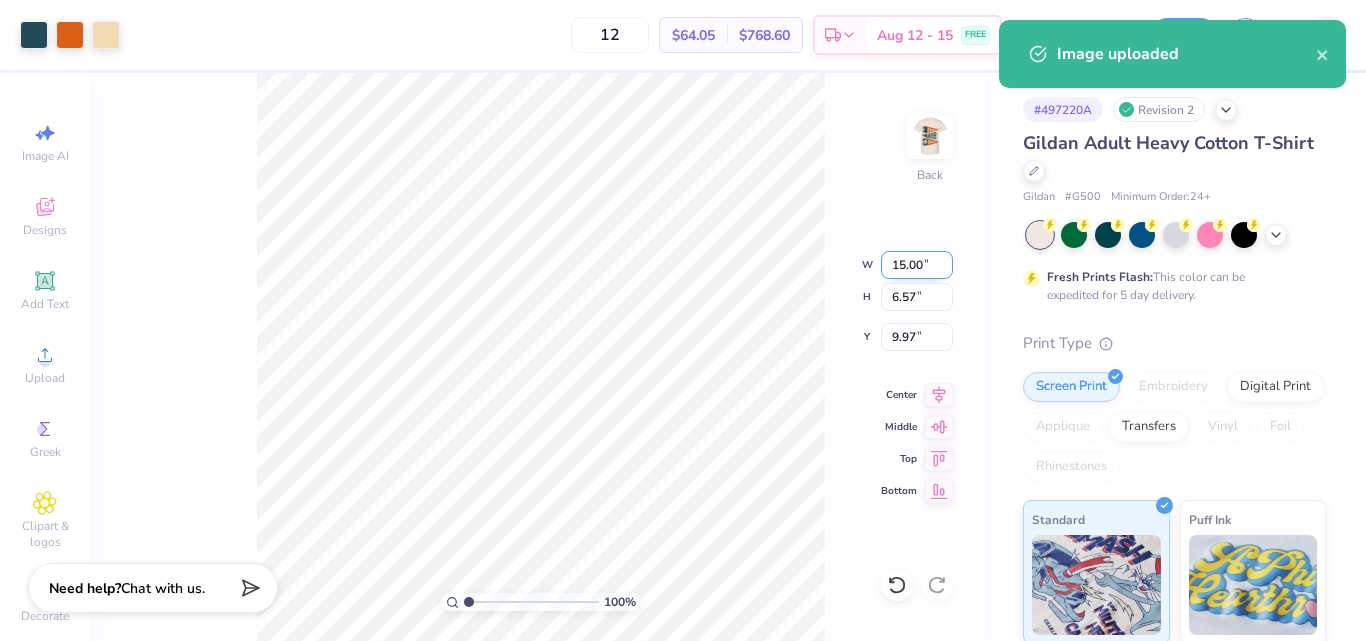 click on "15.00" at bounding box center (917, 265) 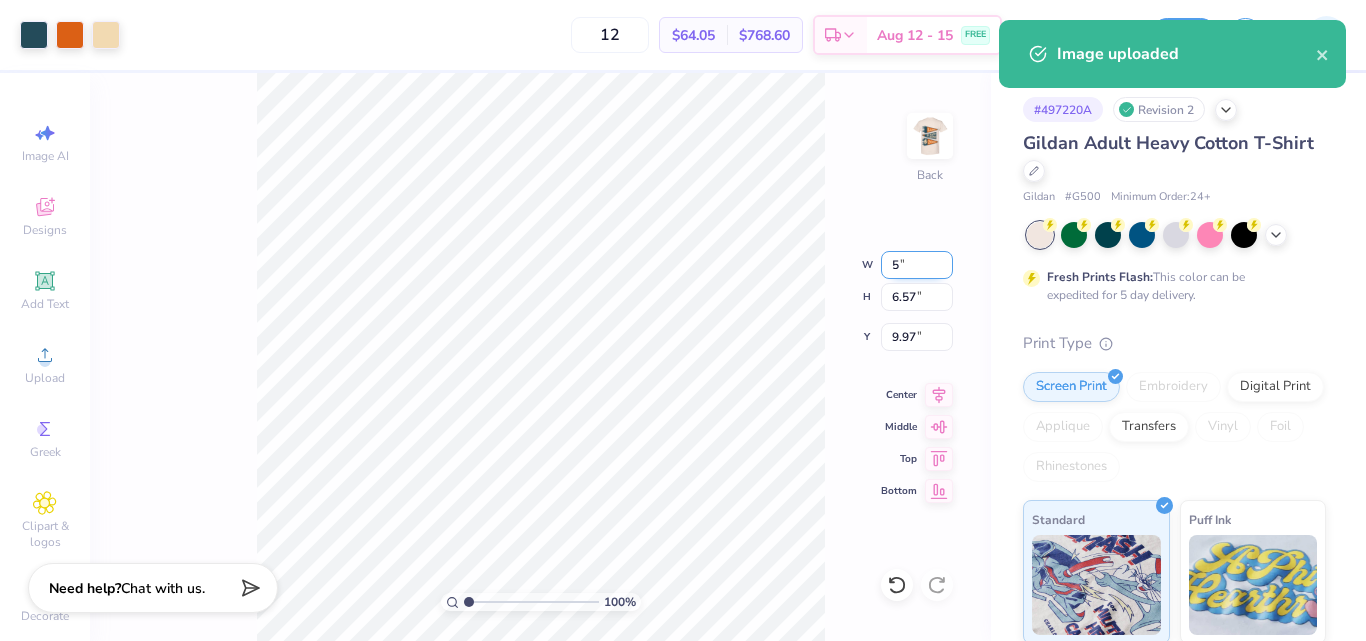 type on "5.00" 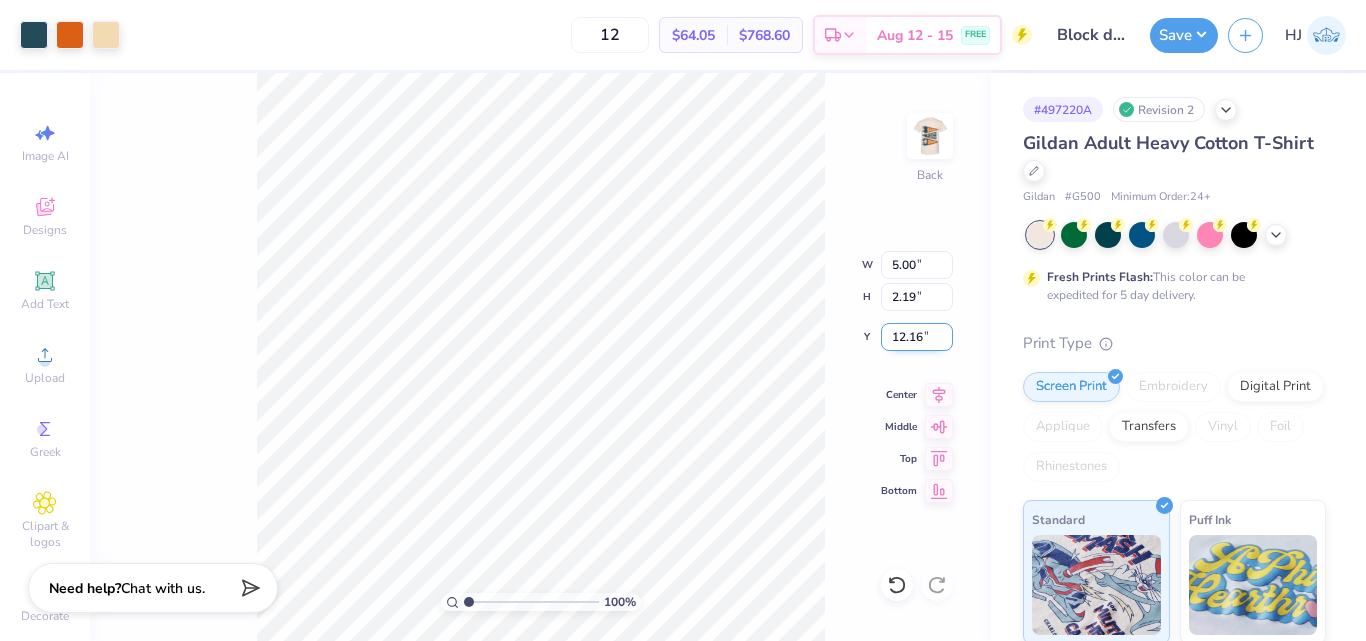 click on "12.16" at bounding box center (917, 337) 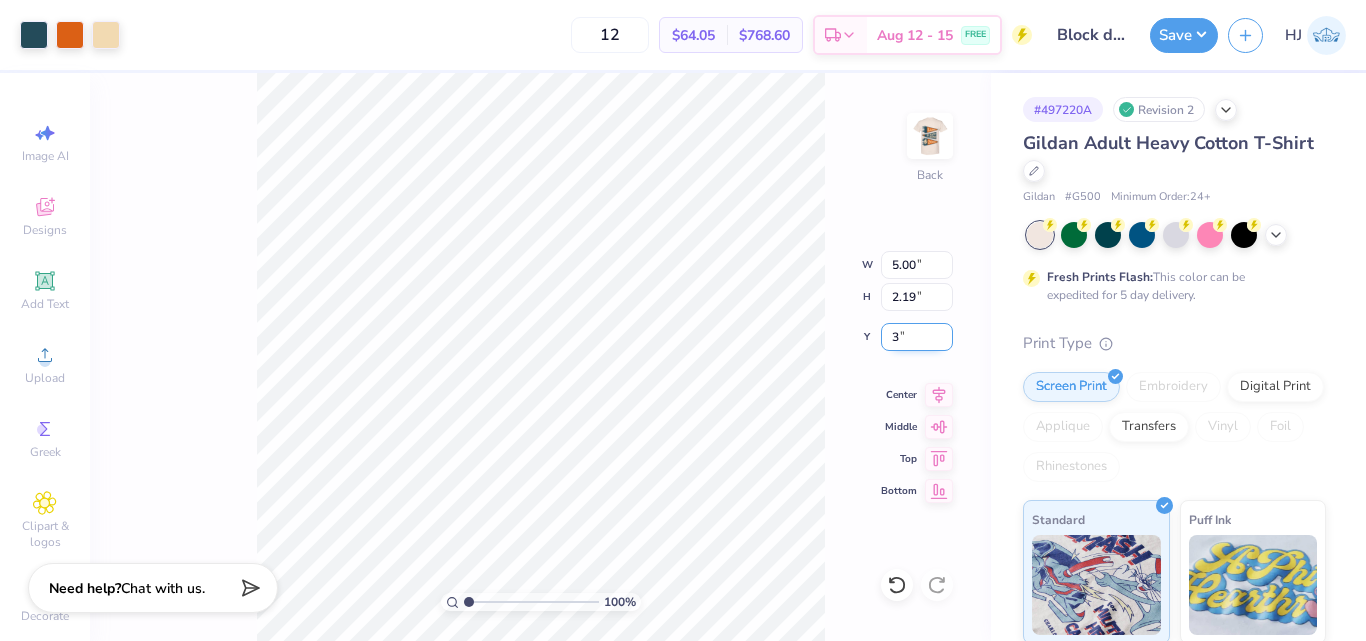 type on "3.00" 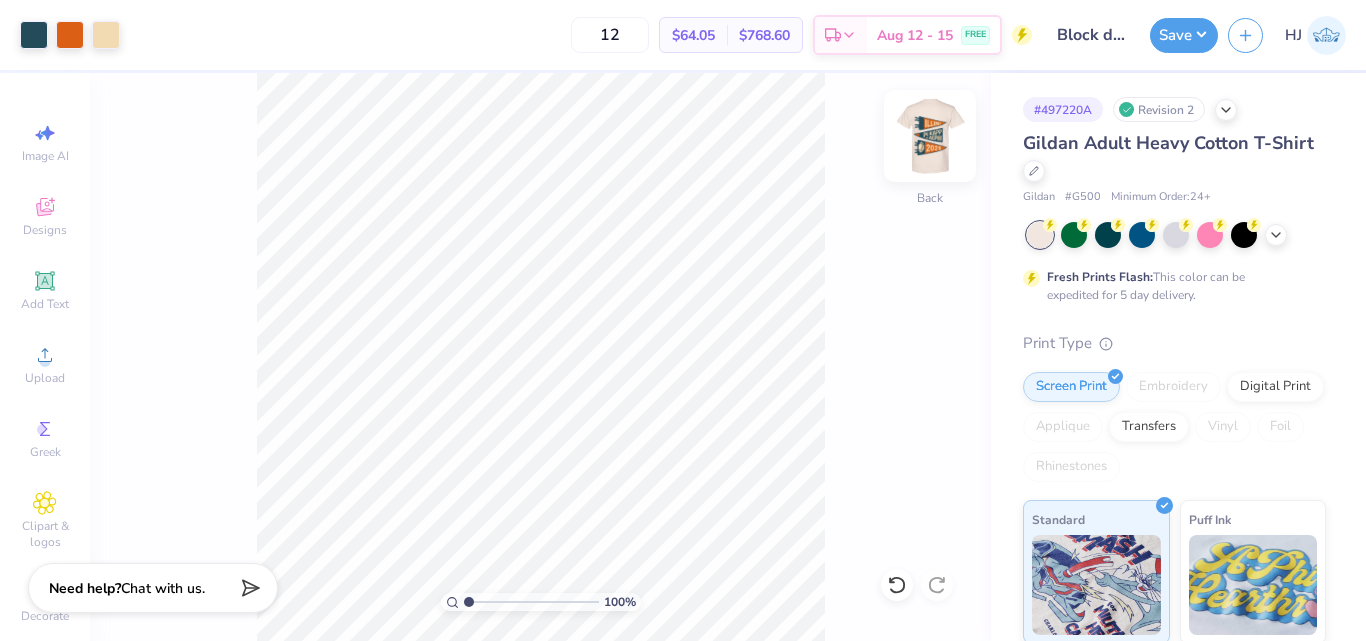 click at bounding box center [930, 136] 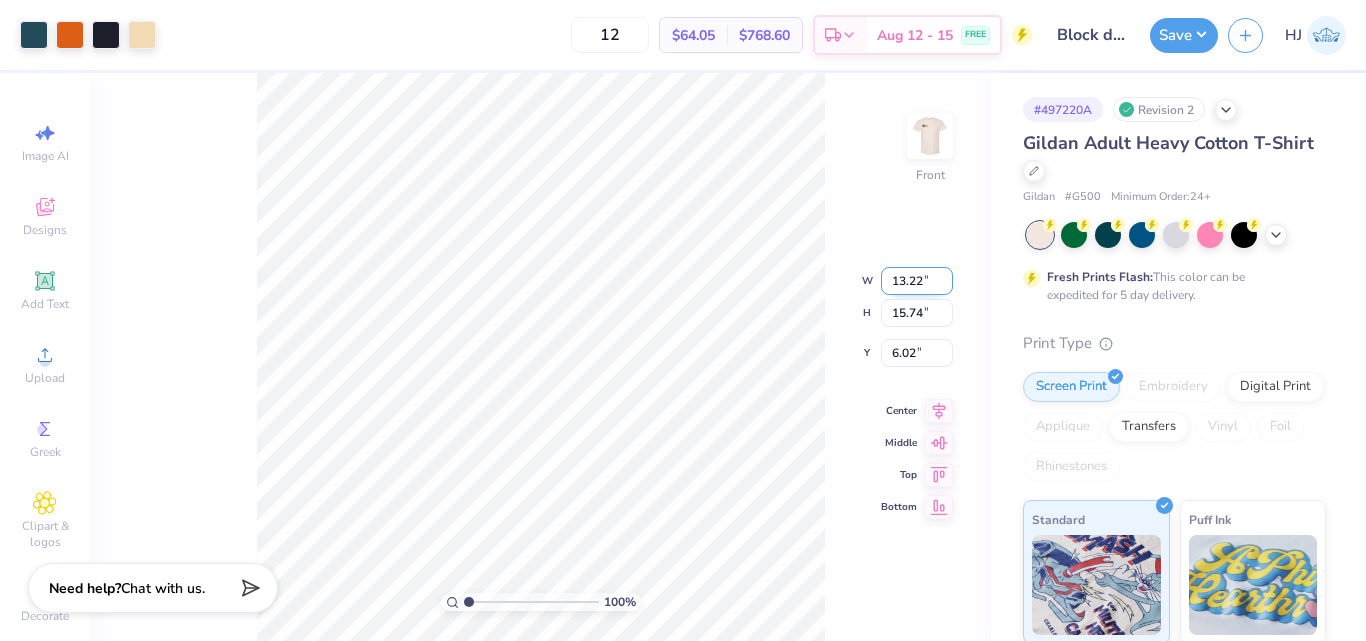 click on "13.22" at bounding box center (917, 281) 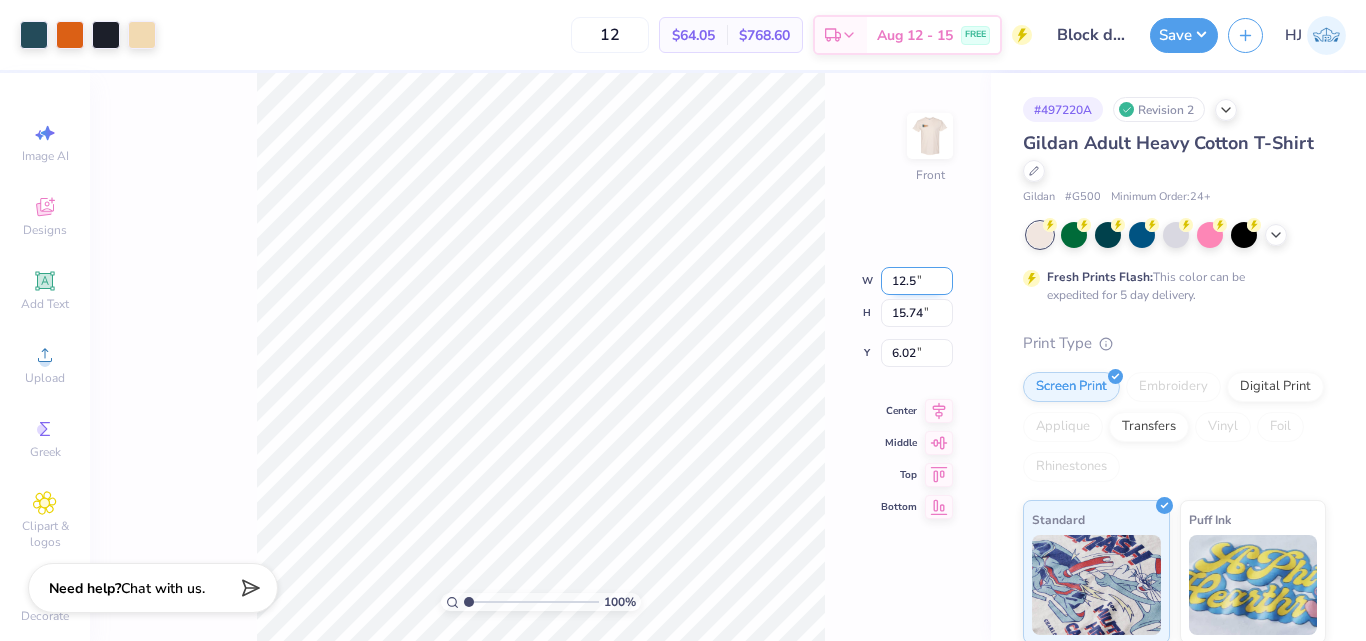 type on "12.50" 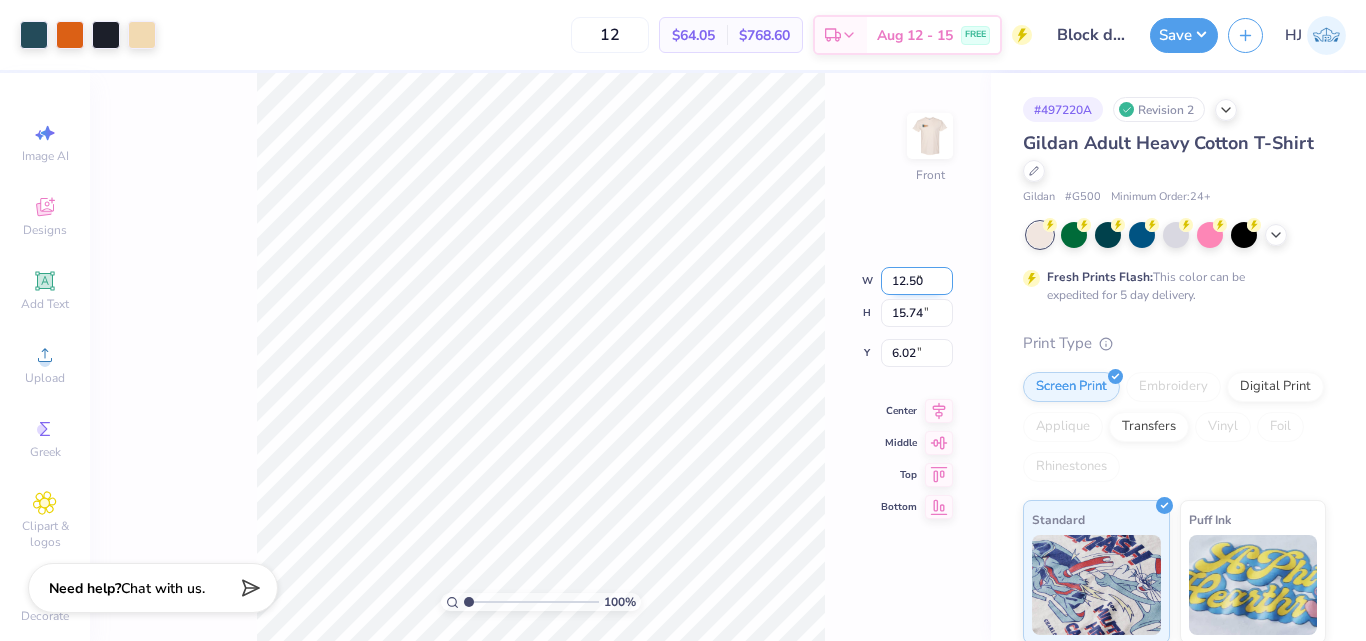 type on "14.89" 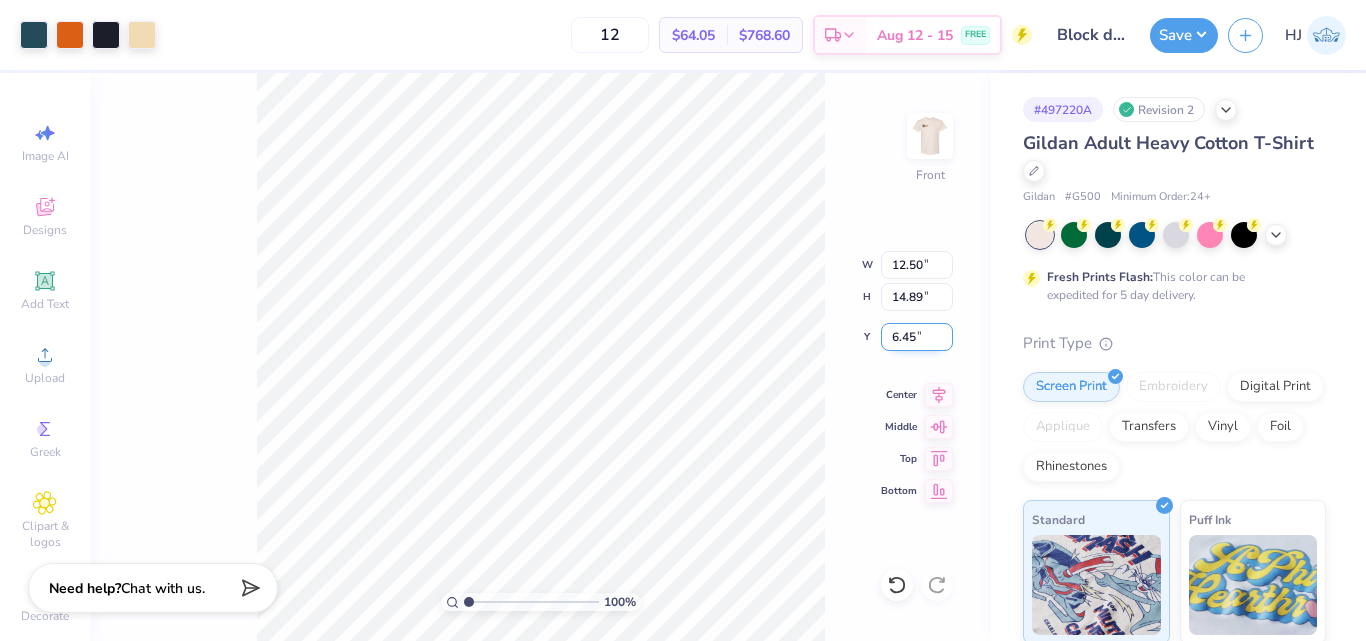 click on "6.45" at bounding box center (917, 337) 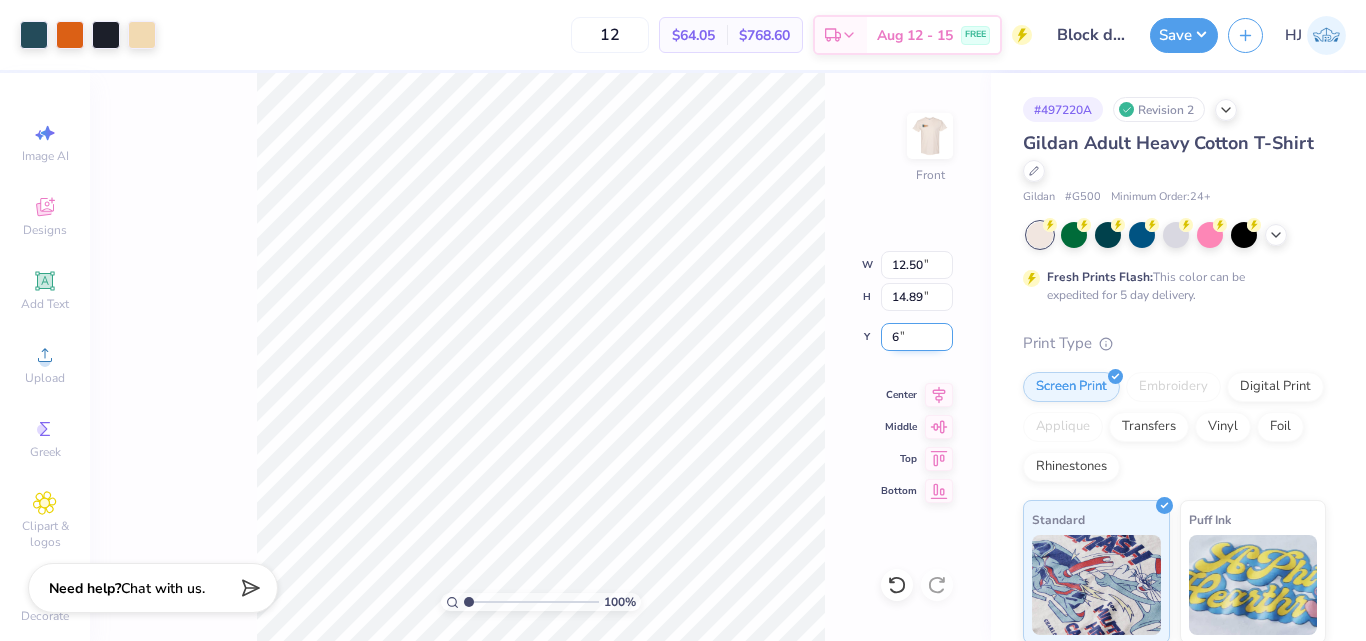 type on "6.00" 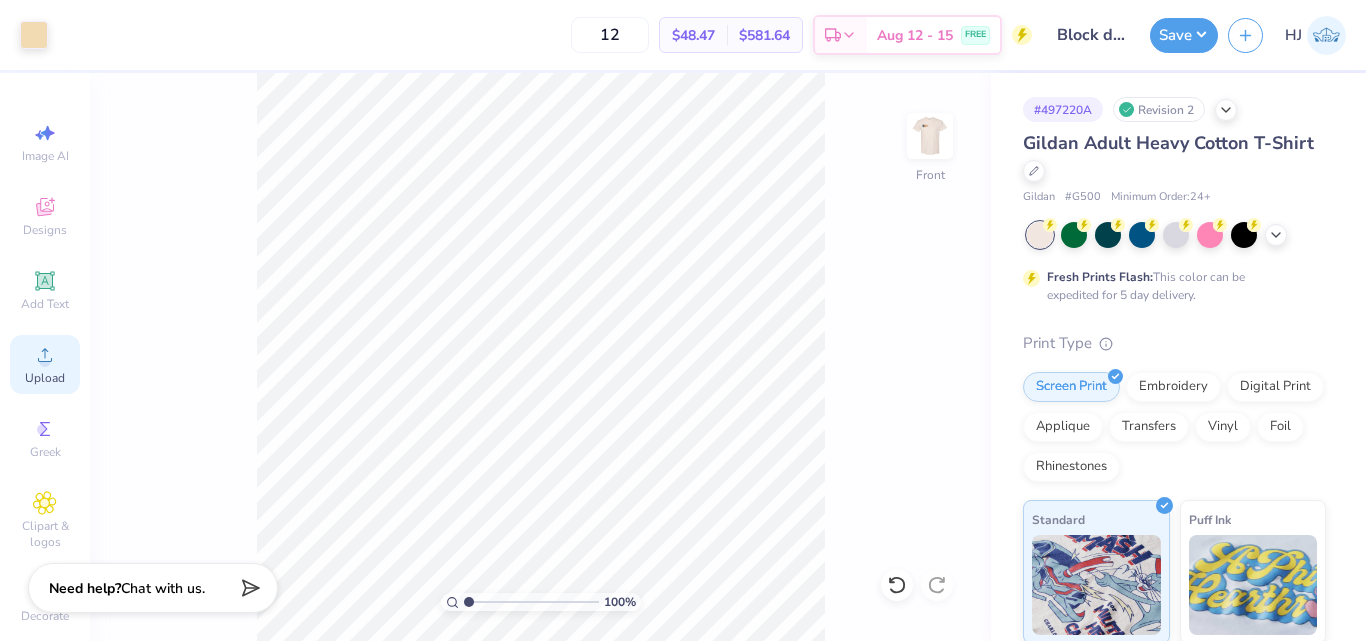 click on "Upload" at bounding box center (45, 364) 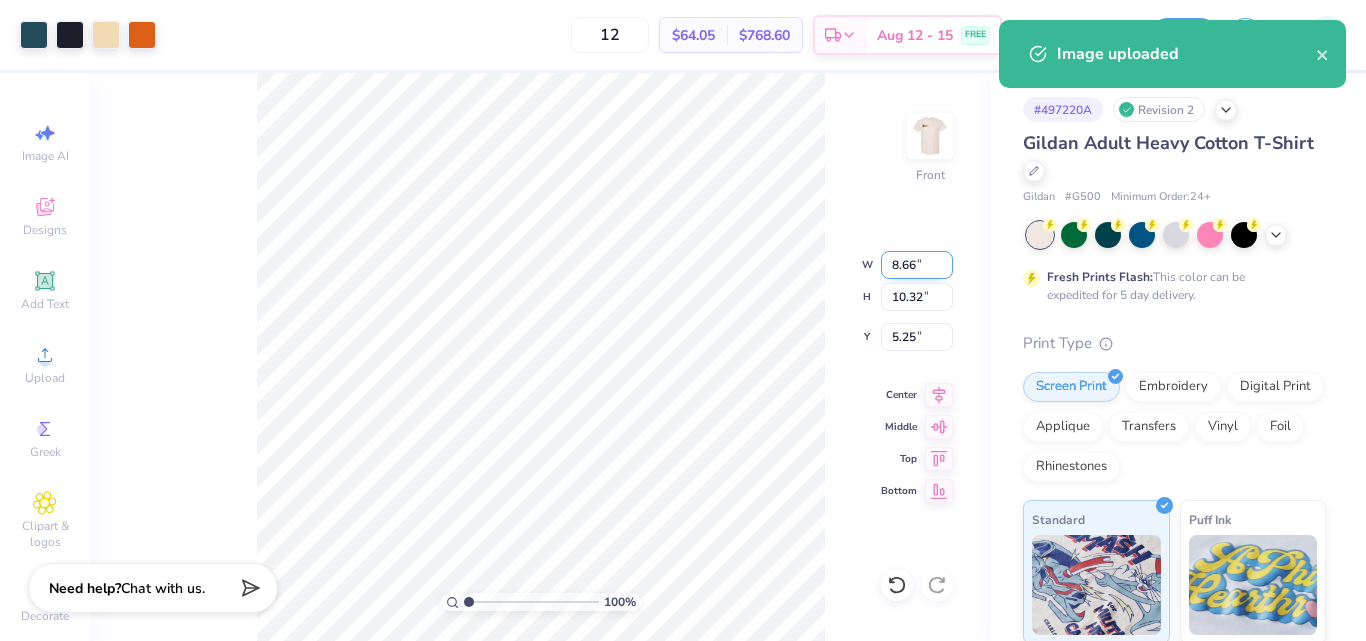 click on "8.66" at bounding box center [917, 265] 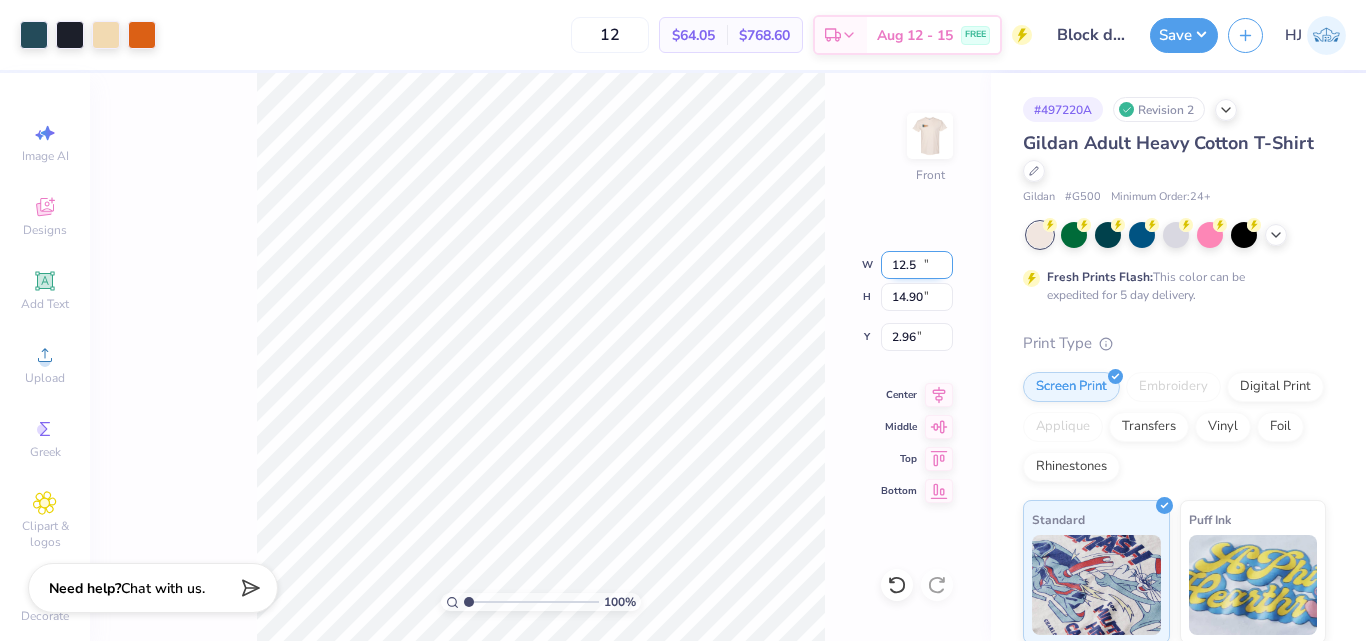 type on "12.50" 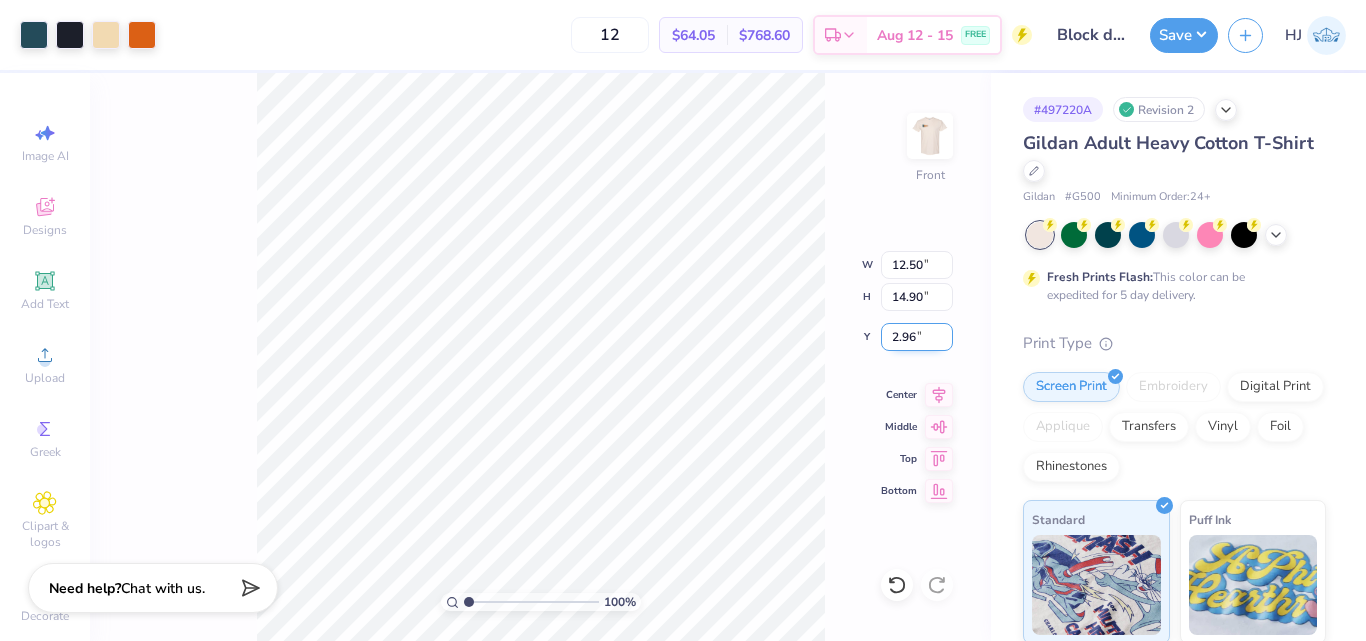 click on "2.96" at bounding box center [917, 337] 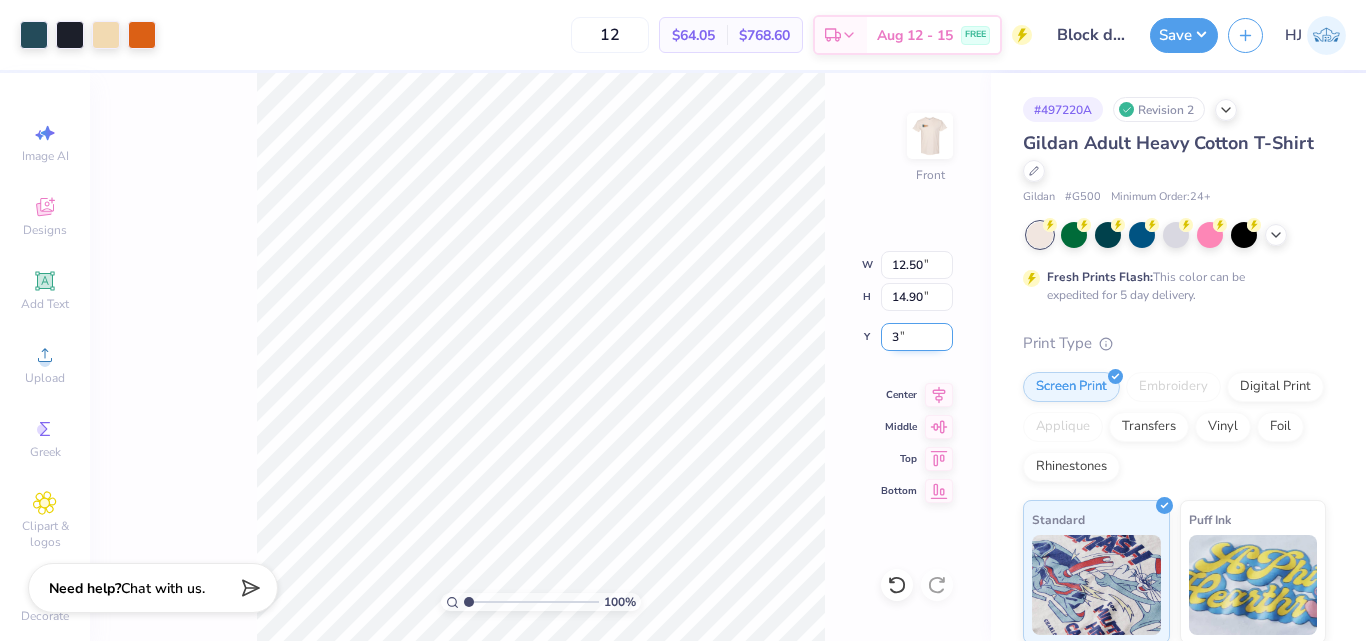 type on "3.00" 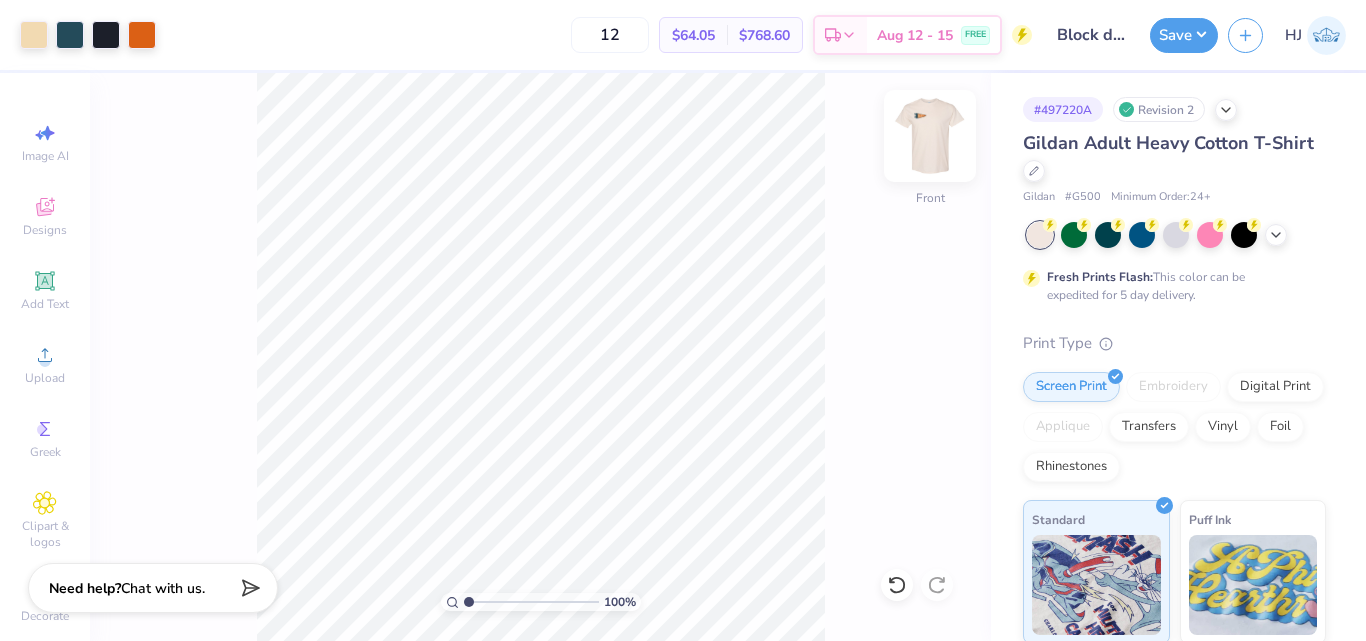 click at bounding box center (930, 136) 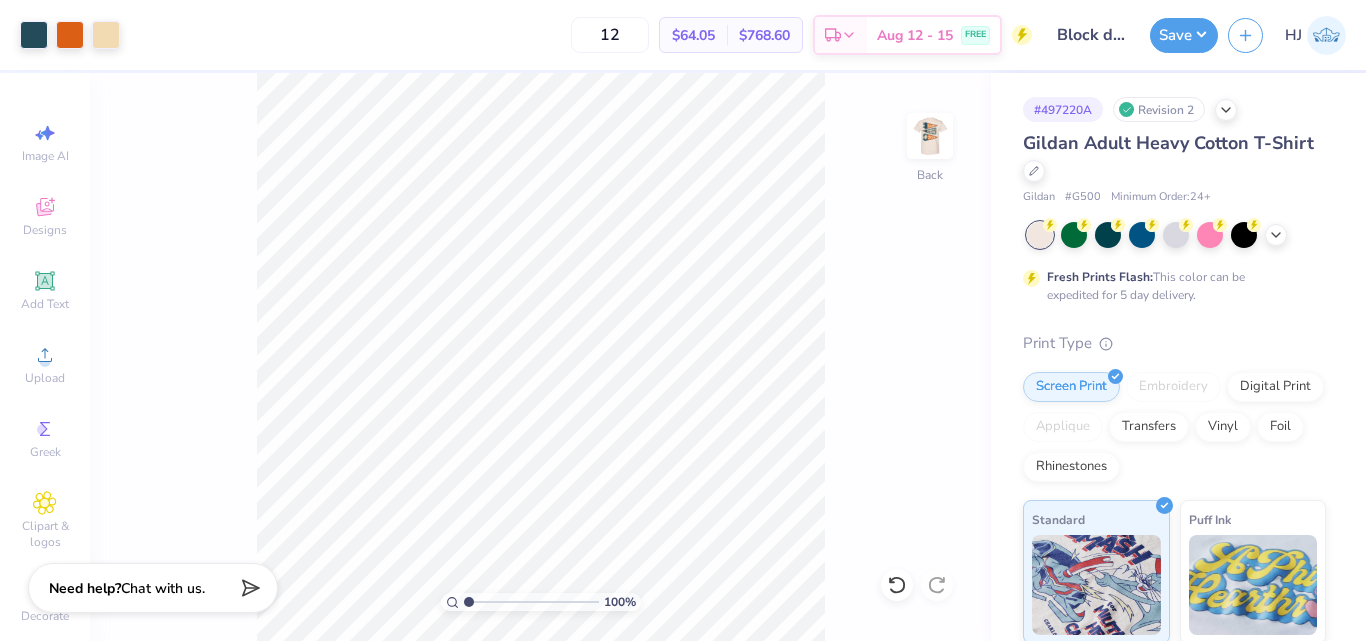 click at bounding box center [930, 136] 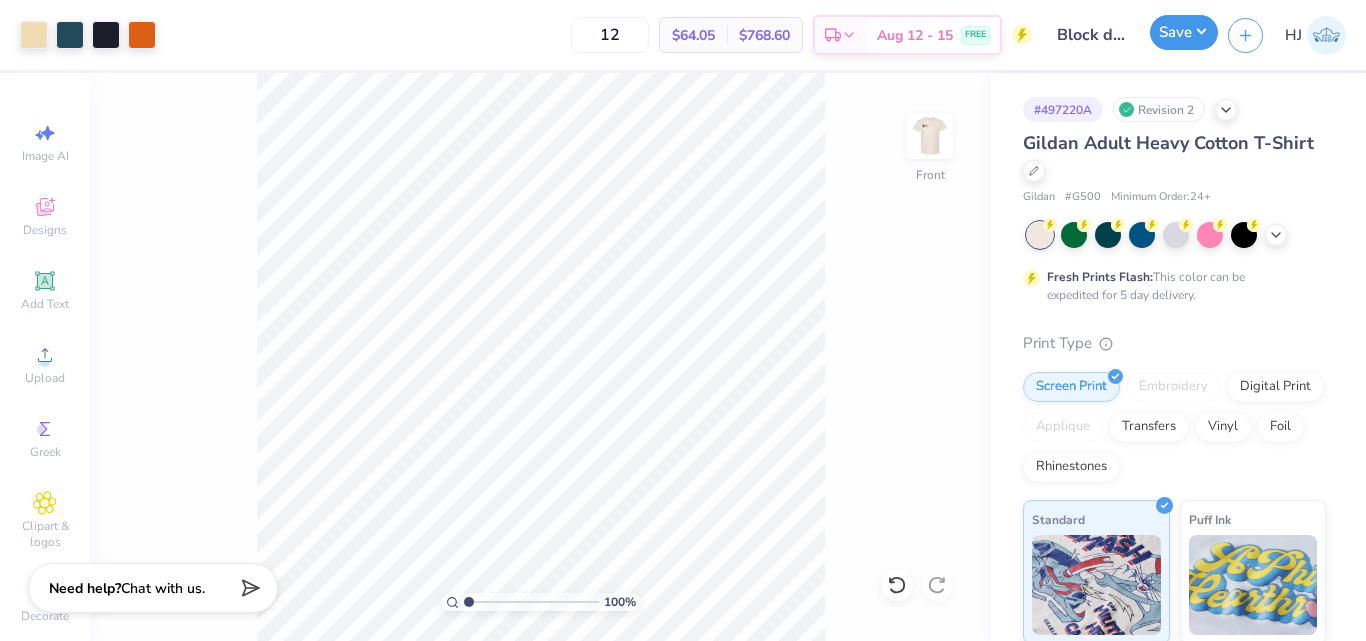 click on "Save" at bounding box center (1184, 32) 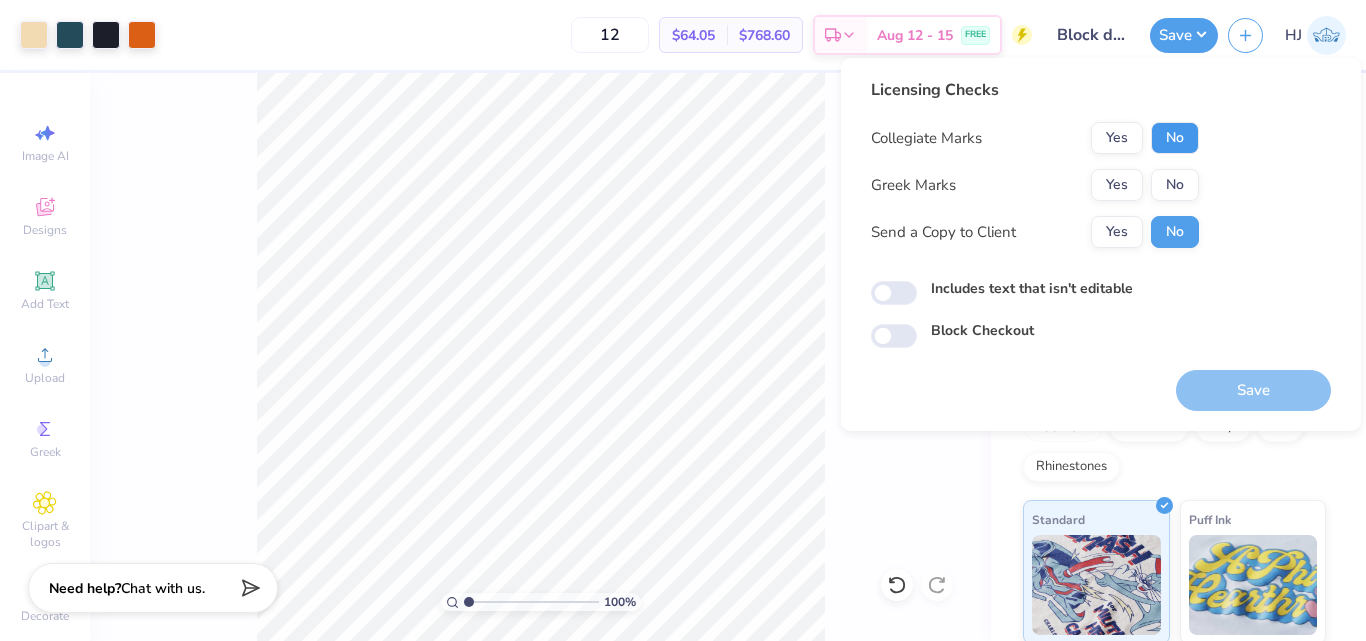 click on "No" at bounding box center [1175, 138] 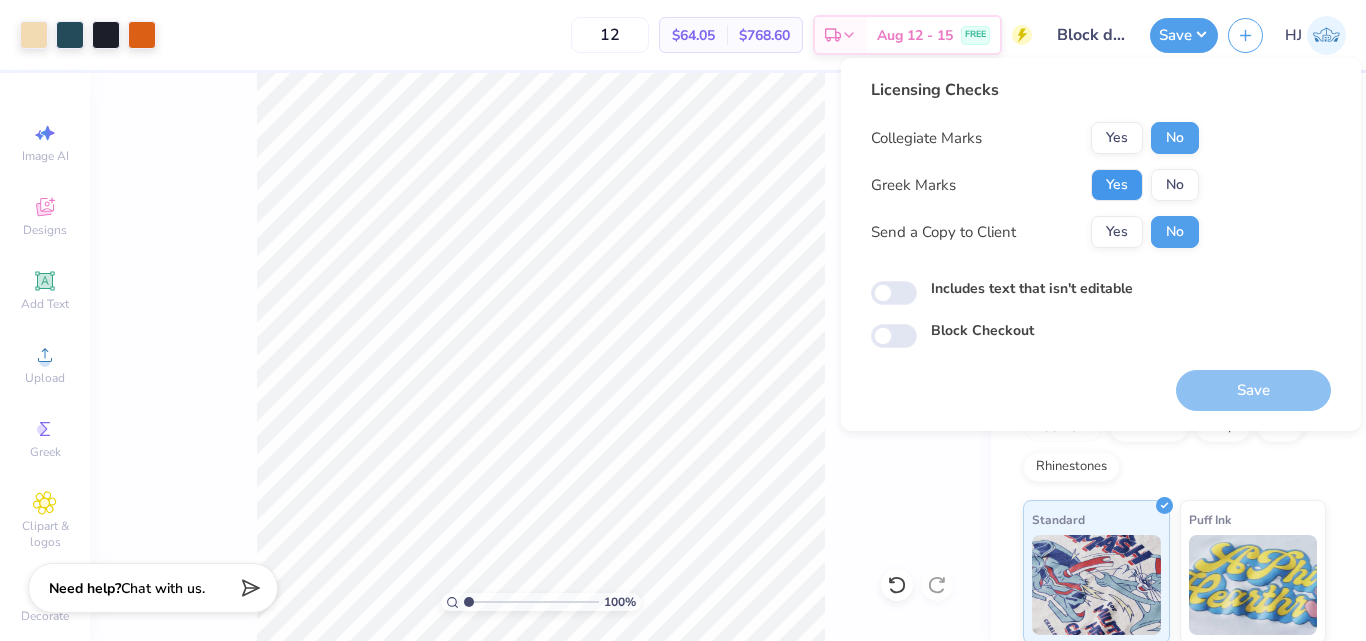 click on "Yes" at bounding box center [1117, 185] 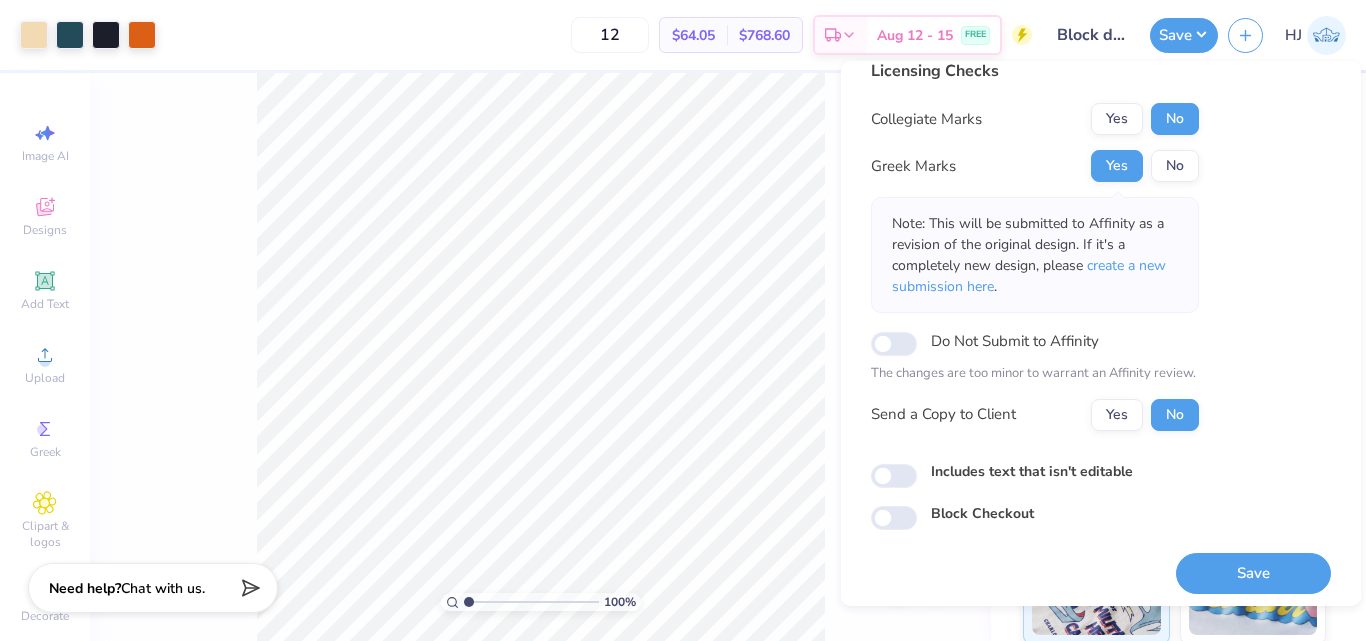 scroll, scrollTop: 29, scrollLeft: 0, axis: vertical 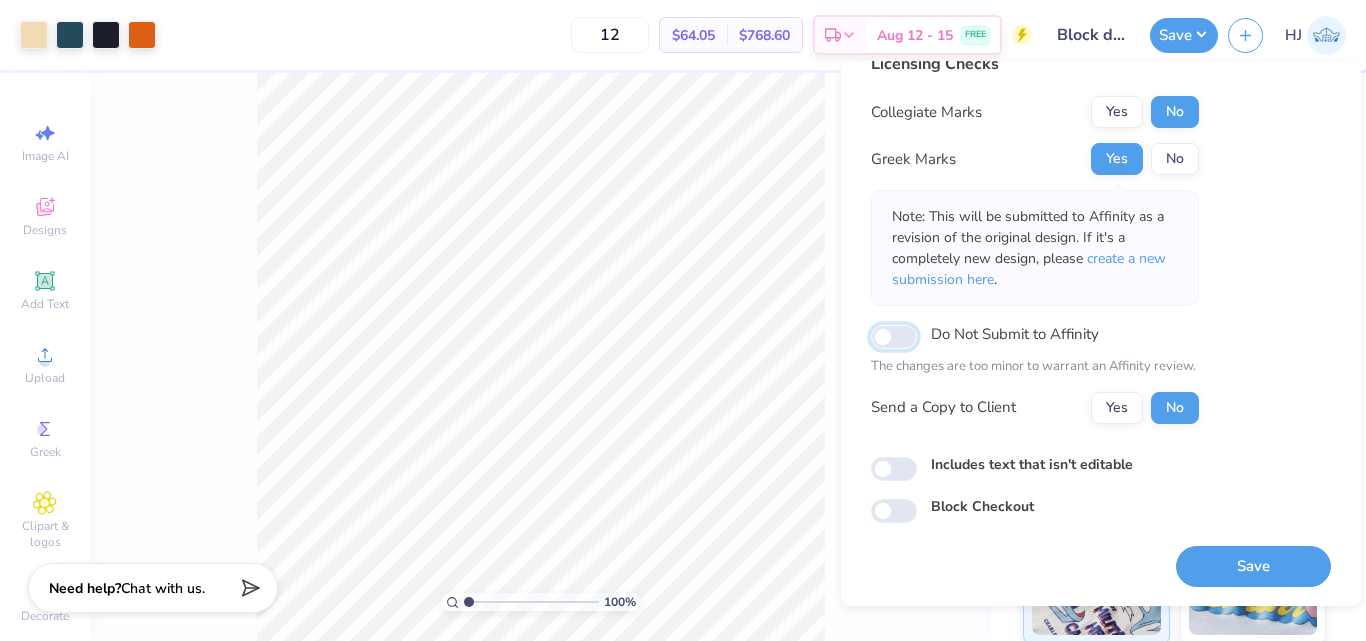 click on "Do Not Submit to Affinity" at bounding box center (894, 337) 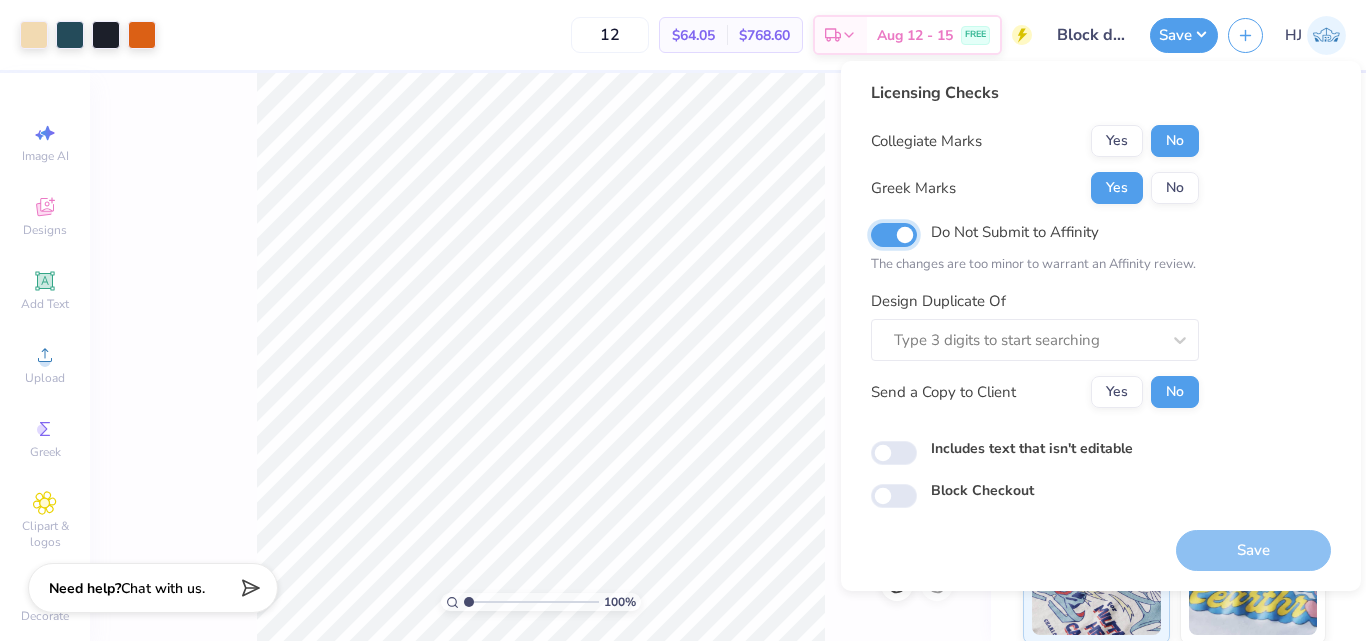 scroll, scrollTop: 0, scrollLeft: 0, axis: both 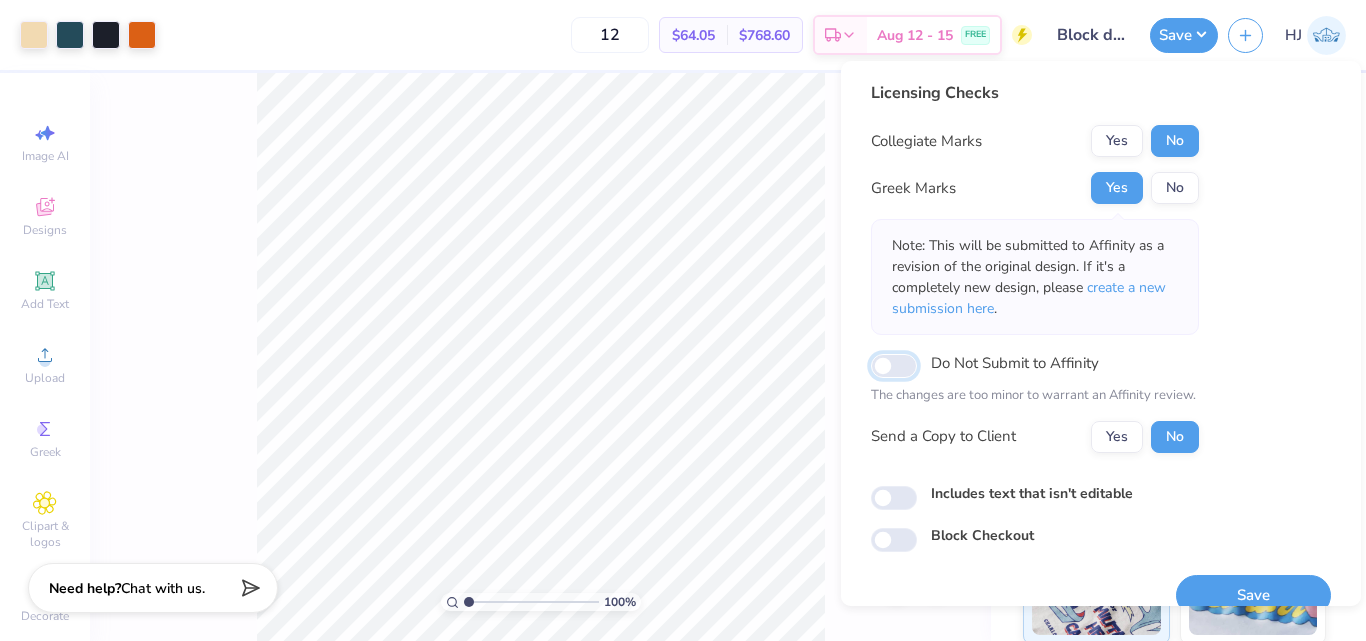 click on "Do Not Submit to Affinity" at bounding box center [894, 366] 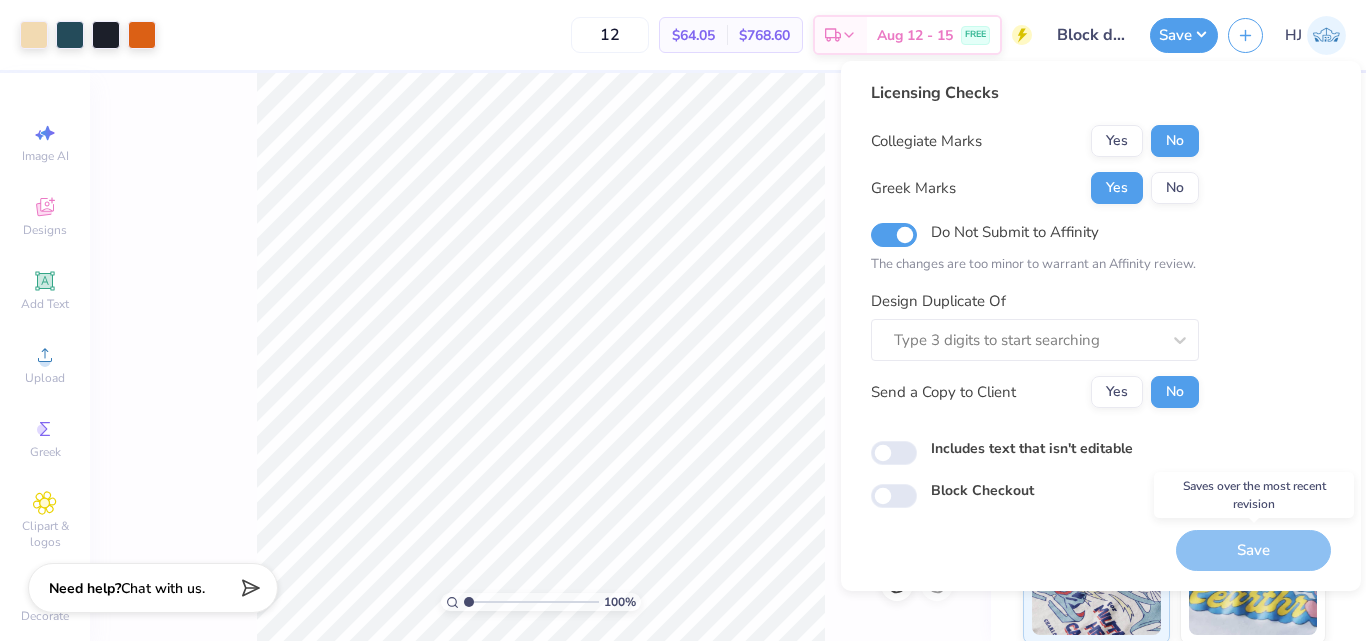 click on "Save" at bounding box center [1253, 550] 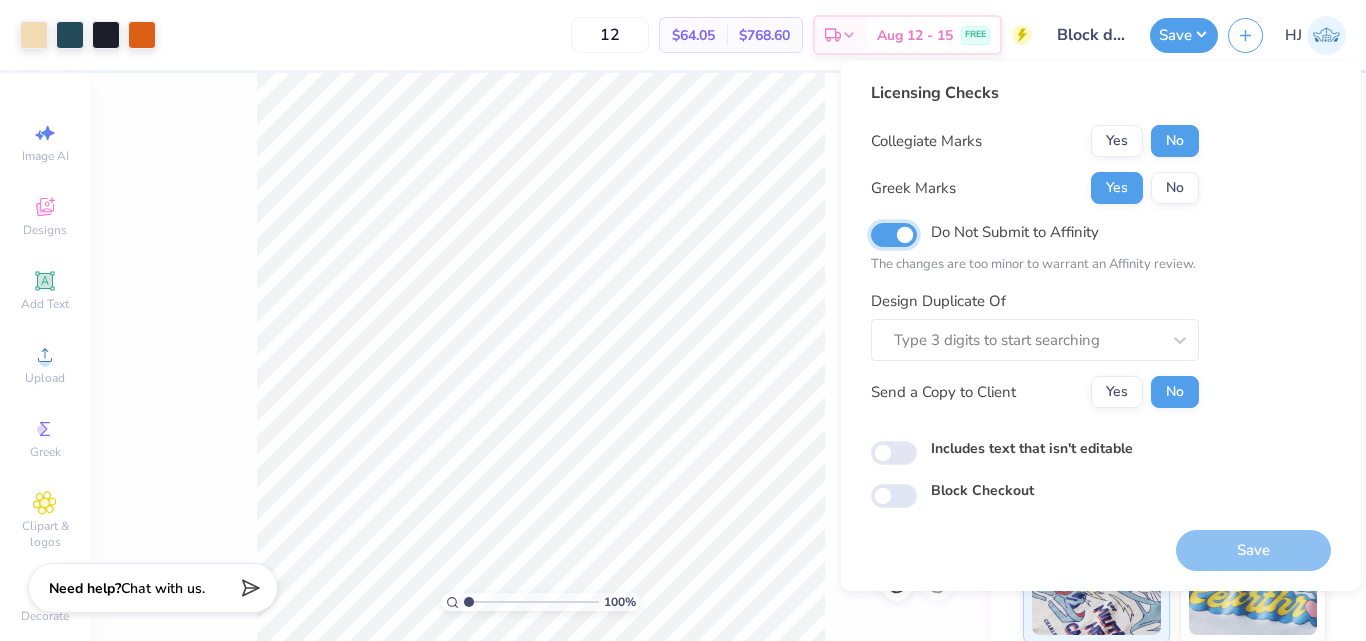 click on "Do Not Submit to Affinity" at bounding box center [894, 235] 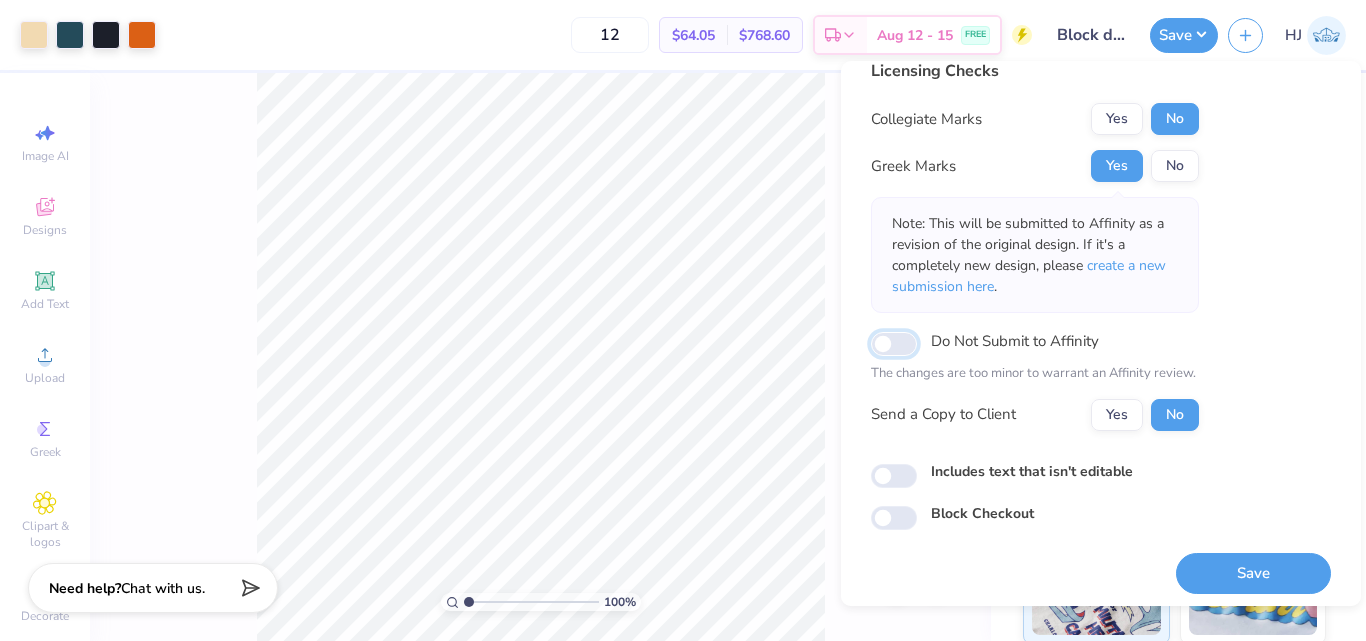 scroll, scrollTop: 29, scrollLeft: 0, axis: vertical 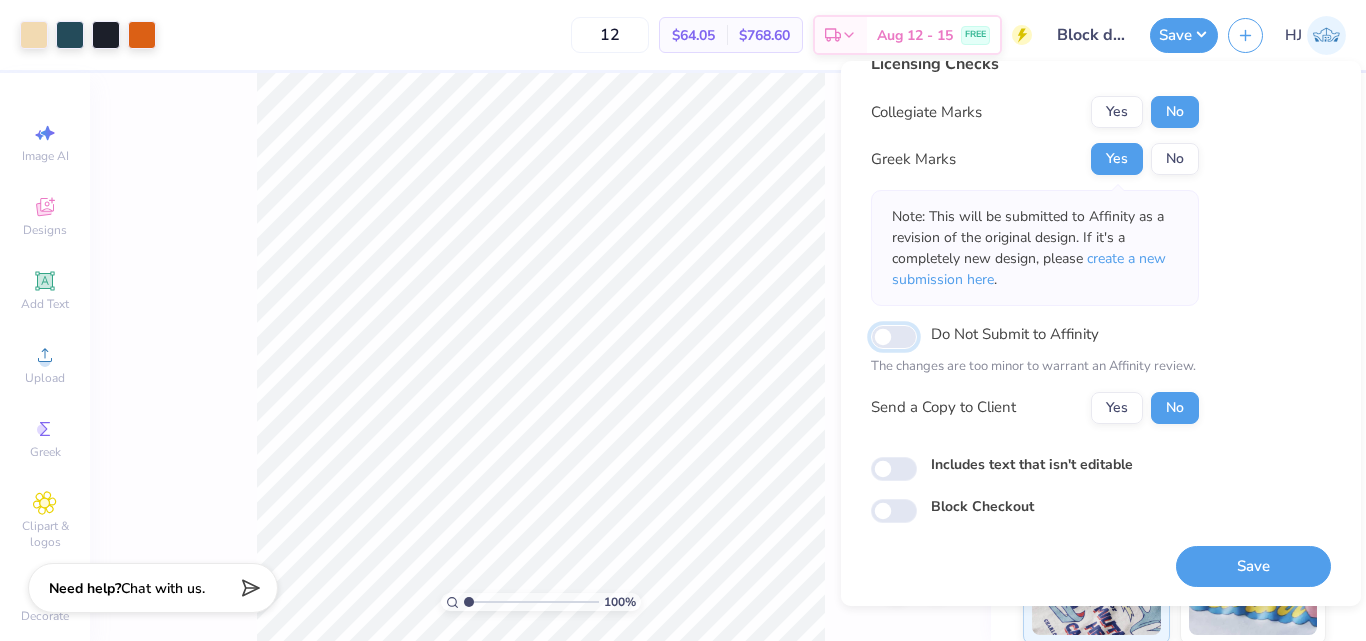 click on "Do Not Submit to Affinity" at bounding box center [894, 337] 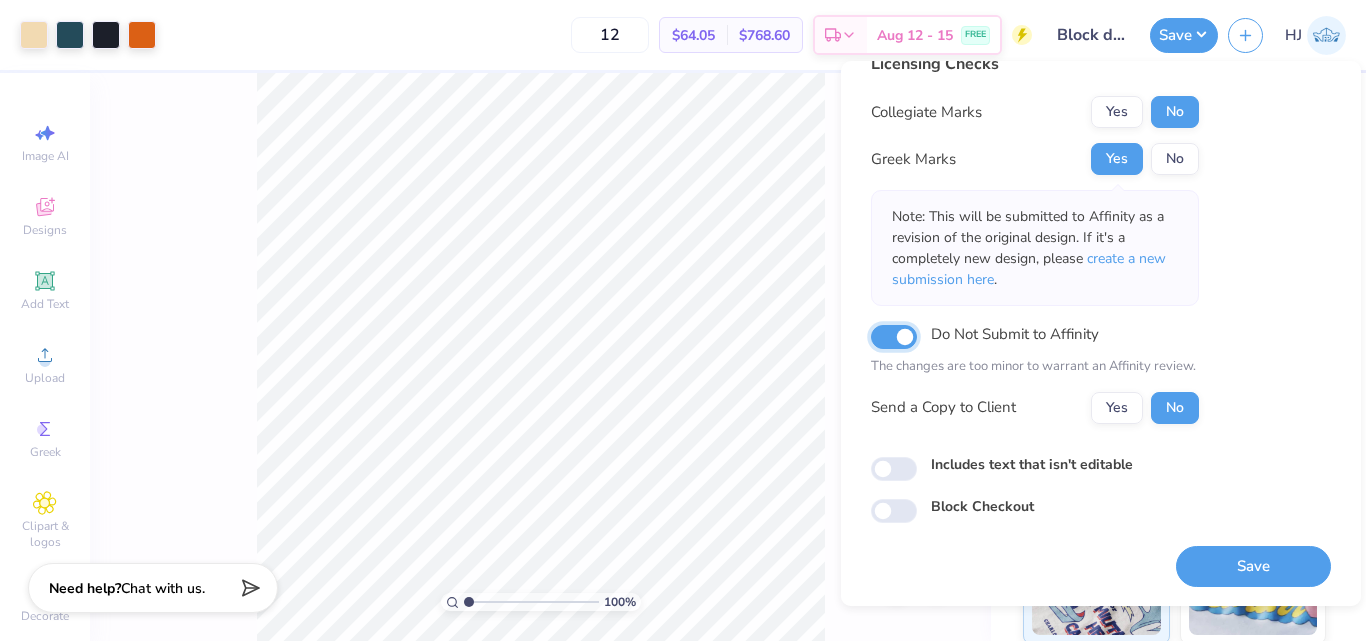 checkbox on "true" 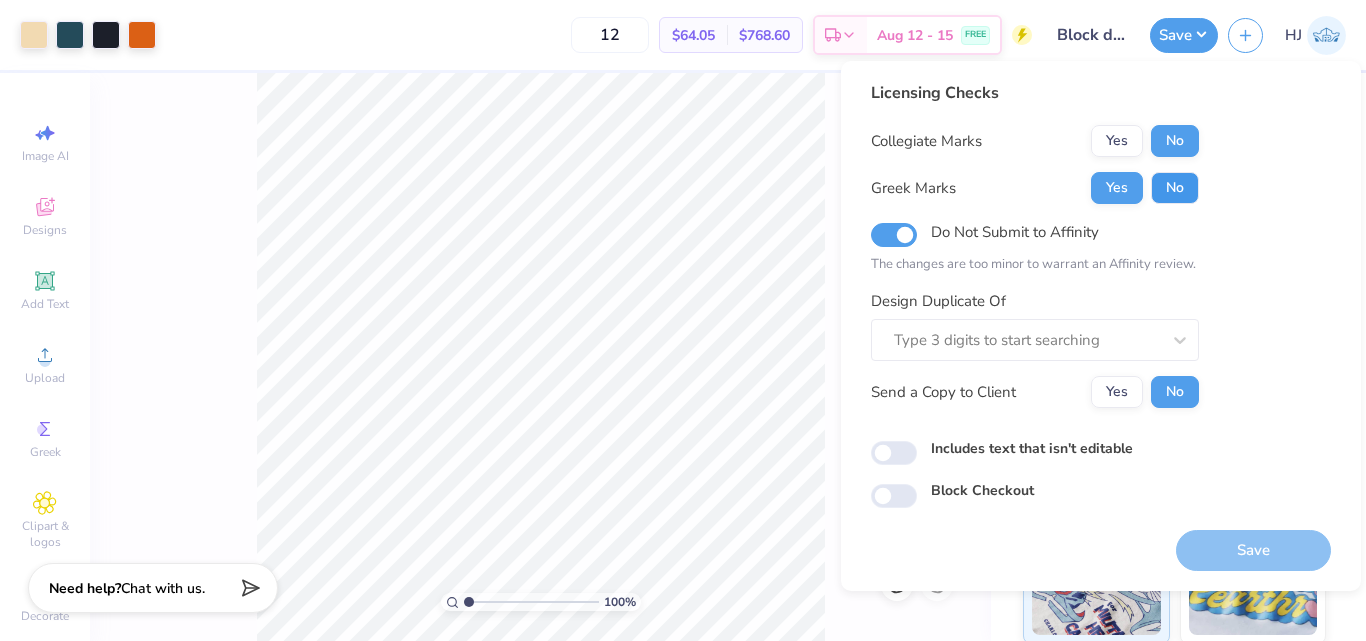 click on "No" at bounding box center [1175, 188] 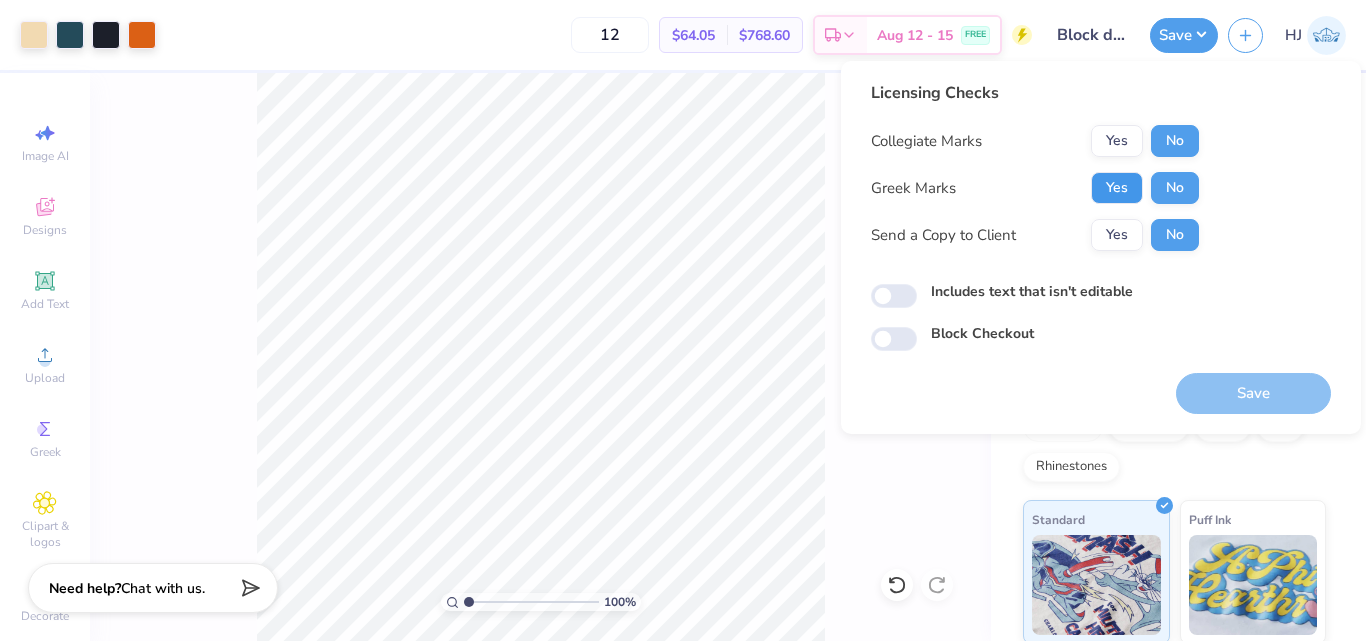 click on "Yes" at bounding box center [1117, 188] 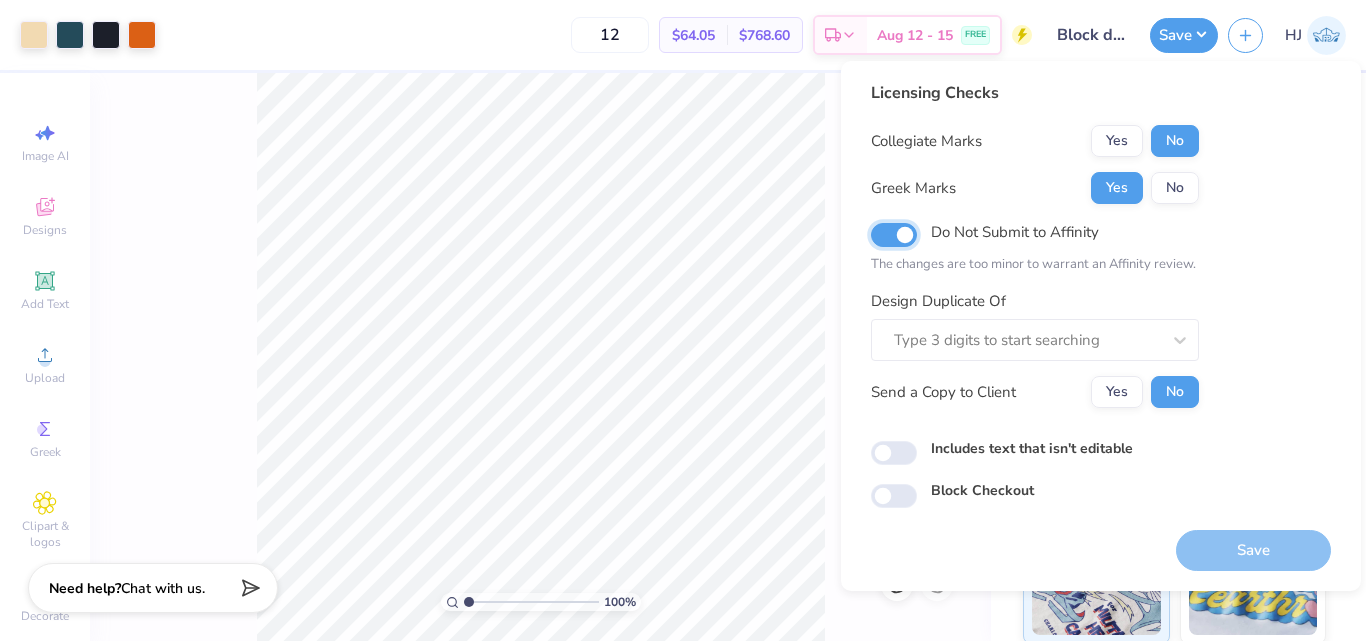 click on "Do Not Submit to Affinity" at bounding box center (894, 235) 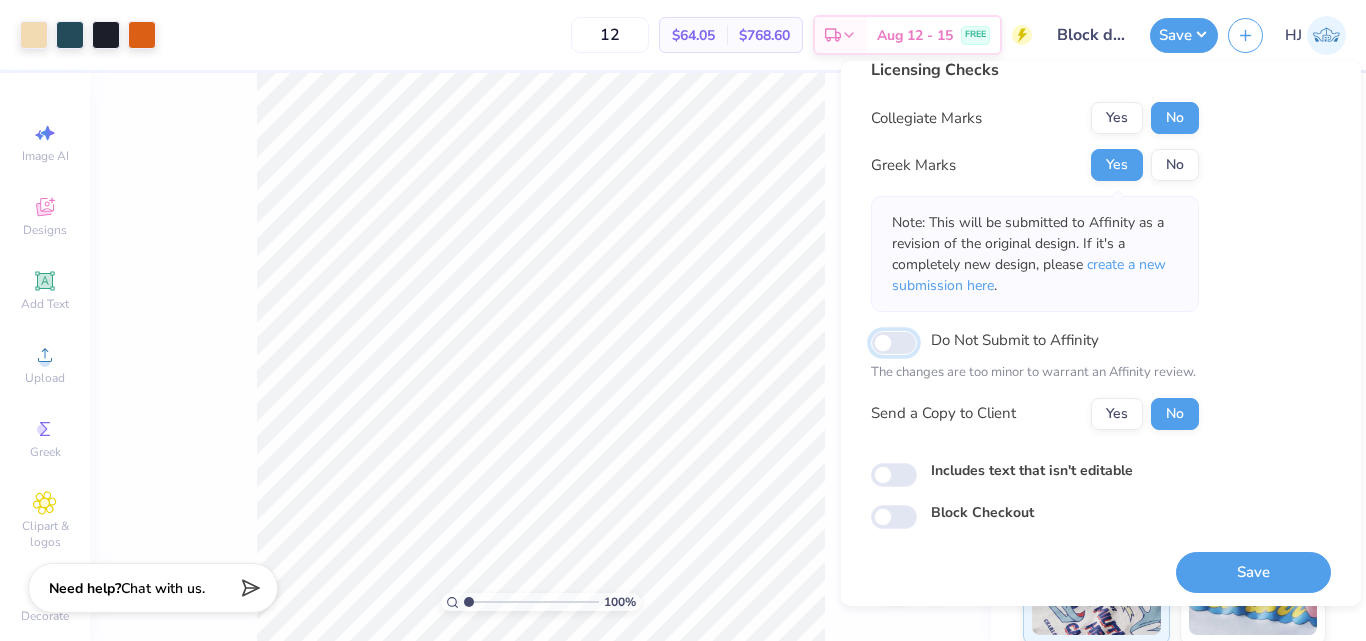 scroll, scrollTop: 29, scrollLeft: 0, axis: vertical 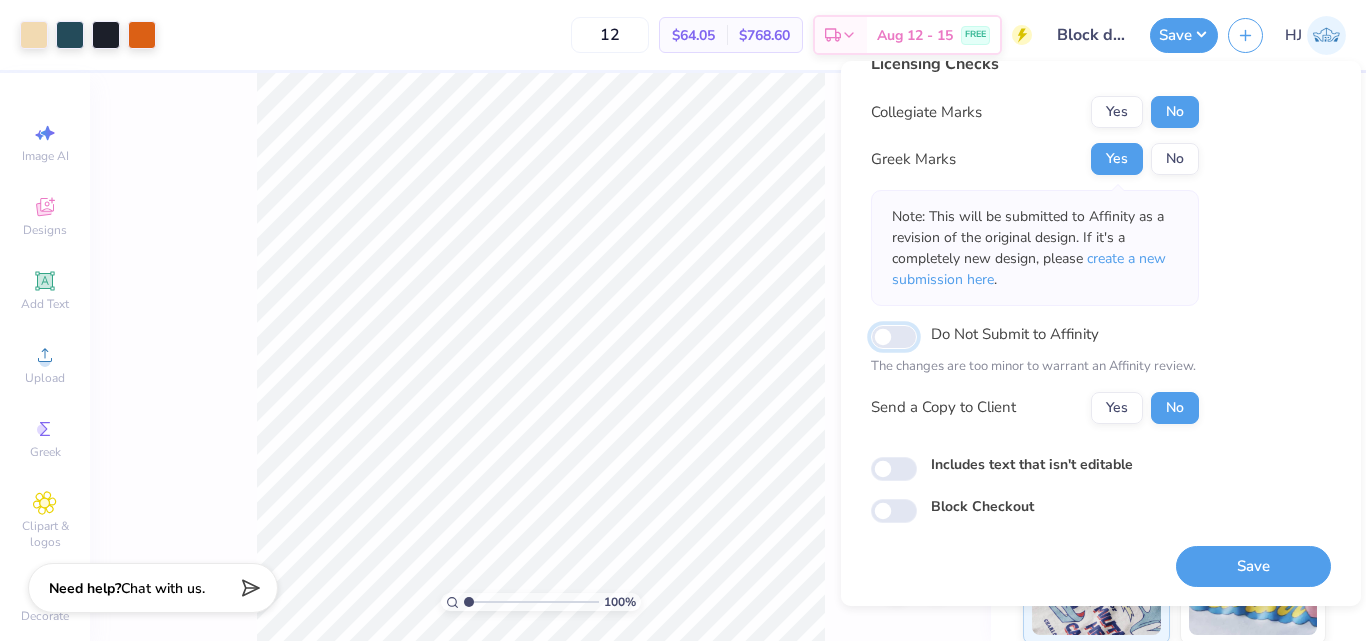 click on "Do Not Submit to Affinity" at bounding box center (894, 337) 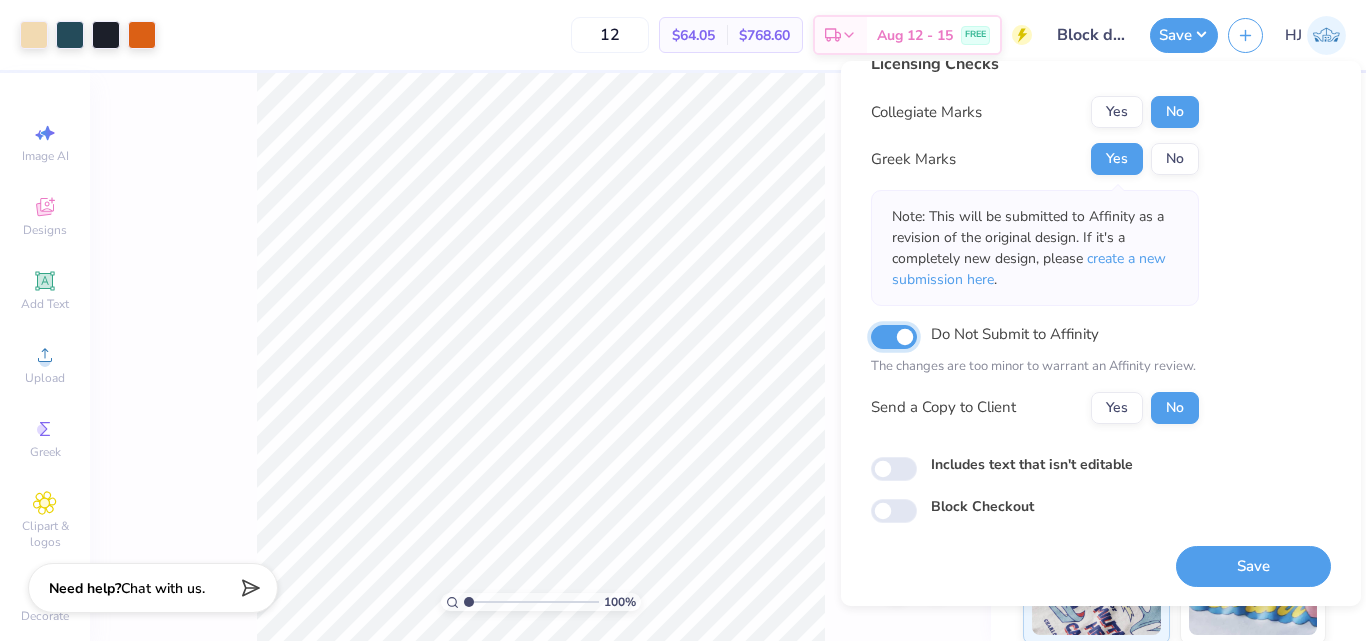 checkbox on "true" 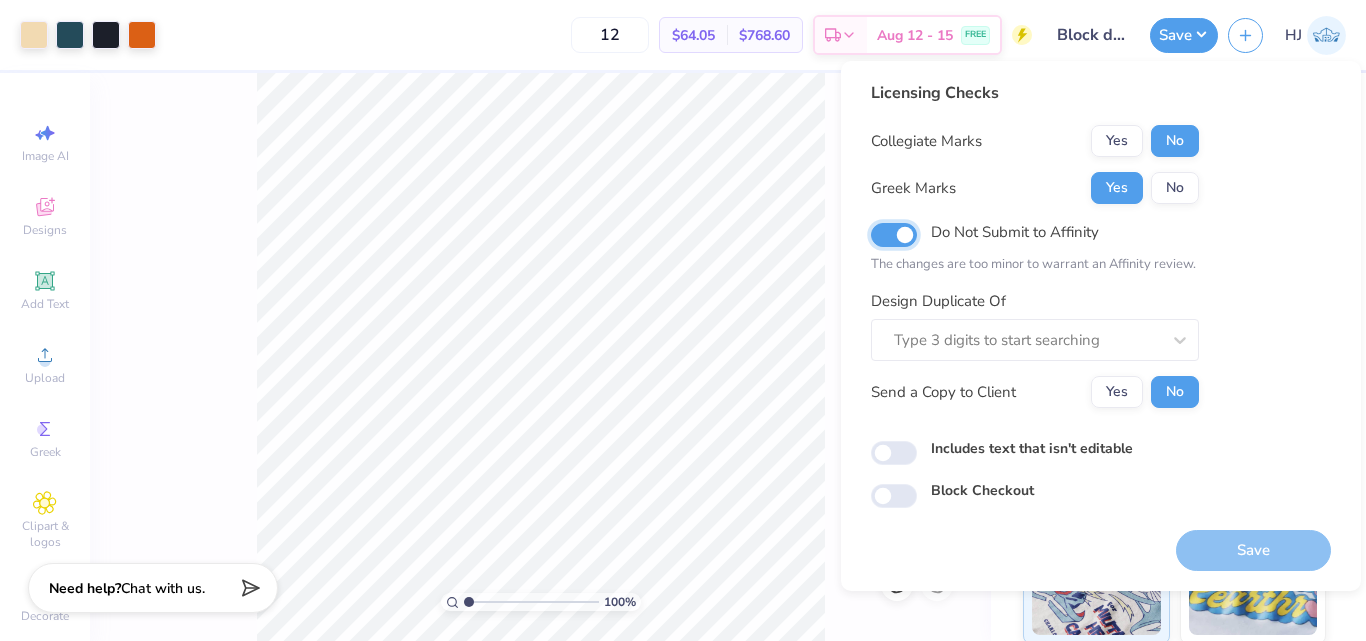 scroll, scrollTop: 0, scrollLeft: 0, axis: both 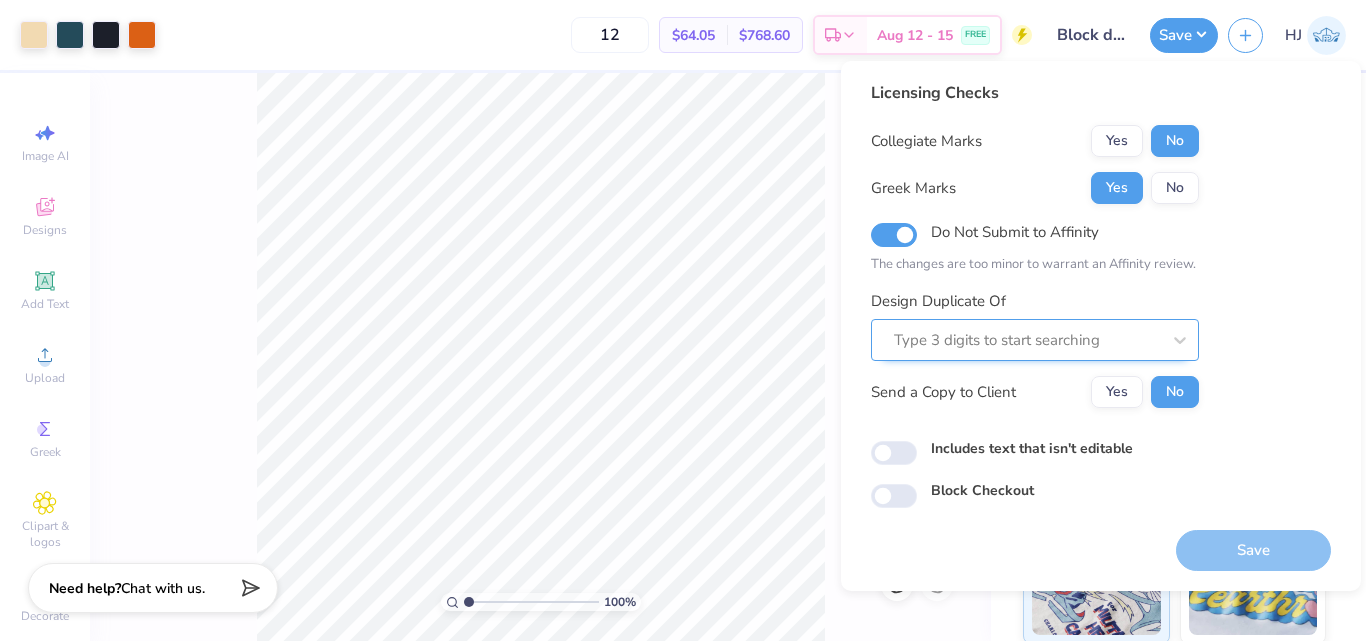 click at bounding box center (1027, 340) 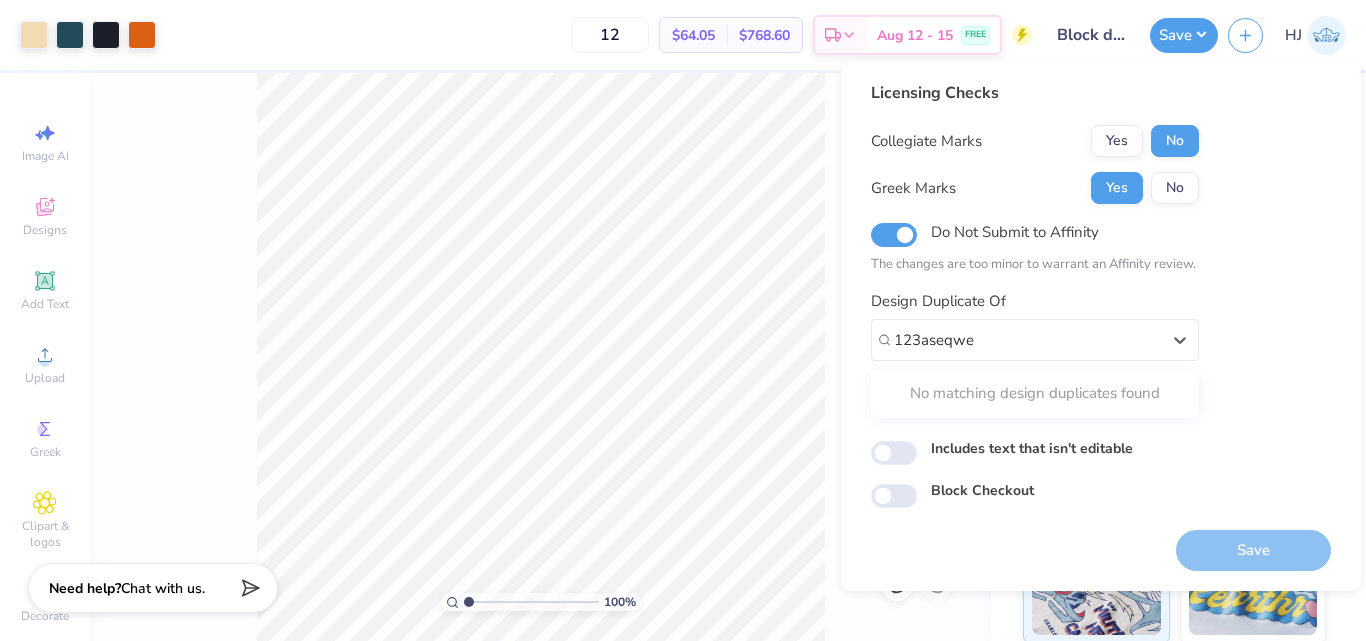 type on "123aseqwe" 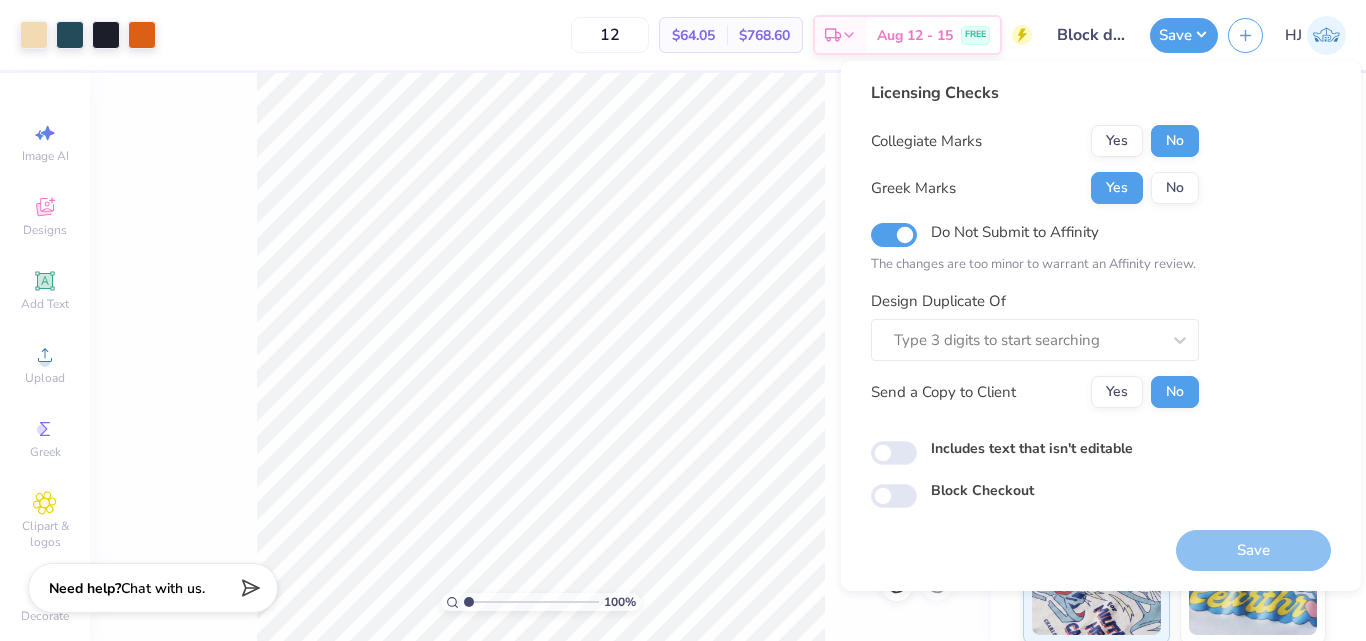 click on "Licensing Checks Collegiate Marks Yes No Greek Marks Yes No Do Not Submit to Affinity The changes are too minor to warrant an Affinity review. Design Duplicate Of Type 3 digits to start searching Send a Copy to Client Yes No Includes text that isn't editable Block Checkout" at bounding box center (1101, 294) 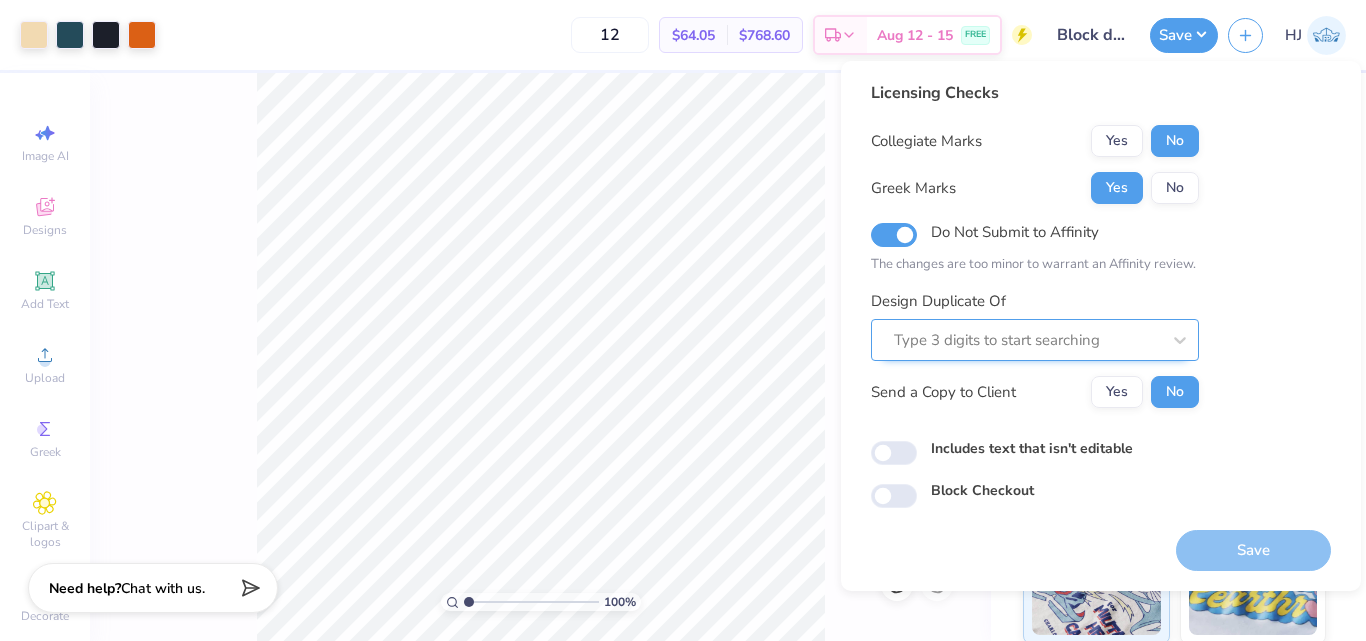 click at bounding box center (1027, 340) 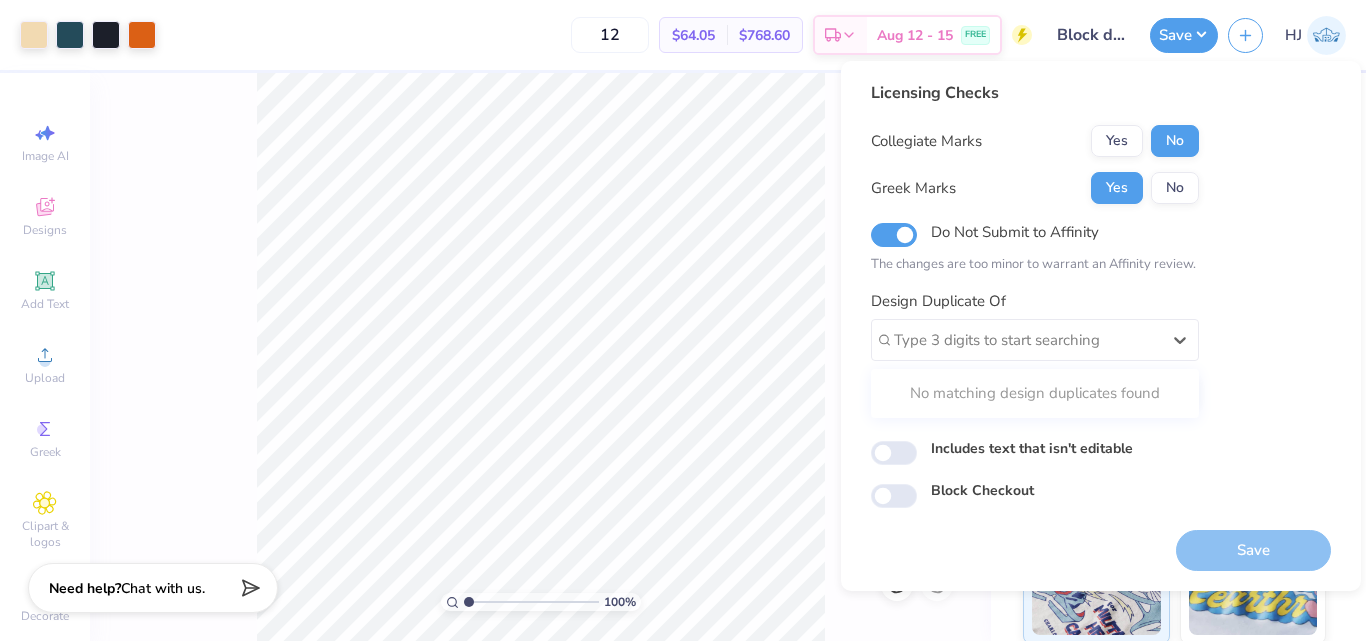 click on "Licensing Checks Collegiate Marks Yes No Greek Marks Yes No Do Not Submit to Affinity The changes are too minor to warrant an Affinity review. Design Duplicate Of   Use Up and Down to choose options, press Enter to select the currently focused option, press Escape to exit the menu, press Tab to select the option and exit the menu. Type 3 digits to start searching No matching design duplicates found Send a Copy to Client Yes No Includes text that isn't editable Block Checkout" at bounding box center [1101, 294] 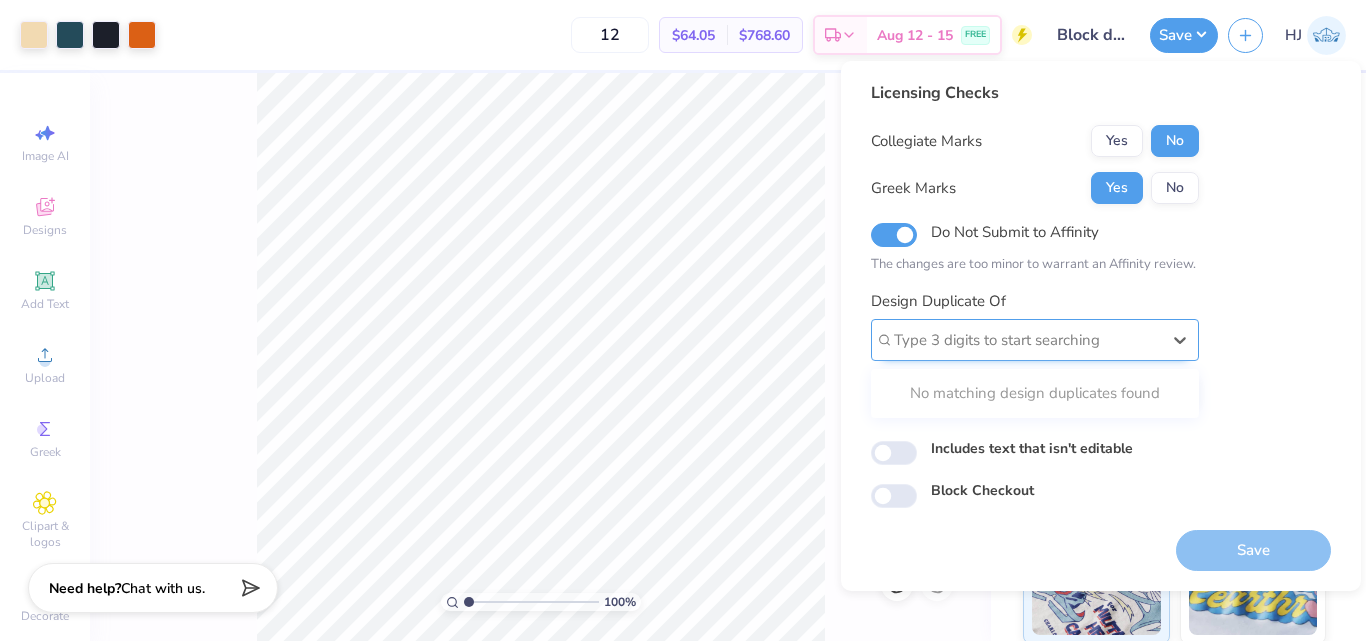 click at bounding box center [1027, 340] 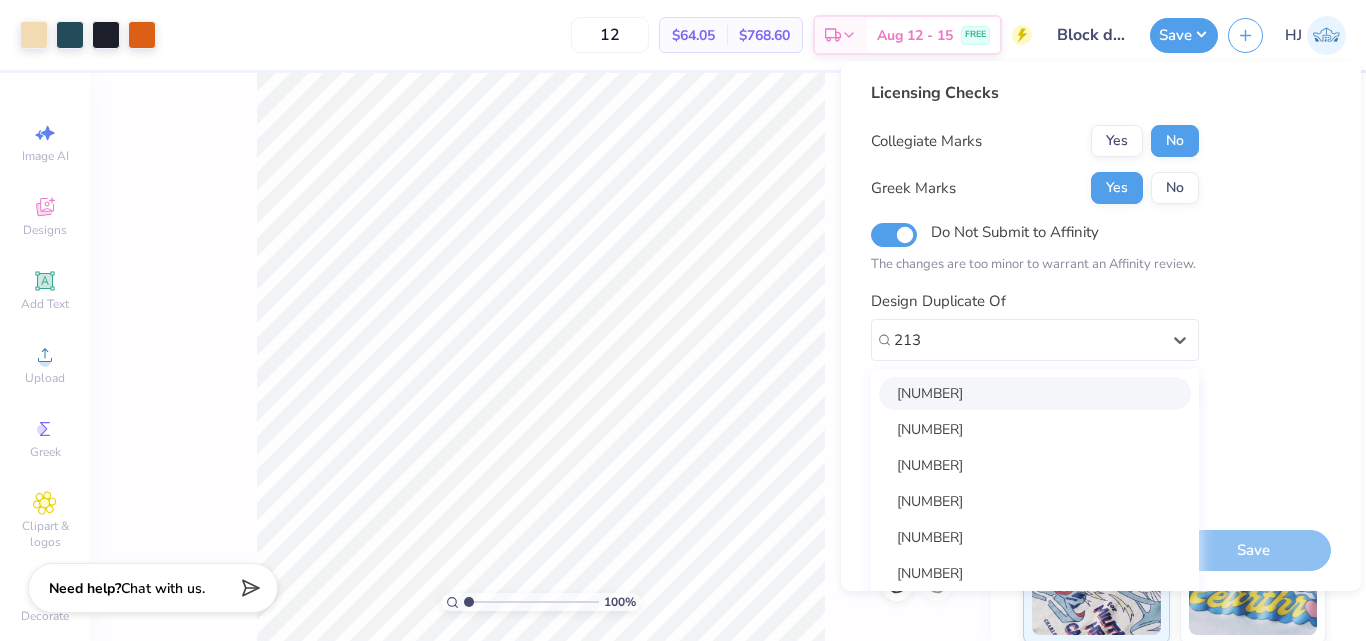 click on "[NUMBER]" at bounding box center (1035, 393) 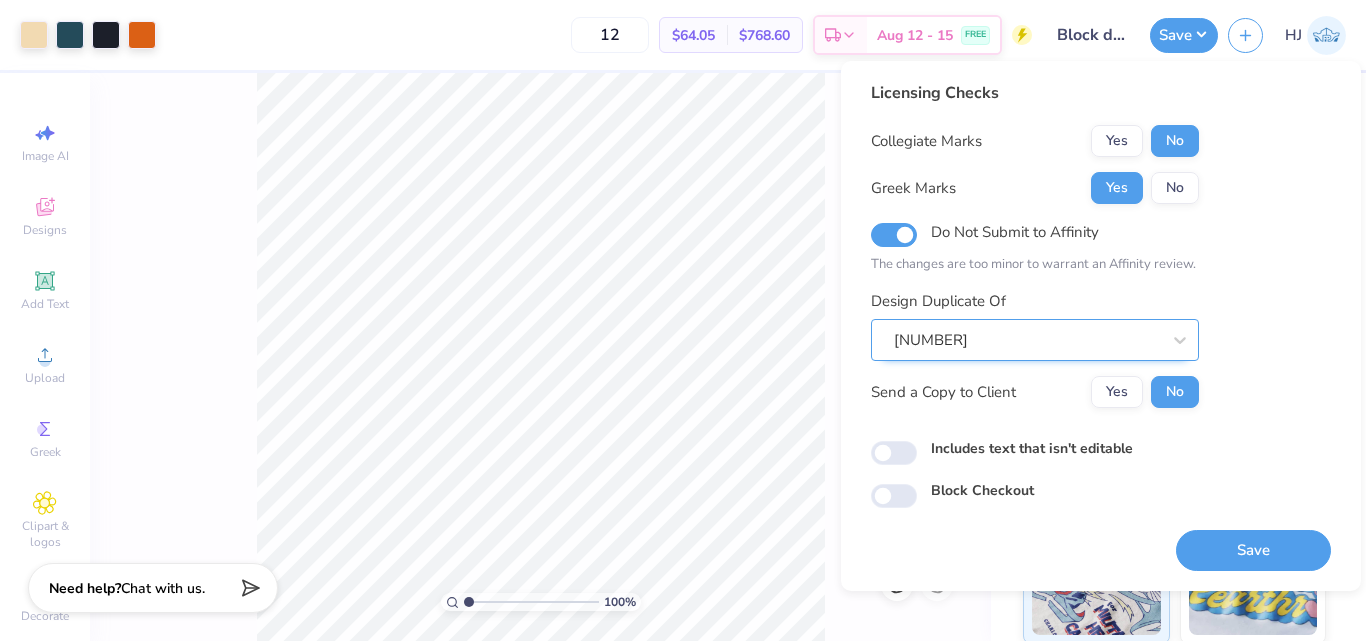 click on "213147FO" at bounding box center [1027, 340] 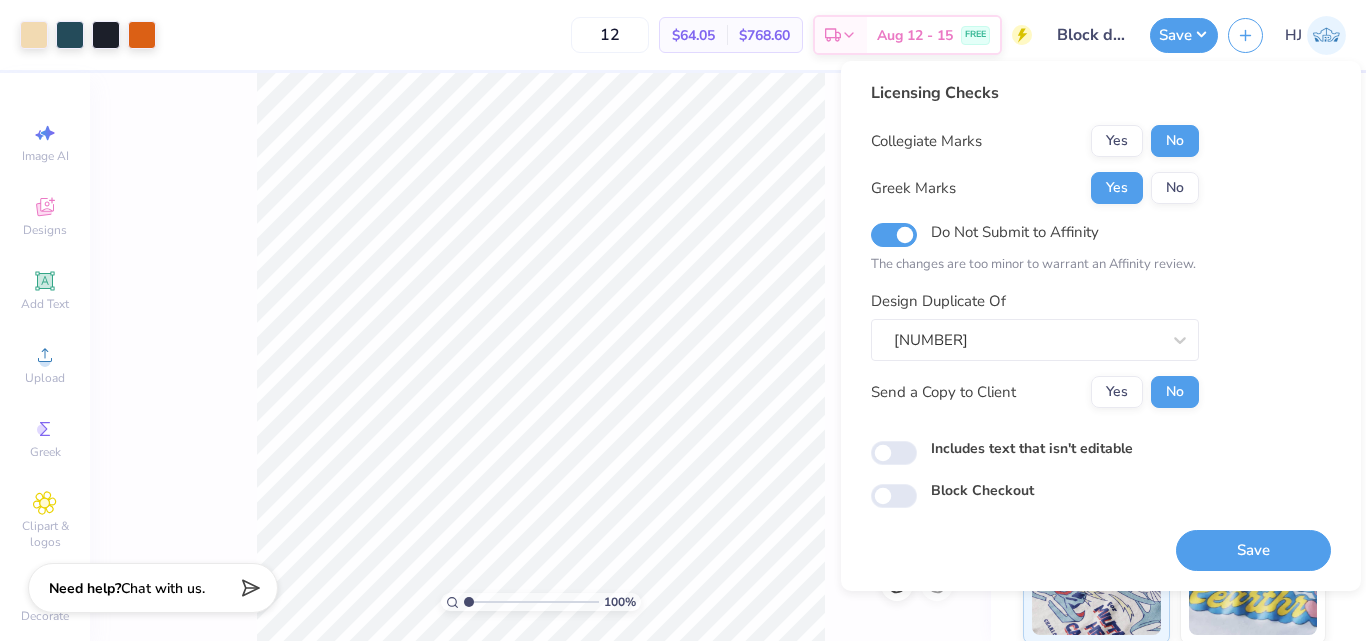 click on "Licensing Checks Collegiate Marks Yes No Greek Marks Yes No Do Not Submit to Affinity The changes are too minor to warrant an Affinity review. Design Duplicate Of 213147FO Send a Copy to Client Yes No Includes text that isn't editable Block Checkout" at bounding box center [1101, 294] 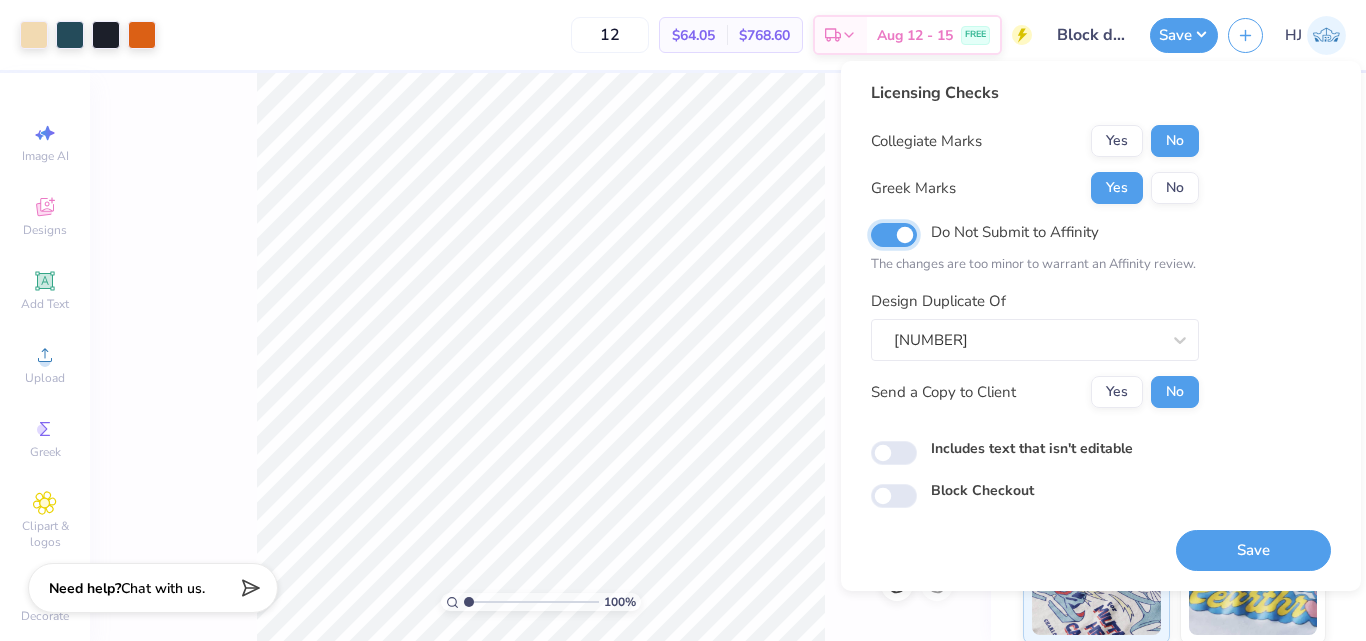 click on "Do Not Submit to Affinity" at bounding box center [894, 235] 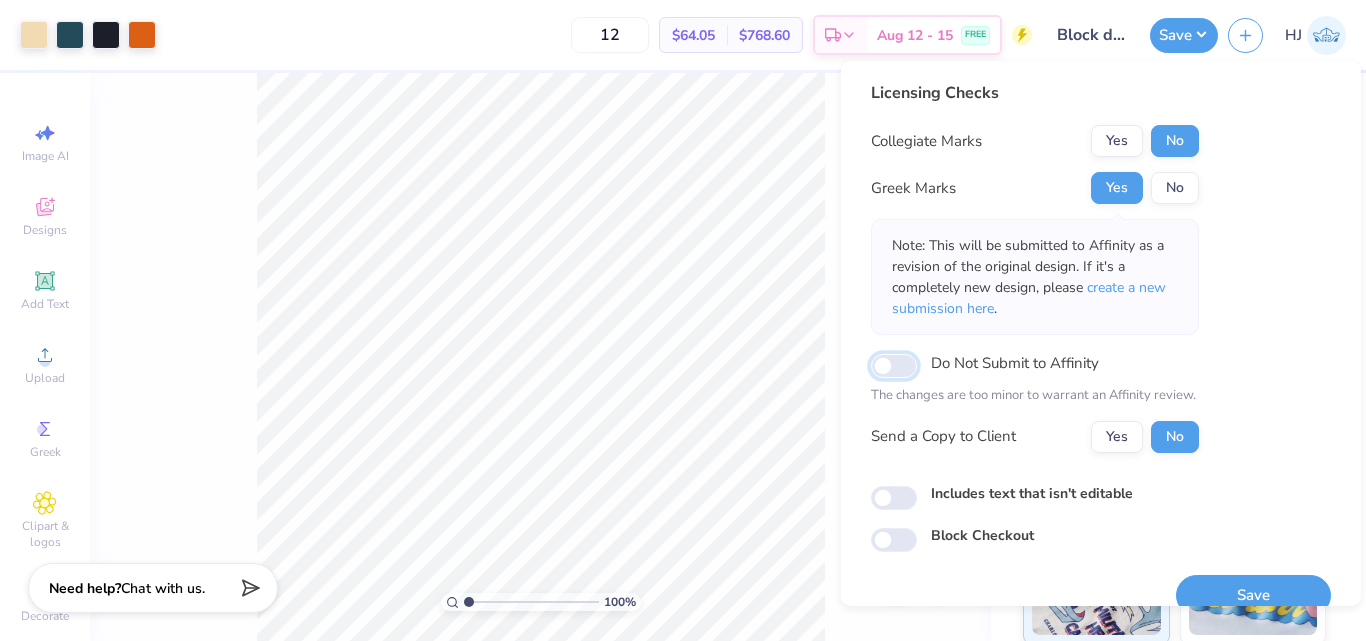 click on "Do Not Submit to Affinity" at bounding box center [894, 366] 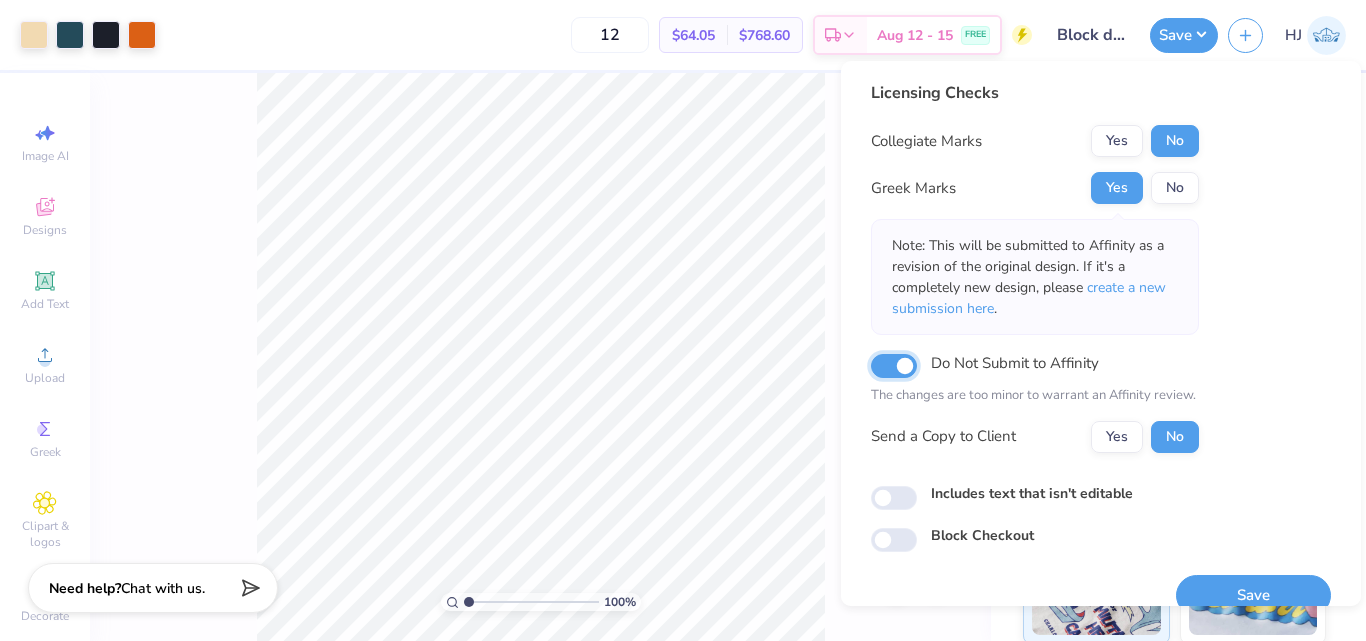 checkbox on "true" 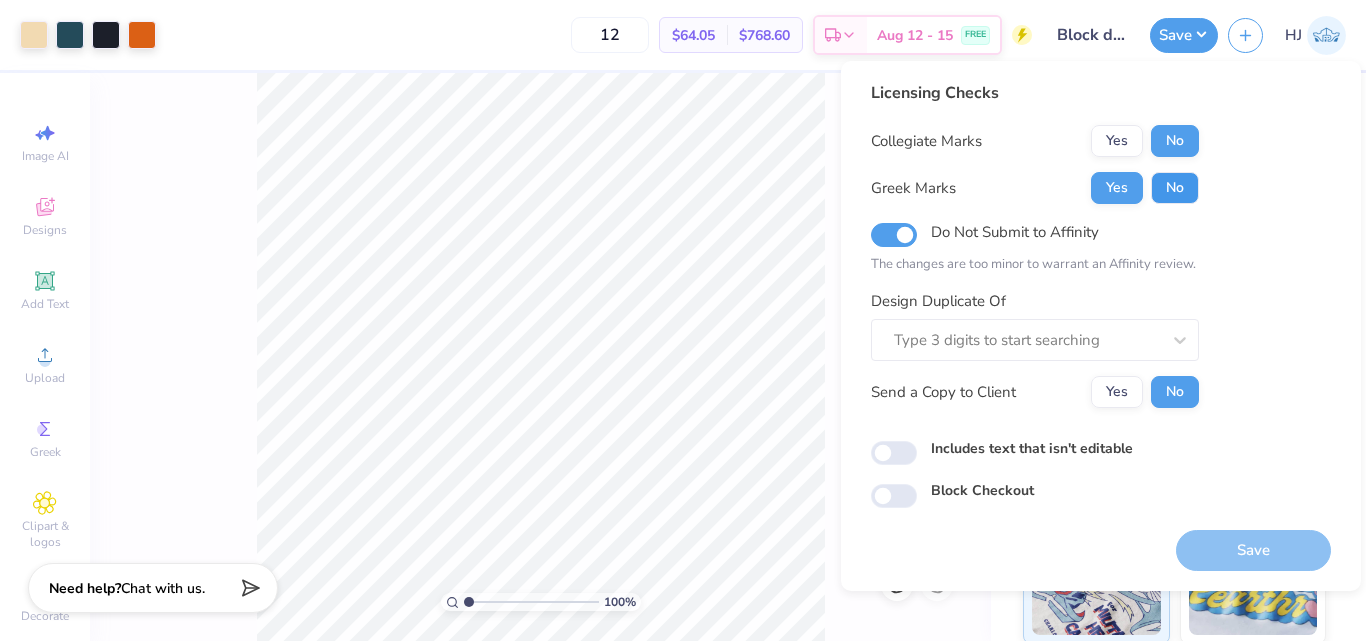 click on "No" at bounding box center [1175, 188] 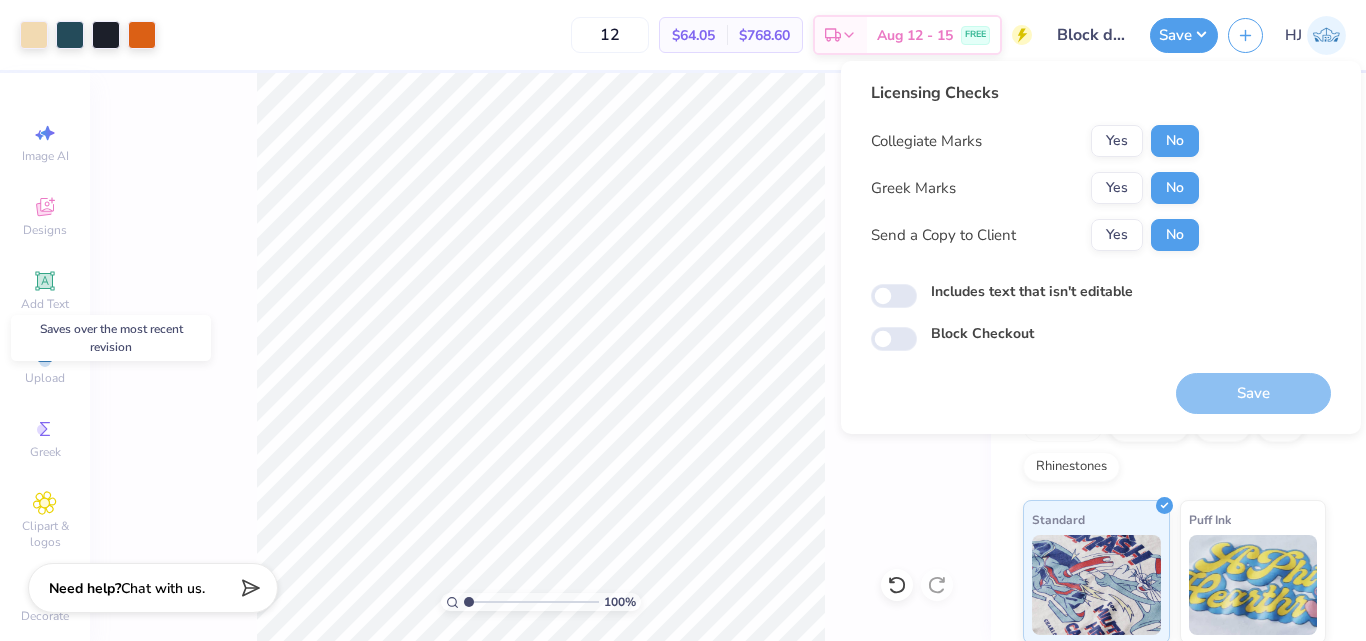 click on "Save" at bounding box center [1253, 393] 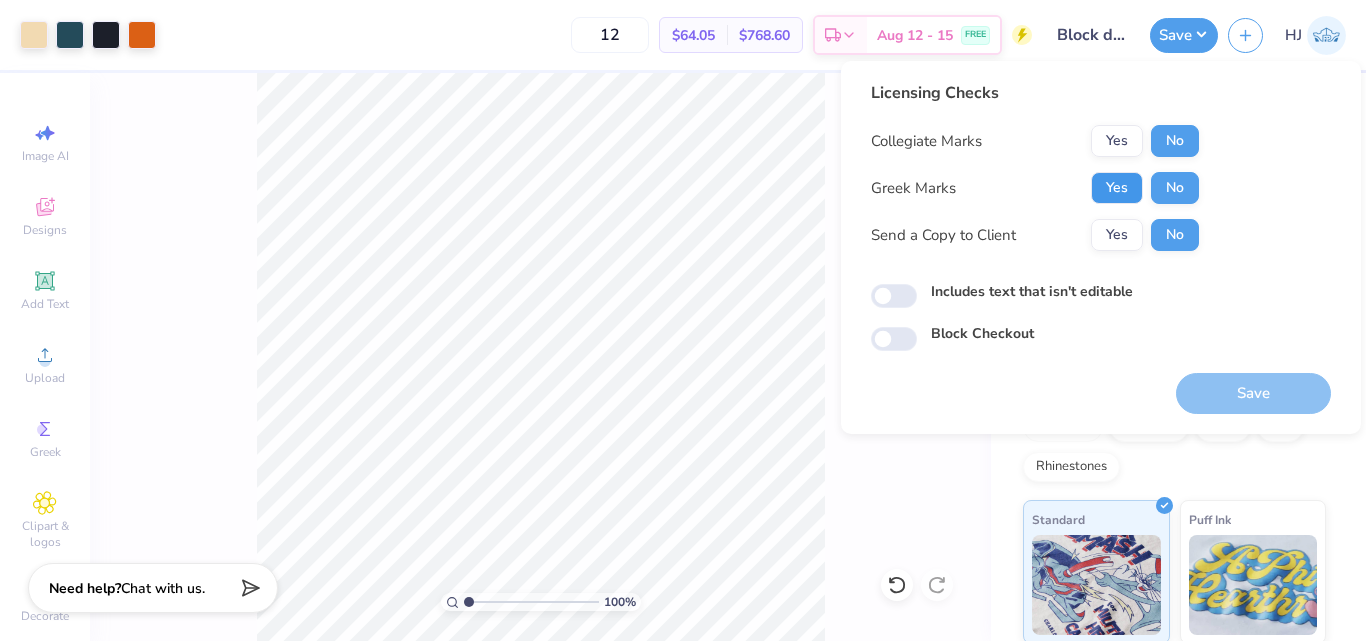 click on "Yes" at bounding box center [1117, 188] 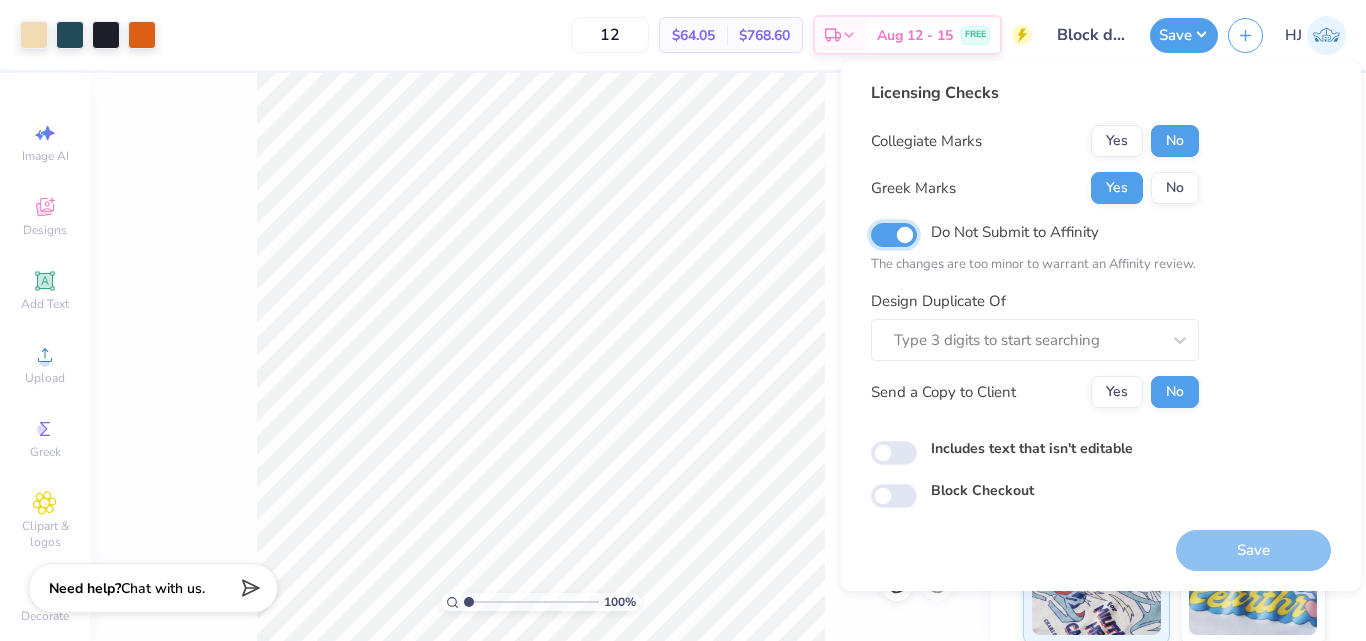 click on "Do Not Submit to Affinity" at bounding box center [894, 235] 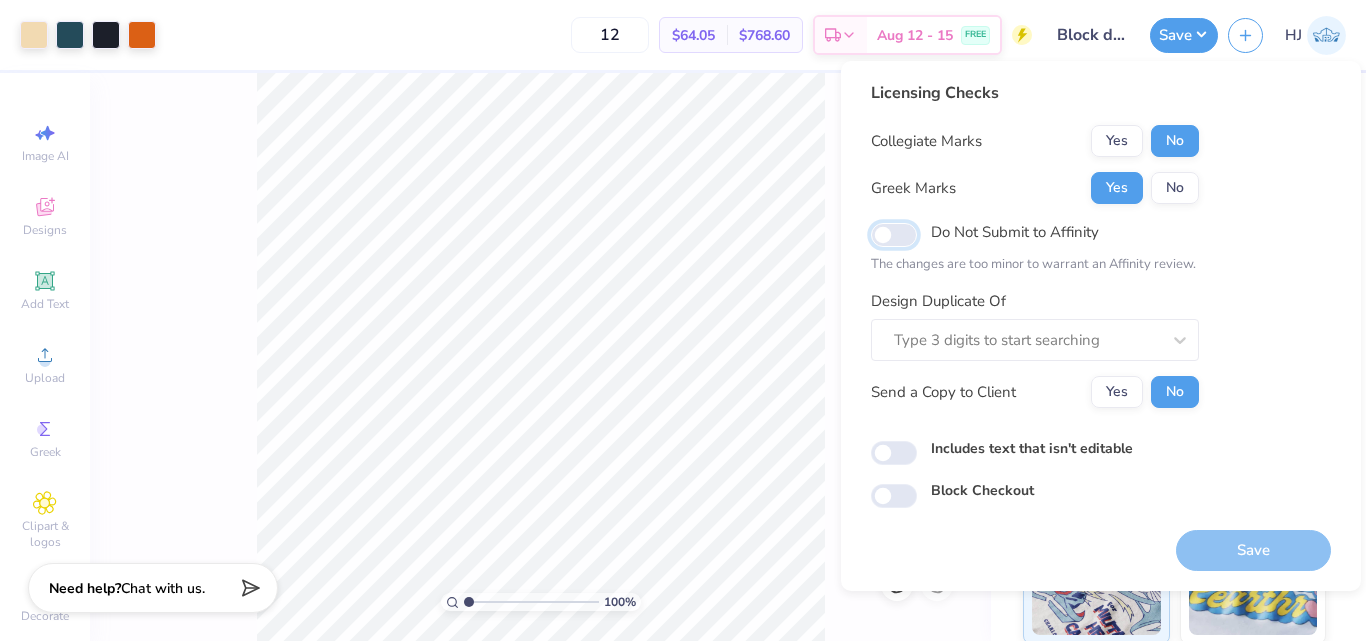 checkbox on "false" 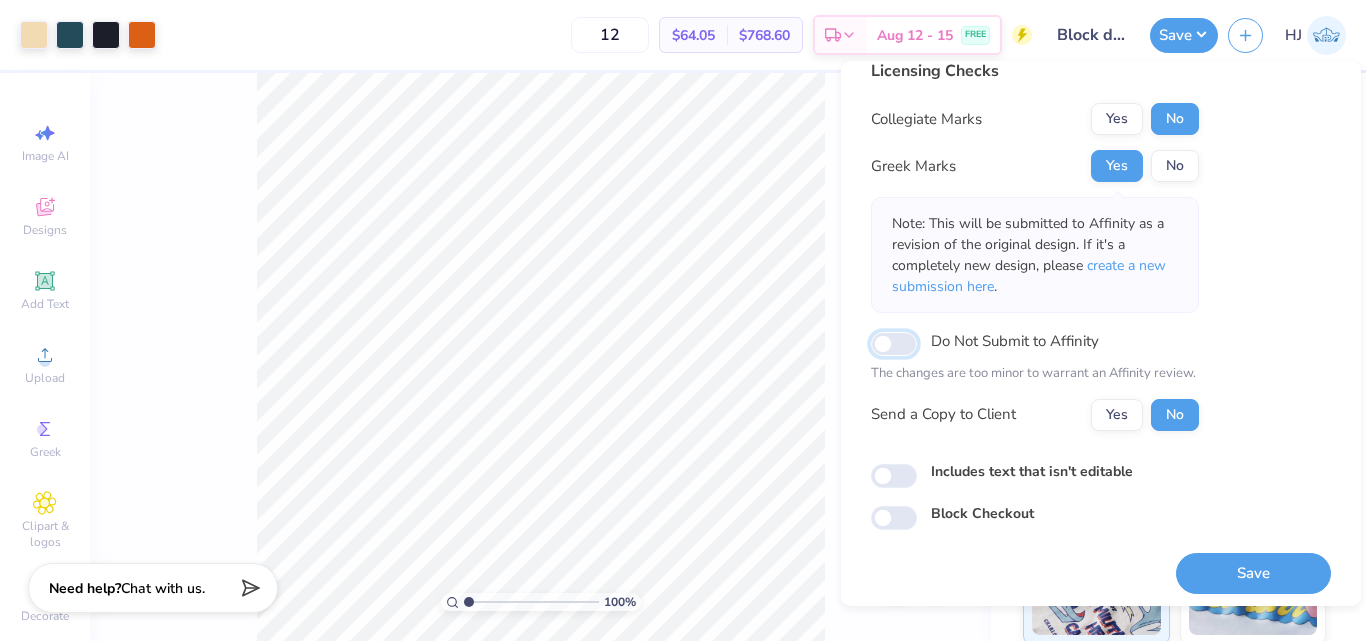 scroll, scrollTop: 29, scrollLeft: 0, axis: vertical 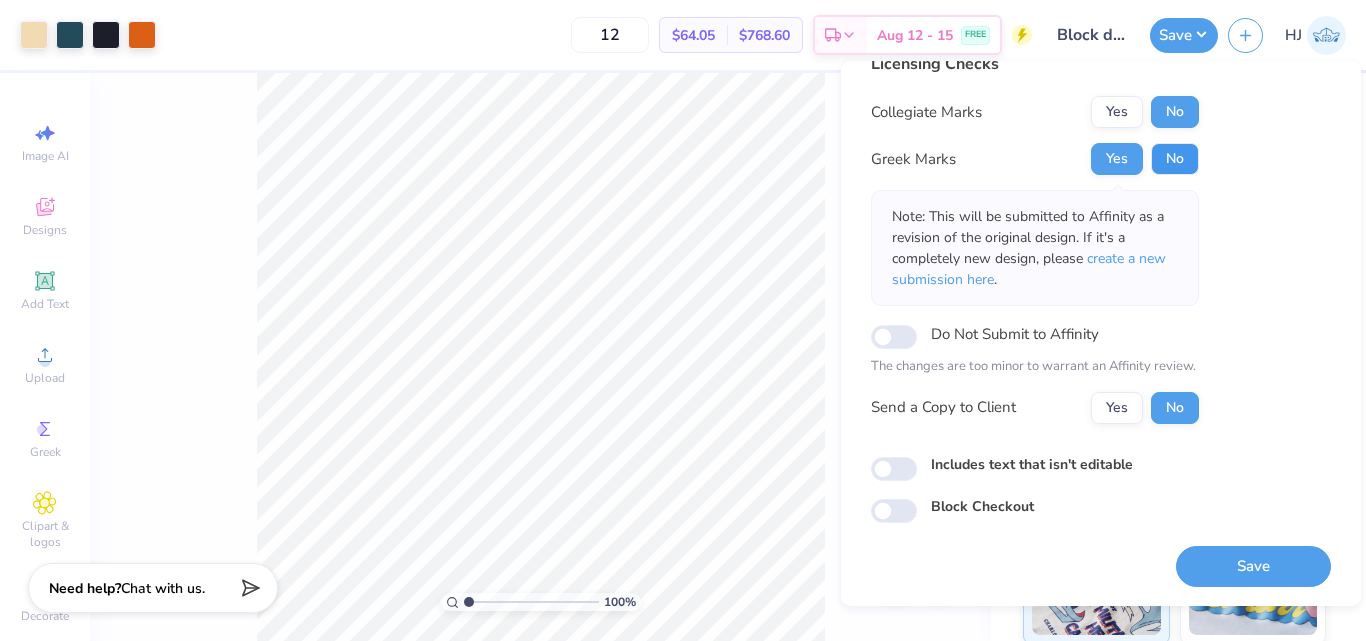 click on "No" at bounding box center [1175, 159] 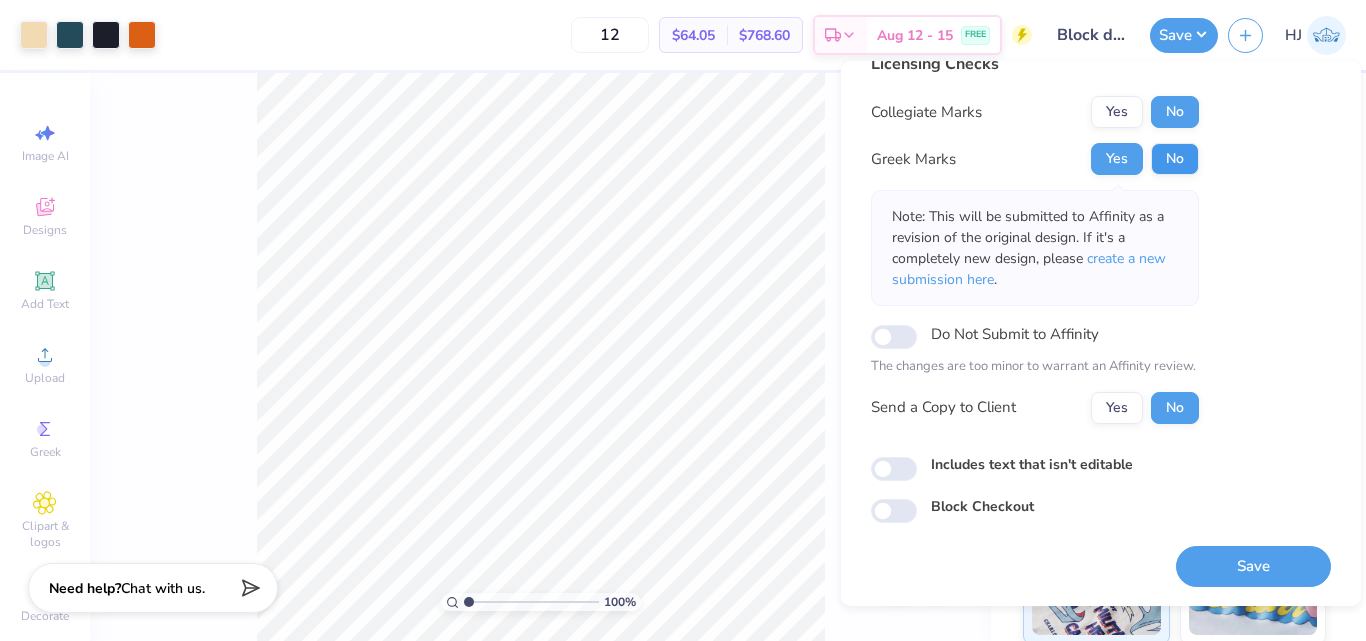 scroll, scrollTop: 0, scrollLeft: 0, axis: both 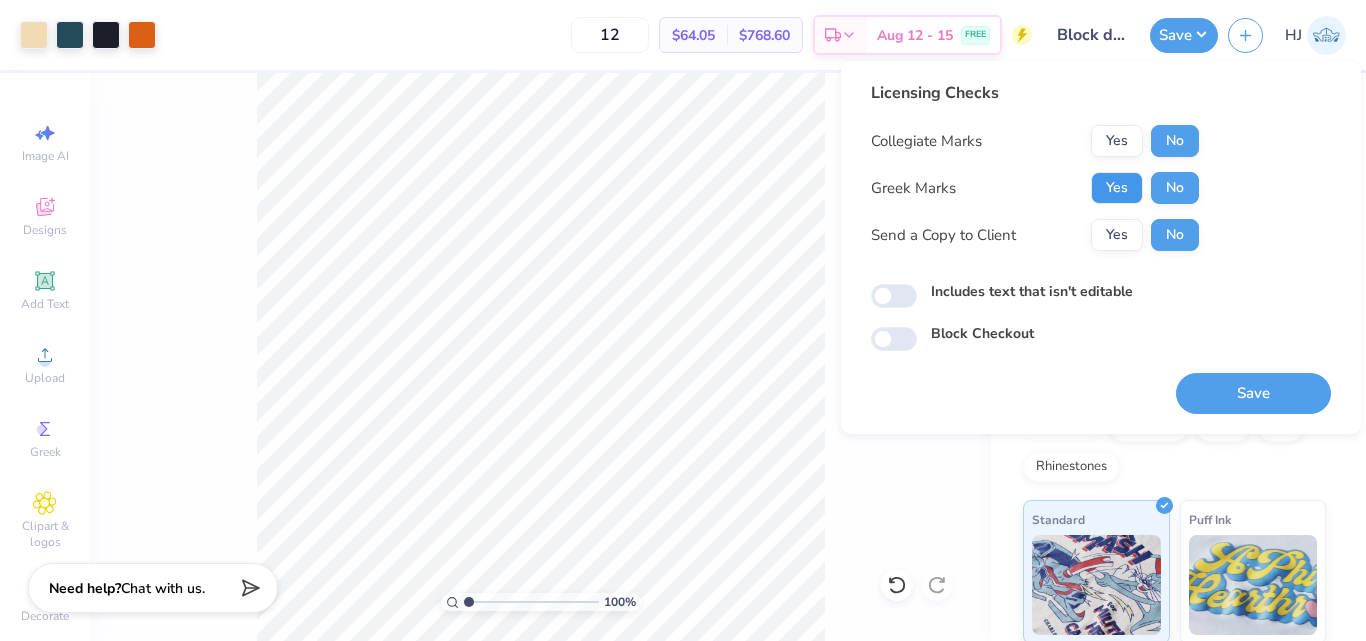 click on "Yes" at bounding box center [1117, 188] 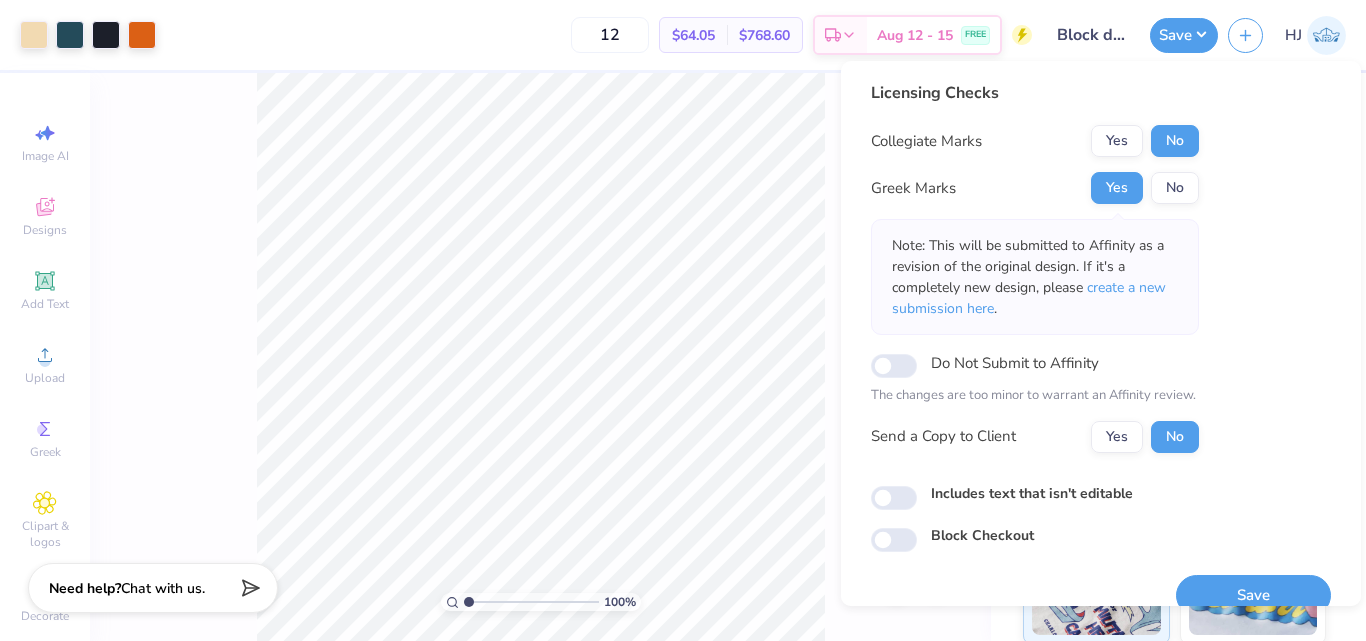 scroll, scrollTop: 29, scrollLeft: 0, axis: vertical 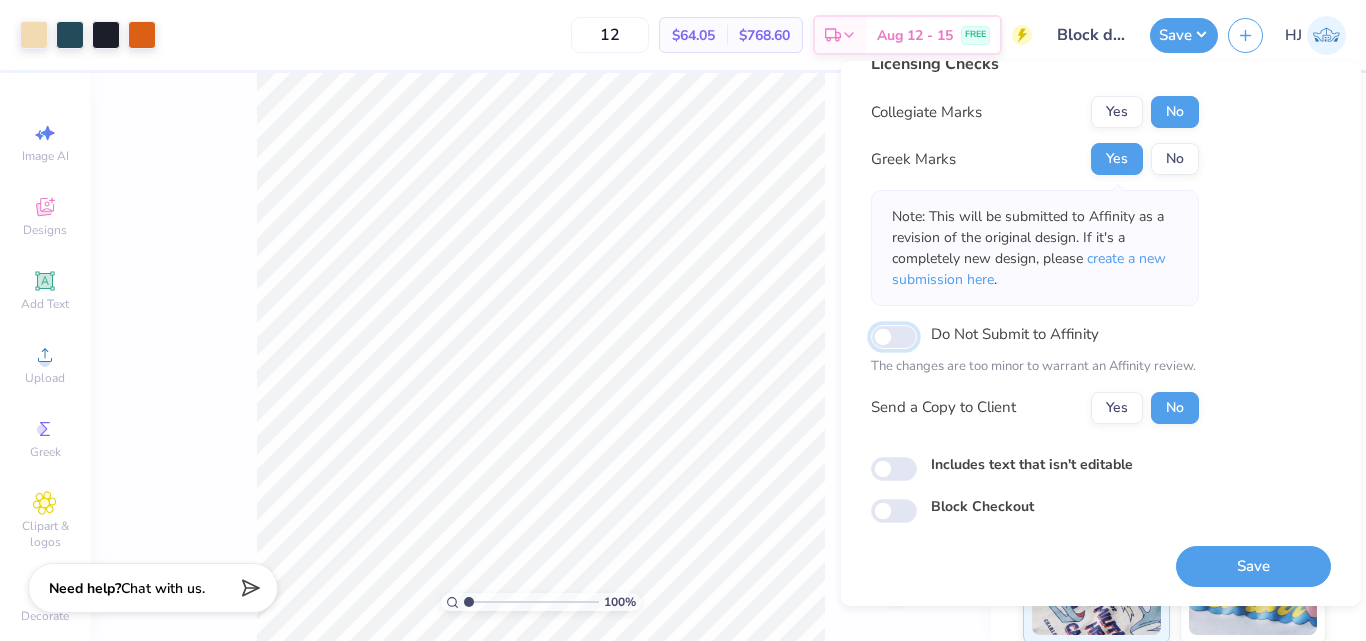 click on "Do Not Submit to Affinity" at bounding box center (894, 337) 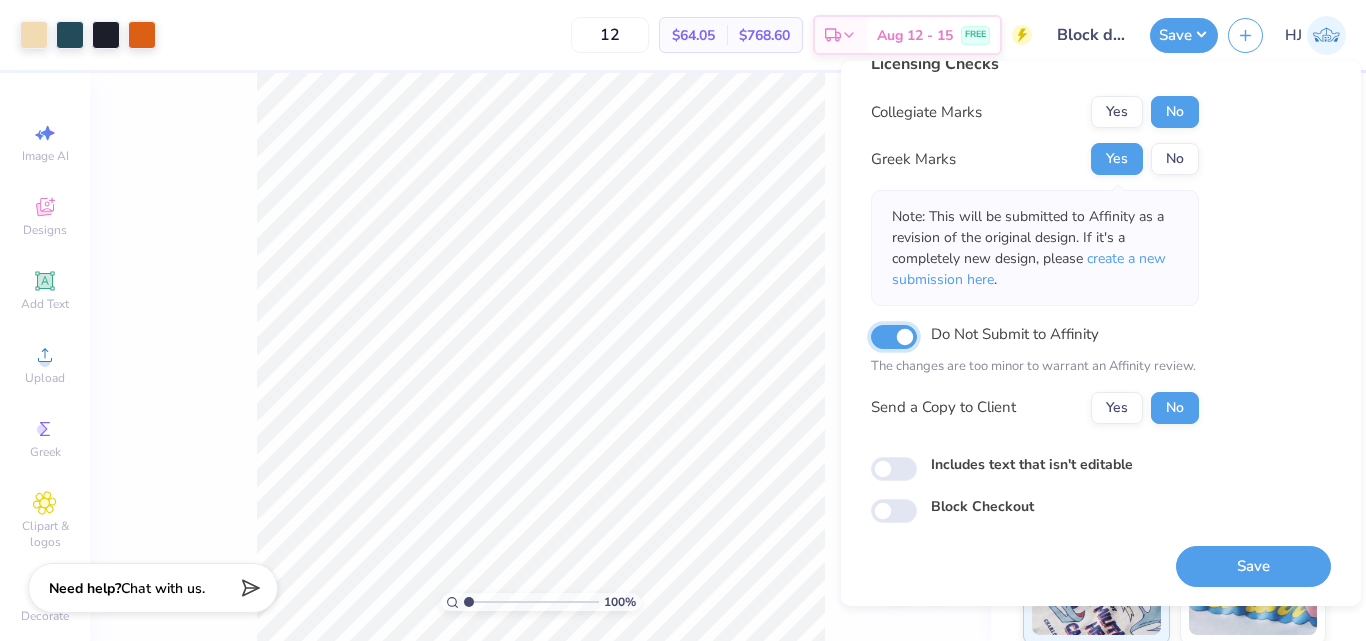 checkbox on "true" 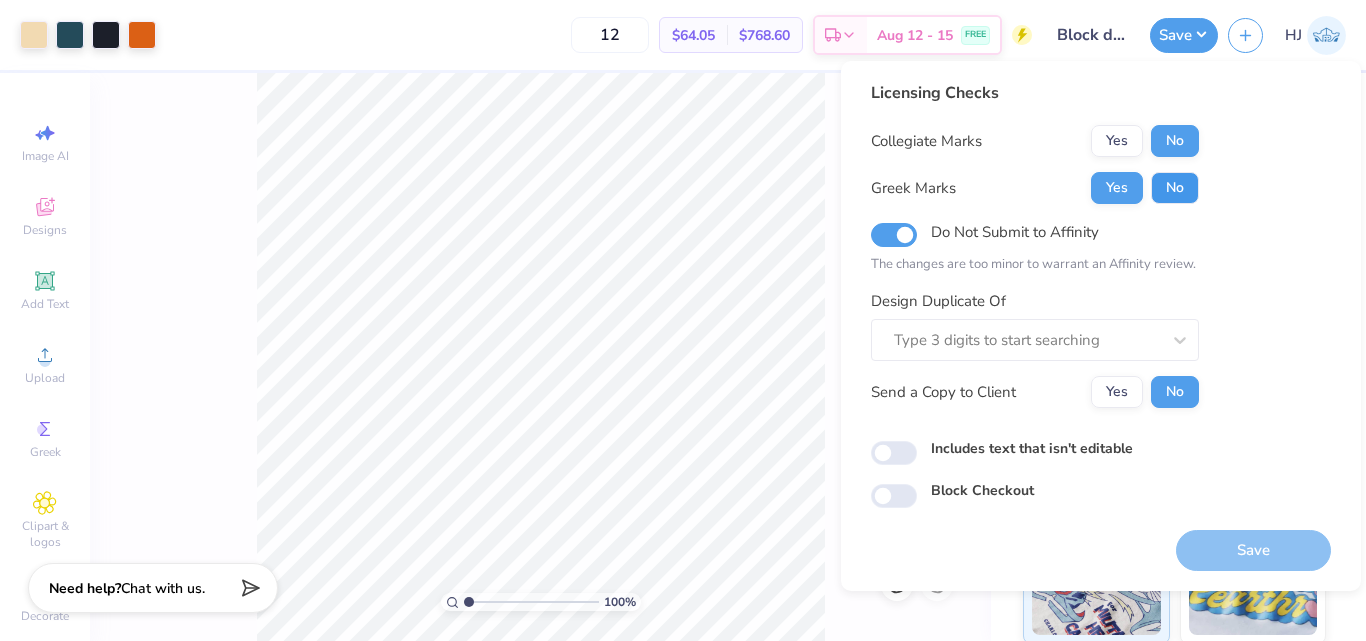 click on "No" at bounding box center (1175, 188) 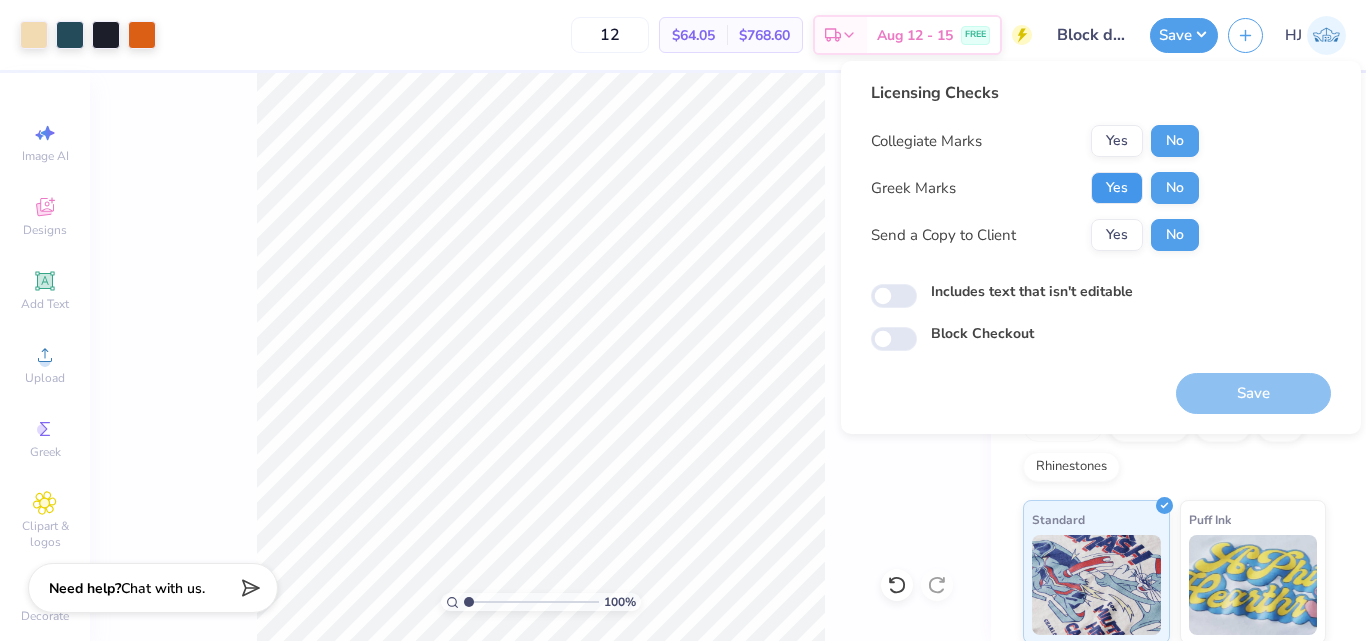click on "Yes" at bounding box center (1117, 188) 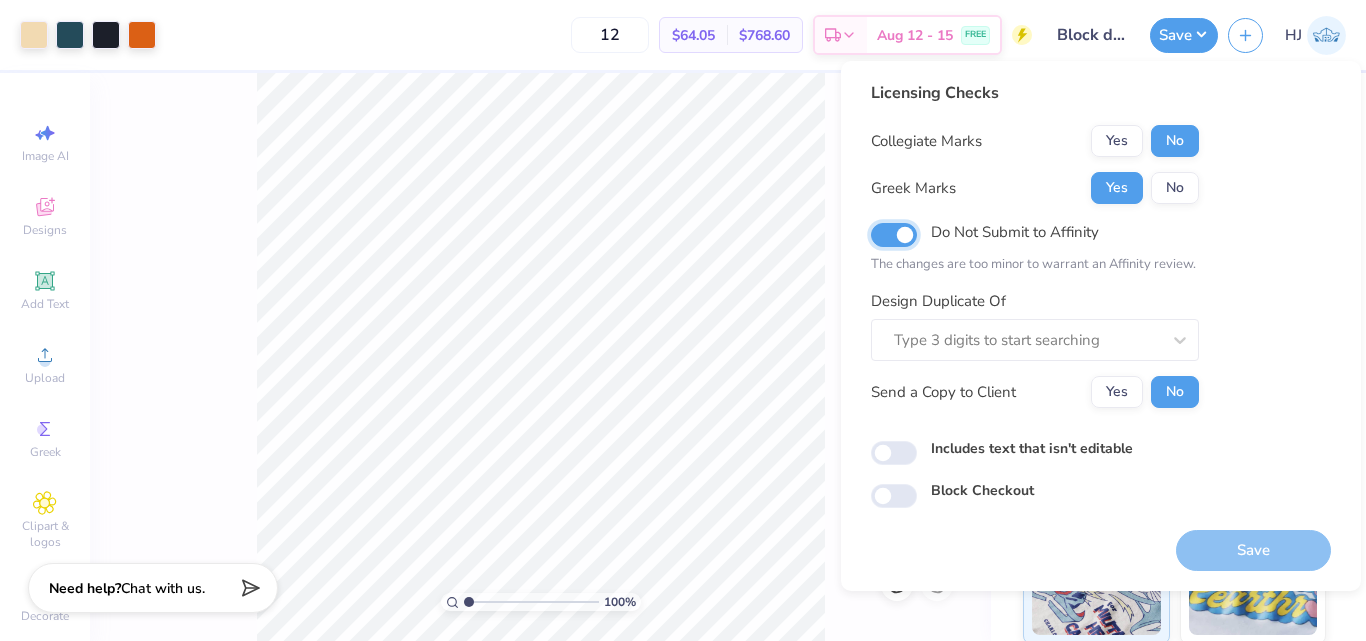 click on "Do Not Submit to Affinity" at bounding box center [894, 235] 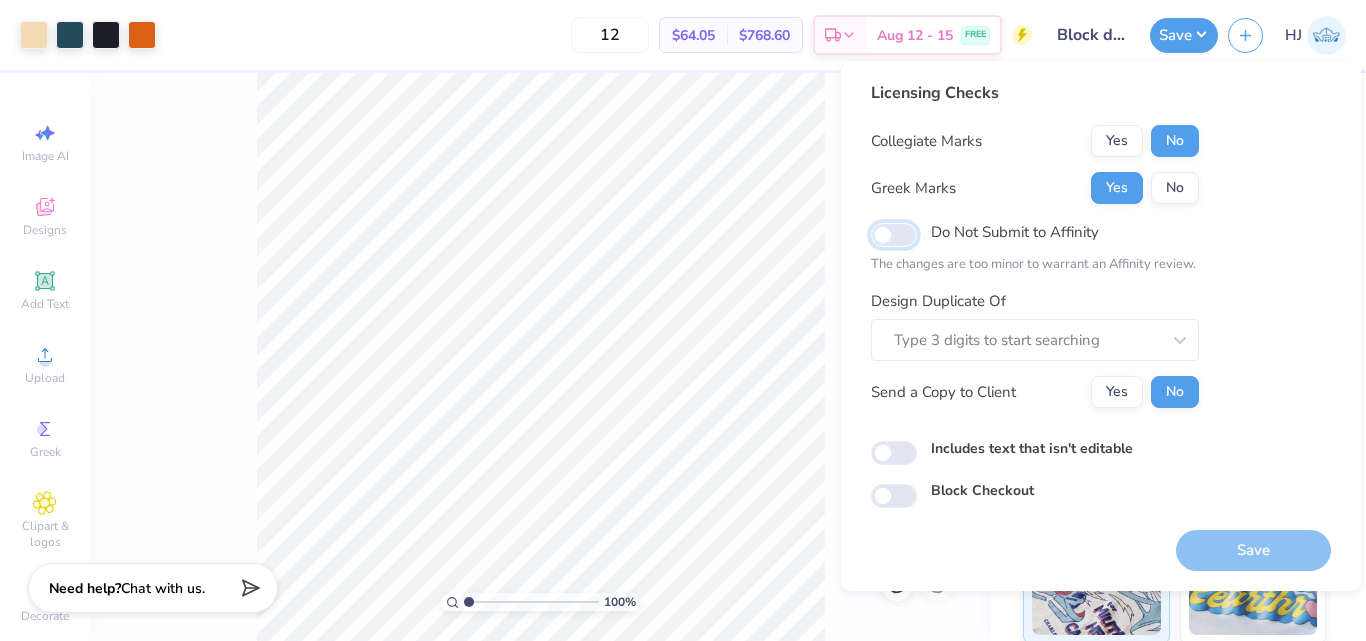 checkbox on "false" 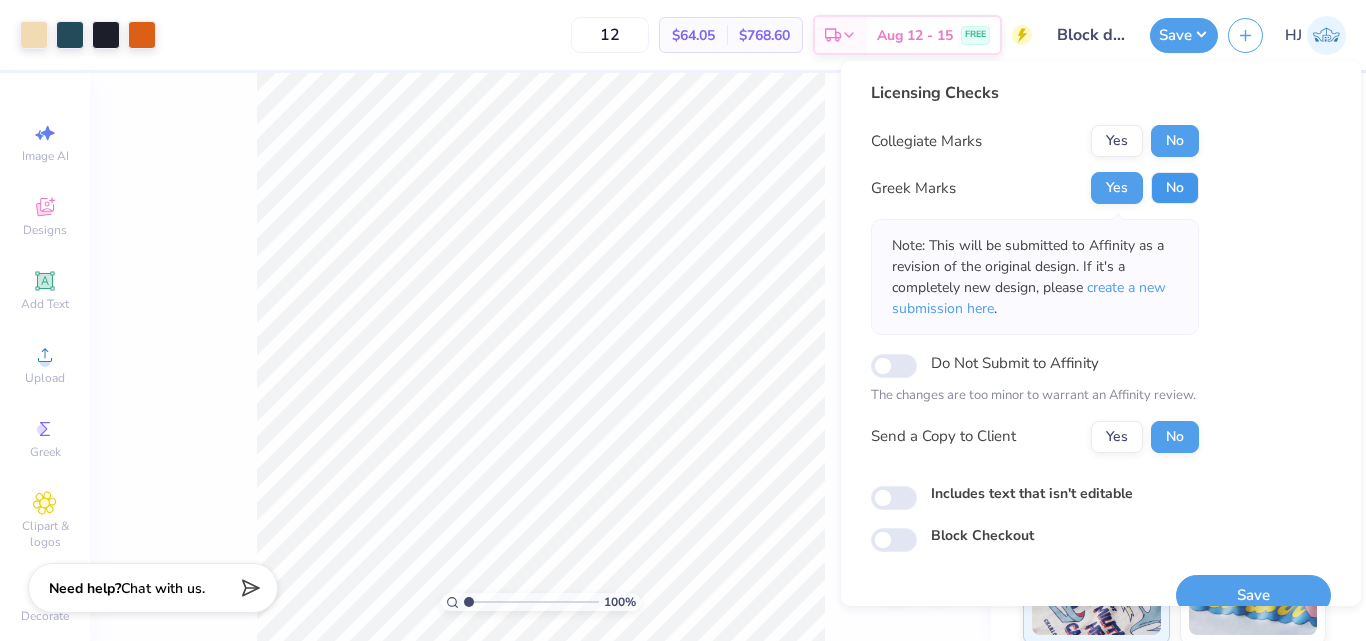 click on "No" at bounding box center (1175, 188) 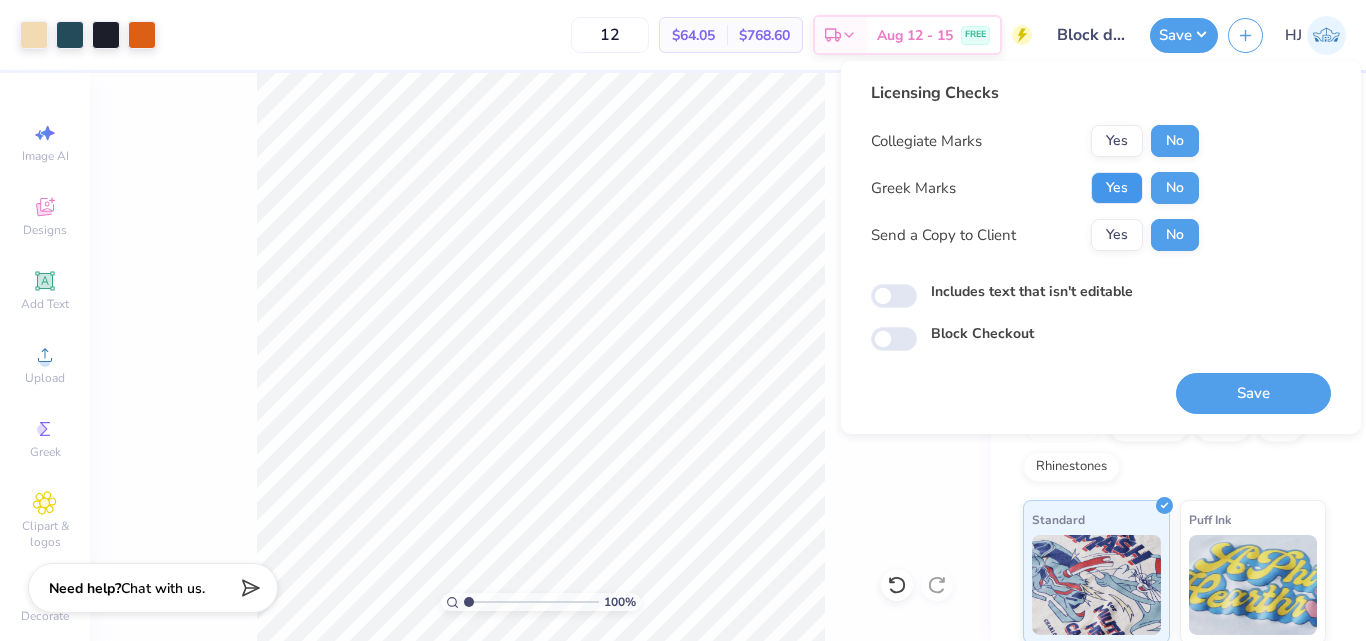 click on "Yes" at bounding box center [1117, 188] 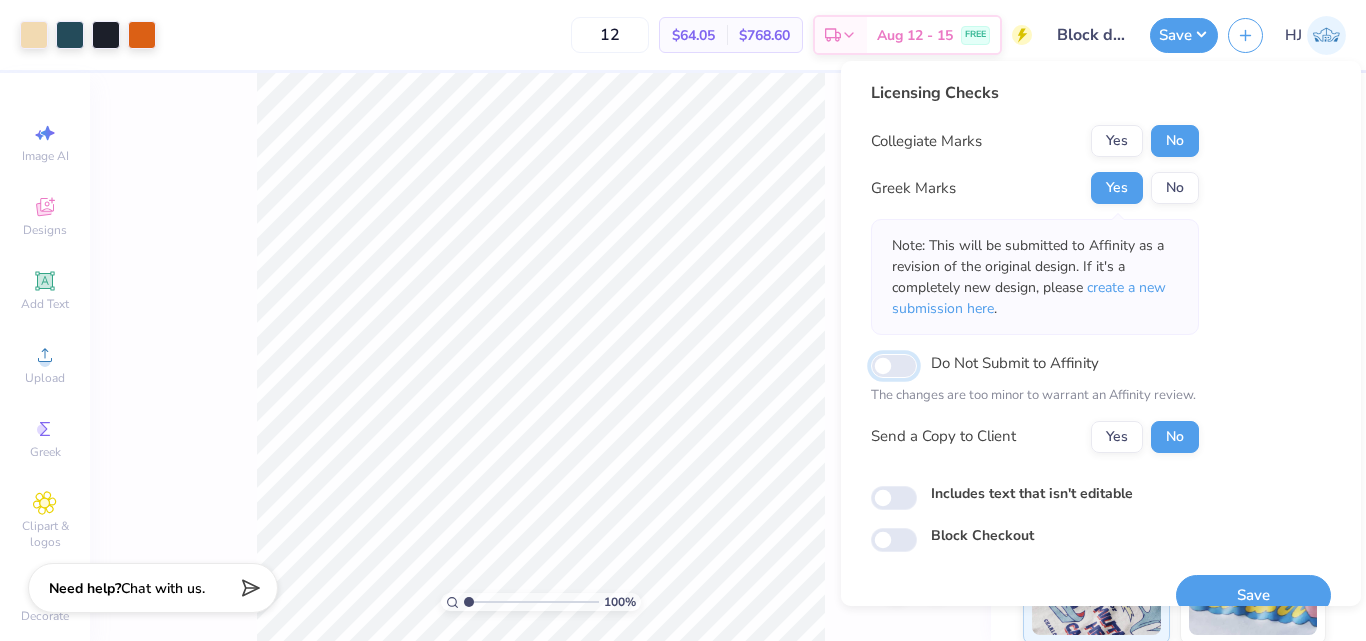 click on "Do Not Submit to Affinity" at bounding box center (894, 366) 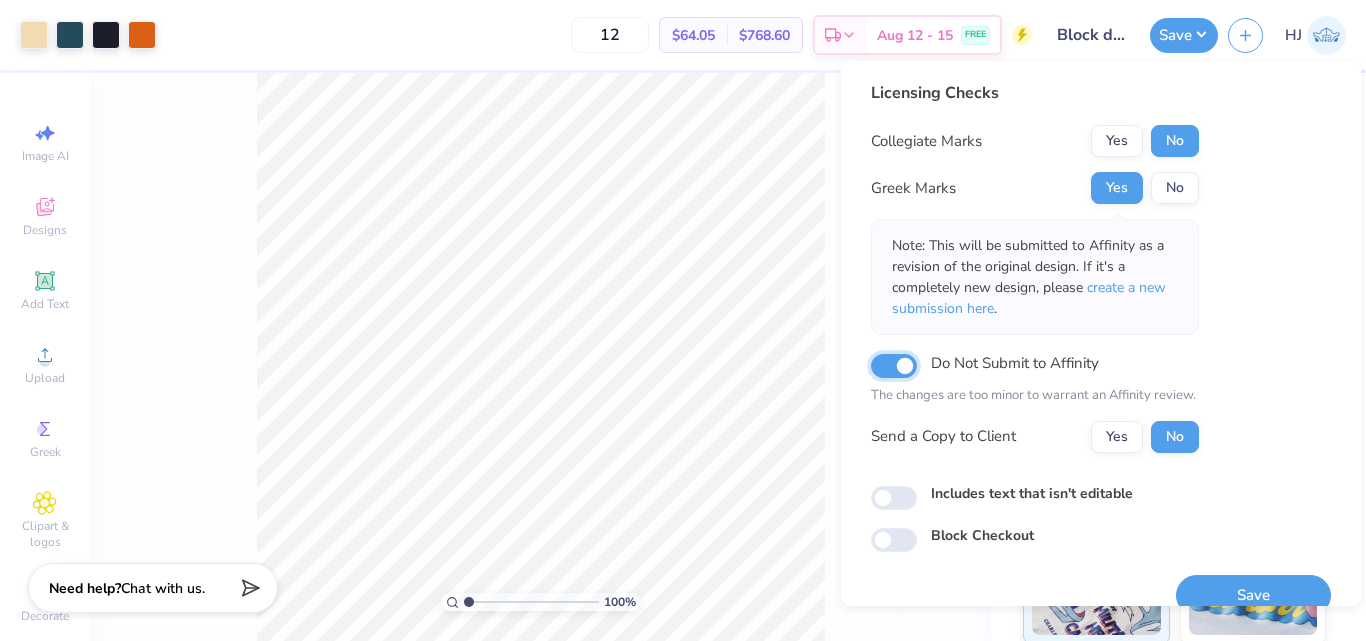 checkbox on "true" 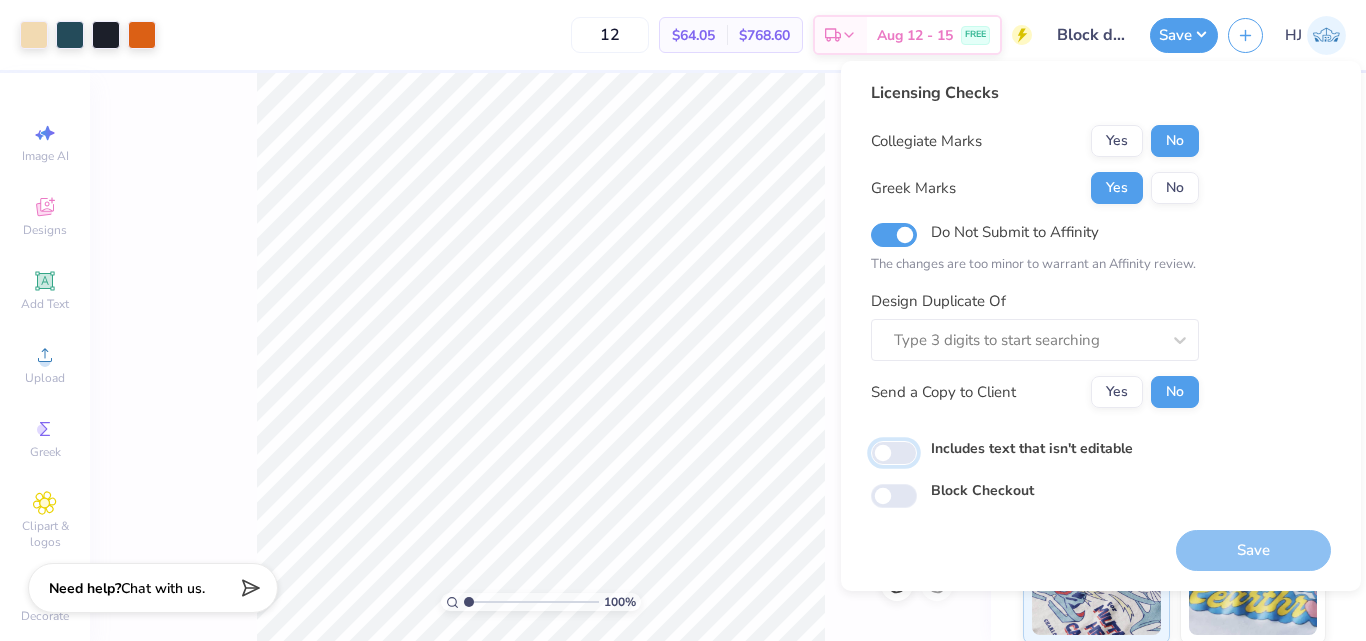 click on "Includes text that isn't editable" at bounding box center (894, 453) 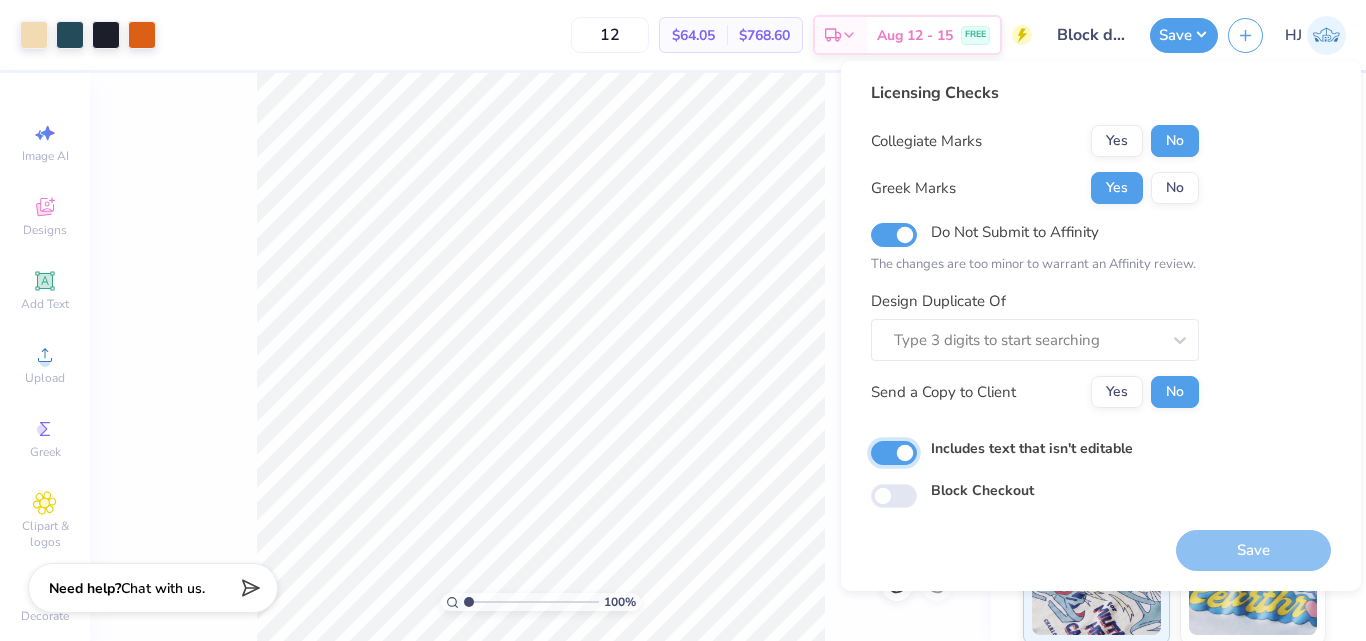 click on "Includes text that isn't editable" at bounding box center (894, 453) 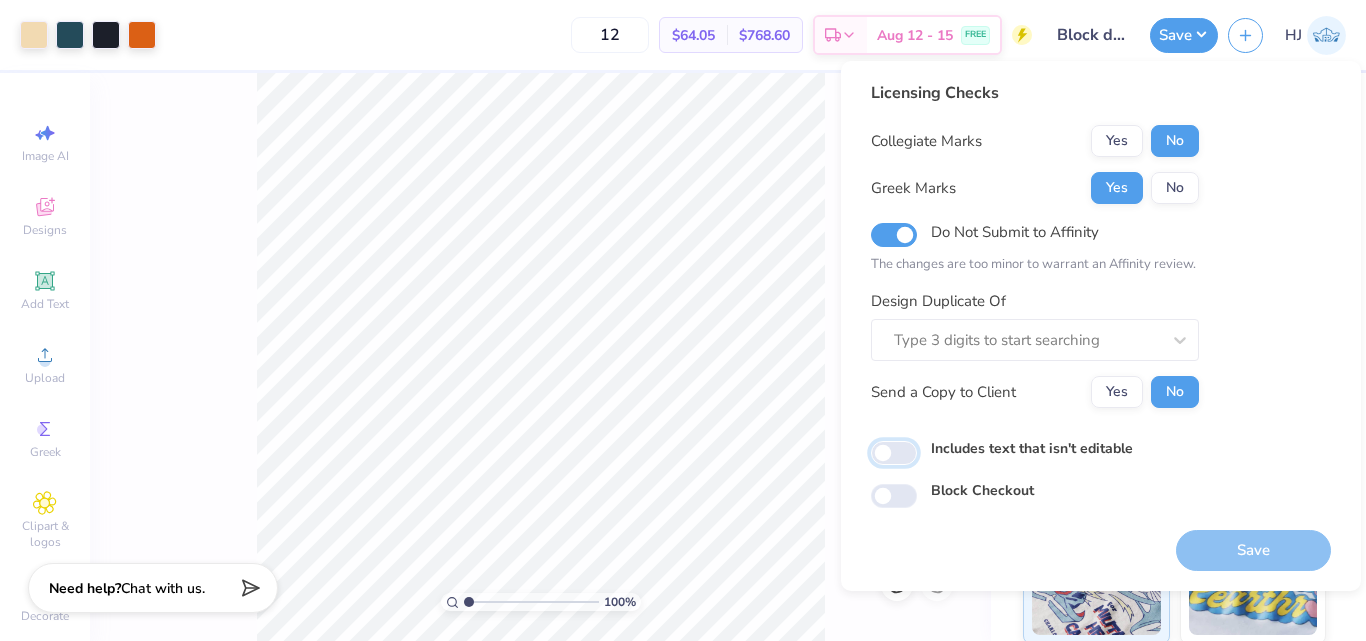 checkbox on "false" 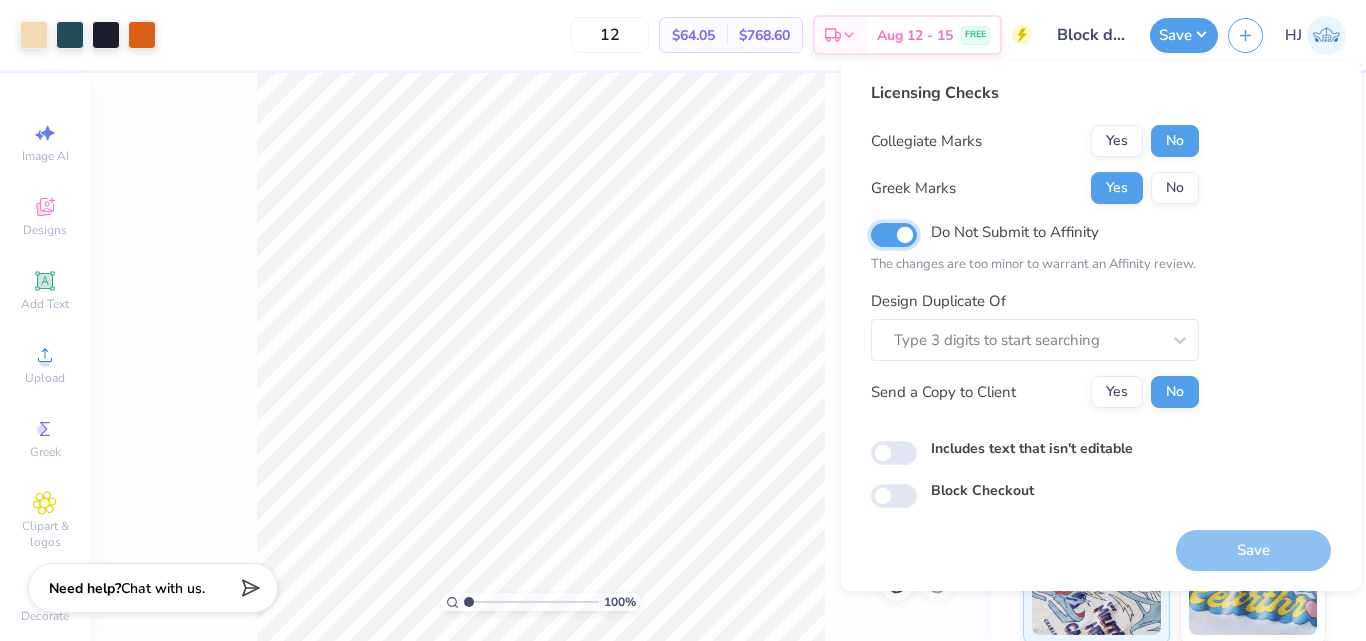 click on "Do Not Submit to Affinity" at bounding box center (894, 235) 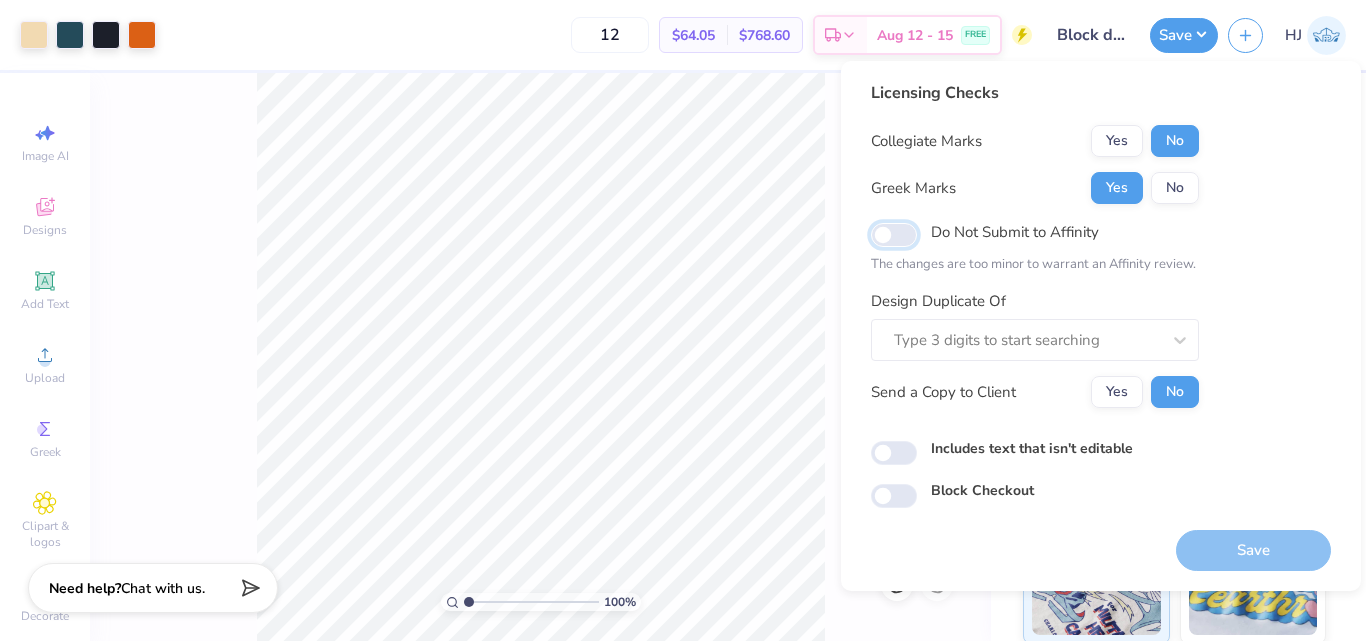 checkbox on "false" 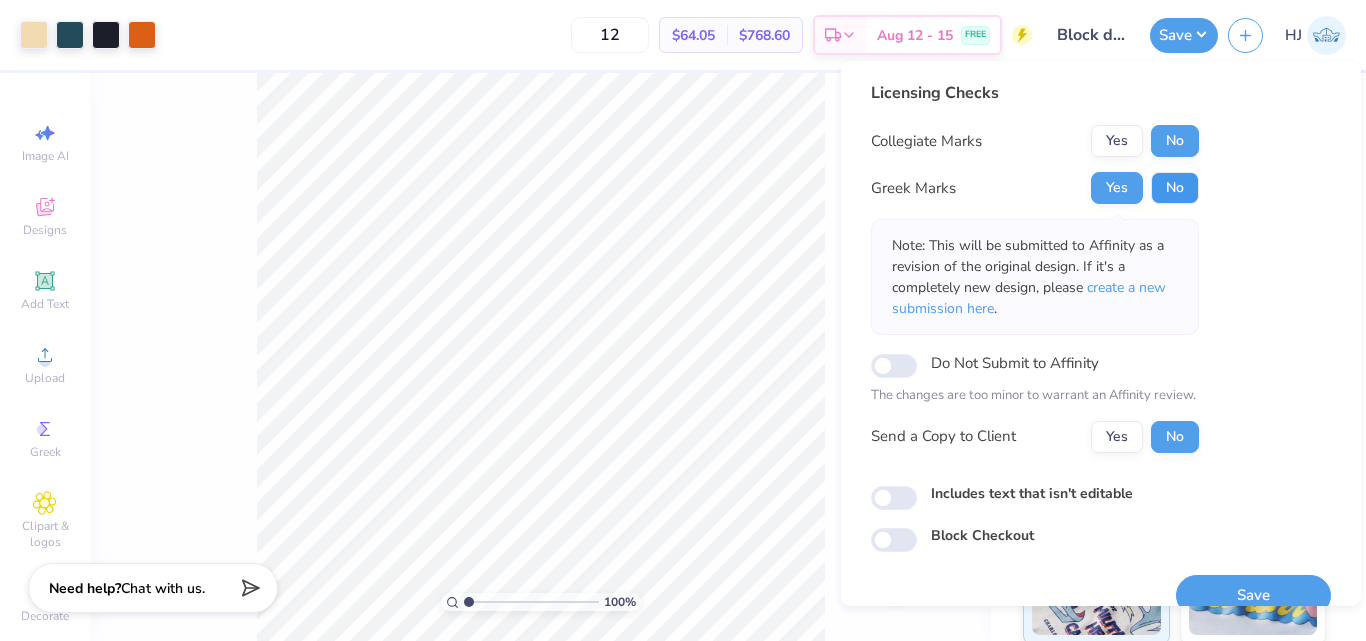 click on "No" at bounding box center (1175, 188) 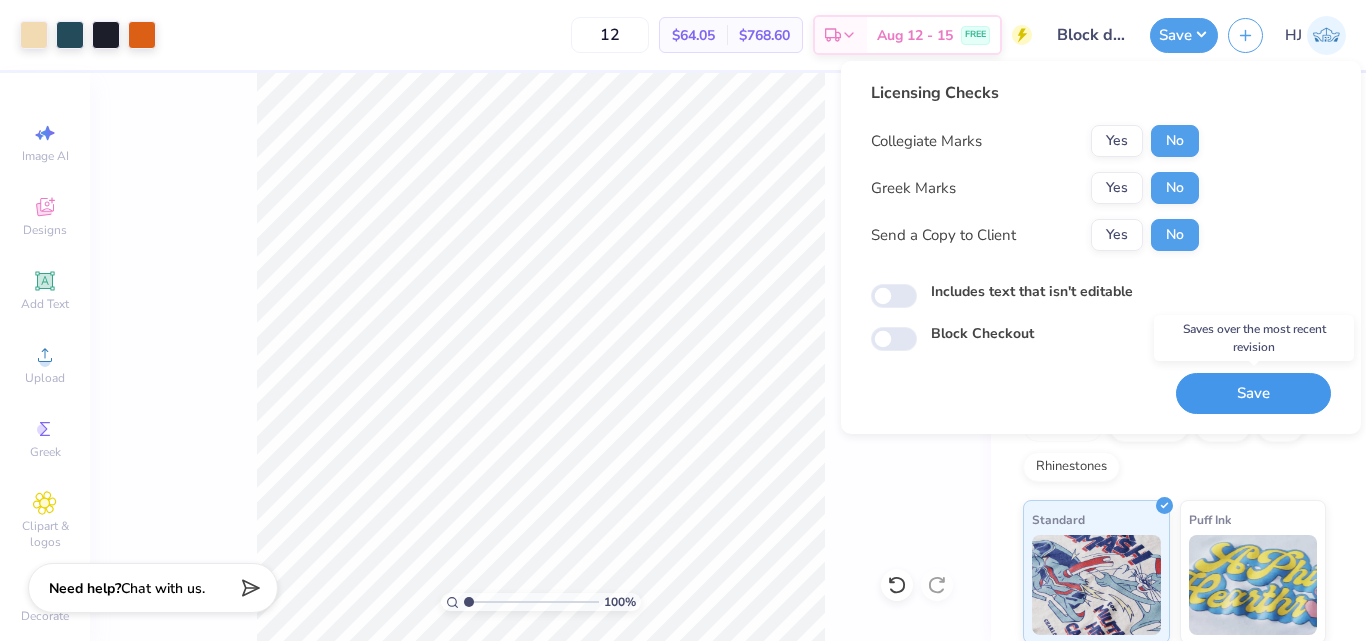 click on "Save" at bounding box center [1253, 393] 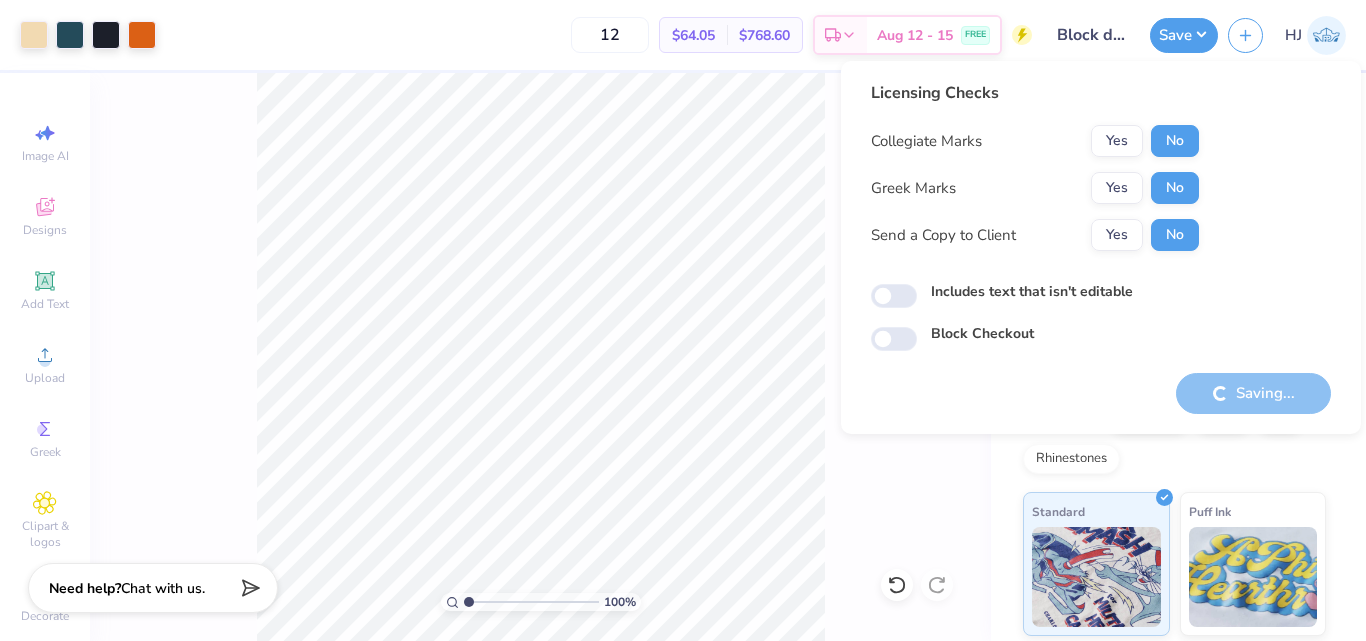 scroll, scrollTop: 0, scrollLeft: 0, axis: both 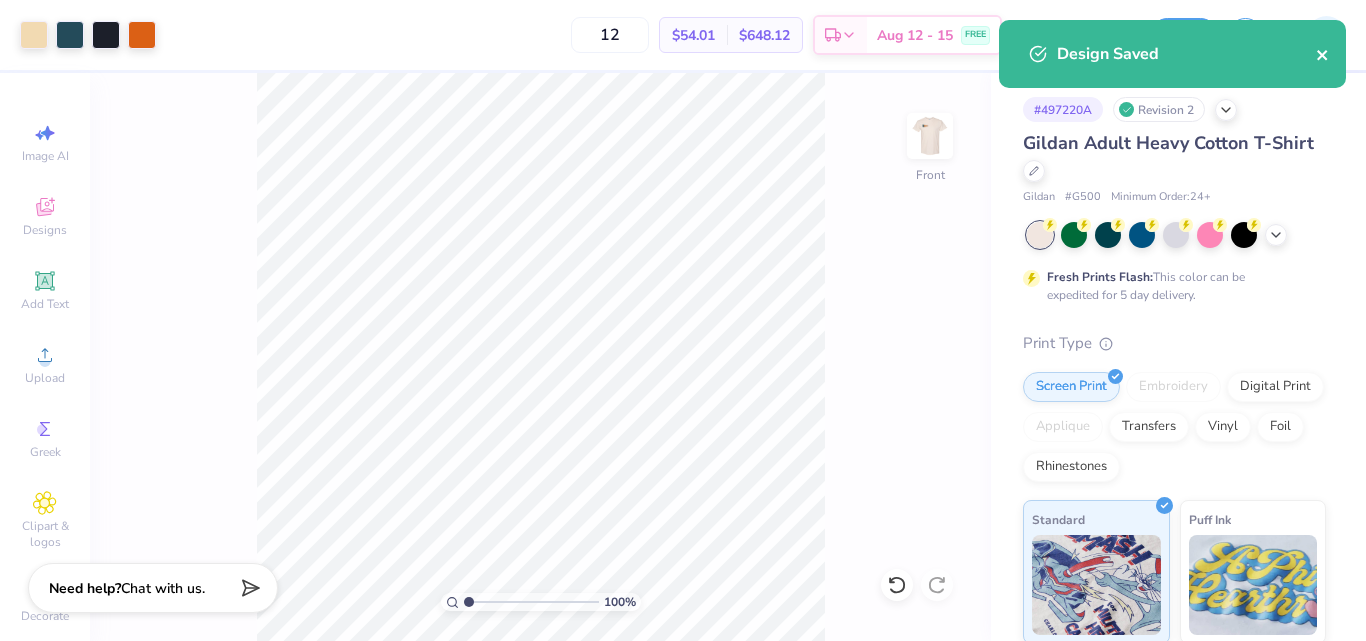 click 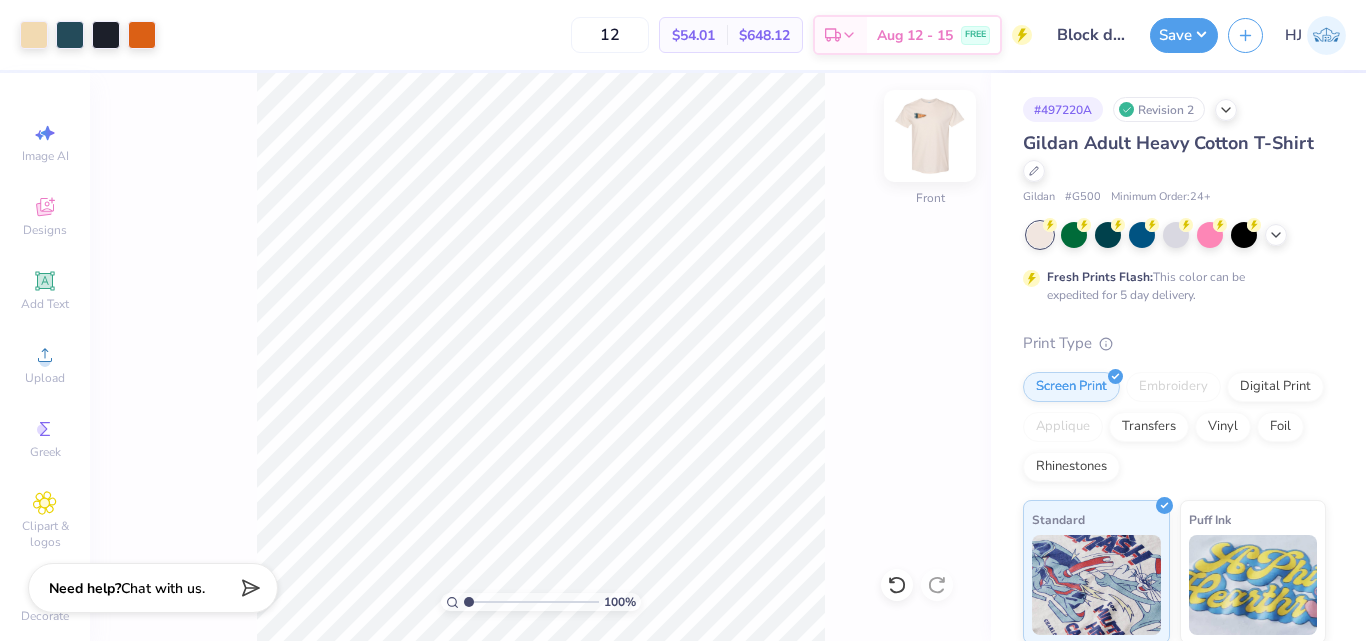 click at bounding box center (930, 136) 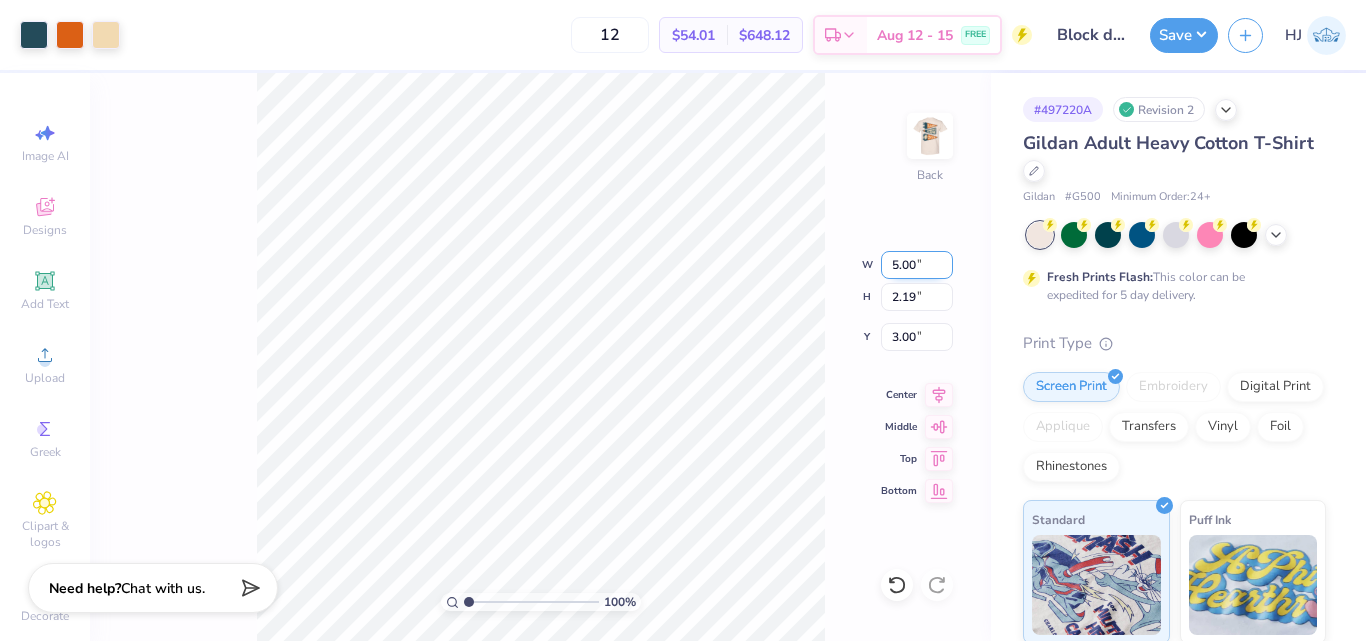 click on "5.00" at bounding box center (917, 265) 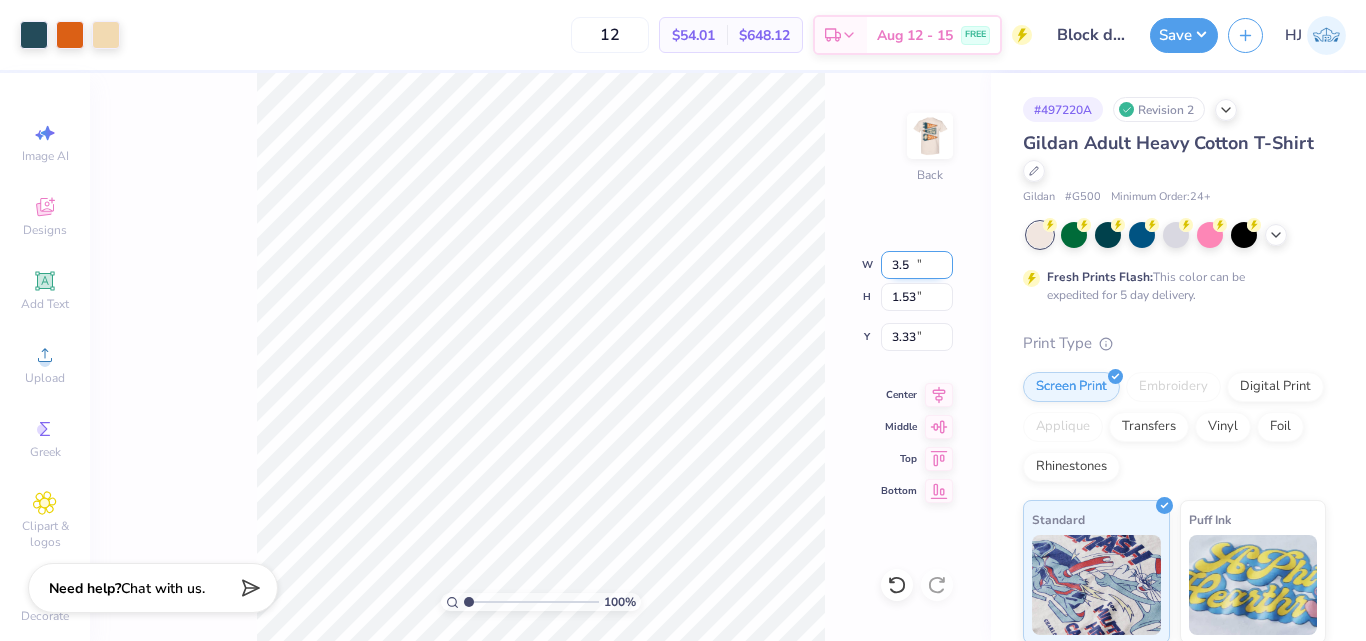 type on "3.50" 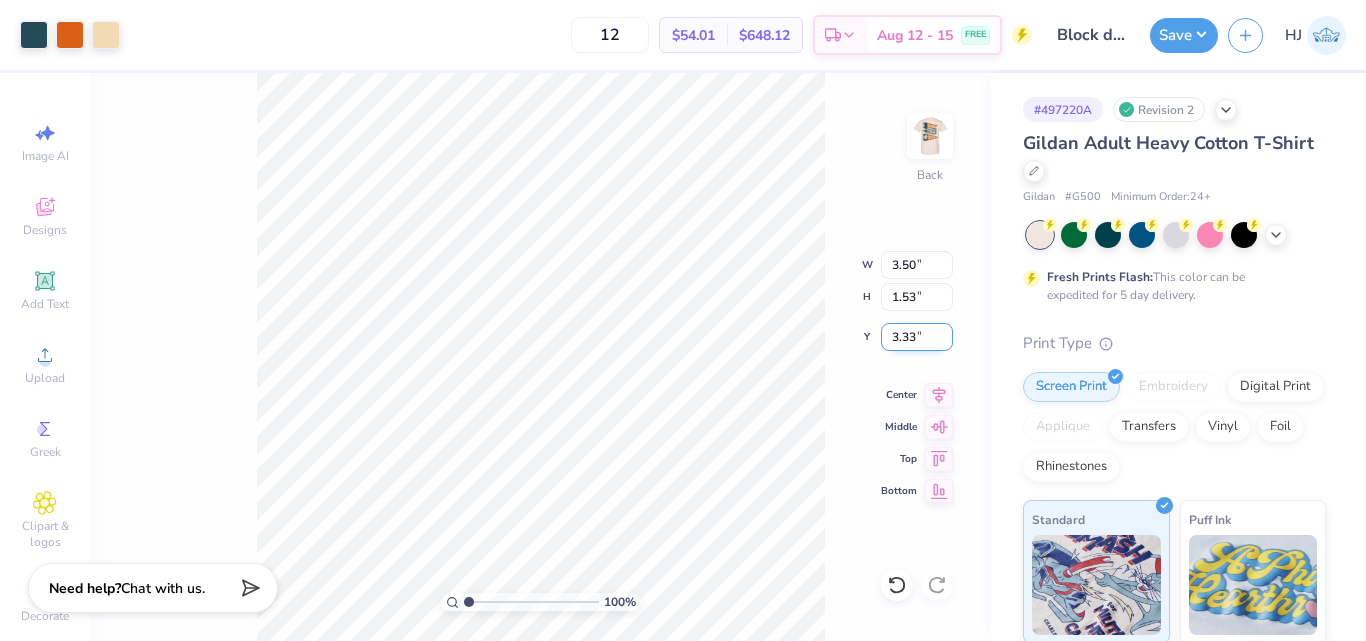 click on "3.33" at bounding box center [917, 337] 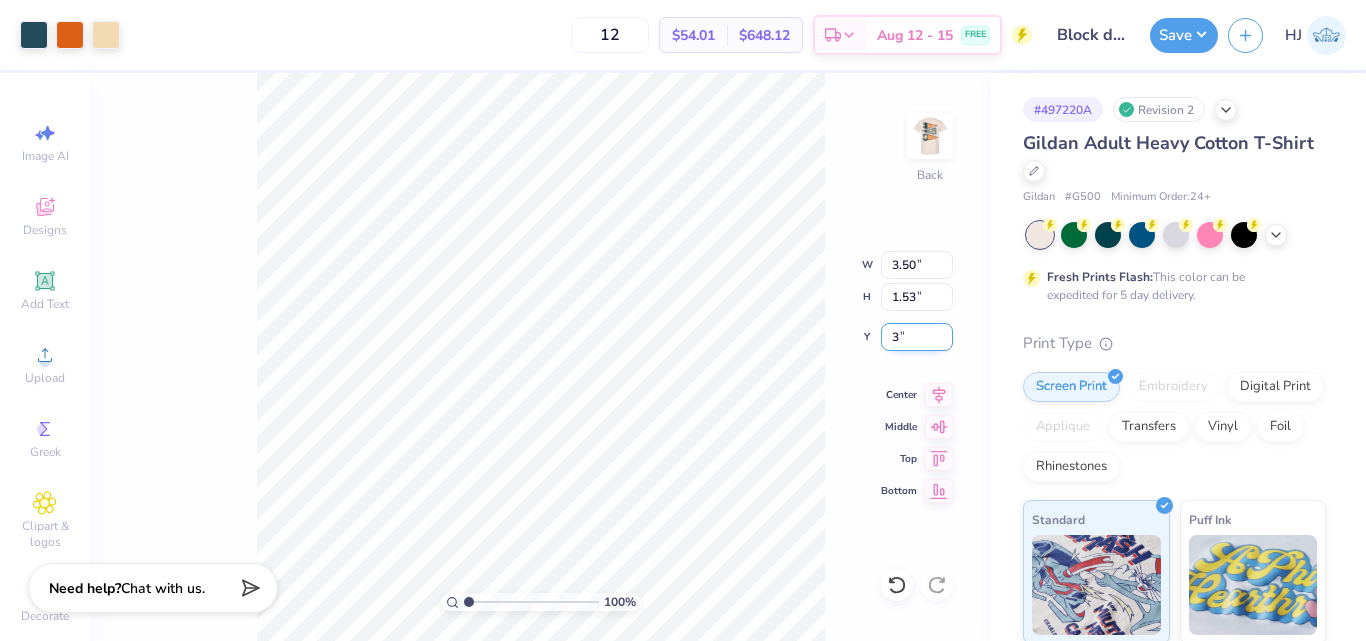 type on "3.00" 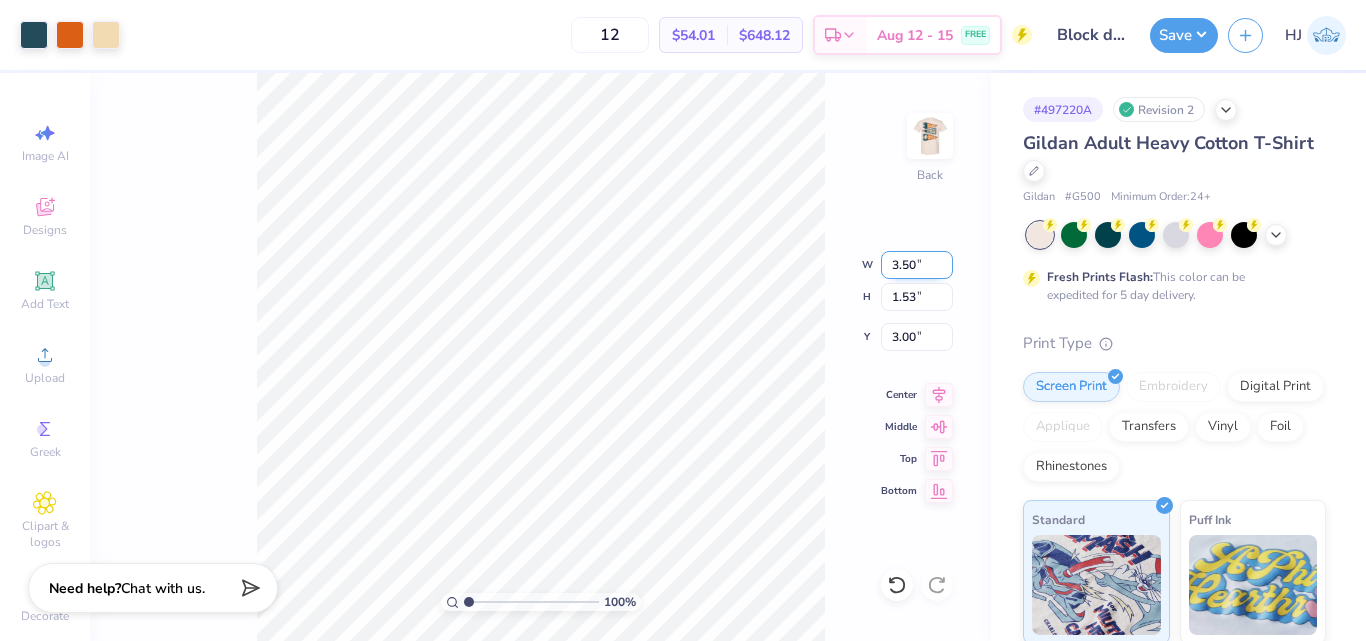 click on "3.50" at bounding box center [917, 265] 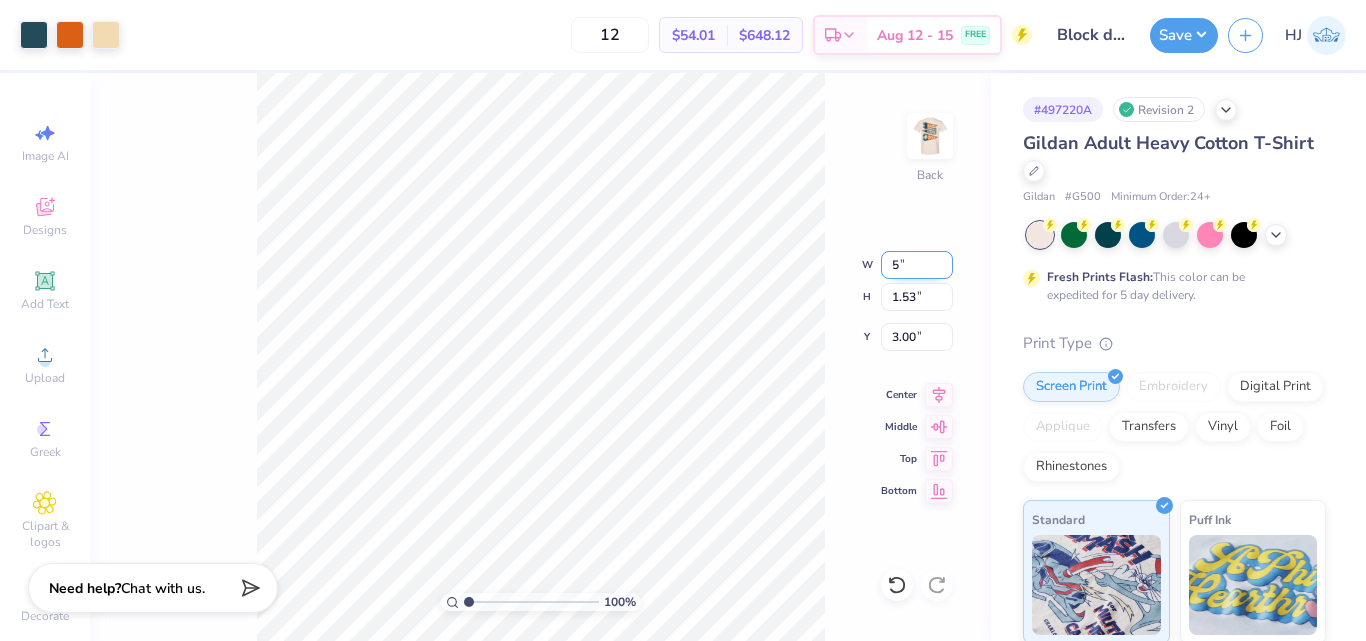 type on "5.00" 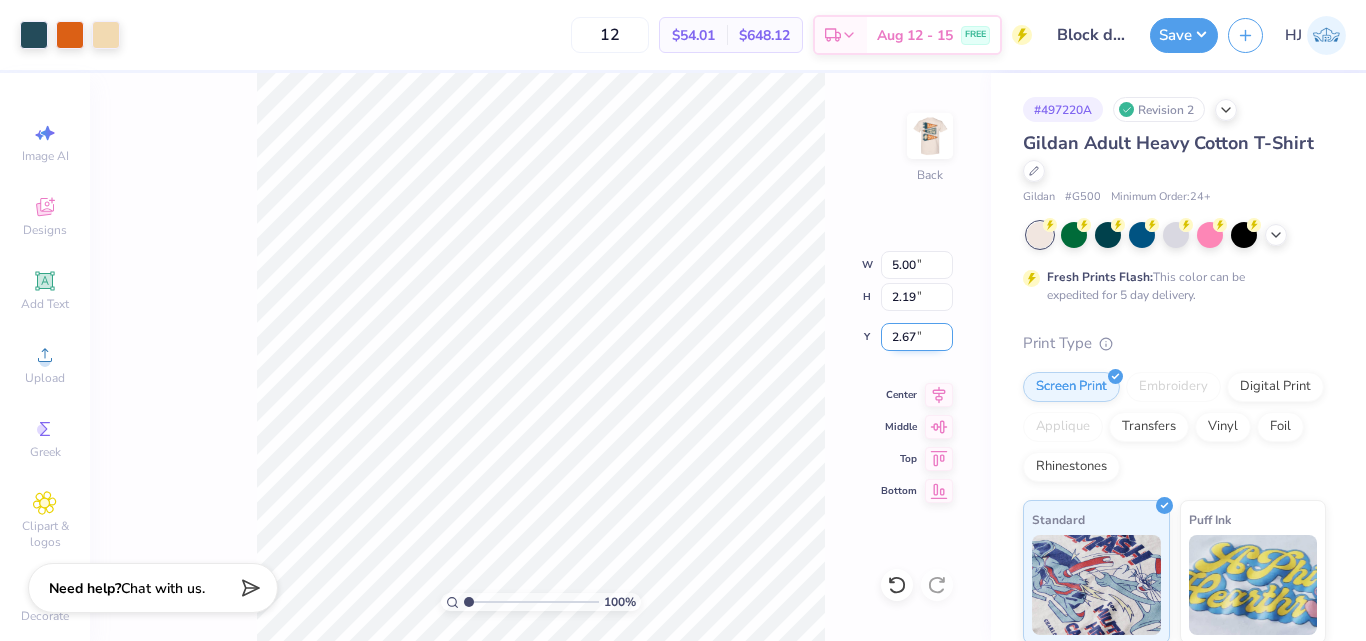 click on "2.67" at bounding box center (917, 337) 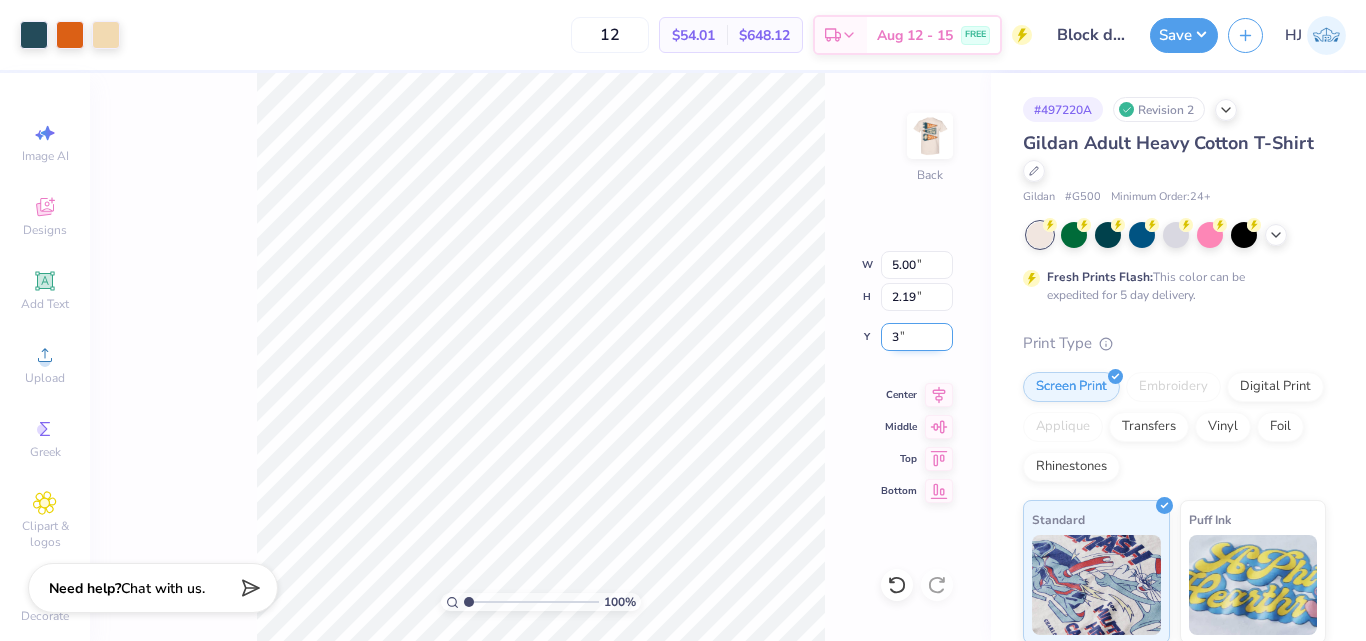 type on "3.00" 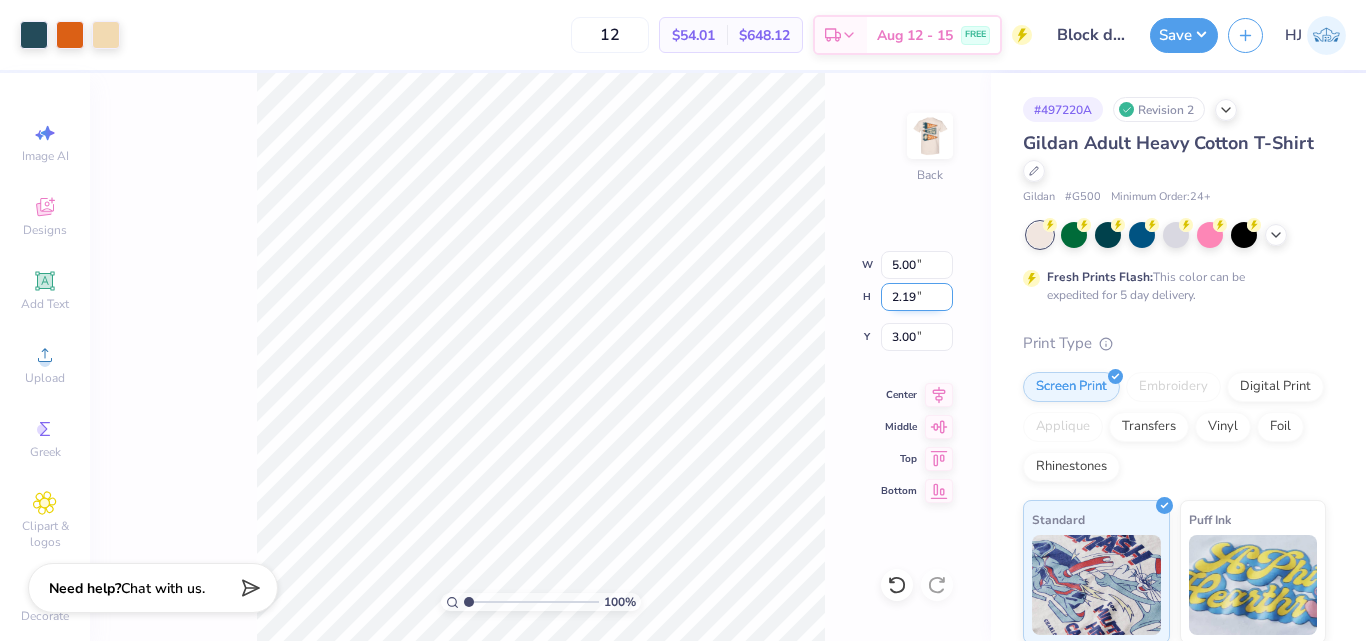 click on "2.19" at bounding box center (917, 297) 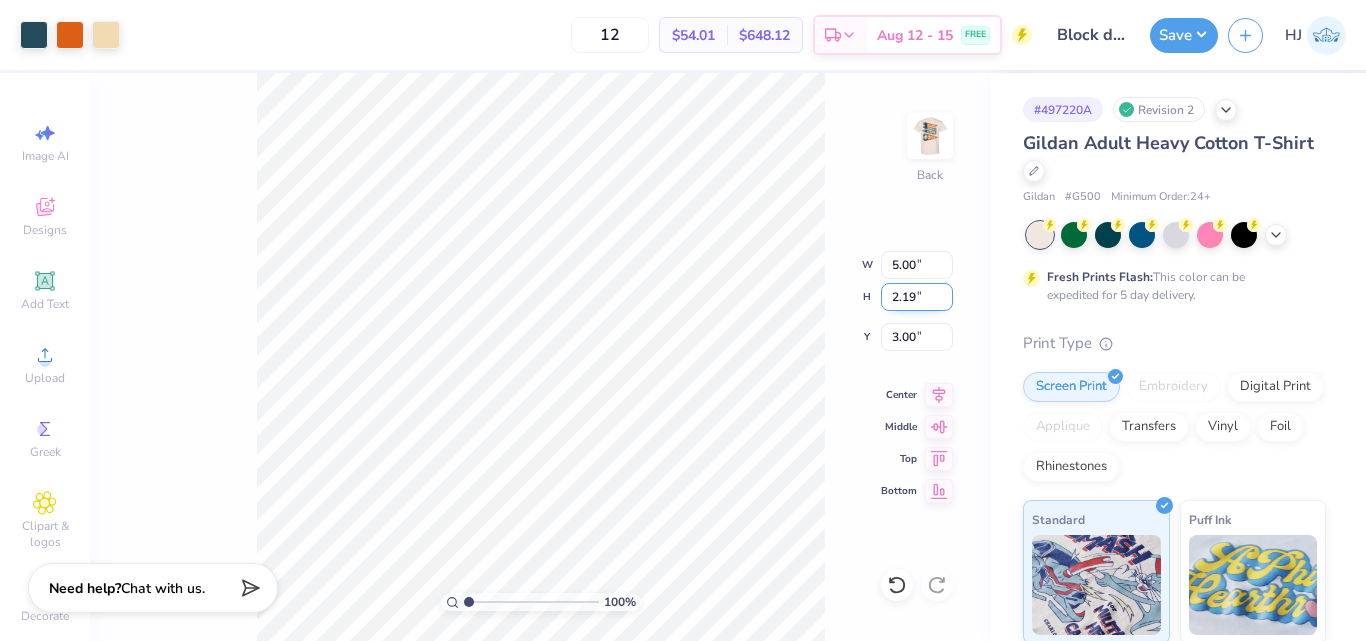 click on "2.19" at bounding box center (917, 297) 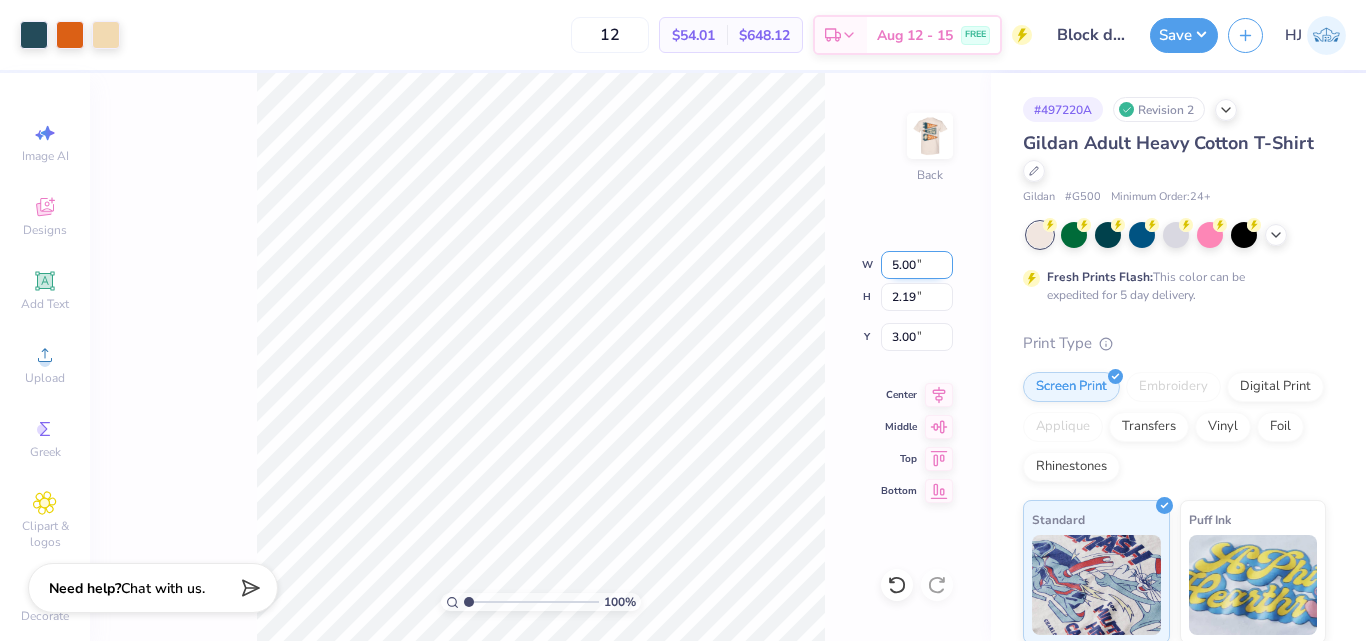 click on "5.00" at bounding box center [917, 265] 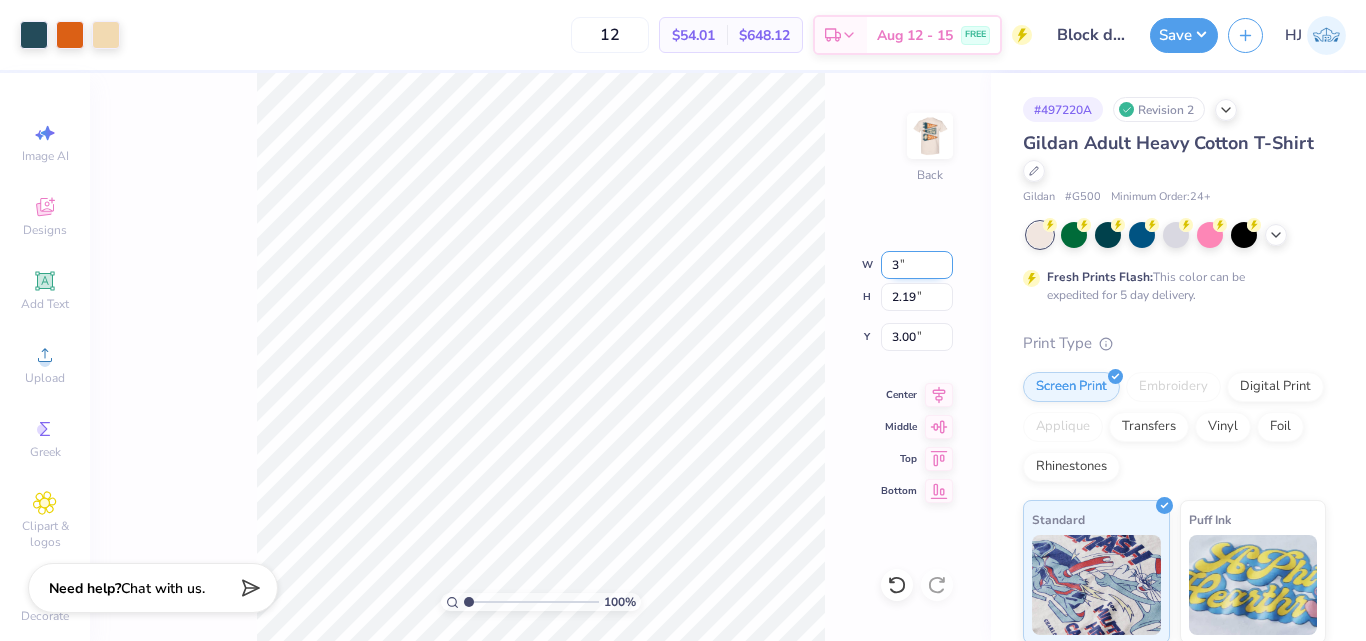 type on "3.00" 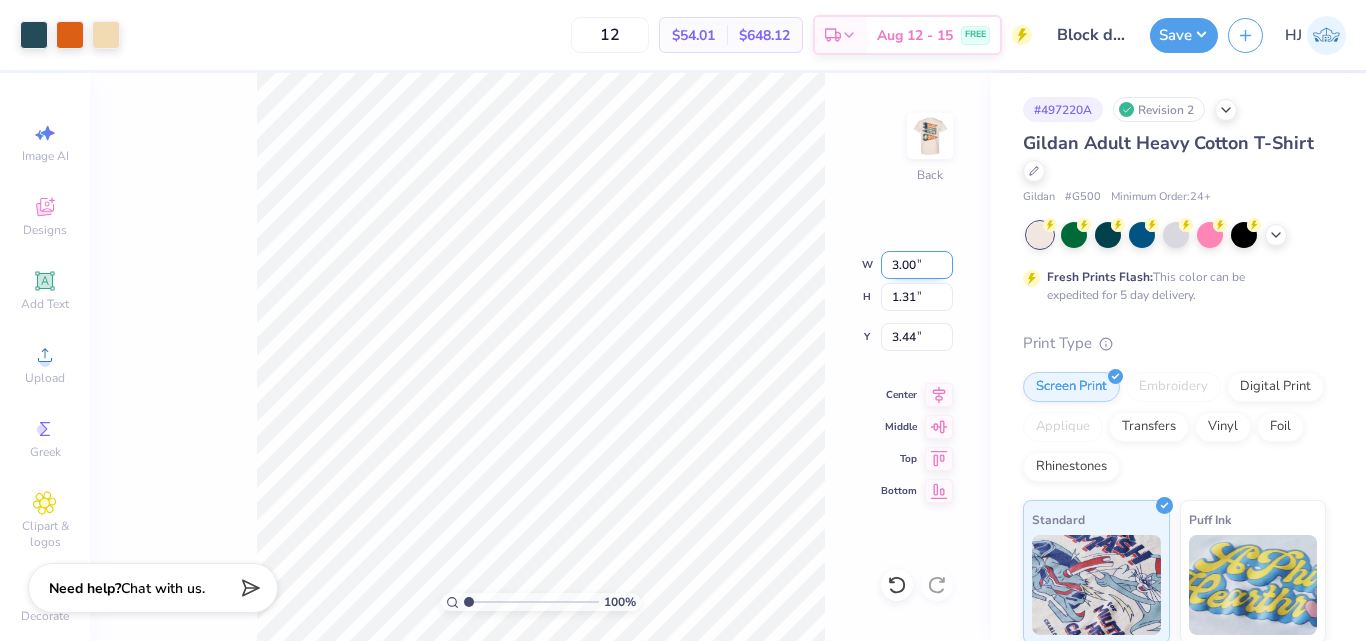 click on "3.00" at bounding box center (917, 265) 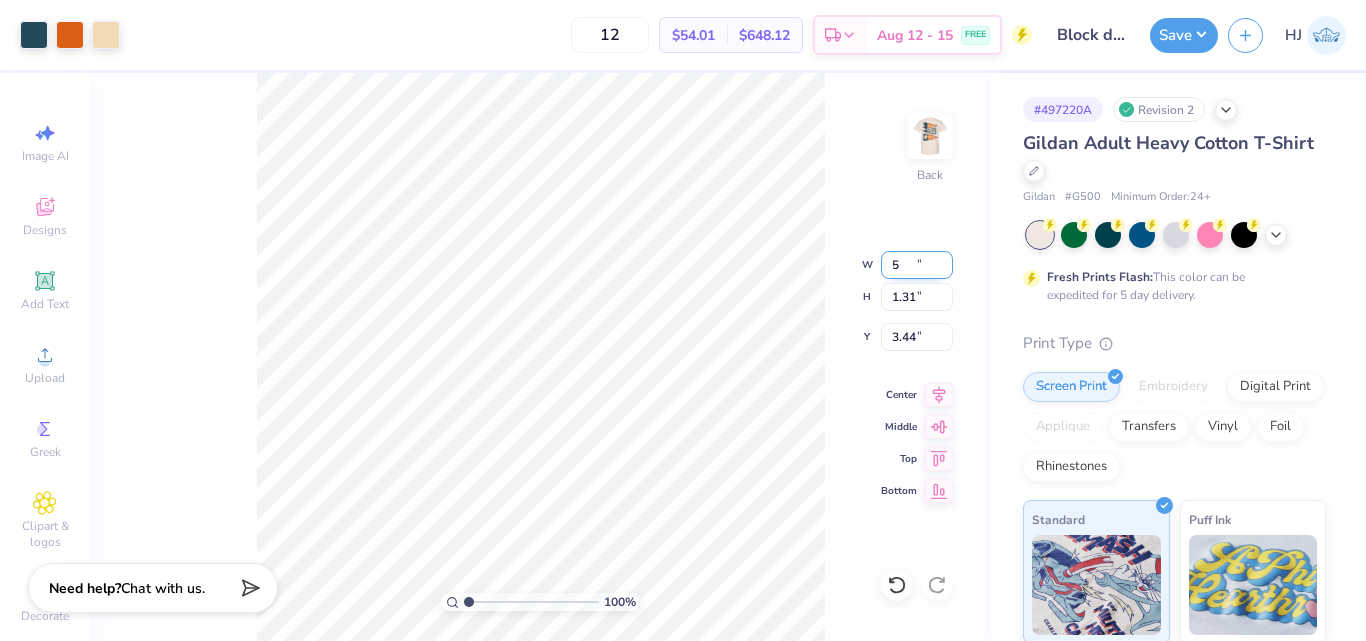 type on "5.00" 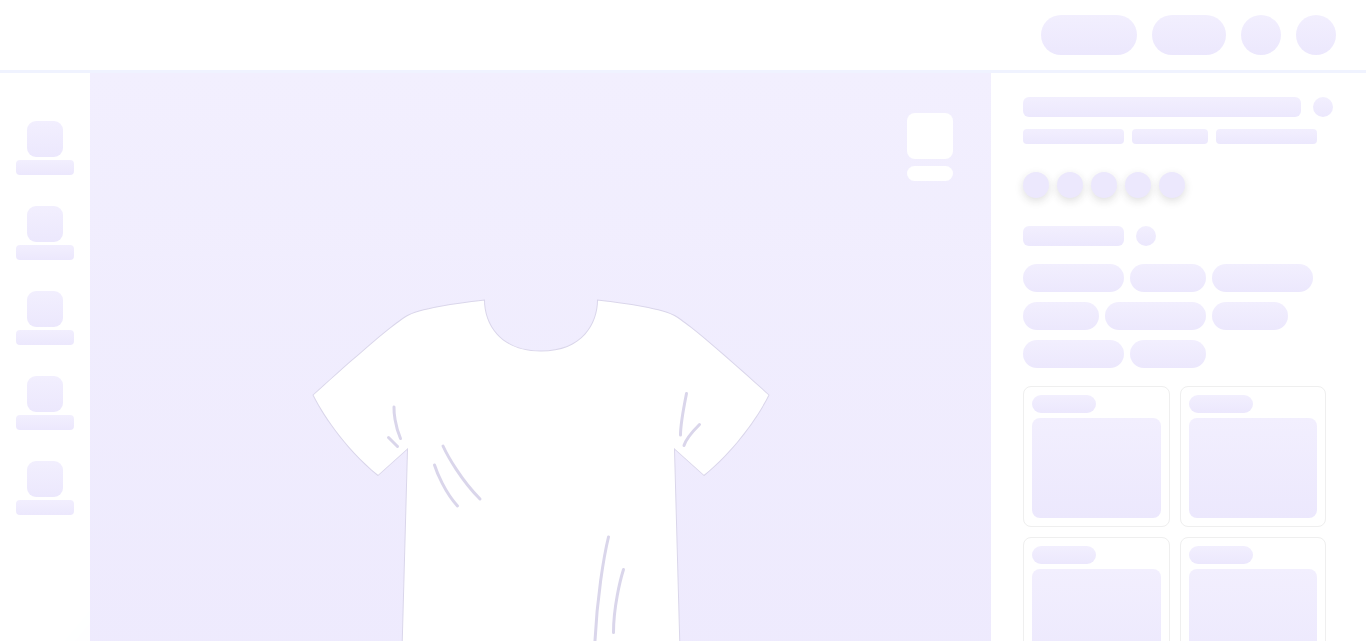 scroll, scrollTop: 0, scrollLeft: 0, axis: both 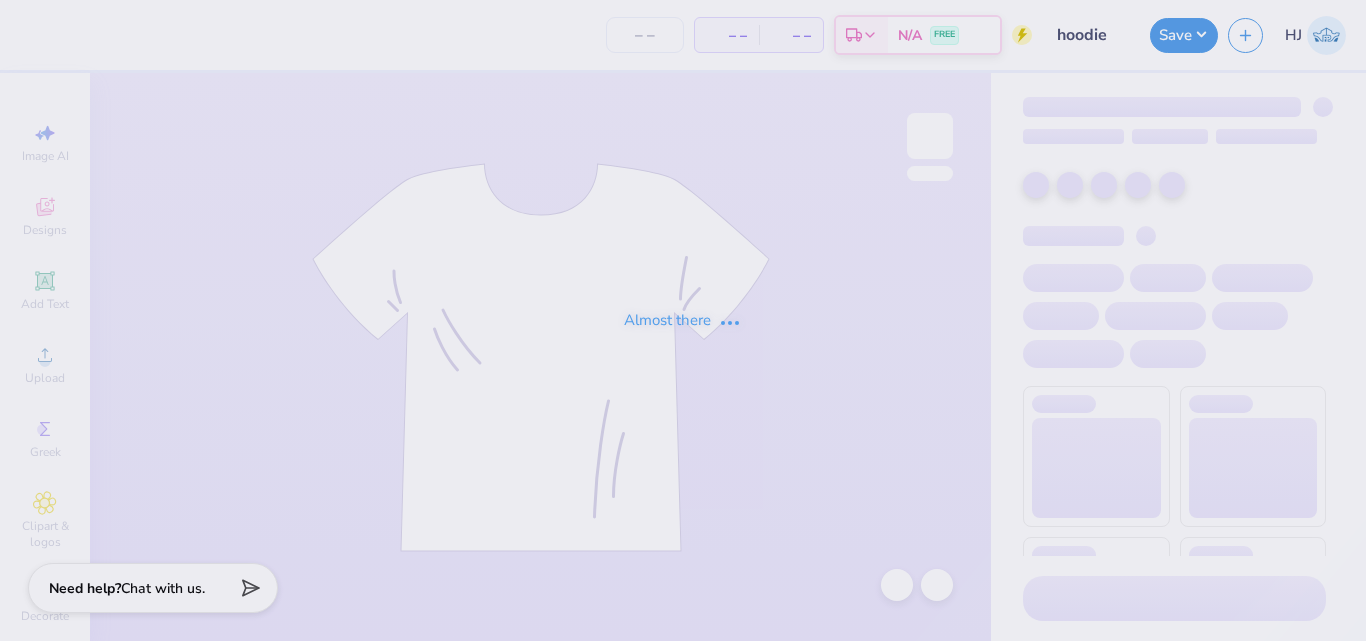 type on "hoodie" 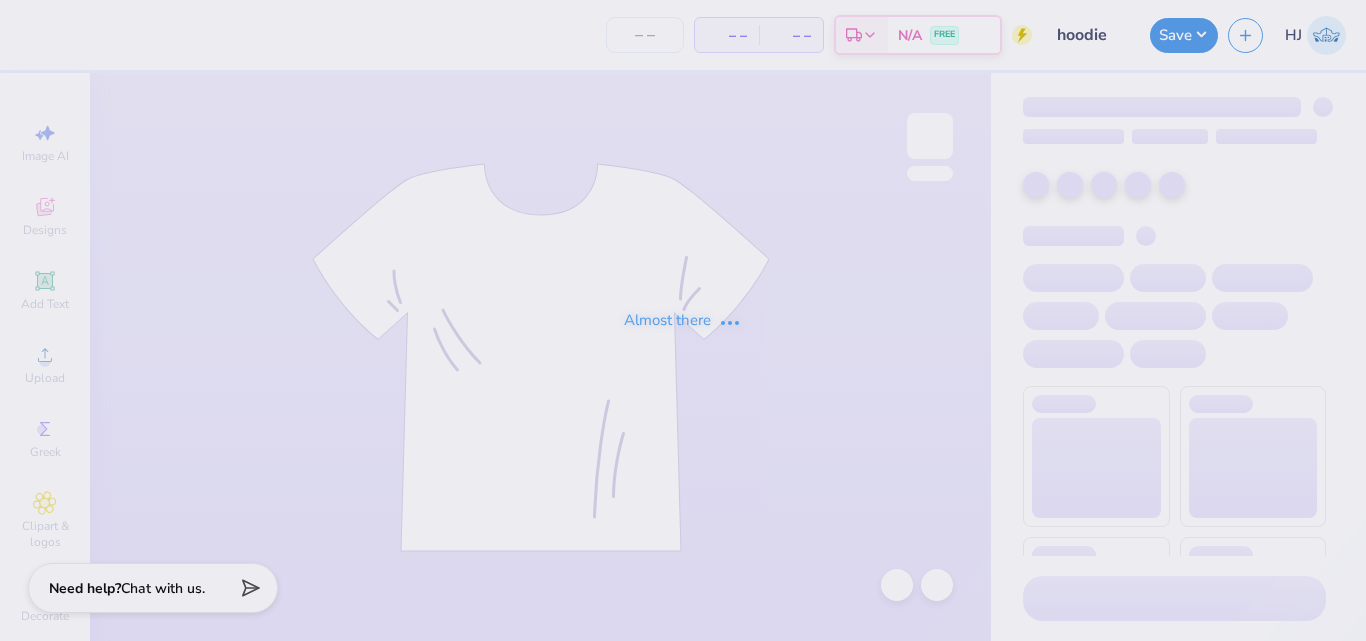 type on "12" 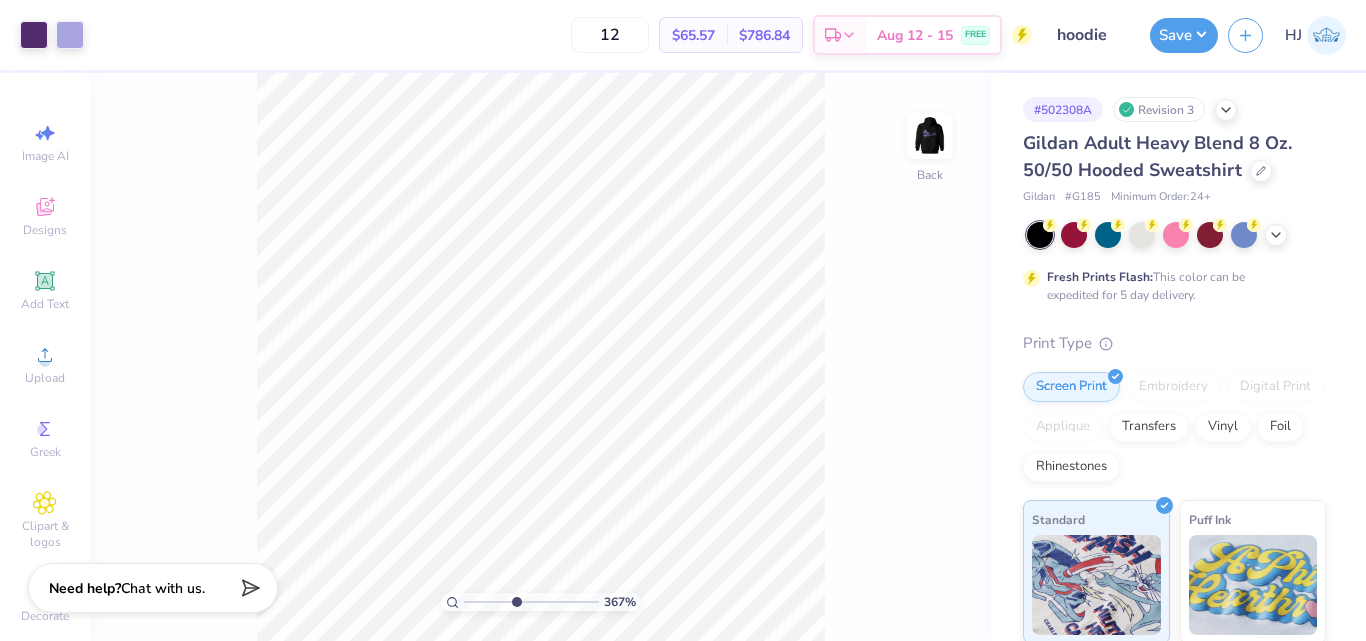 type on "4.95699908144428" 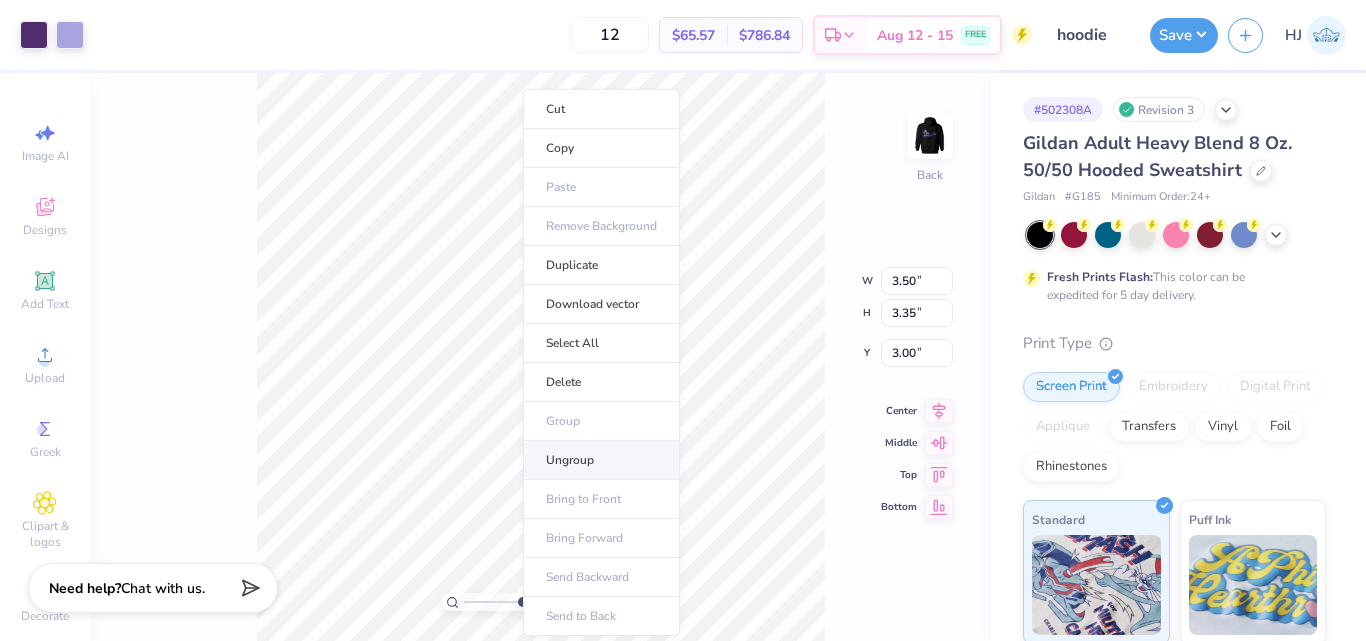 click on "Ungroup" at bounding box center (601, 460) 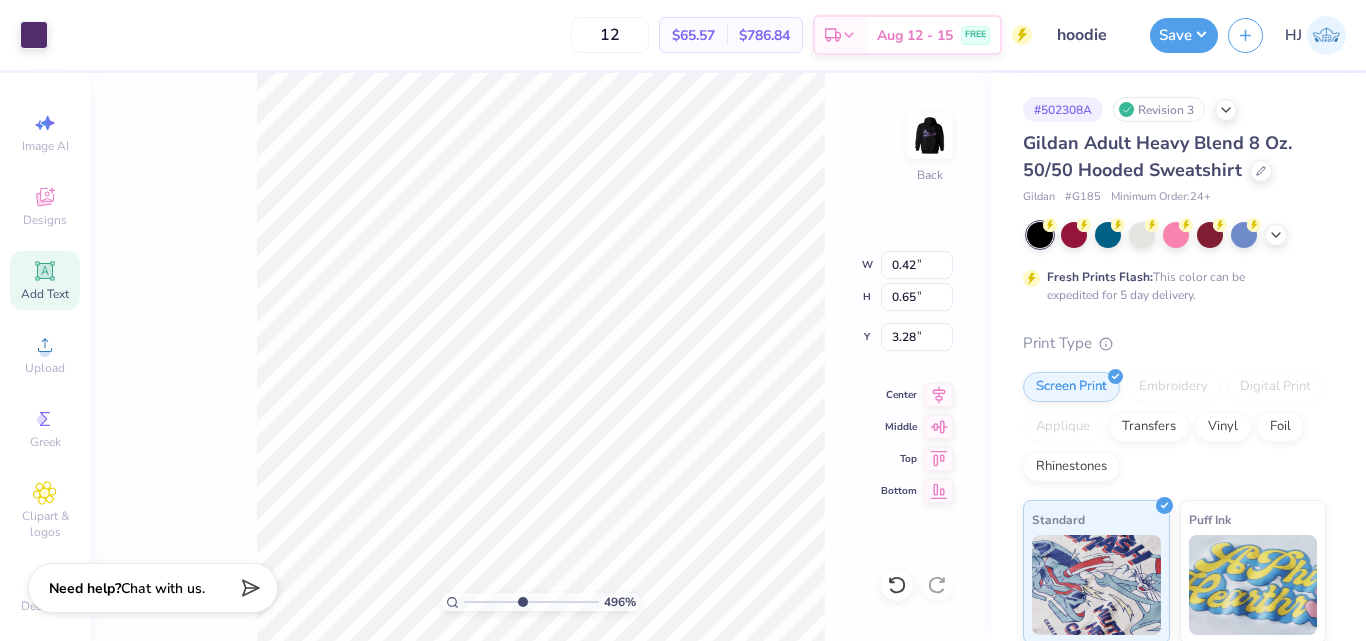 scroll, scrollTop: 0, scrollLeft: 0, axis: both 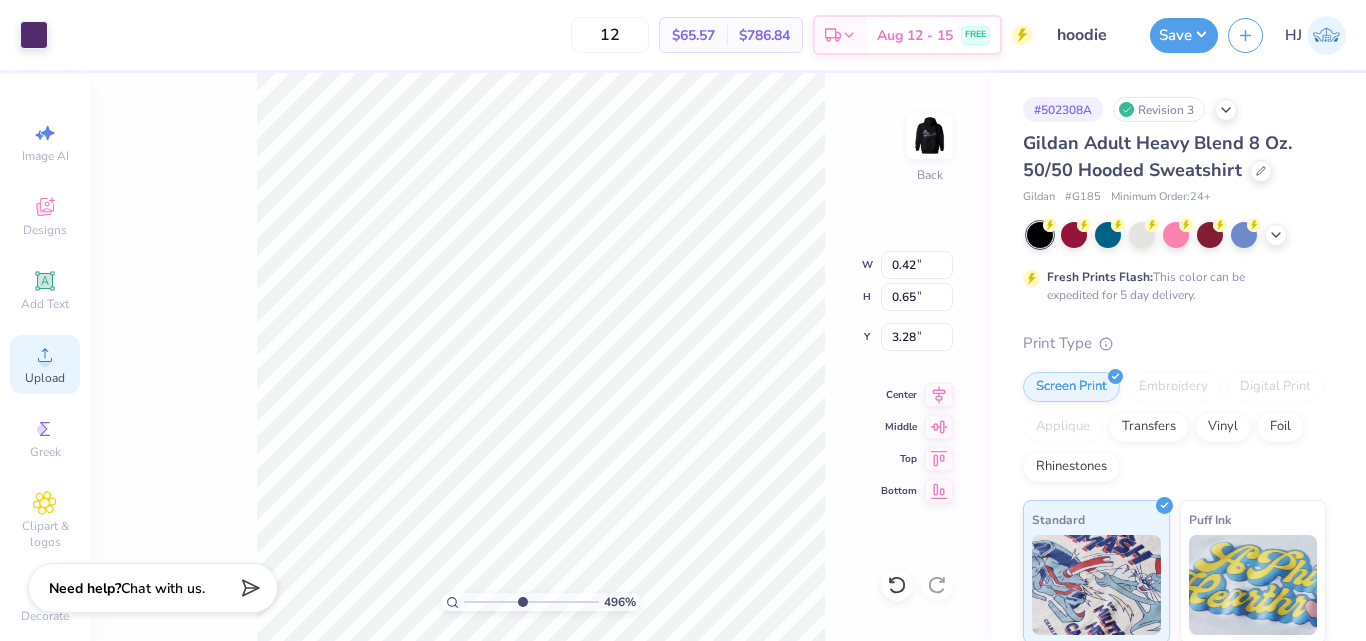 click 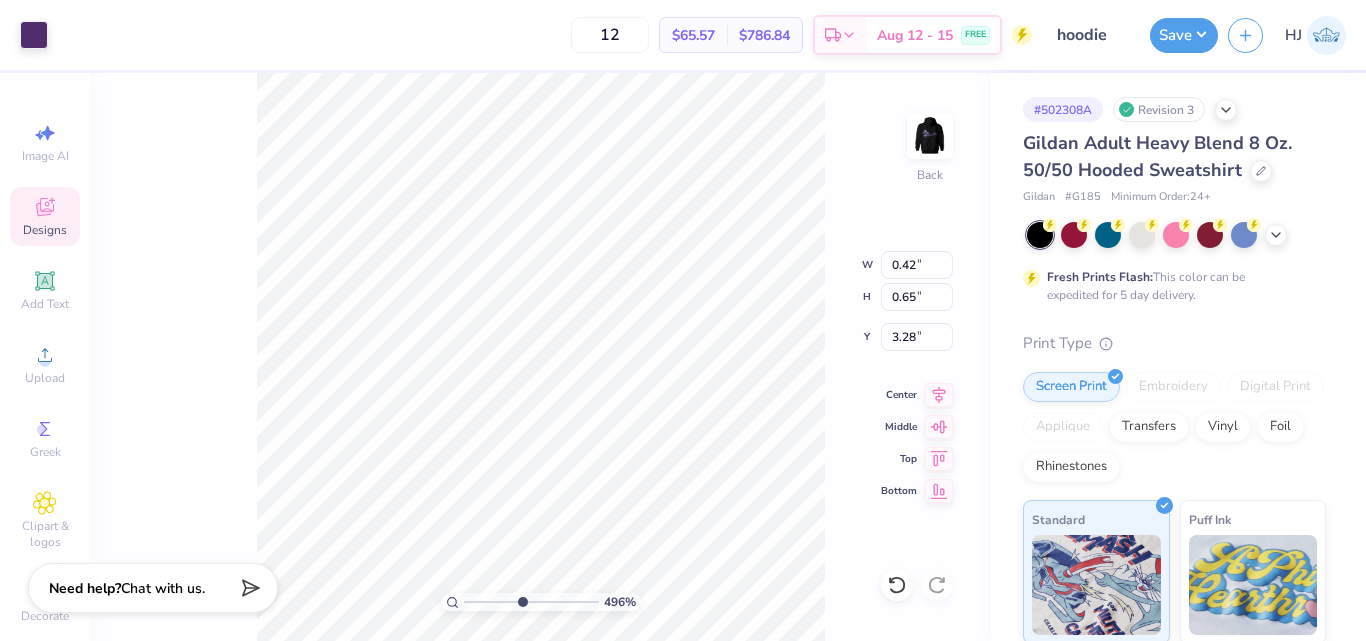 click 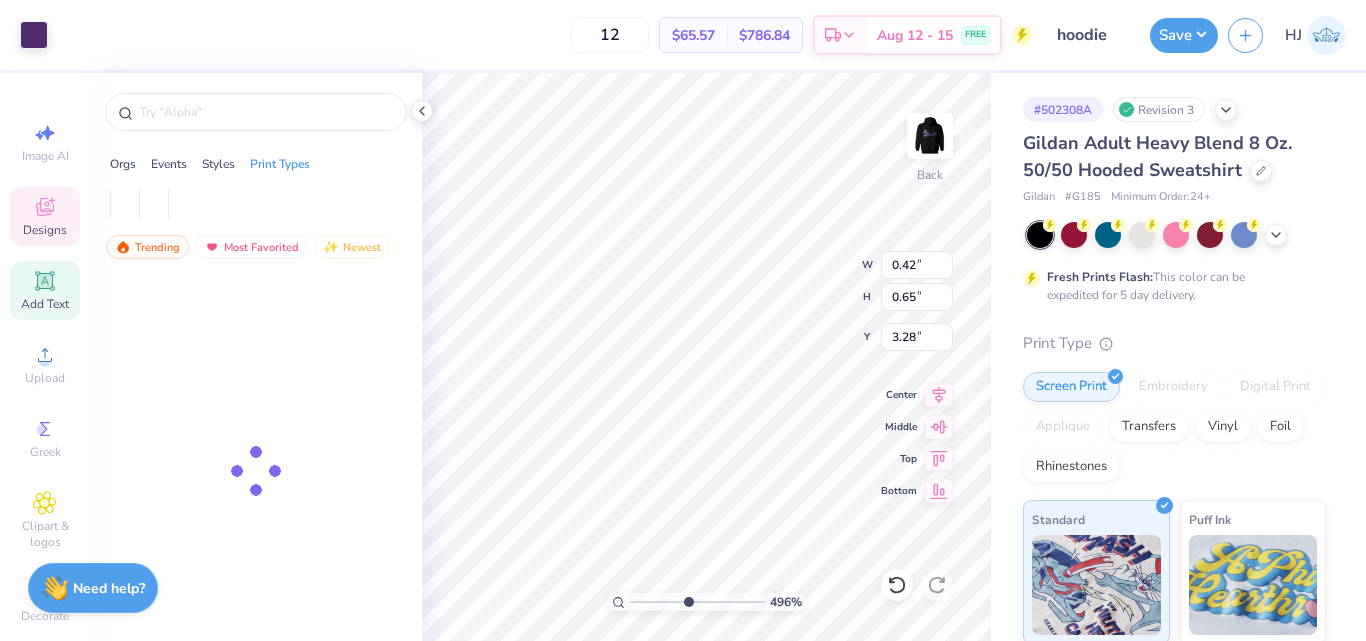 click 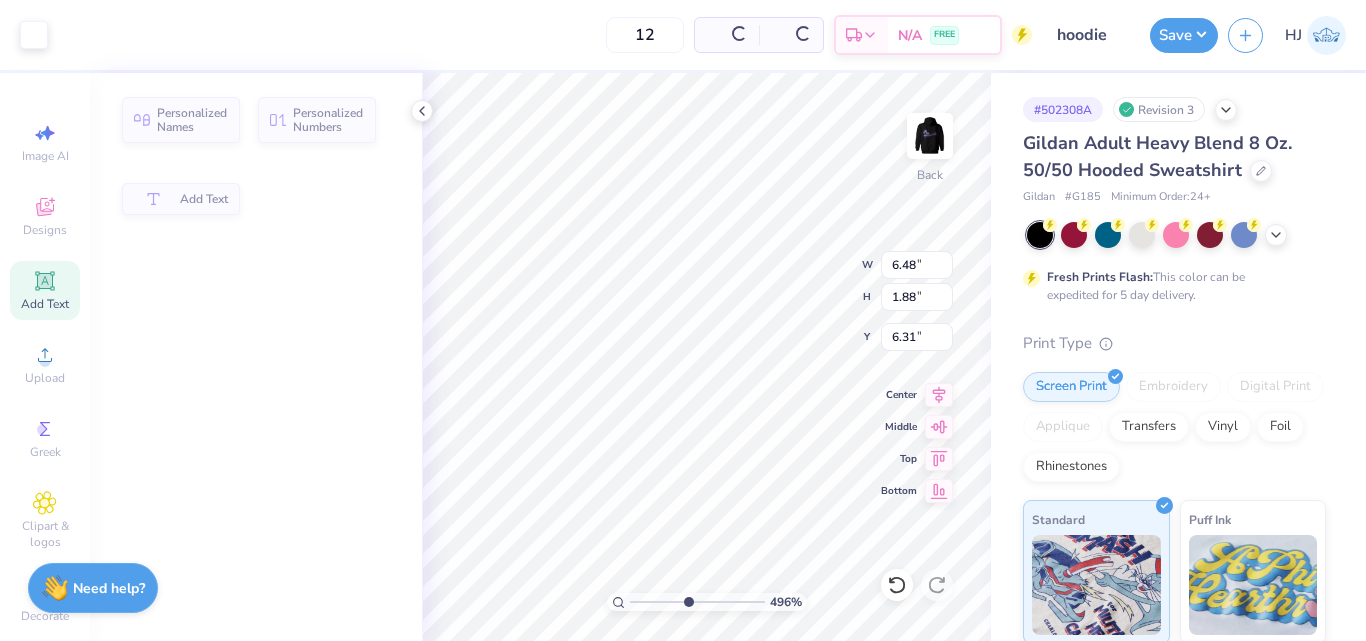 type on "6.48" 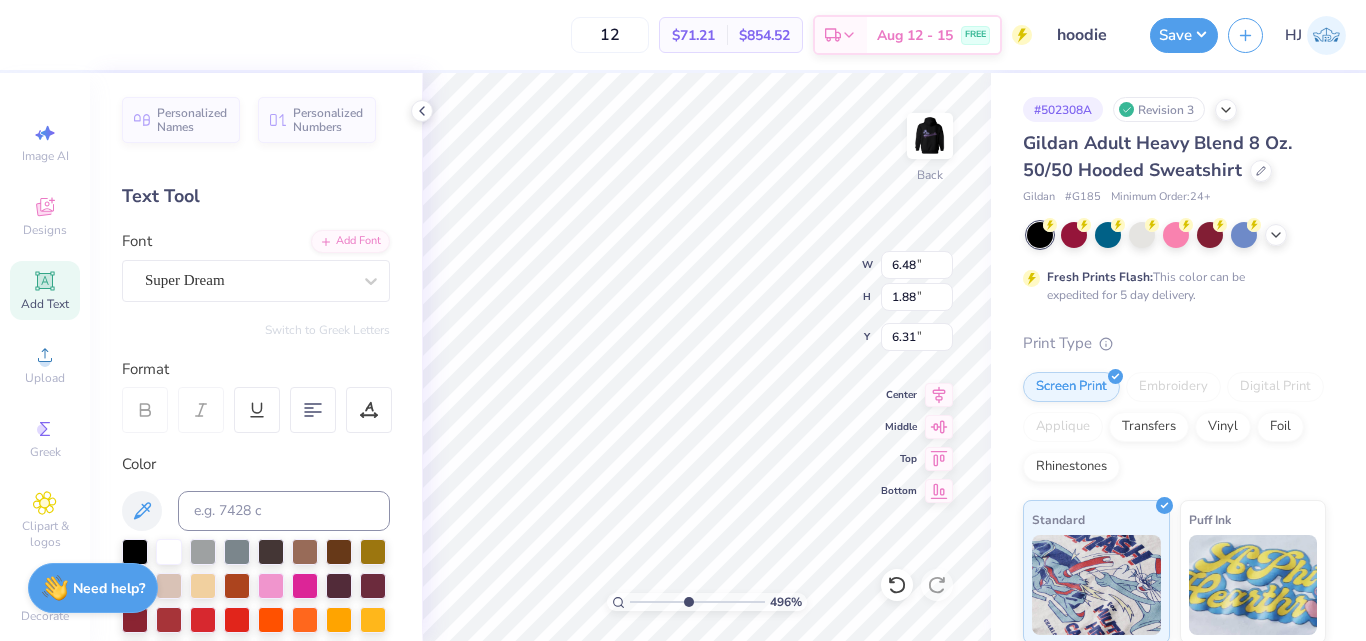 scroll, scrollTop: 17, scrollLeft: 2, axis: both 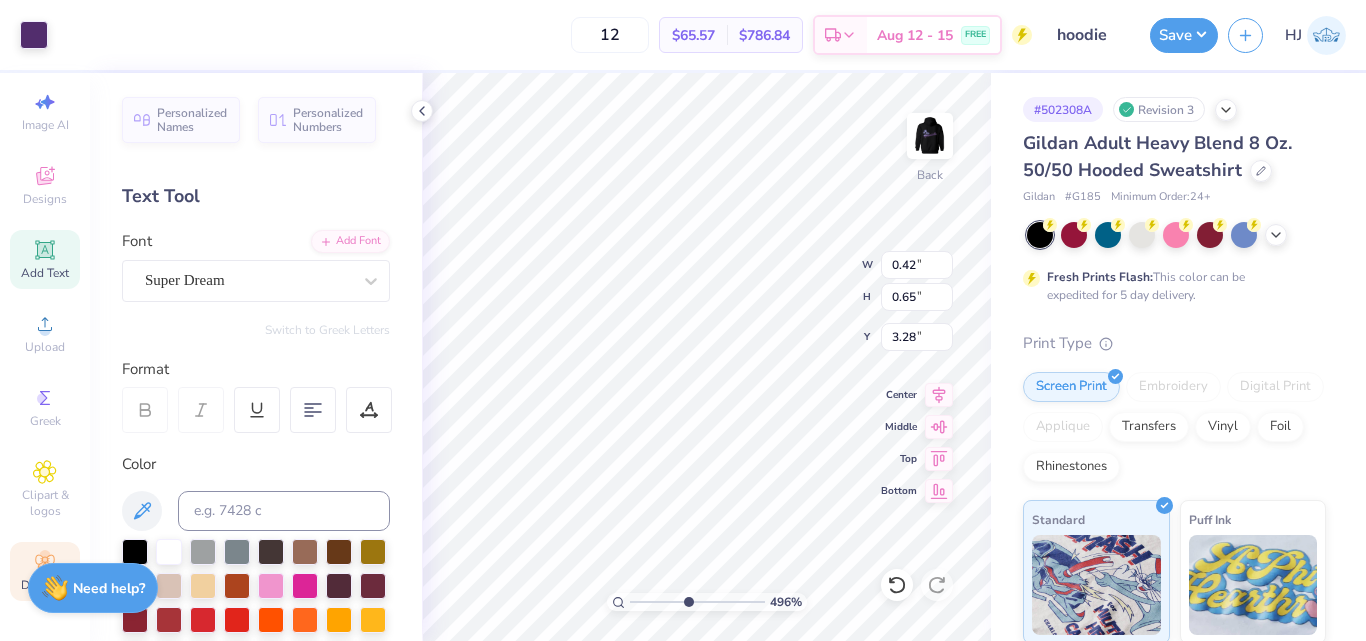click 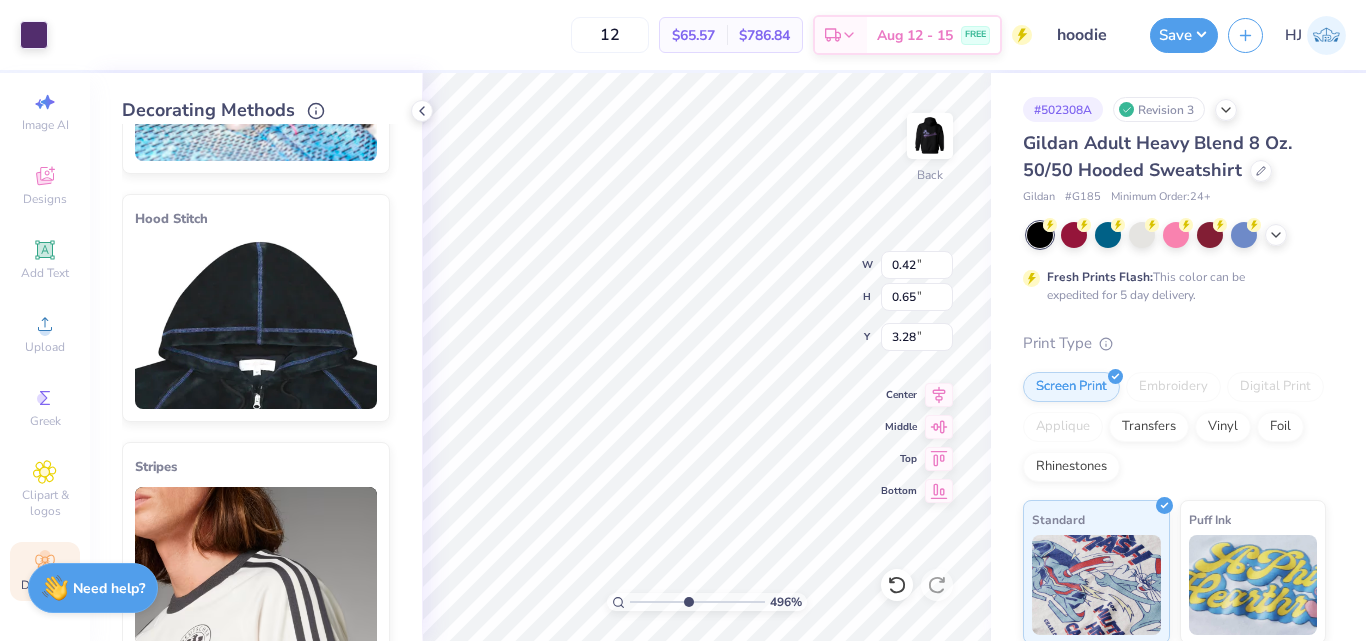 scroll, scrollTop: 200, scrollLeft: 0, axis: vertical 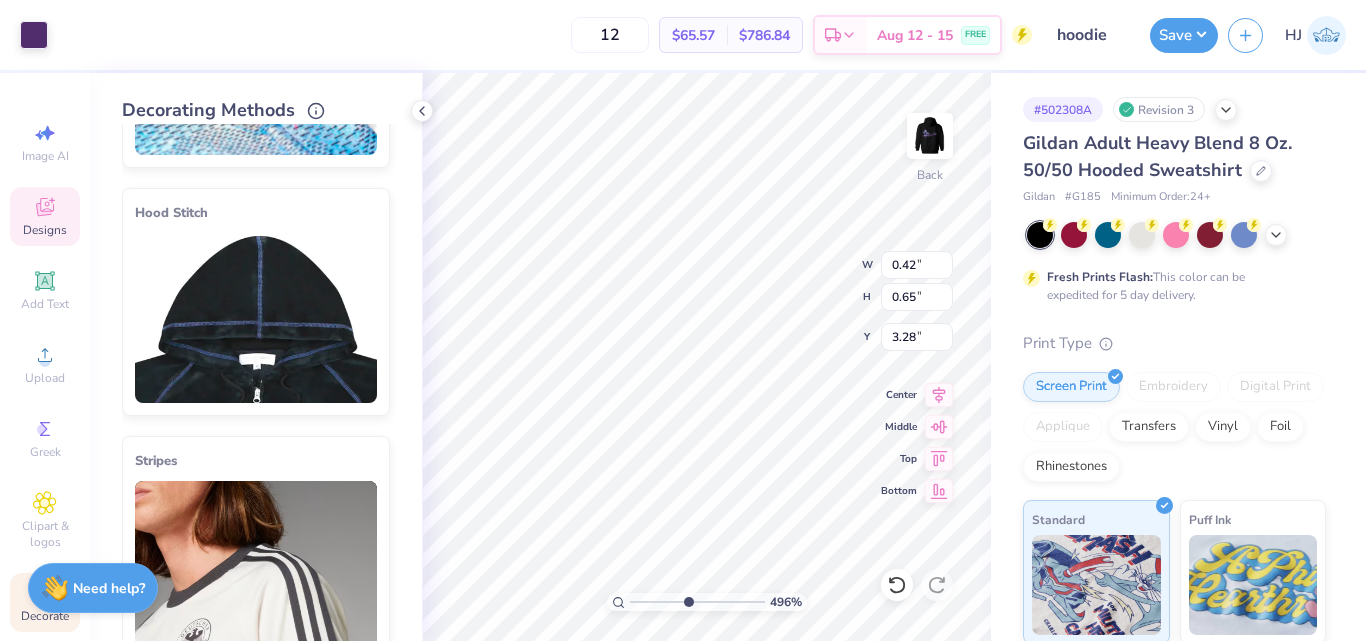 click 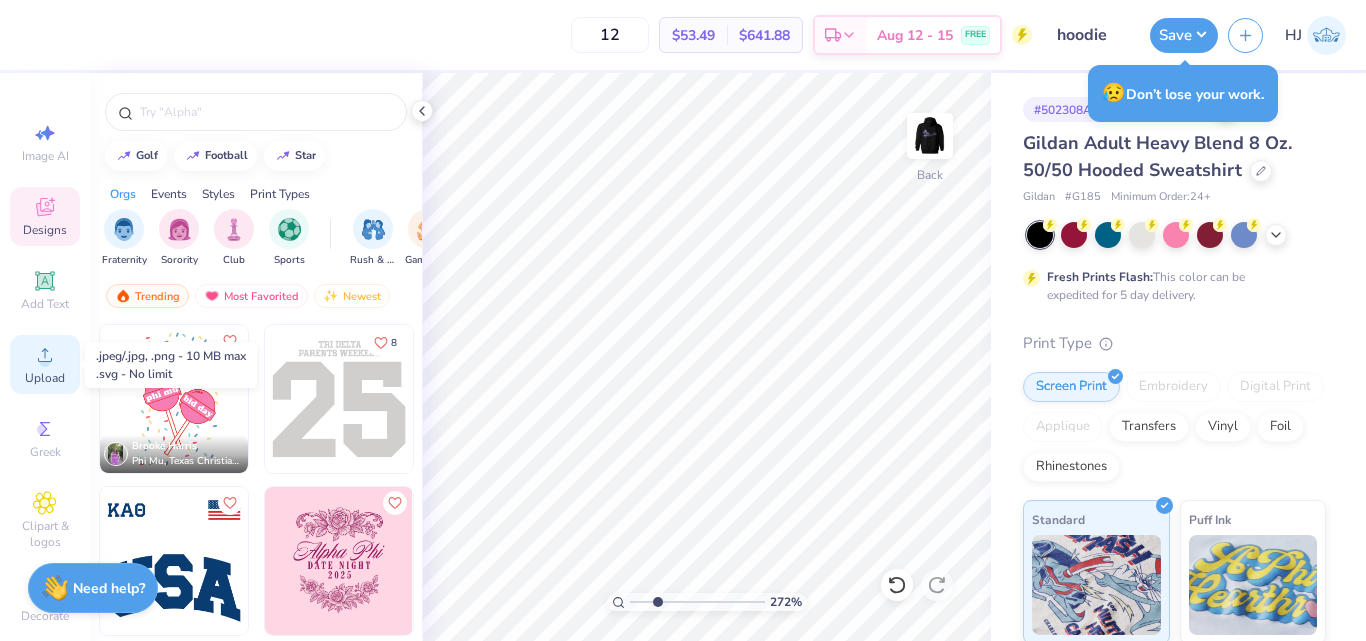click on "Upload" at bounding box center (45, 378) 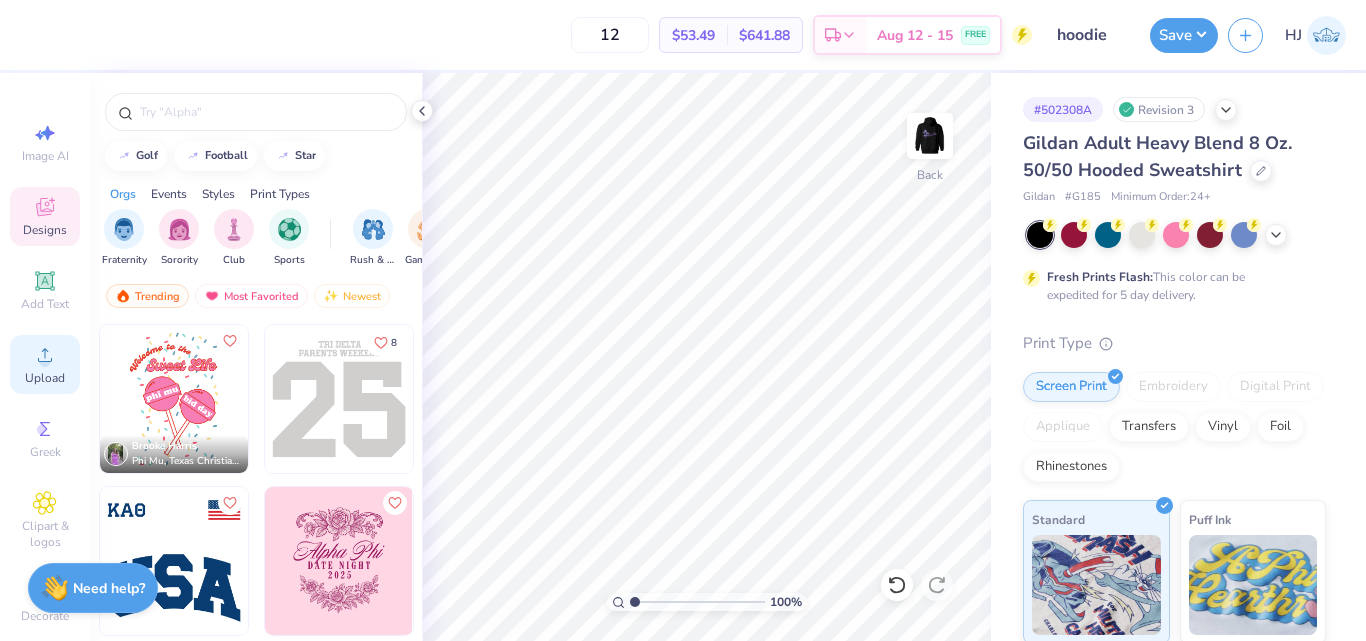 click on "Upload" at bounding box center (45, 364) 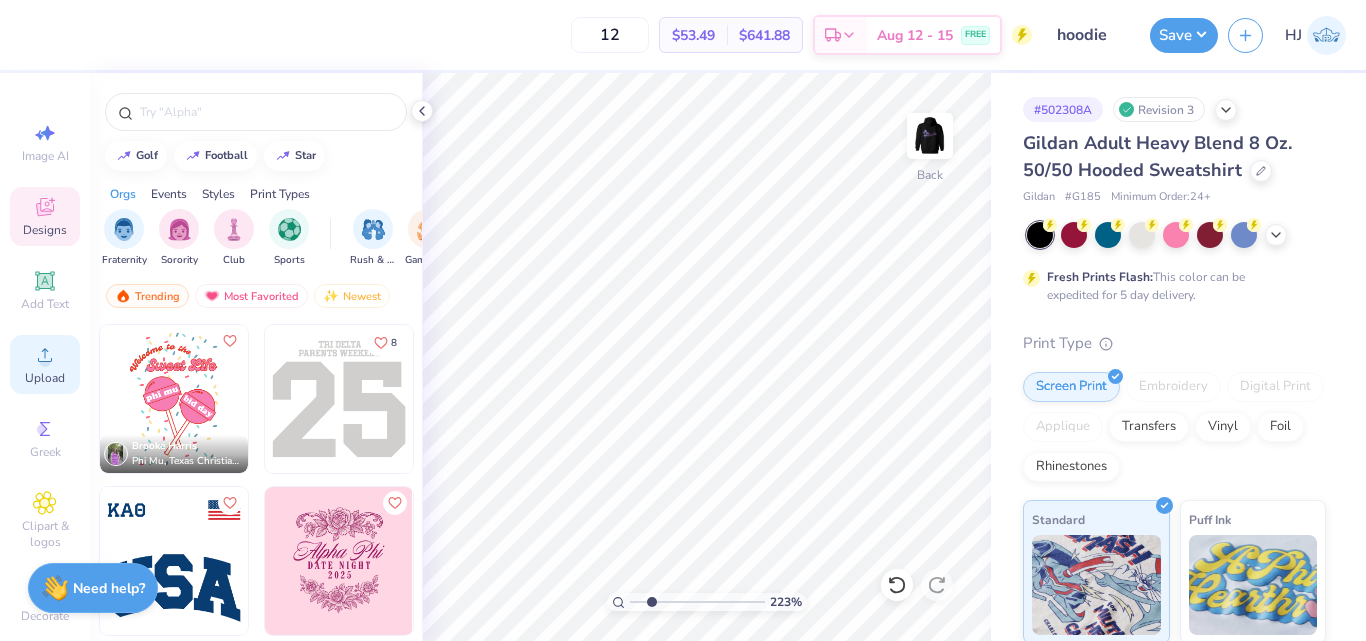 click 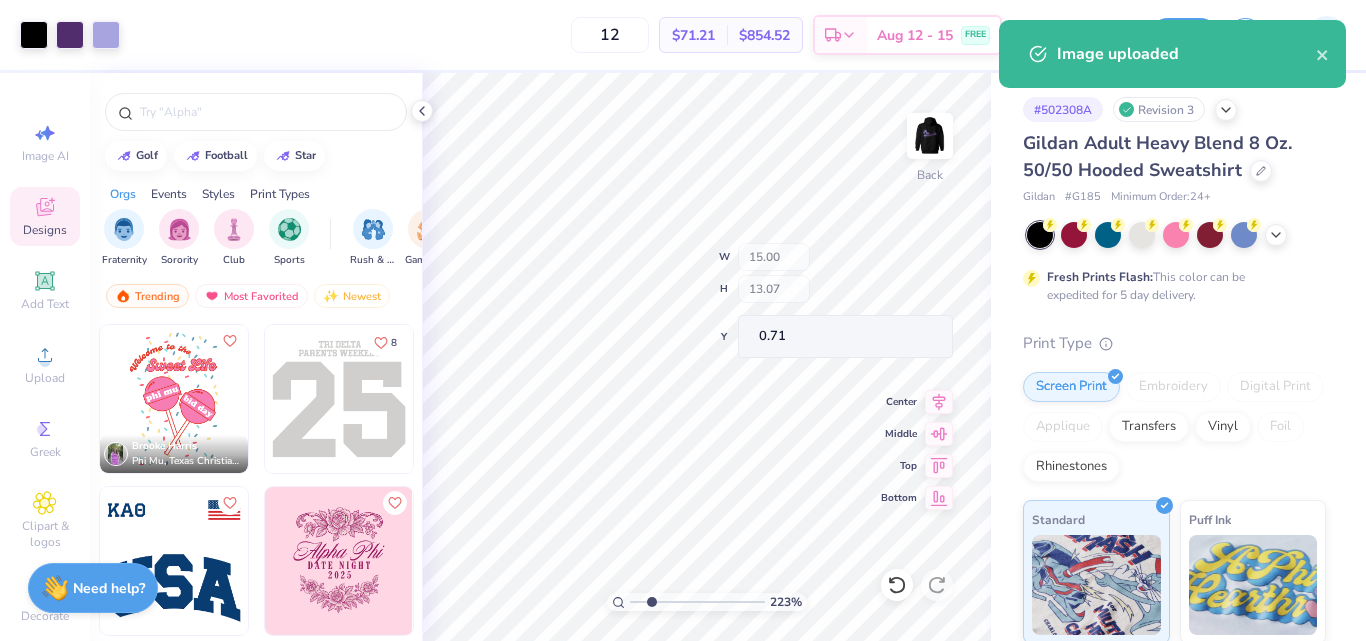 scroll, scrollTop: 46, scrollLeft: 0, axis: vertical 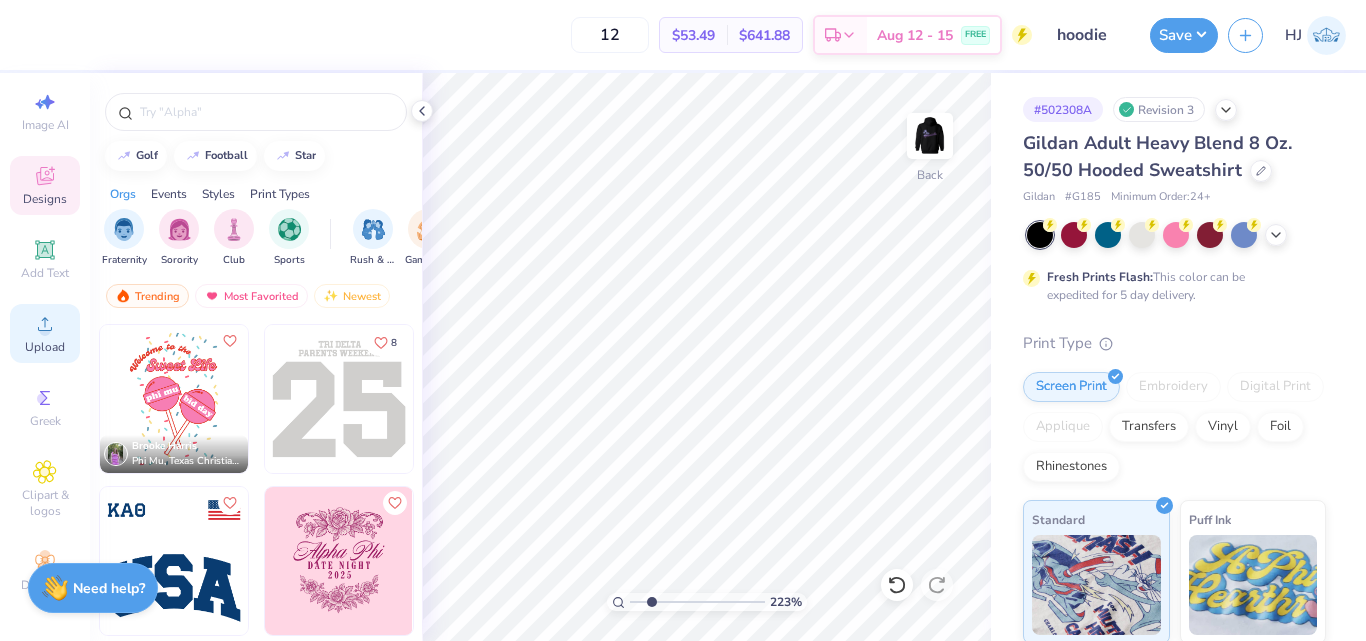 click on "Upload" at bounding box center (45, 347) 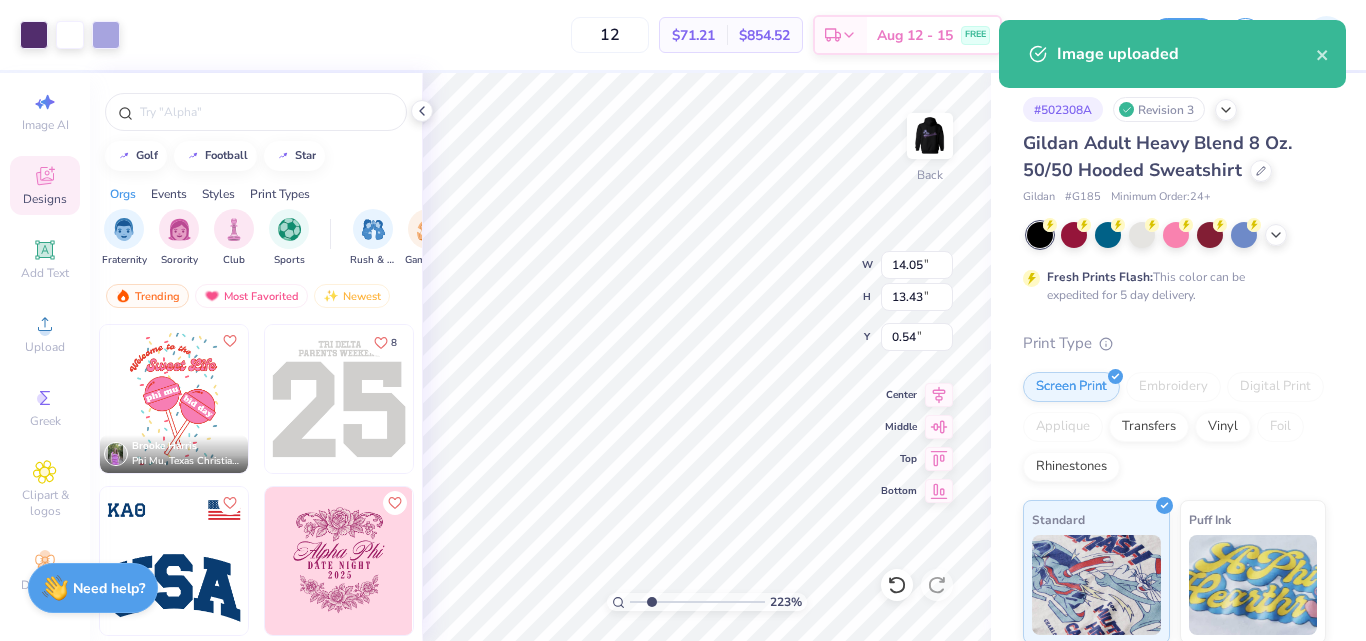 type on "2.22643191709162" 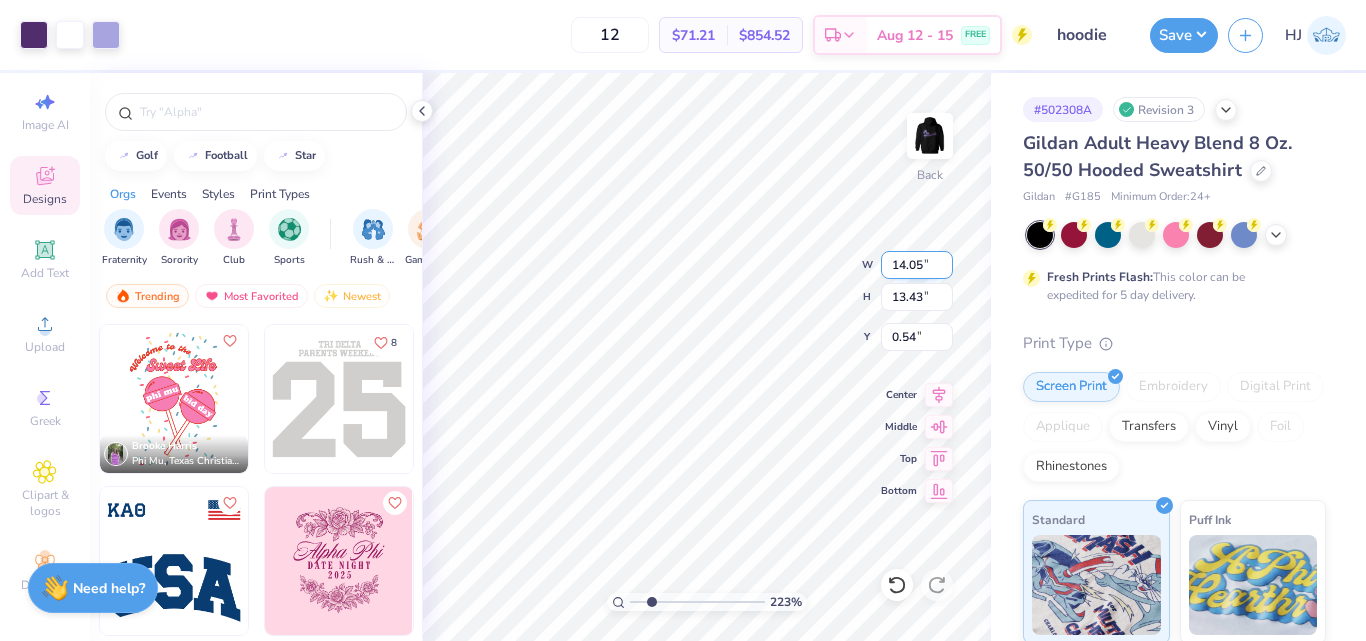 click on "14.05" at bounding box center (917, 265) 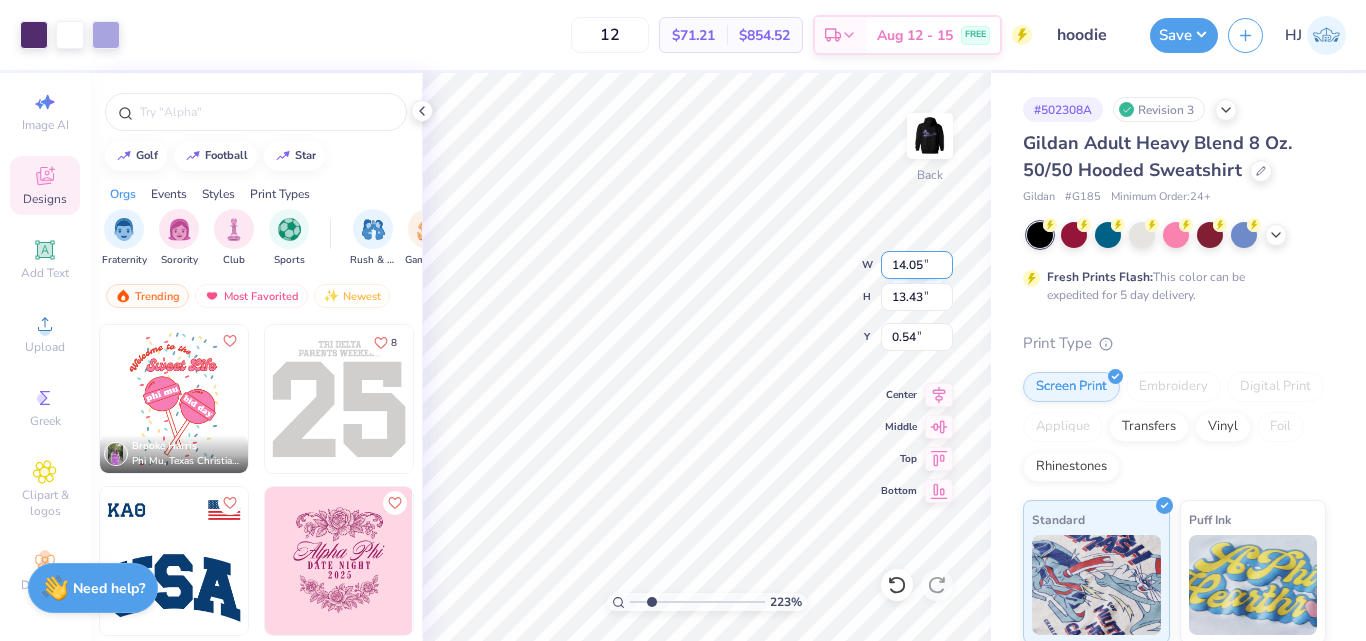 click on "14.05" at bounding box center (917, 265) 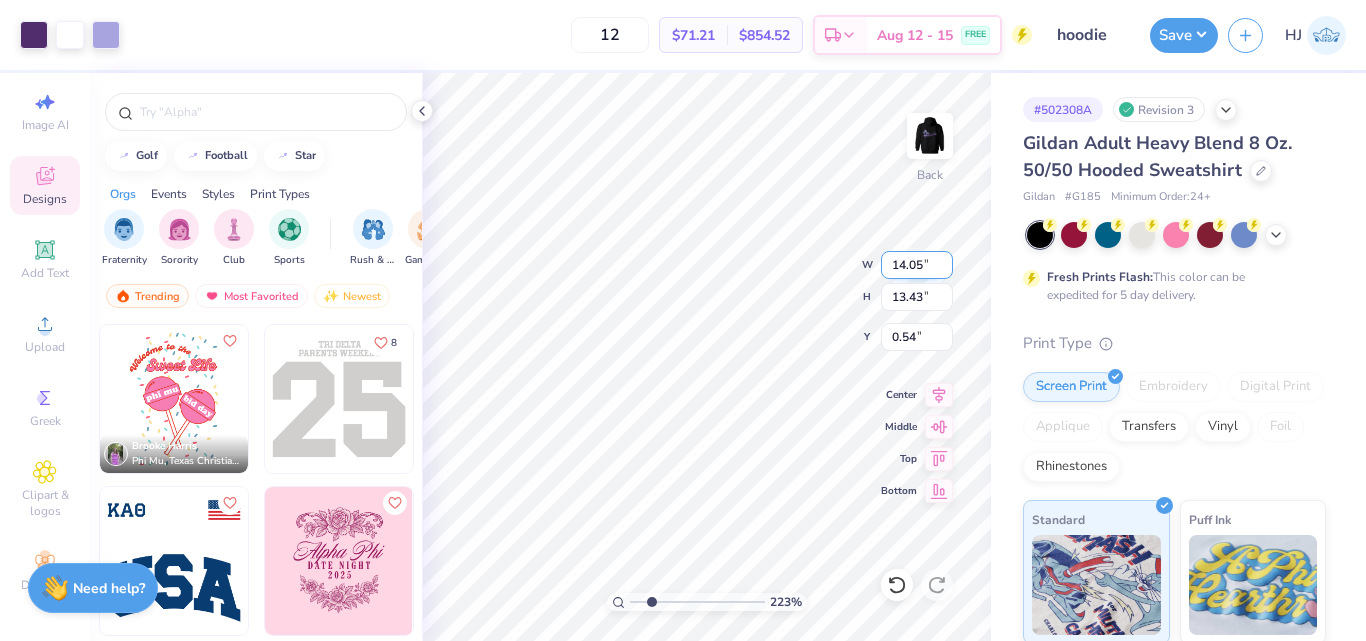 click on "14.05" at bounding box center [917, 265] 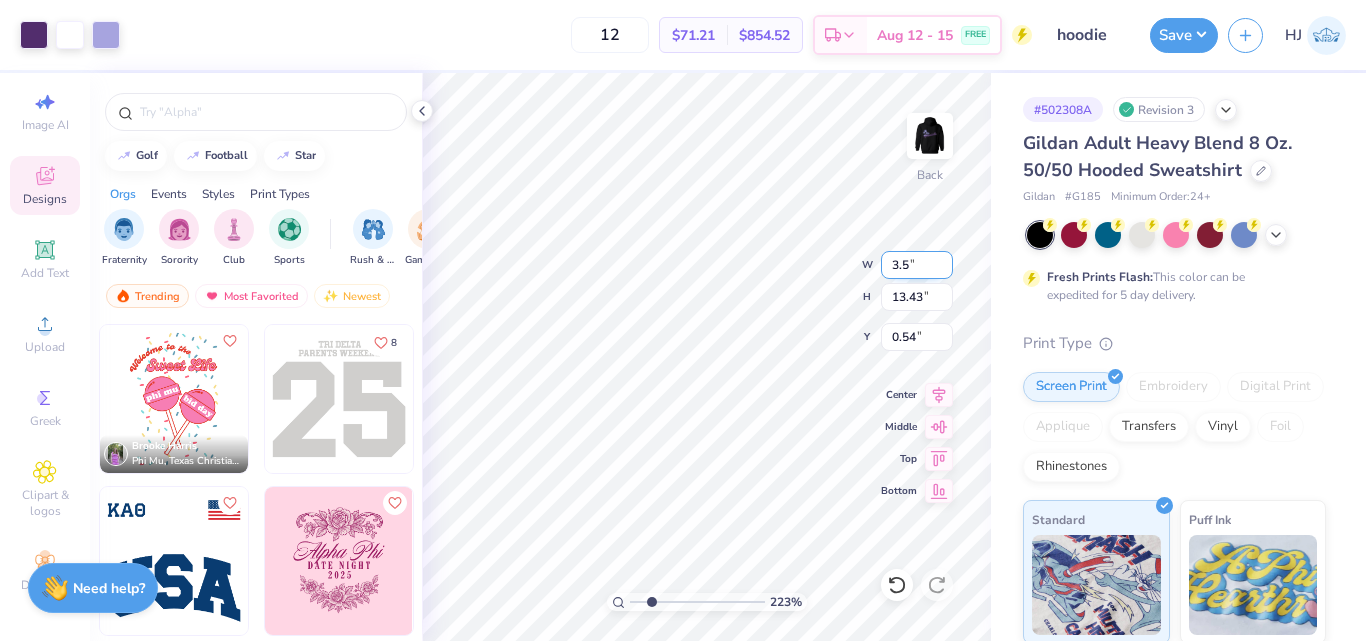 type on "3.5" 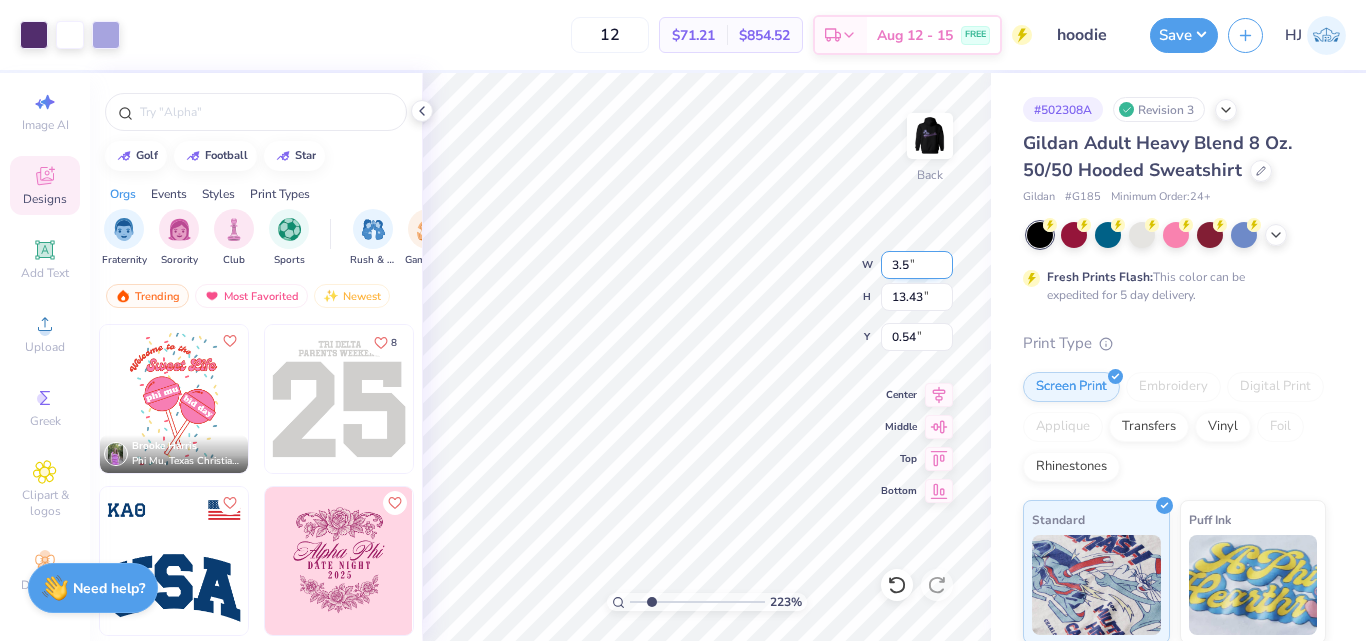 type on "2.22643191709162" 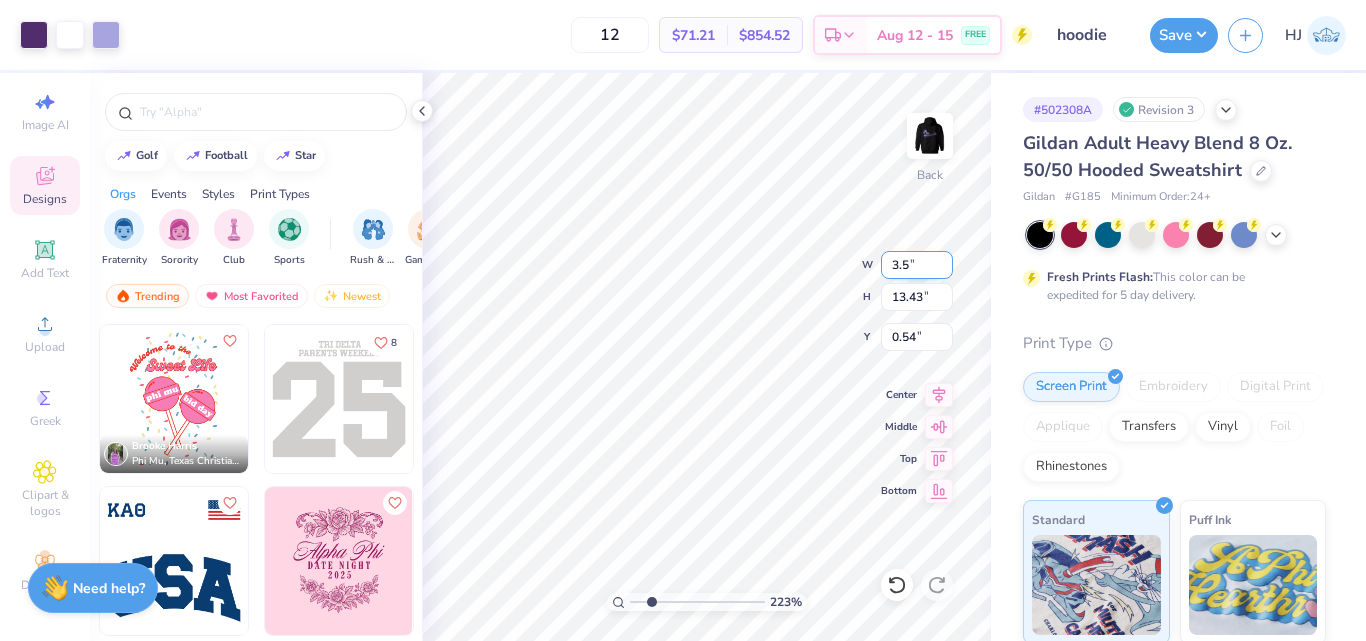 type on "3.50" 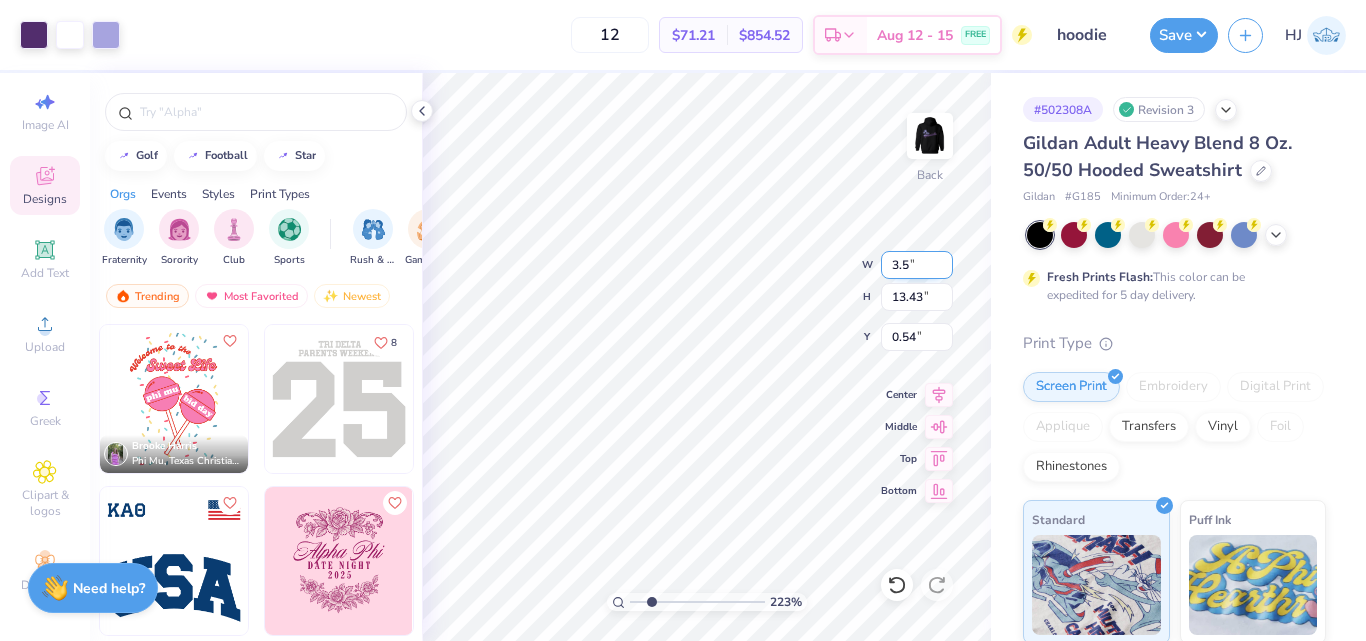 type on "3.35" 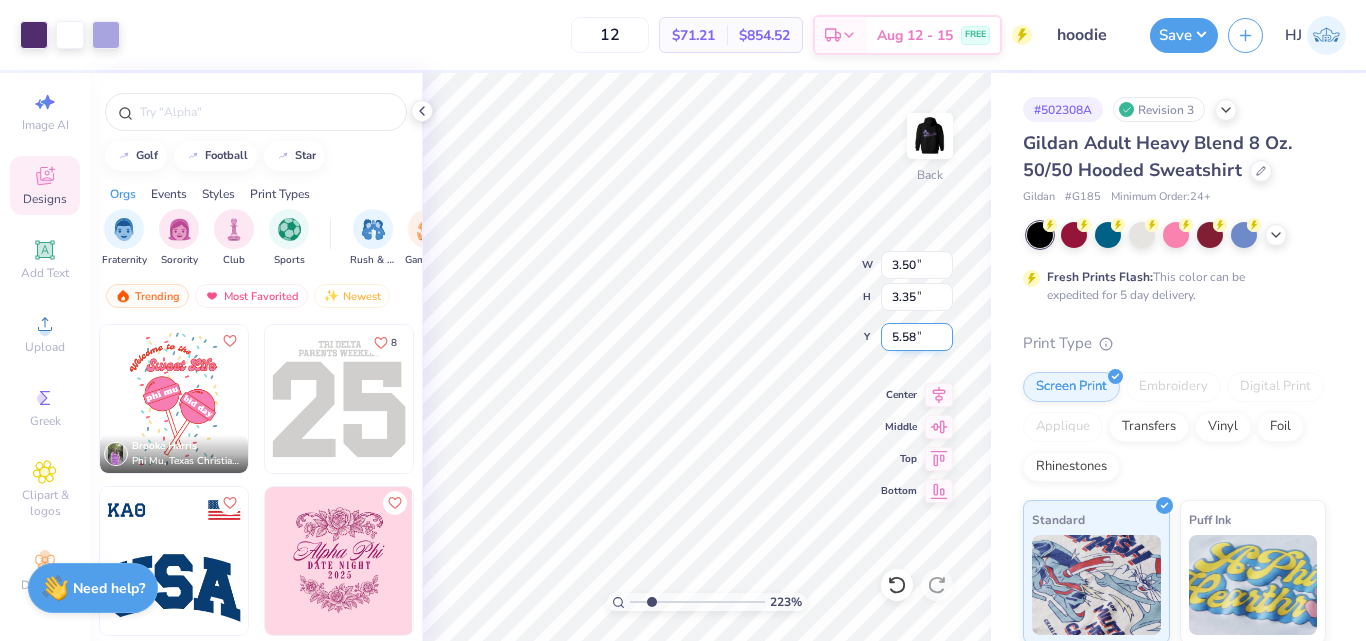 click on "5.58" at bounding box center (917, 337) 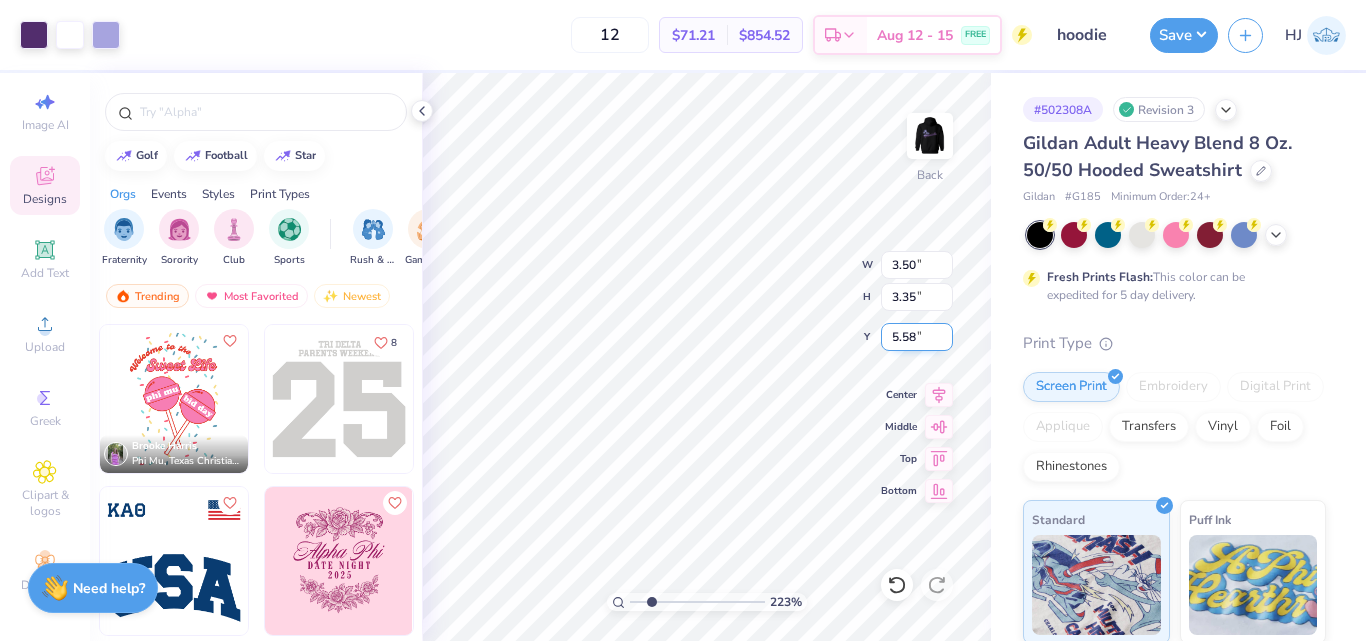 click on "5.58" at bounding box center (917, 337) 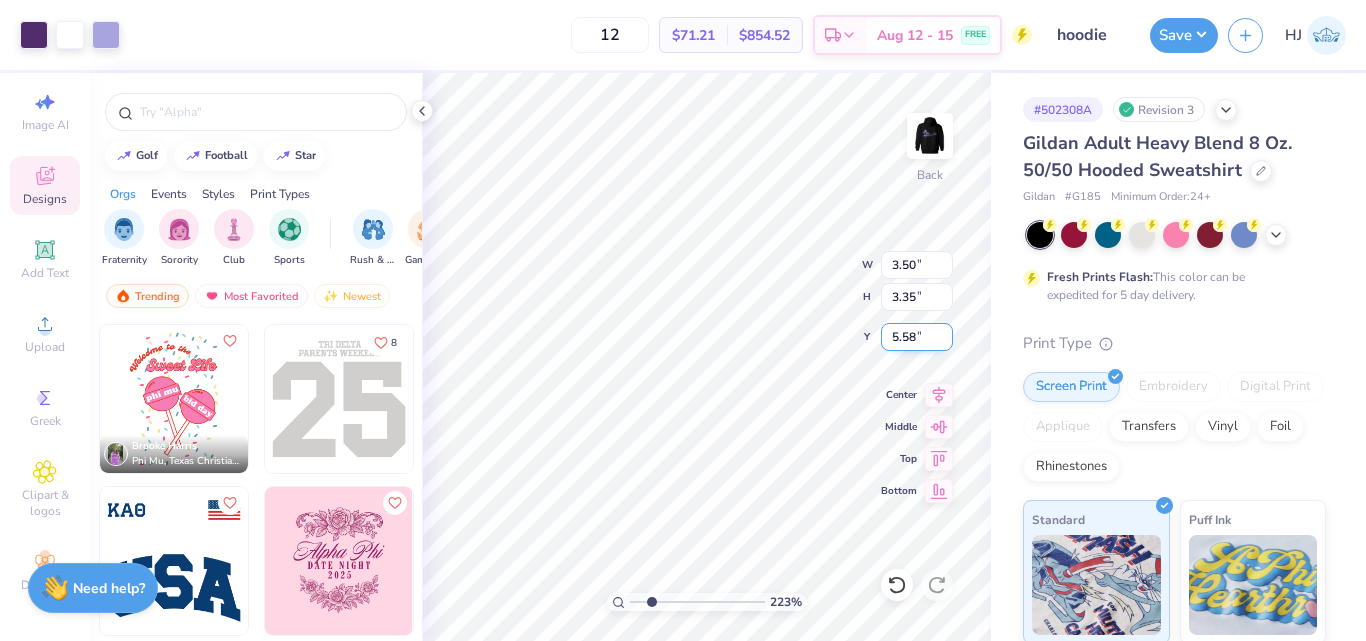 click on "5.58" at bounding box center [917, 337] 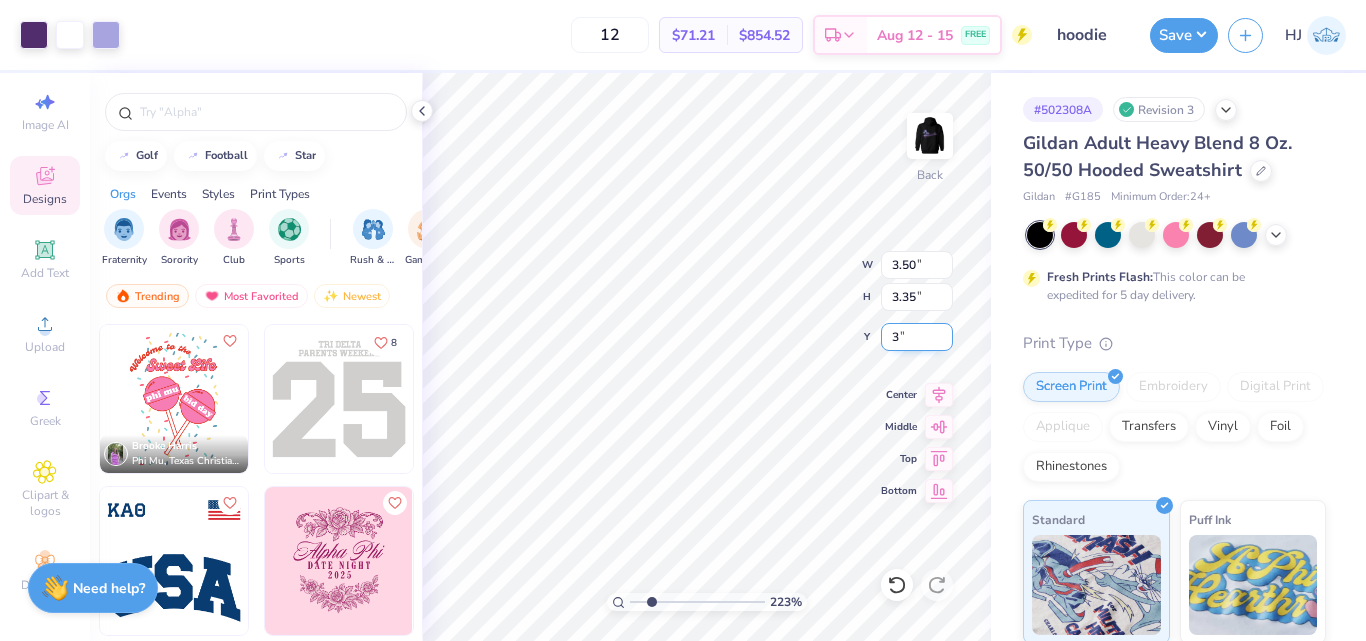 type on "3" 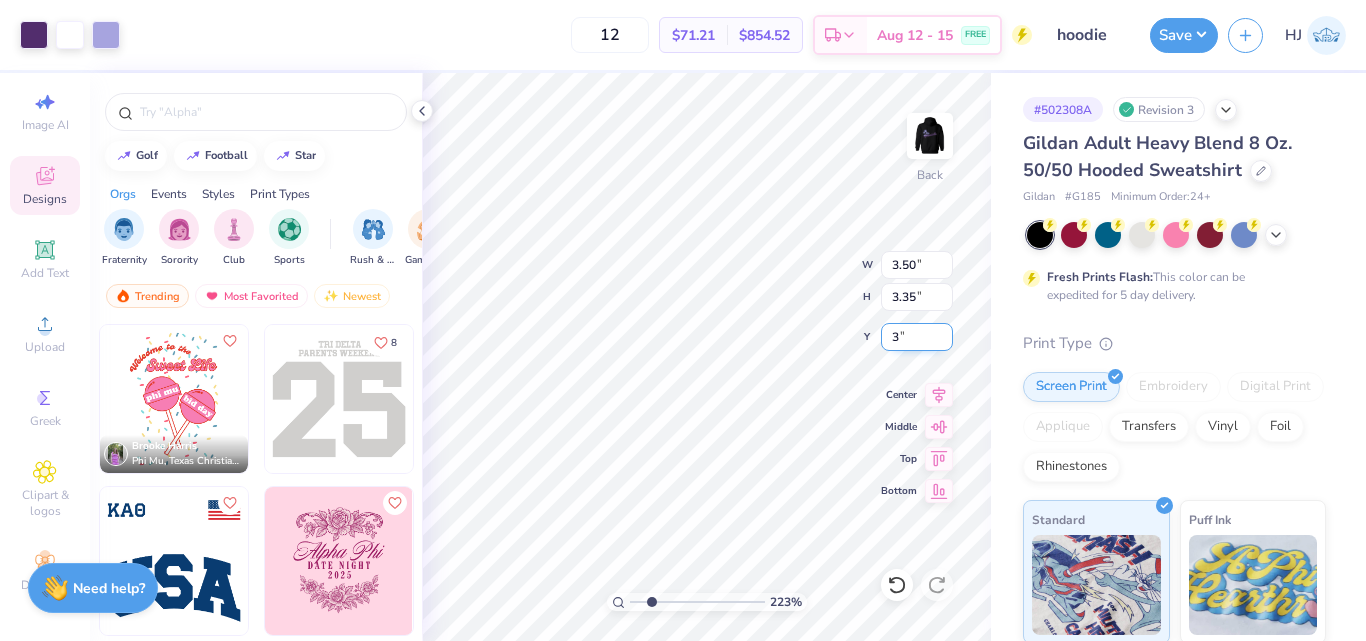 type on "2.22643191709162" 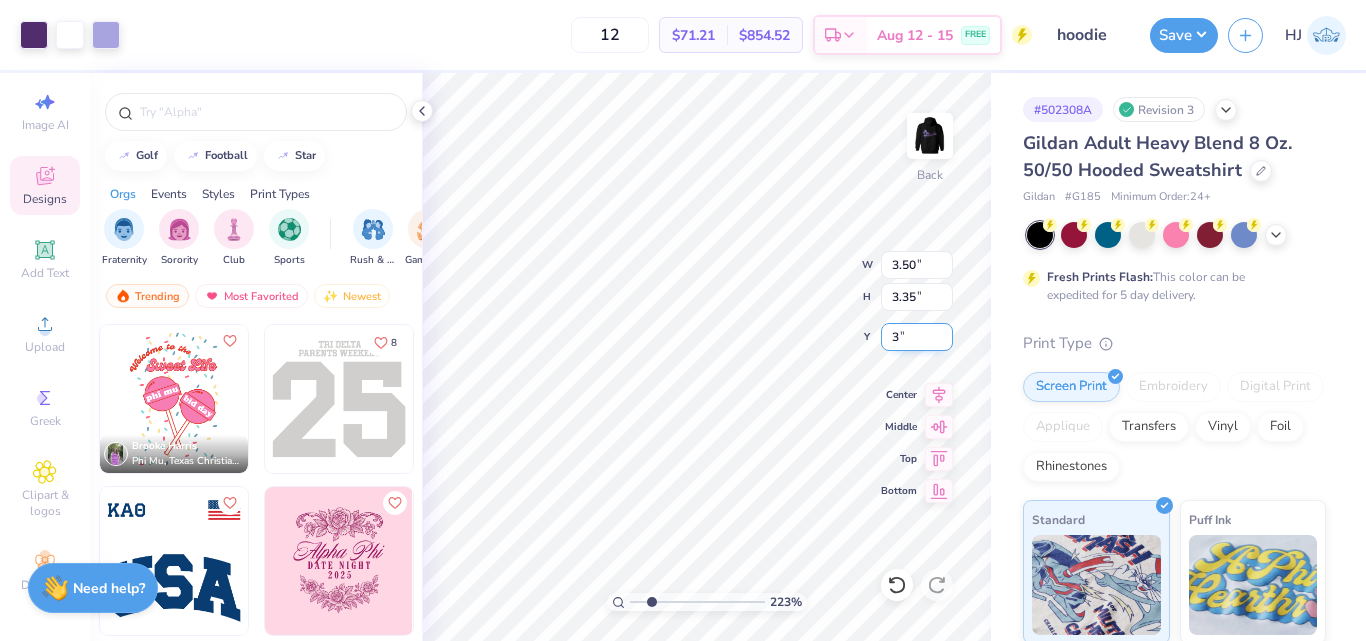 type on "3.00" 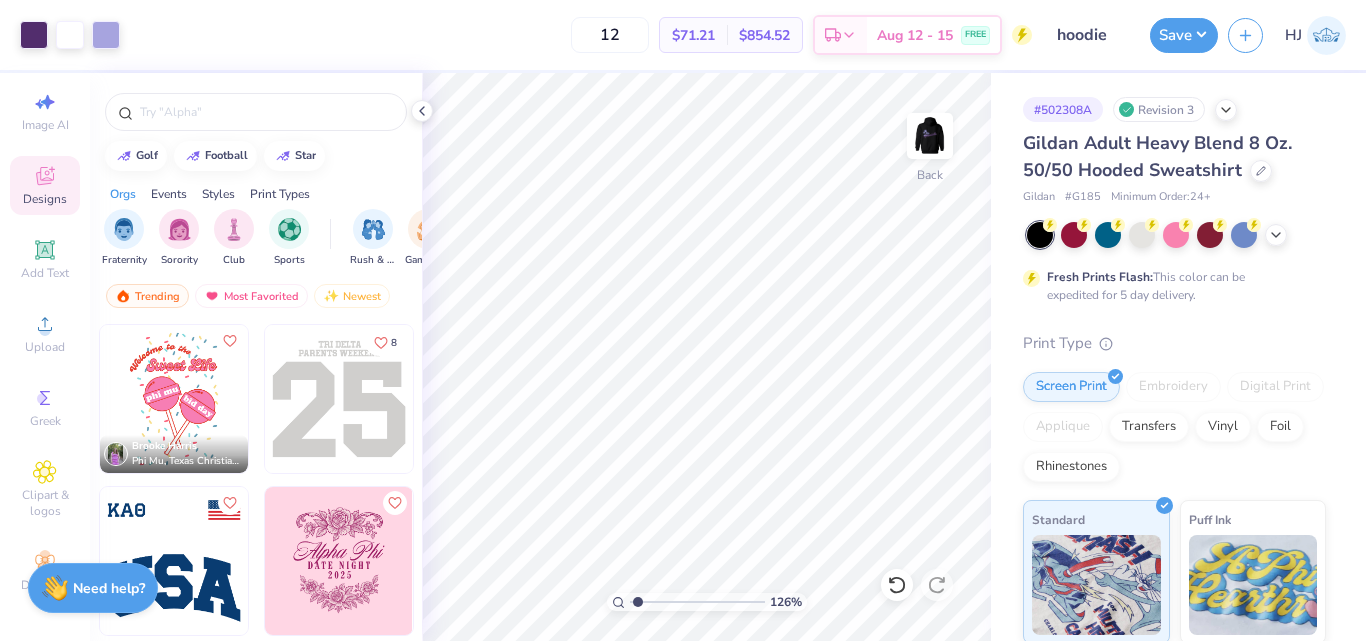 drag, startPoint x: 661, startPoint y: 596, endPoint x: 638, endPoint y: 597, distance: 23.021729 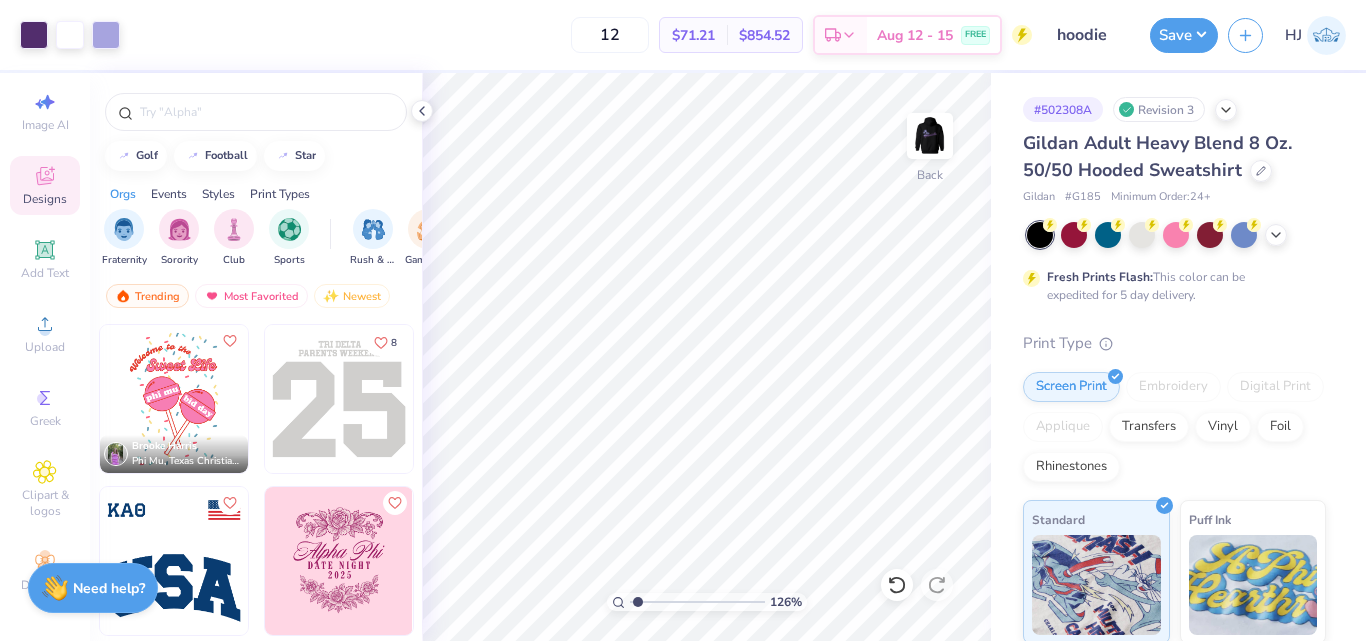 click at bounding box center [697, 602] 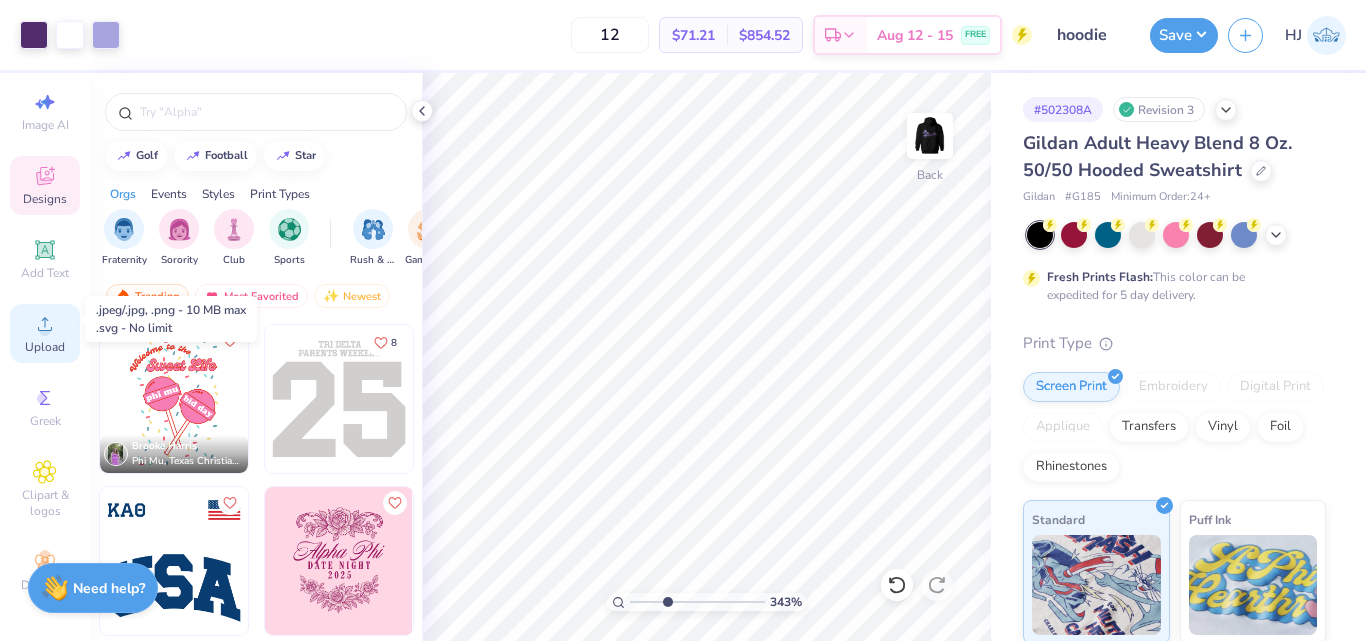 click on "Upload" at bounding box center (45, 333) 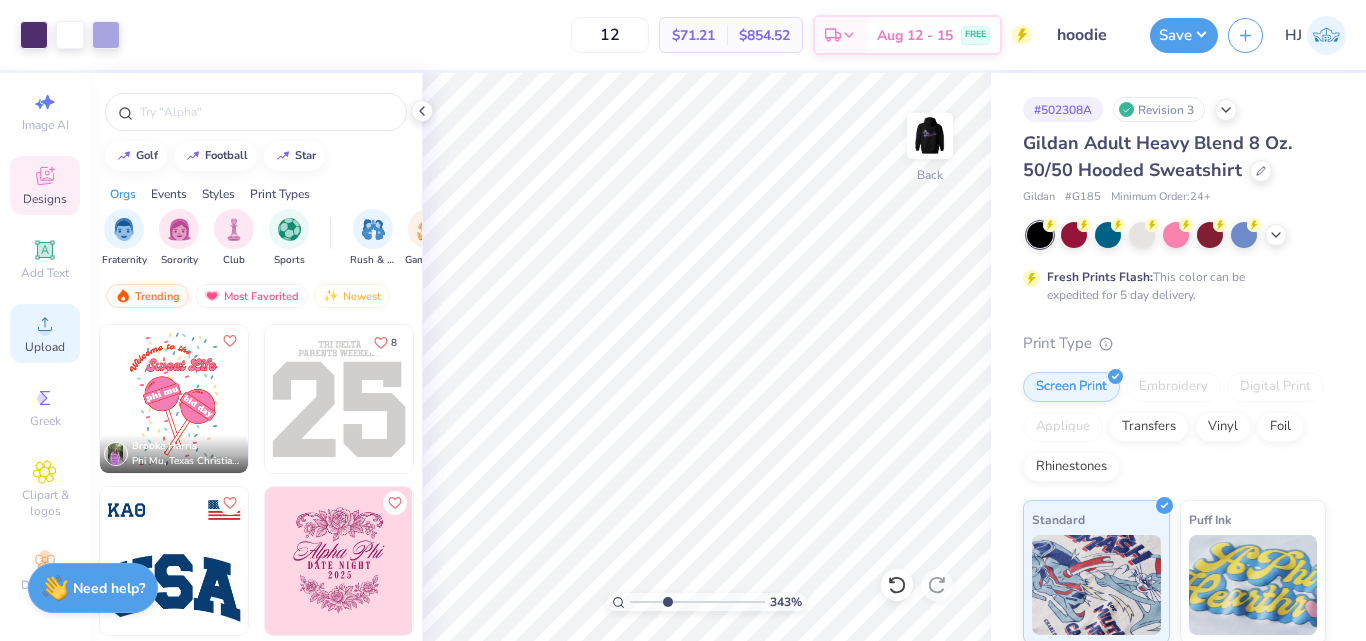 click on "Upload" at bounding box center [45, 347] 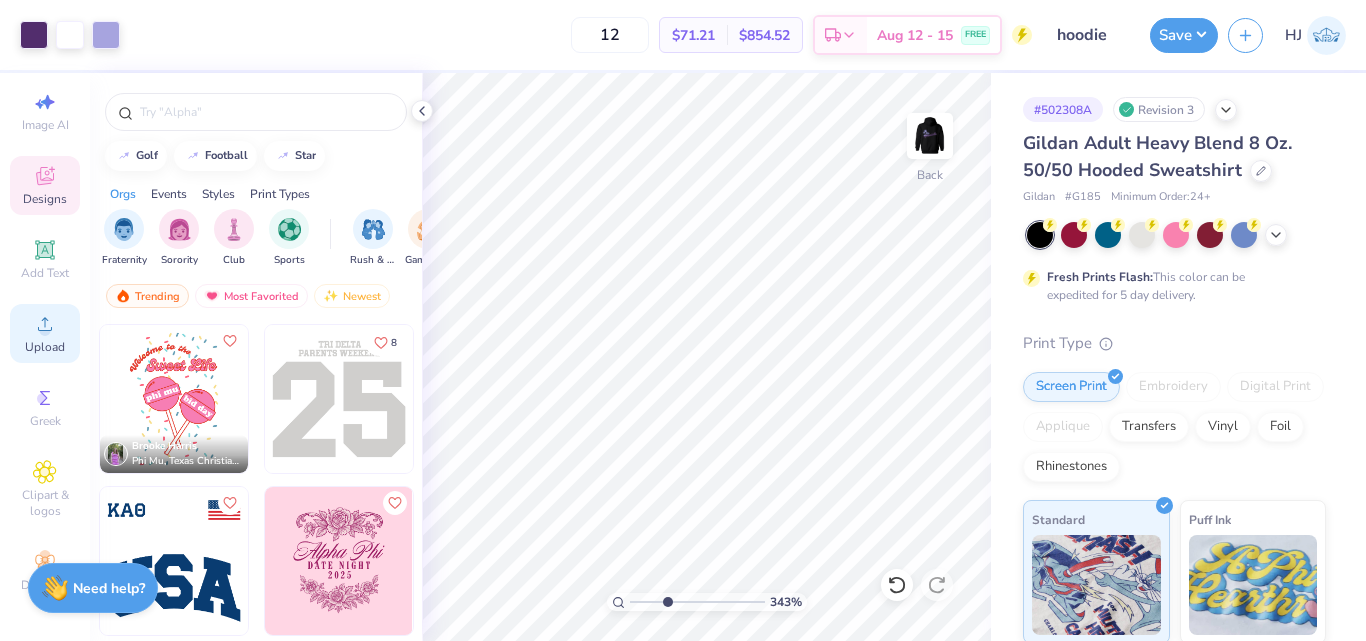 click 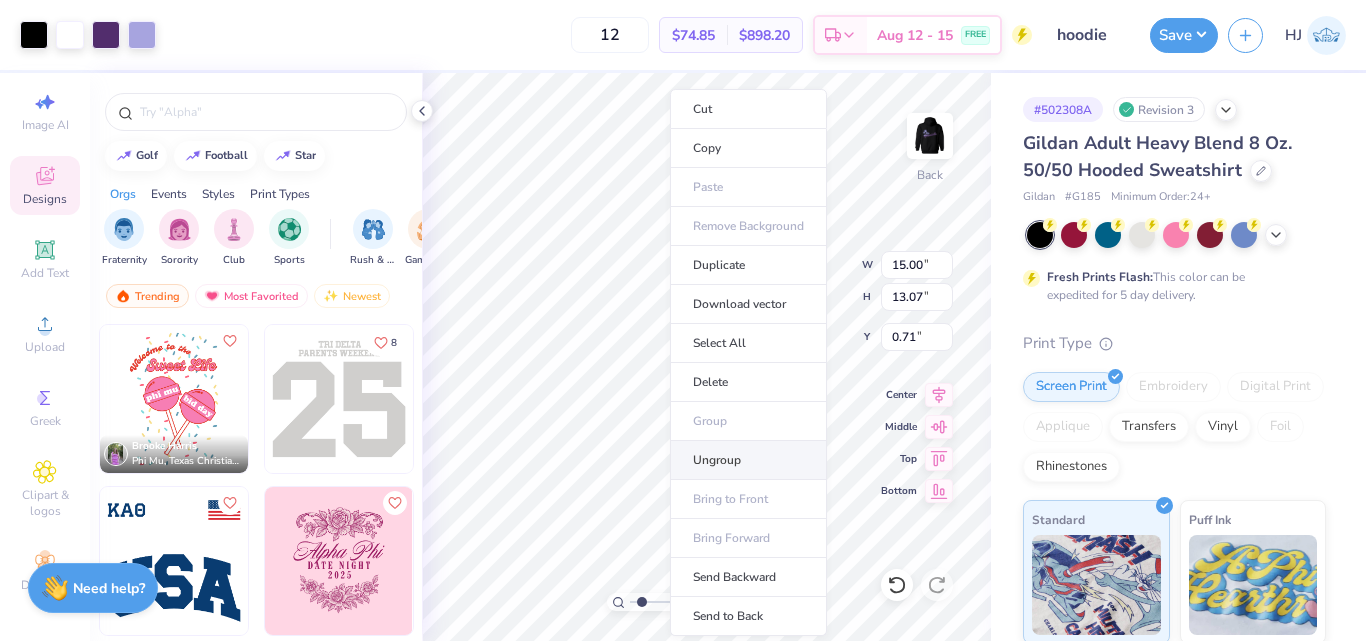 click on "Ungroup" at bounding box center [748, 460] 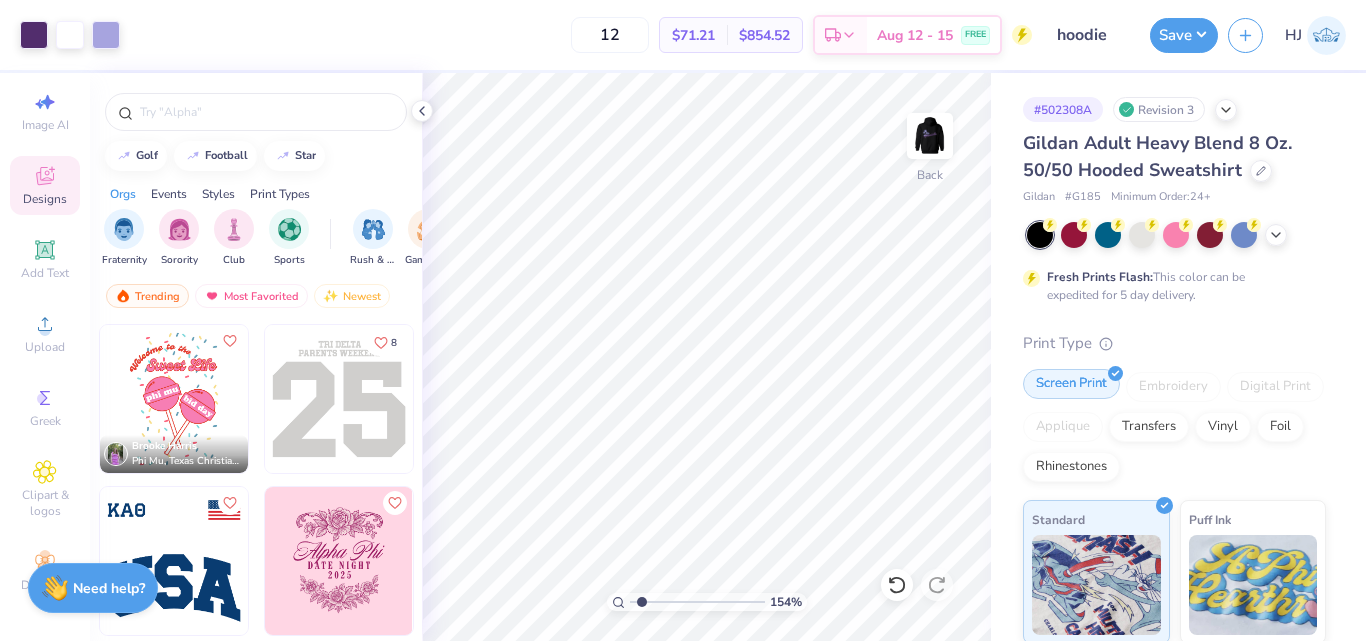 type on "1.53912148240955" 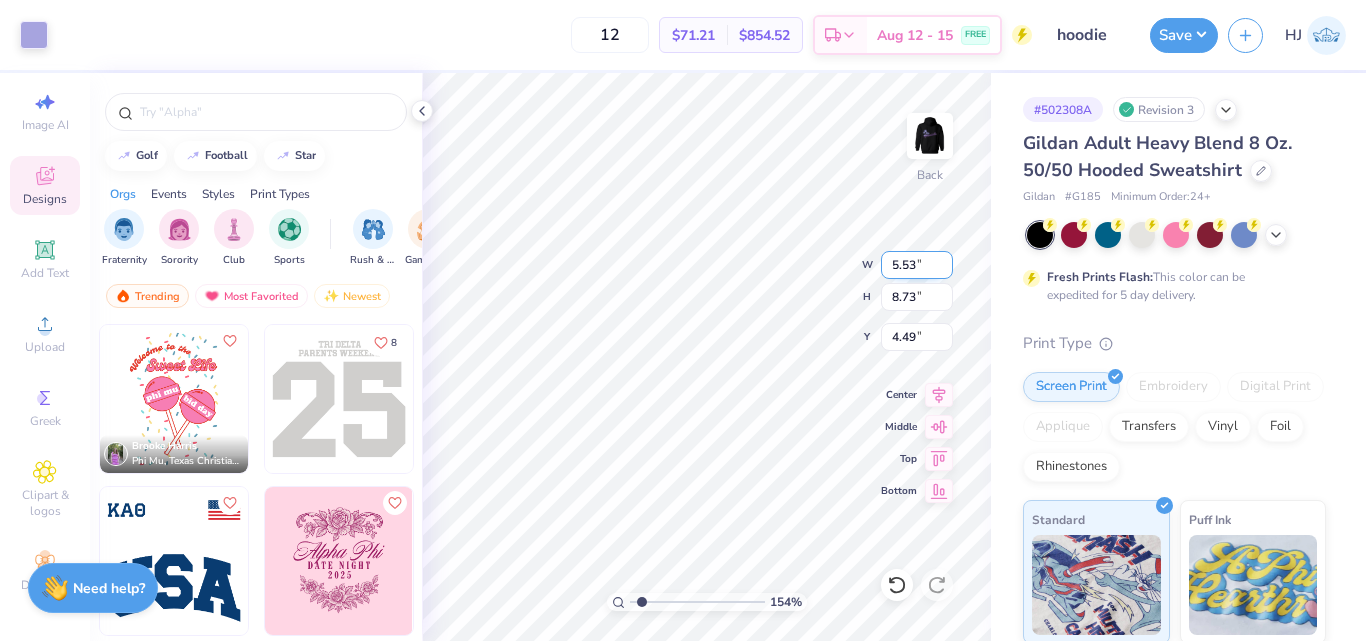 click on "5.53" at bounding box center [917, 265] 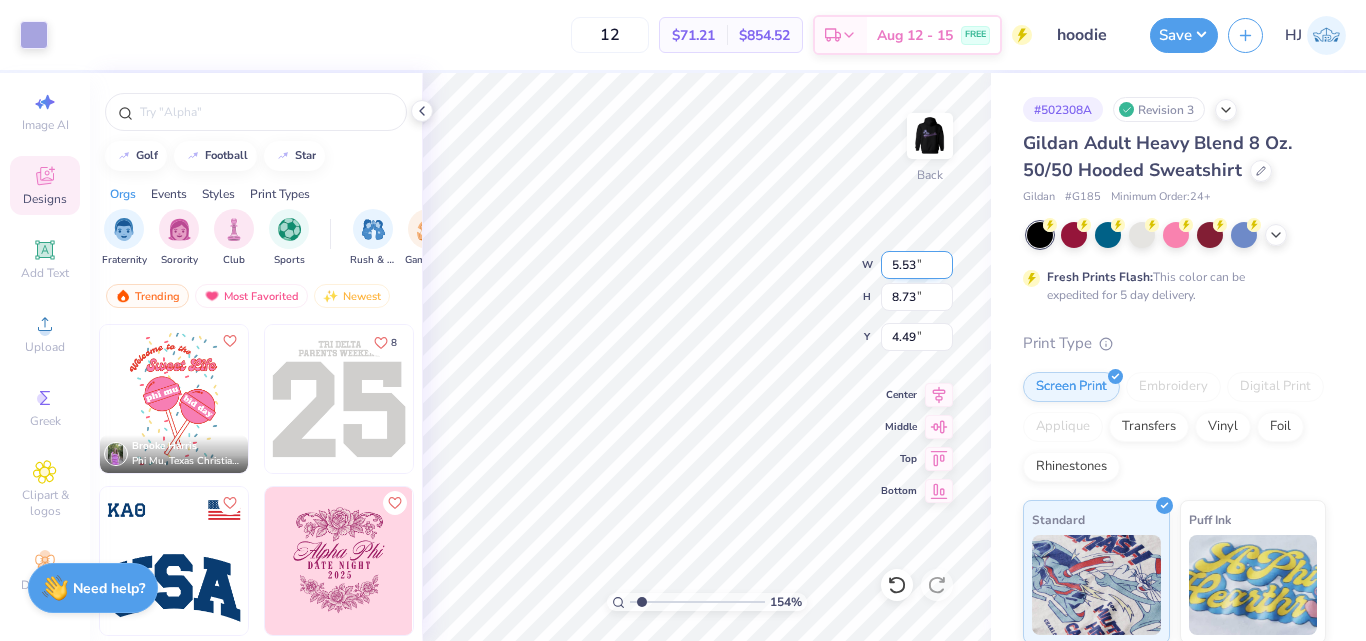 click on "5.53" at bounding box center (917, 265) 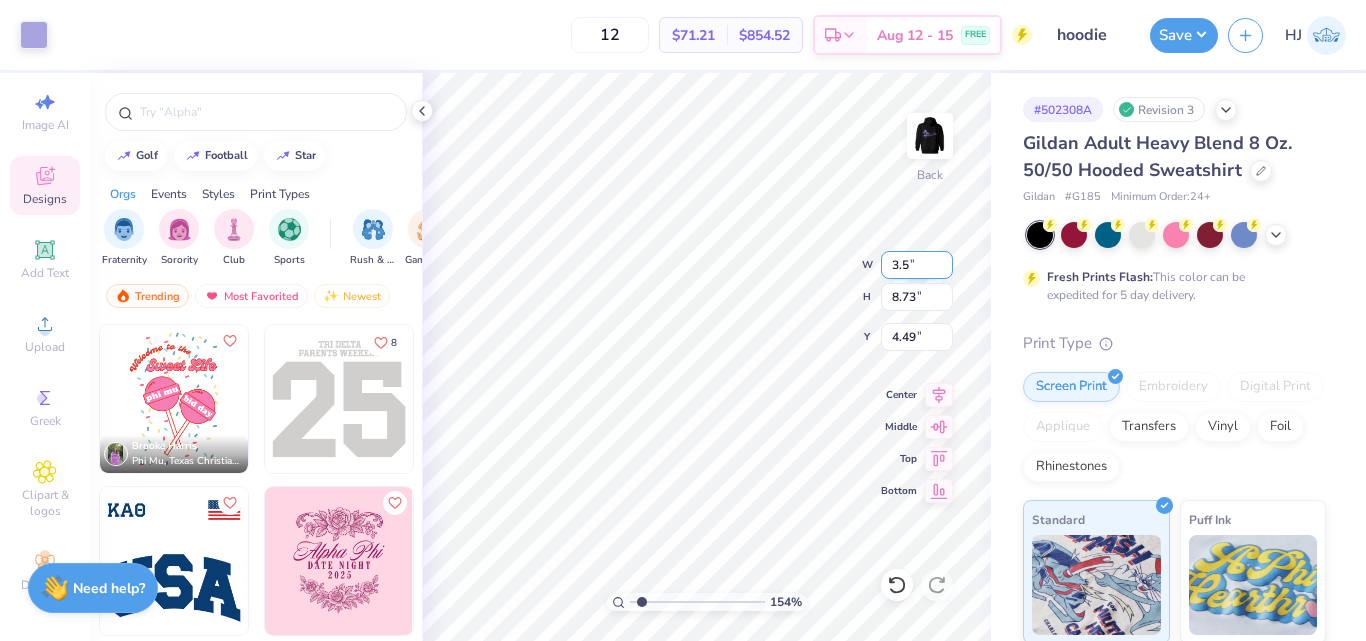 type on "3.5" 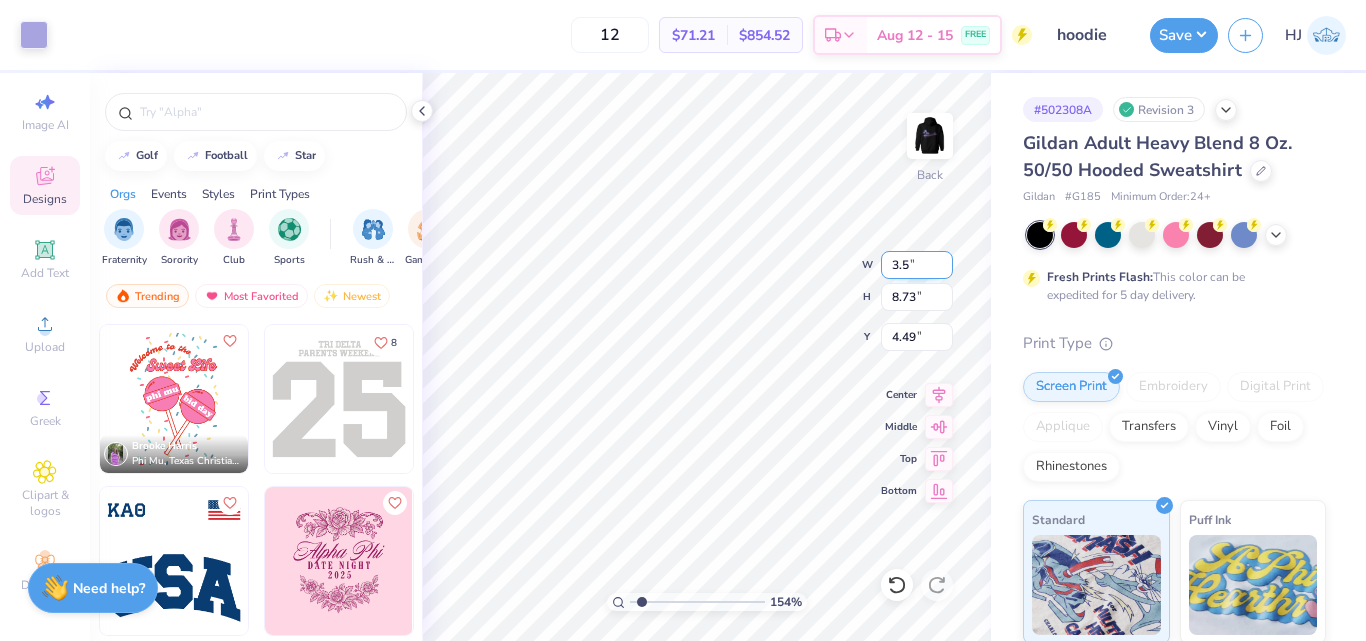 type on "1.53912148240955" 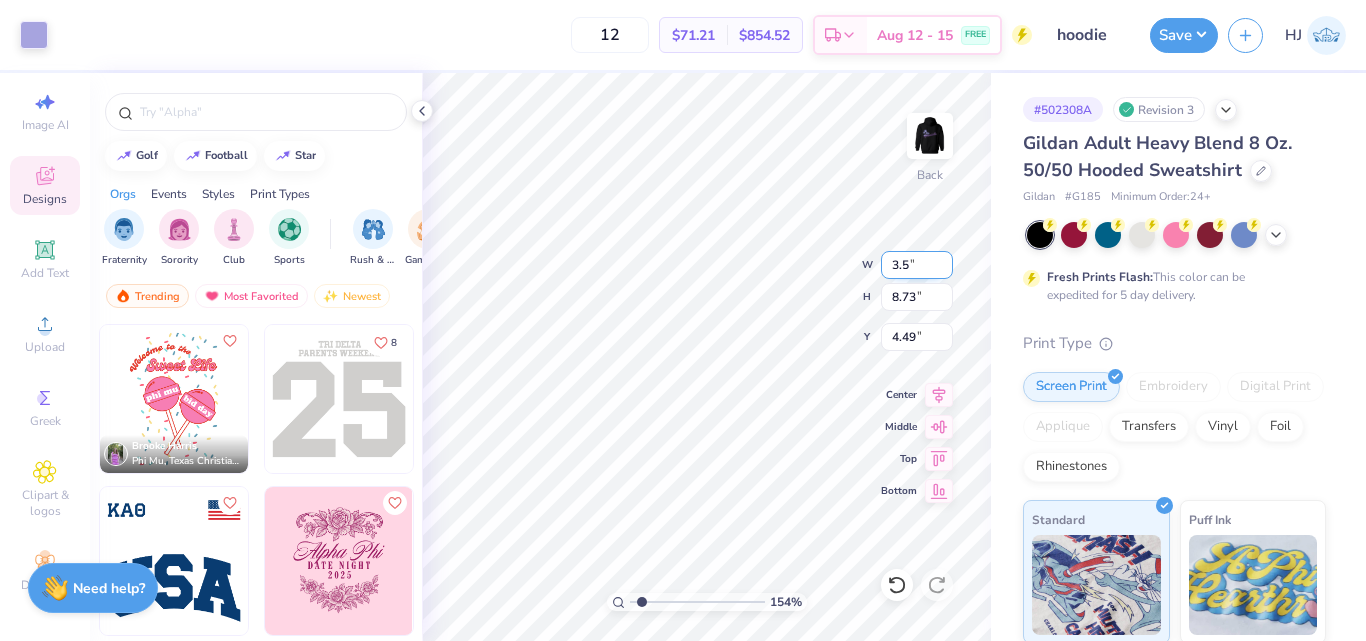 type on "3.50" 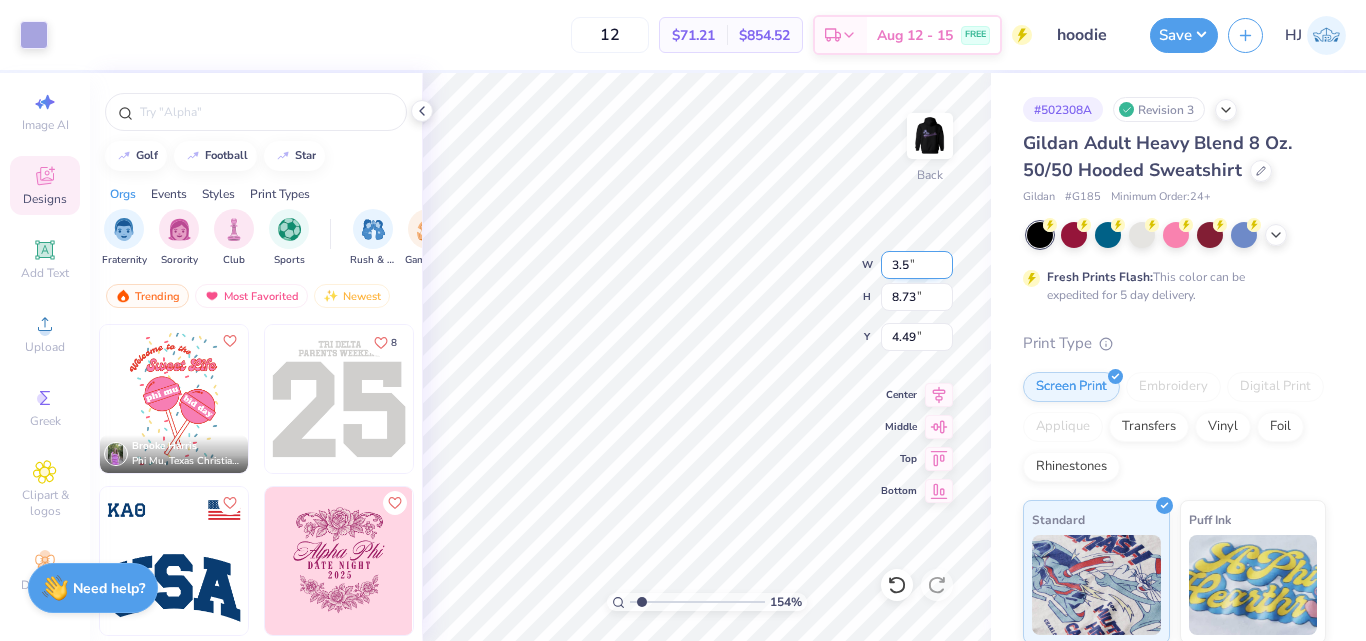 type on "5.53" 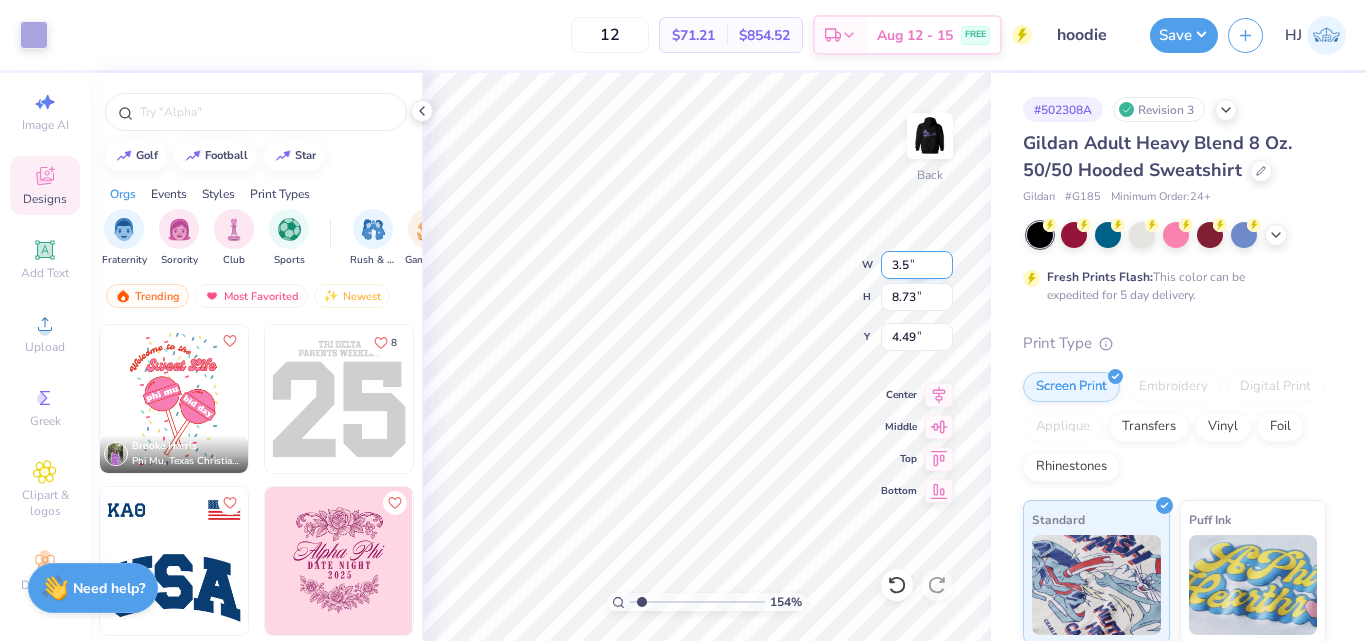 type on "6.09" 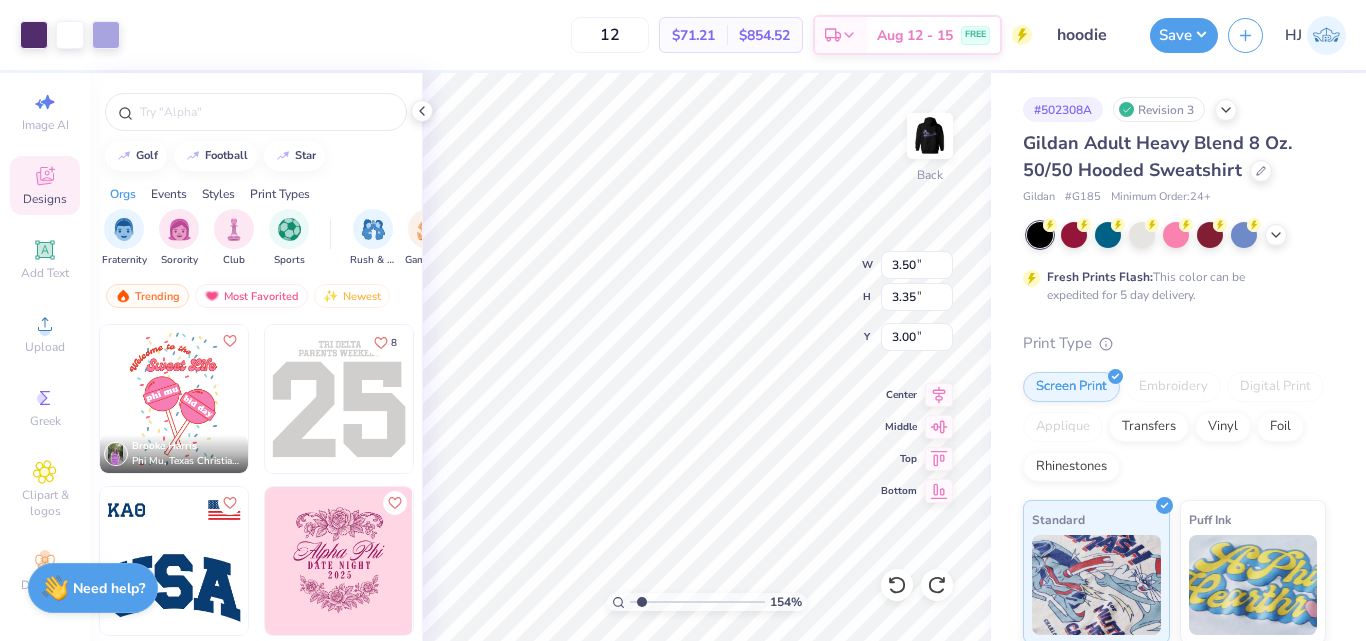 type on "1.53912148240955" 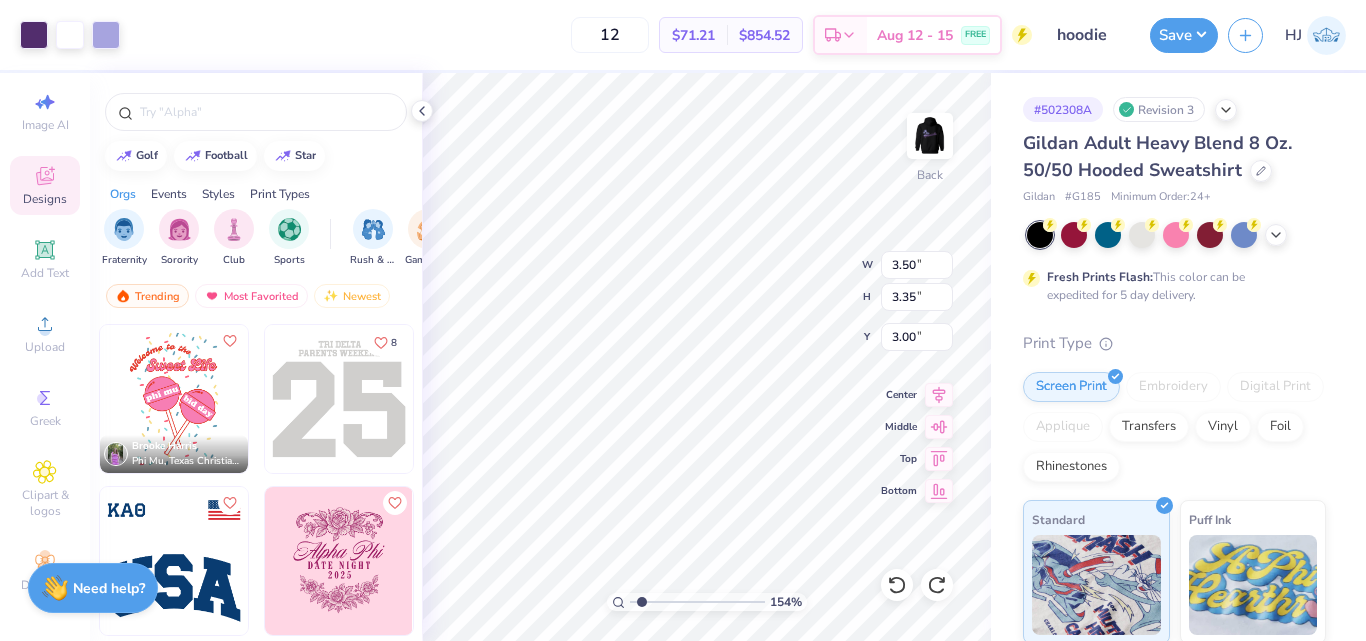 type on "10.65" 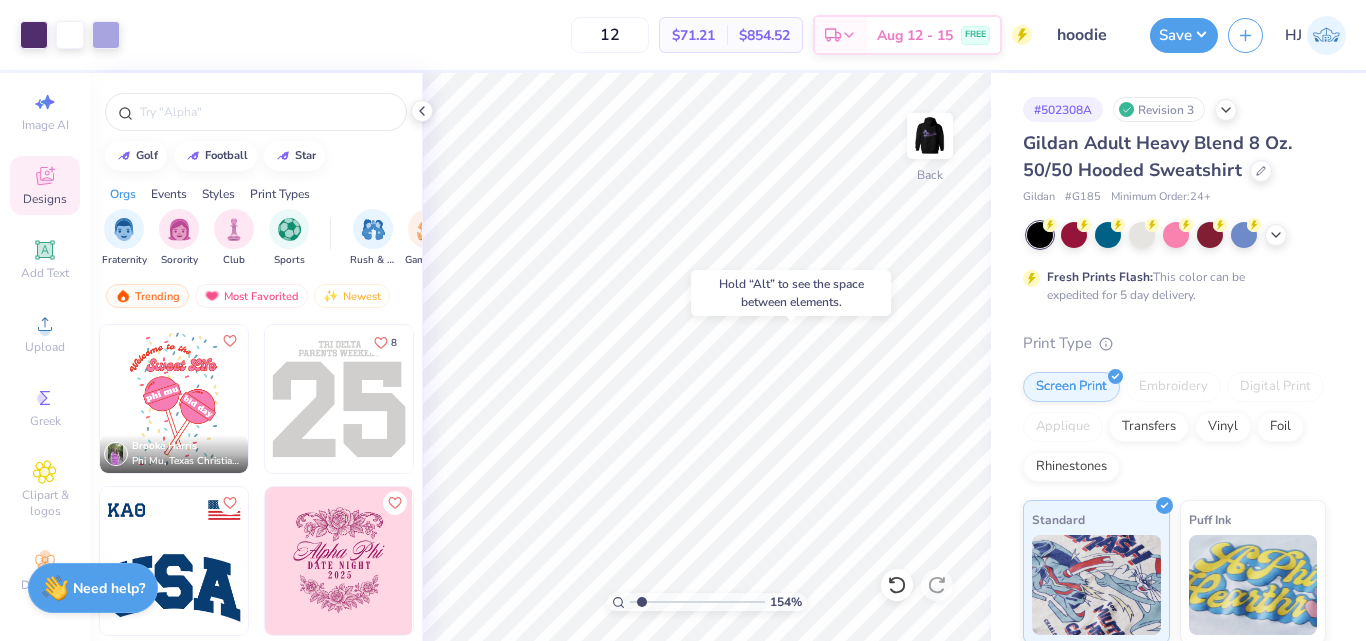 click on "Art colors 12 $71.21 Per Item $854.52 Total Est.  Delivery Aug 12 - 15 FREE Design Title hoodie Save HJ Image AI Designs Add Text Upload Greek Clipart & logos Decorate golf football star Orgs Events Styles Print Types Fraternity Sorority Club Sports Rush & Bid Game Day Parent's Weekend PR & General Big Little Reveal Philanthropy Date Parties & Socials Holidays Greek Week Retreat Formal & Semi Spring Break Founder’s Day Graduation Classic Minimalist Y2K Varsity Typography Cartoons Handdrawn 80s & 90s Grunge 60s & 70s Embroidery Screen Print Digital Print Patches Transfers Vinyl Applique Trending Most Favorited Newest Brooke Harris Phi Mu, Texas Christian University 8 Jocelyn Chavkin Gamma Phi Beta, University Of Alabama Jack Doucette Sigma Chi, University of New Hampshire 154  % Back # 502308A Revision 3 Gildan Adult Heavy Blend 8 Oz. 50/50 Hooded Sweatshirt Gildan # G185 Minimum Order:  24 +   Fresh Prints Flash:  This color can be expedited for 5 day delivery. Print Type Embroidery" at bounding box center (683, 320) 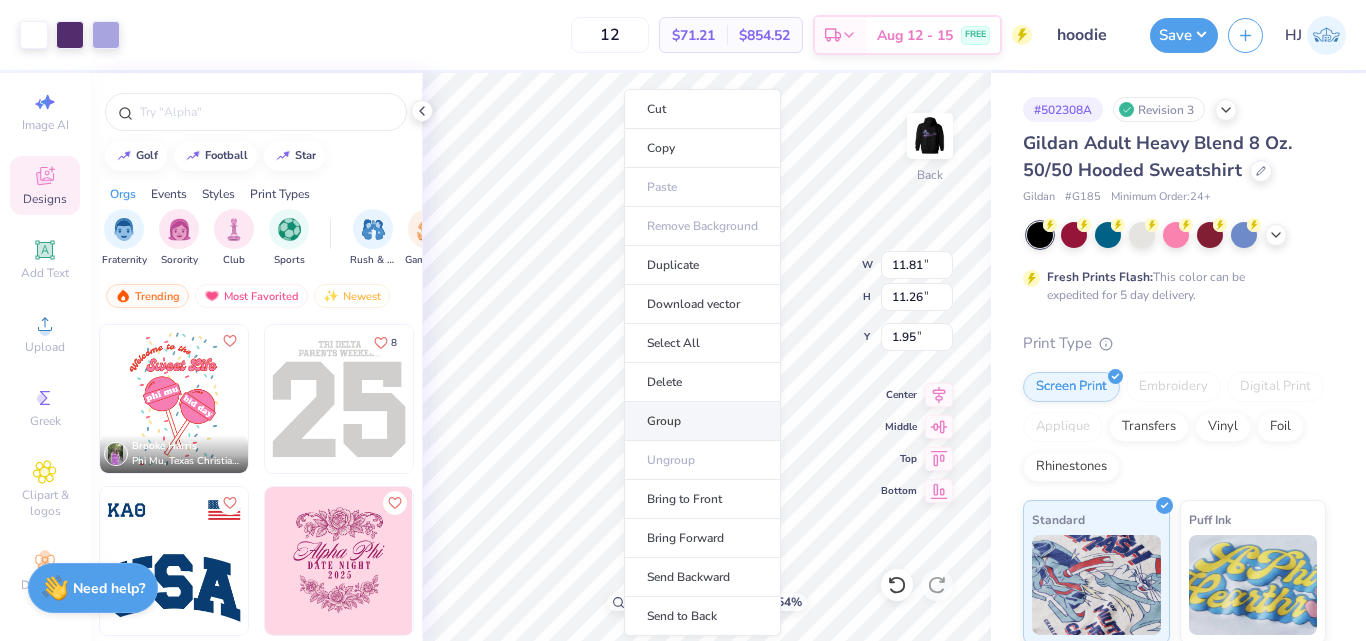 click on "Group" at bounding box center (702, 421) 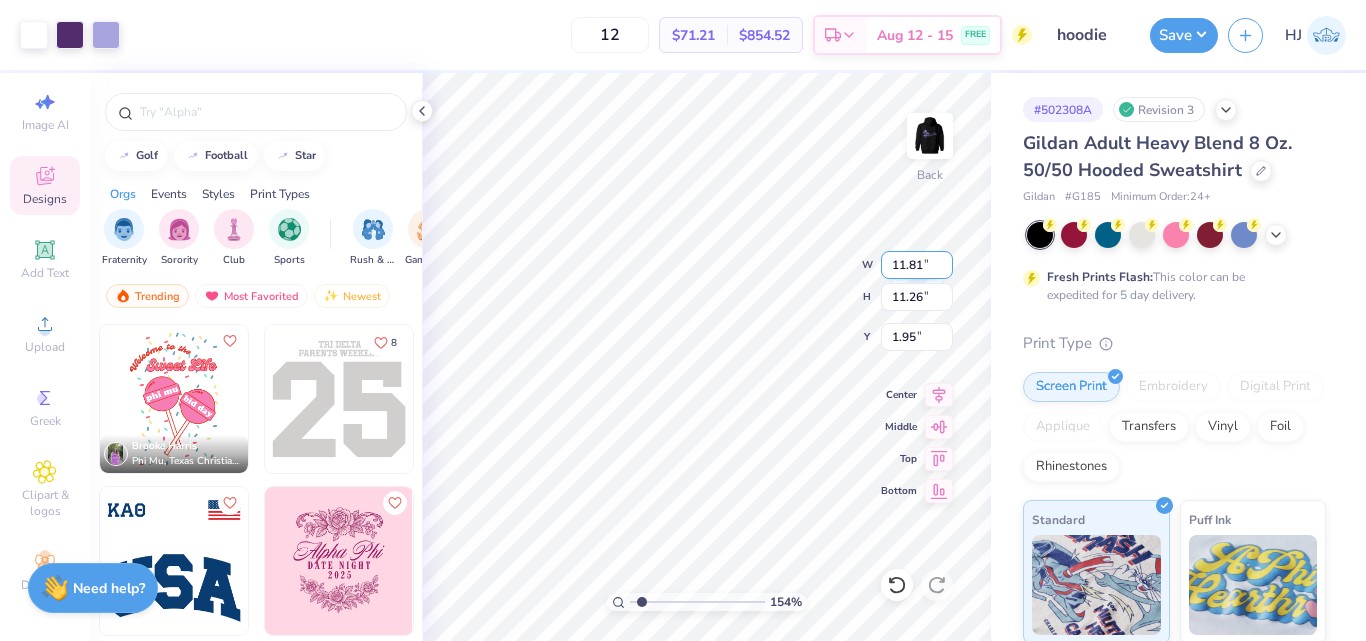 type on "1.53912148240955" 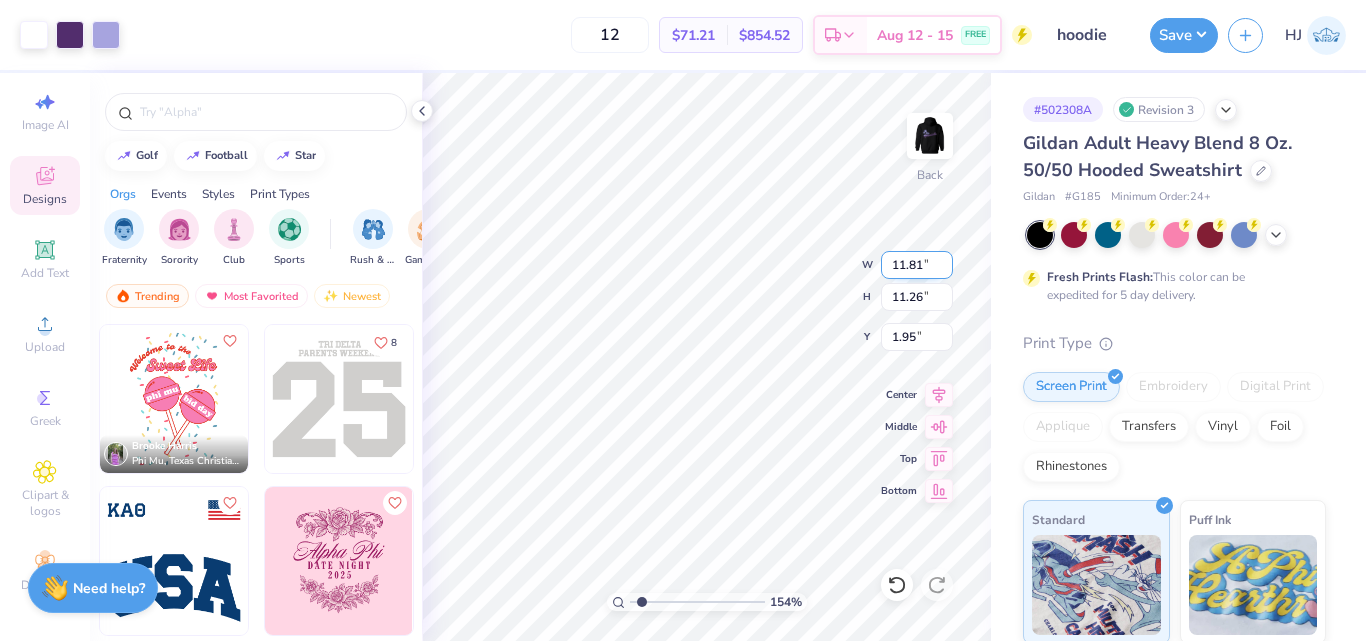type on "1.62" 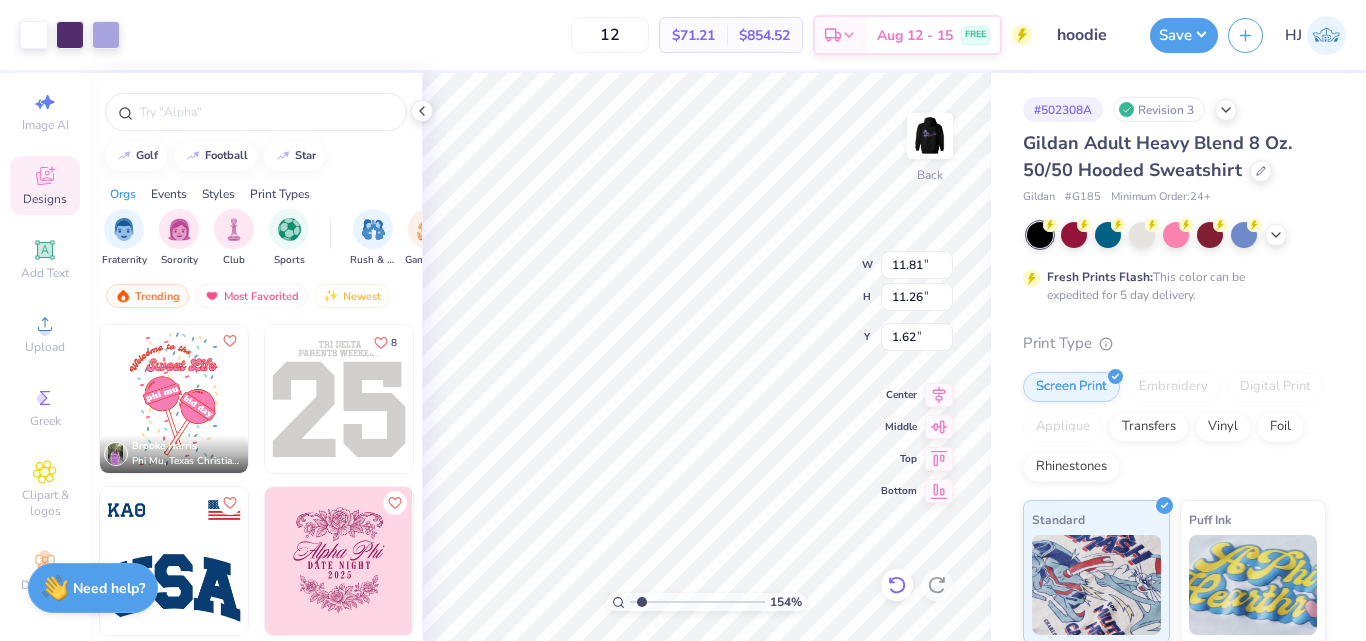 click at bounding box center (897, 585) 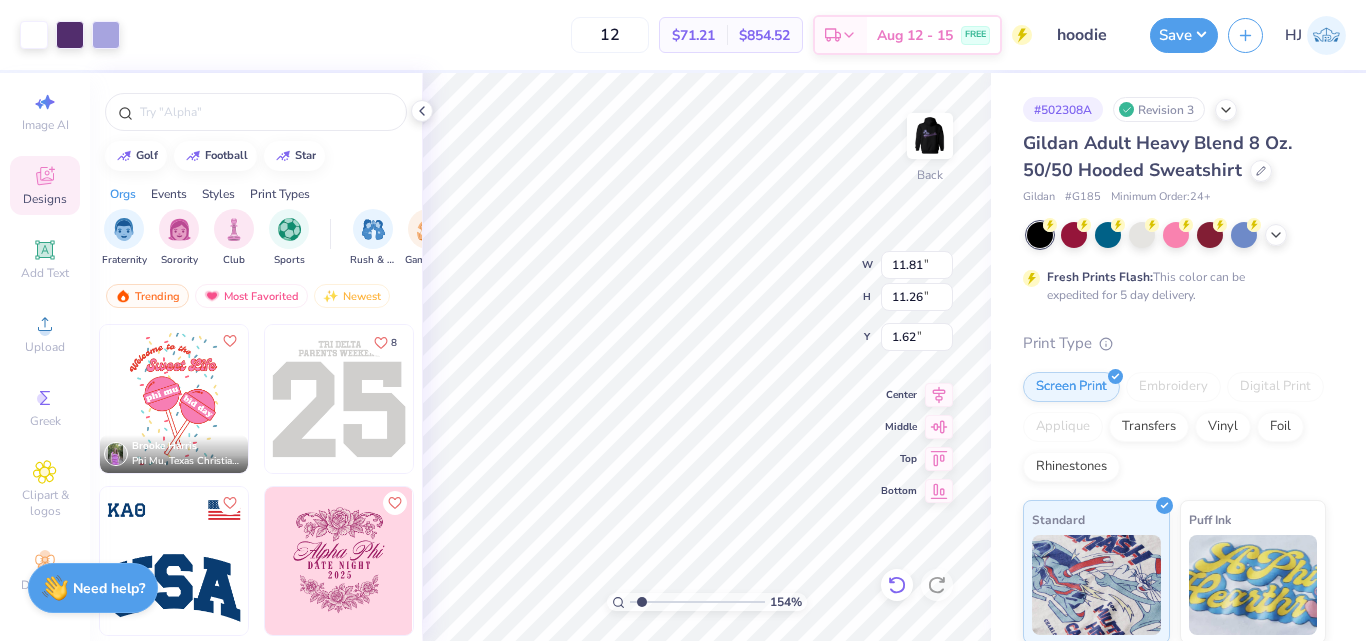 type on "1.53912148240955" 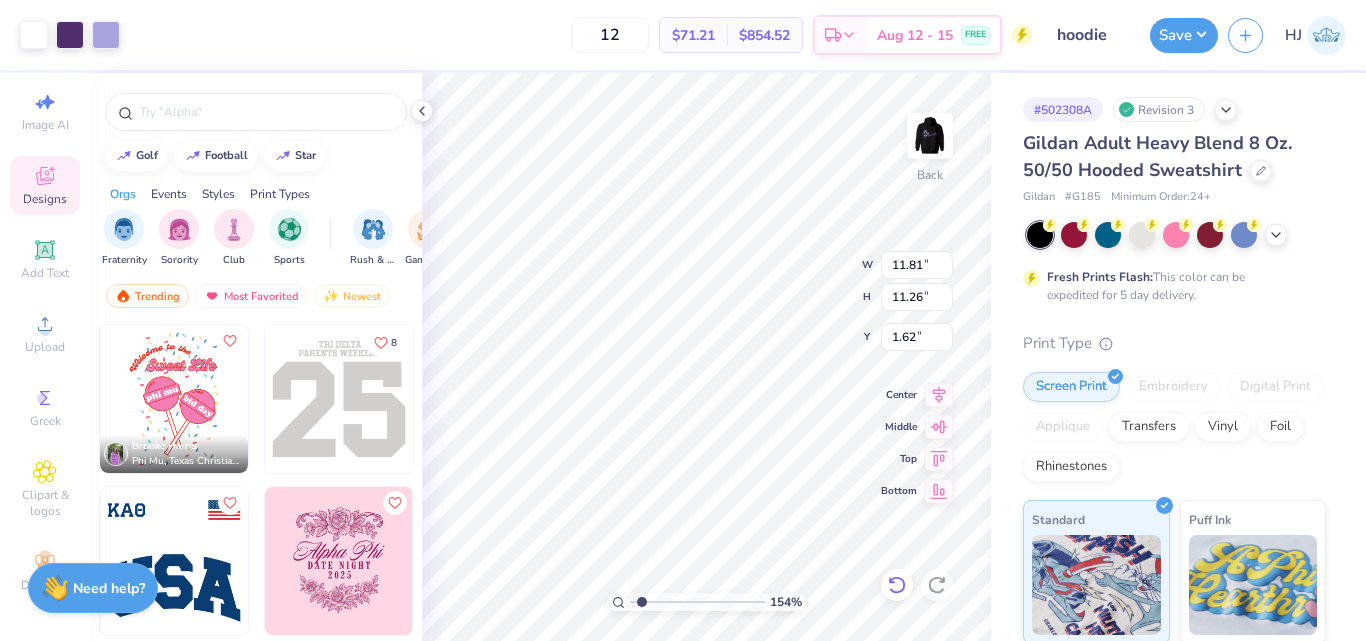 type on "1.95" 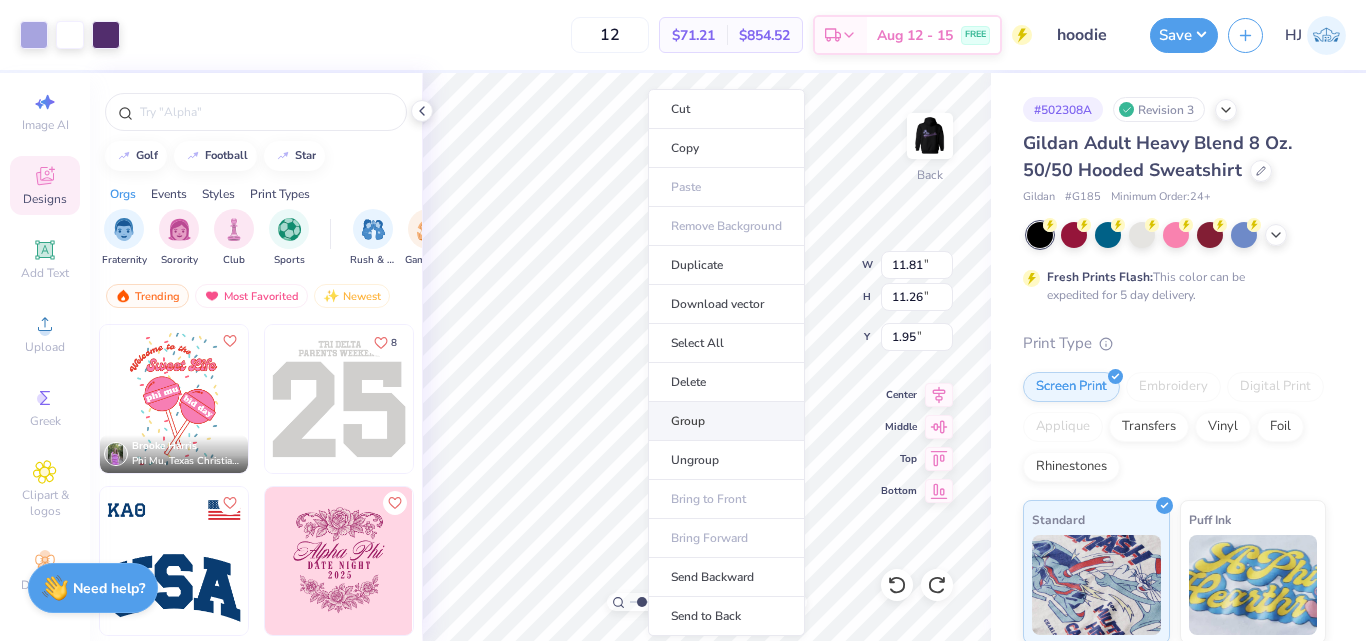 click on "Group" at bounding box center (726, 421) 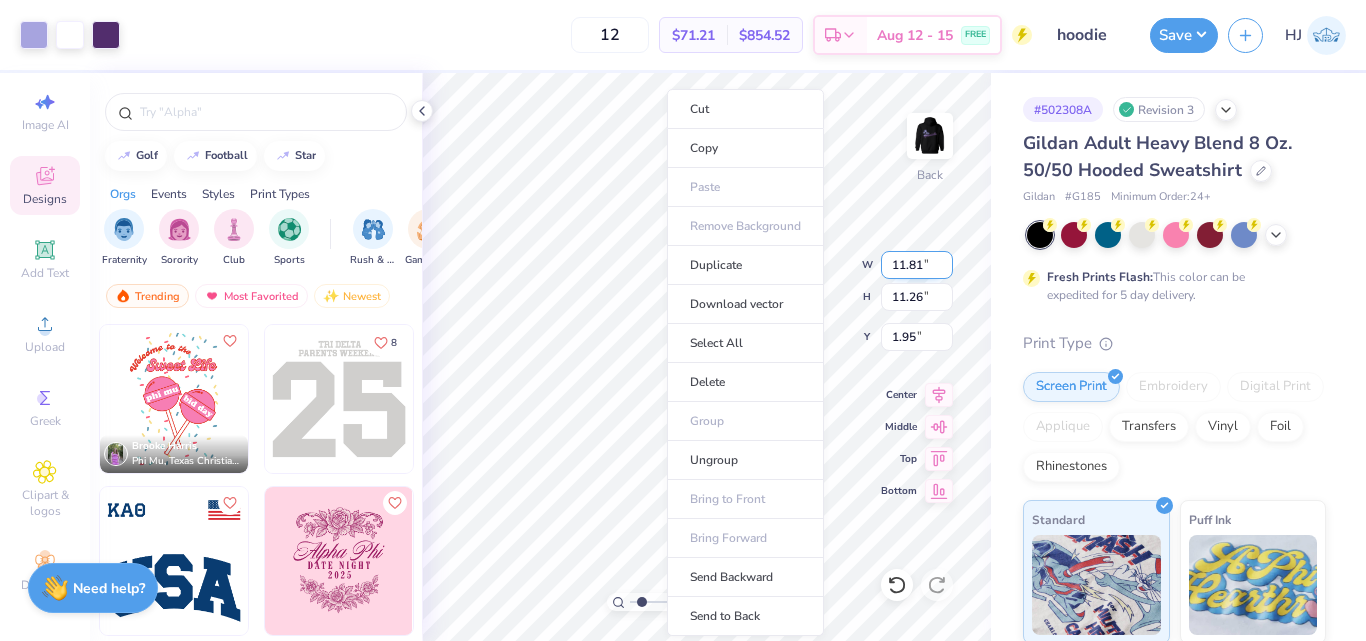 click on "11.81" at bounding box center (917, 265) 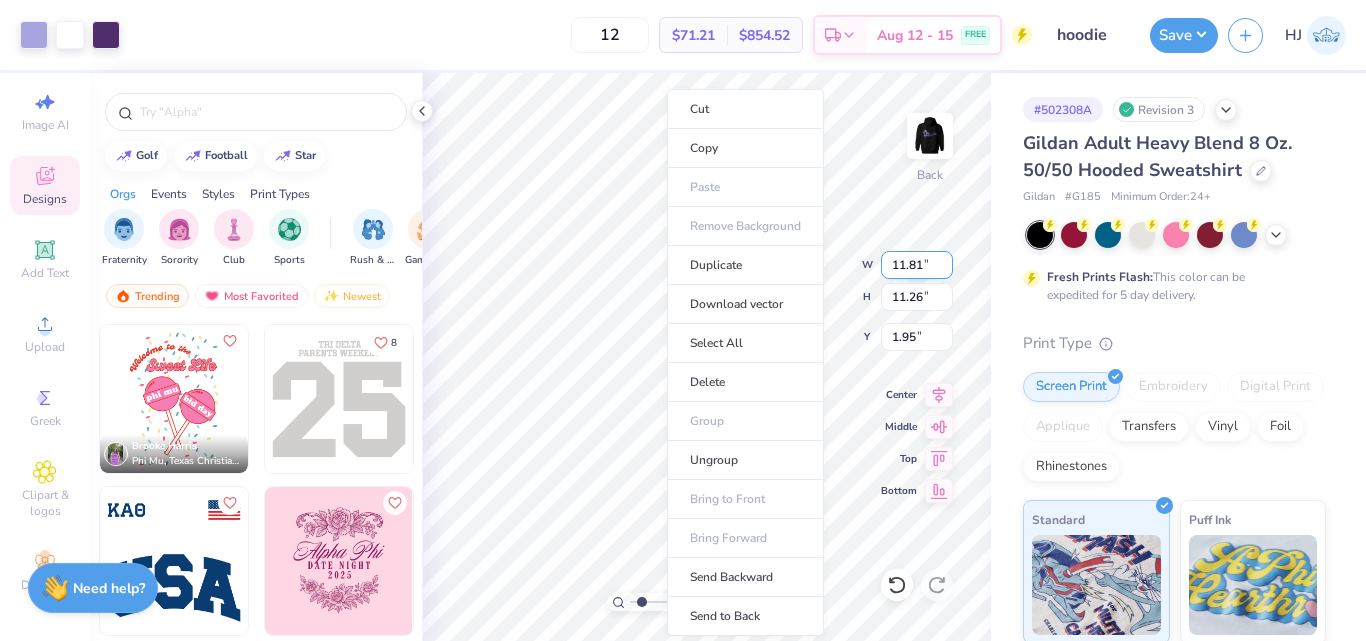 type on "1.53912148240955" 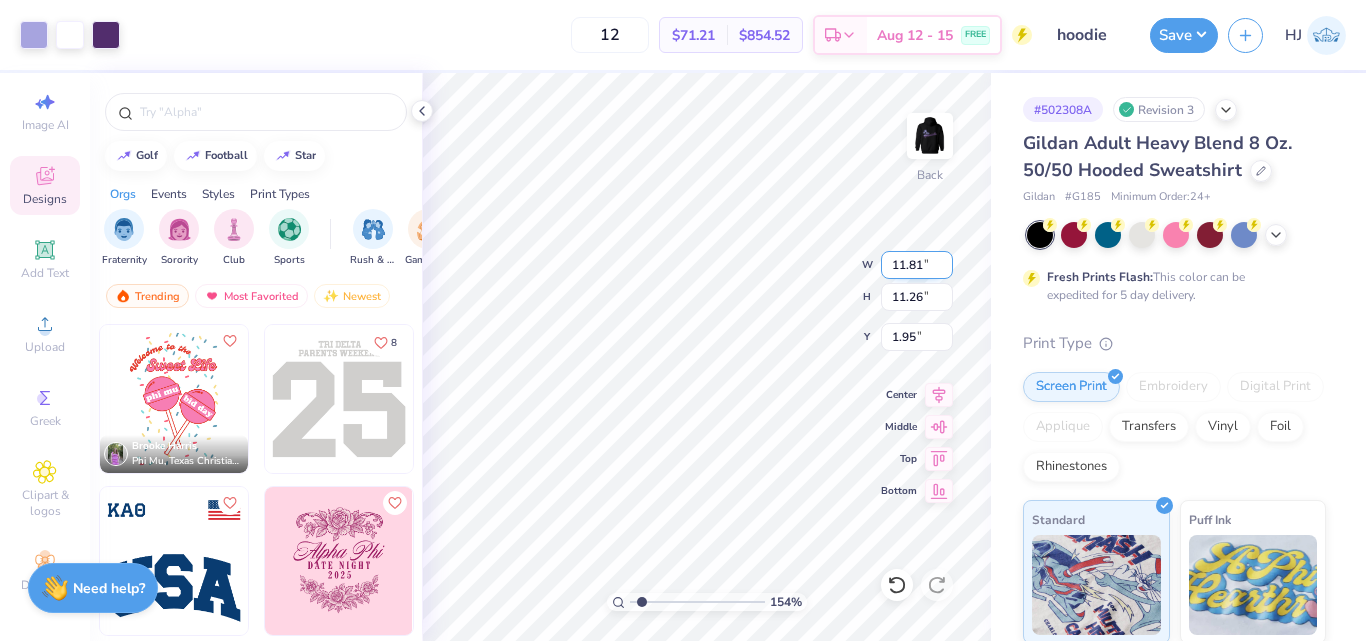 click on "11.81" at bounding box center [917, 265] 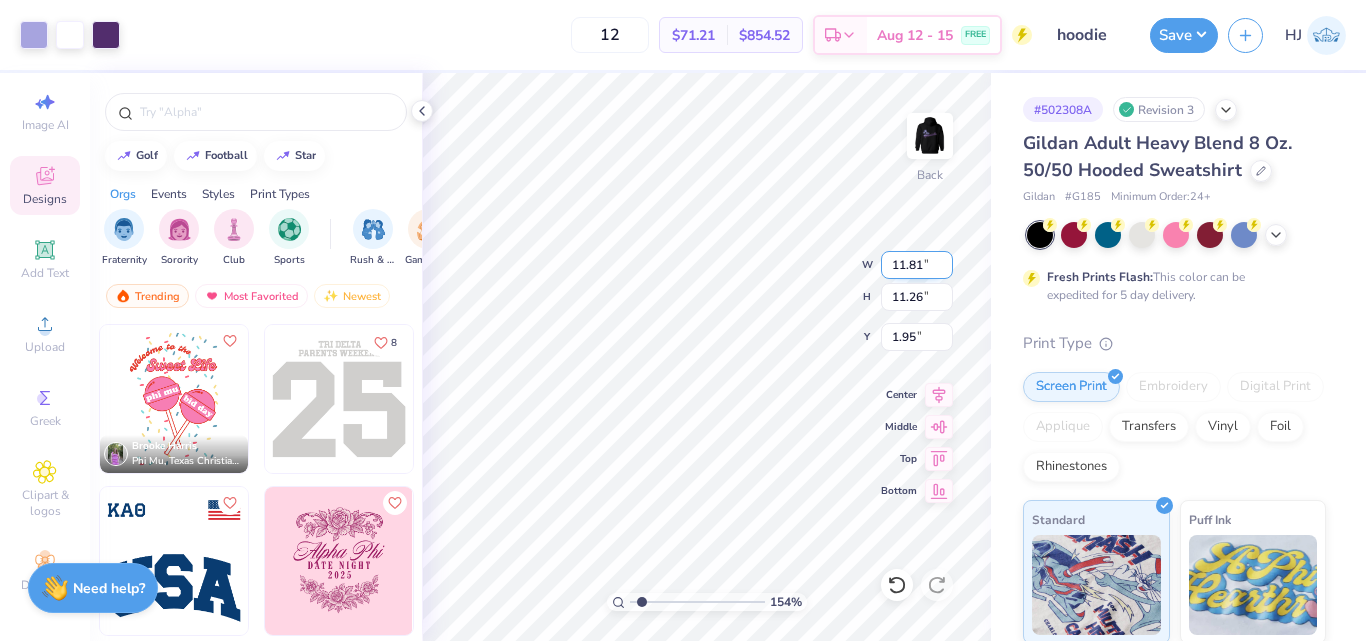 click on "11.81" at bounding box center [917, 265] 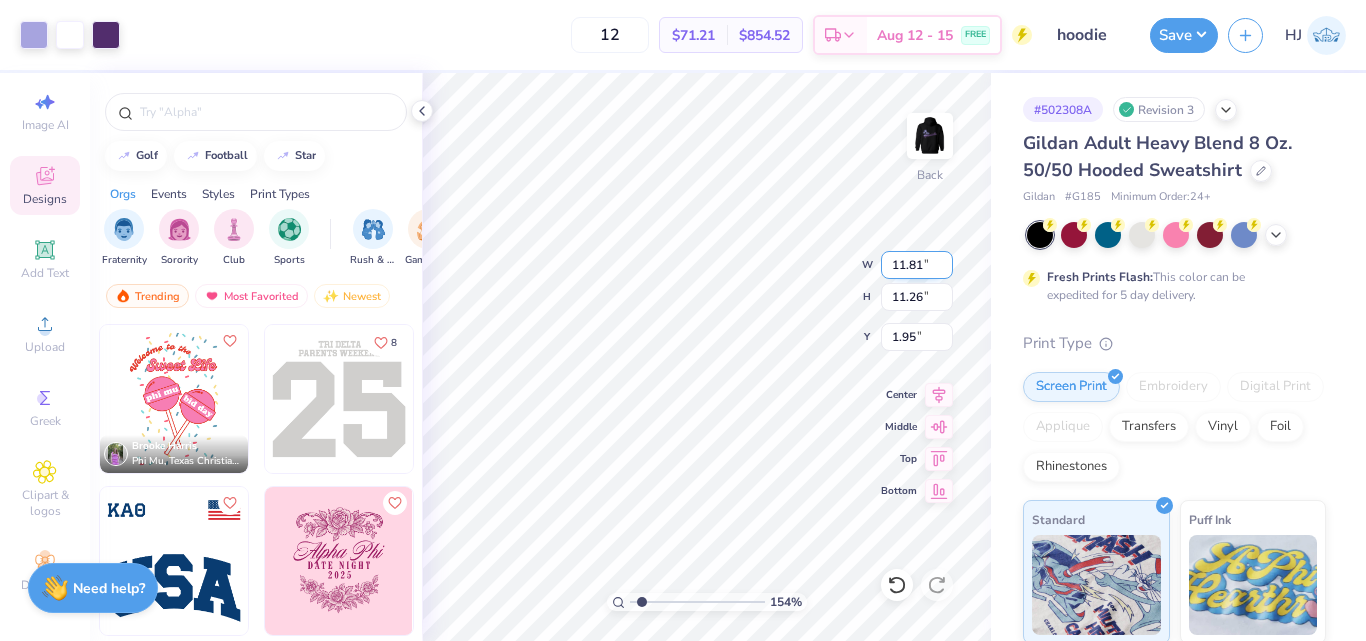 click on "11.81" at bounding box center (917, 265) 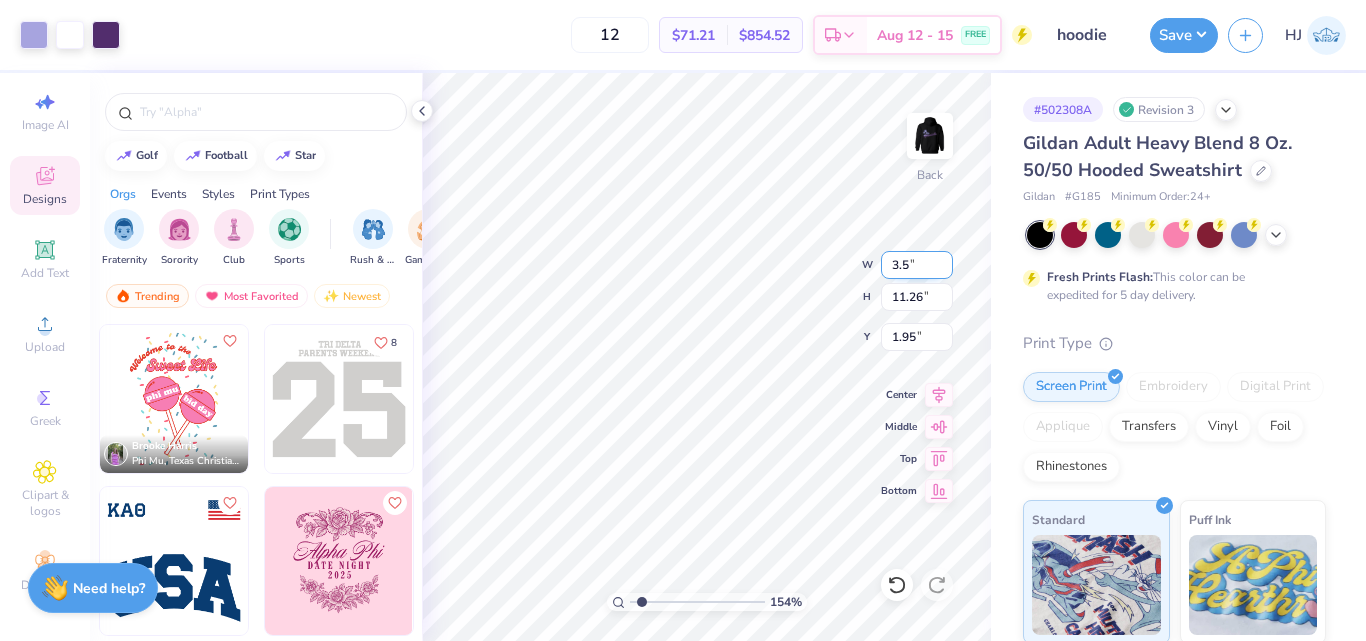 type on "3.5" 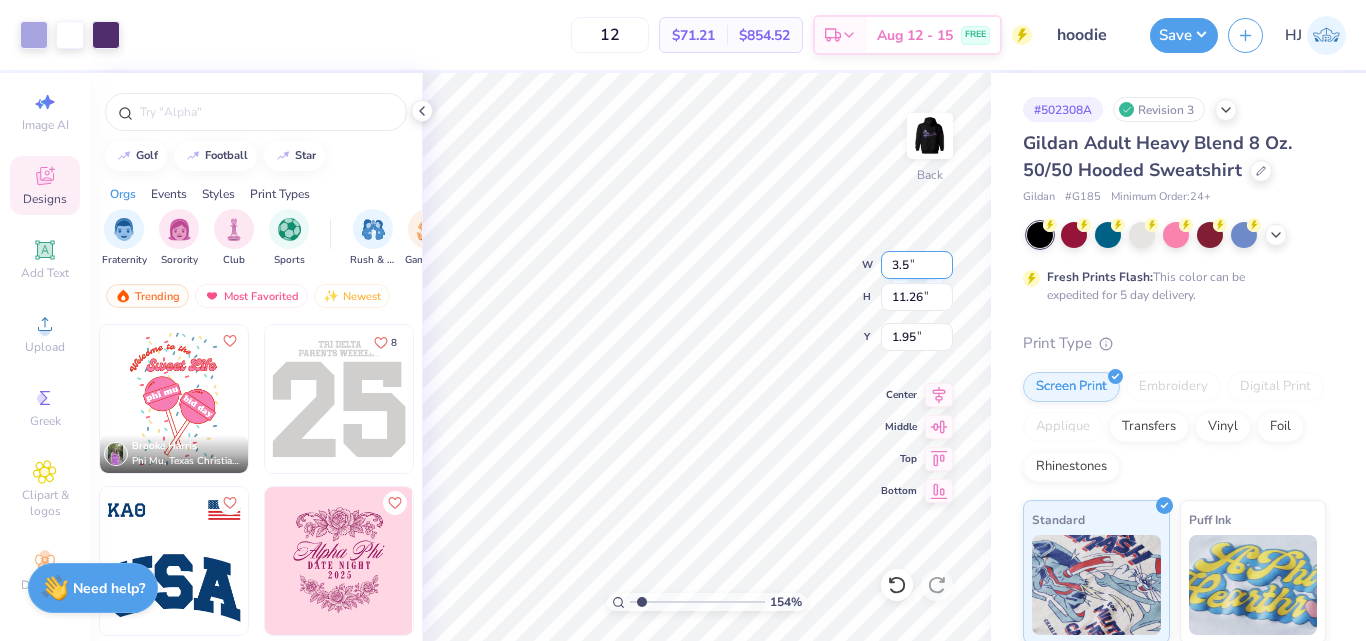 type on "1.53912148240955" 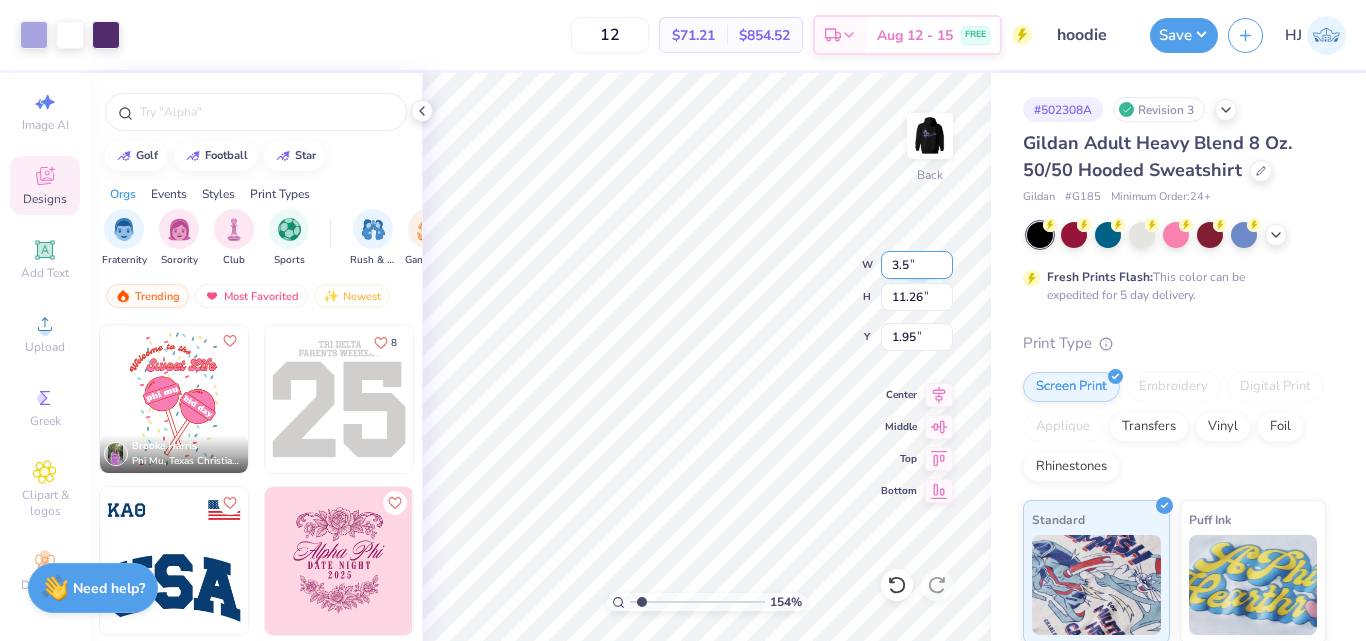 type on "3.50" 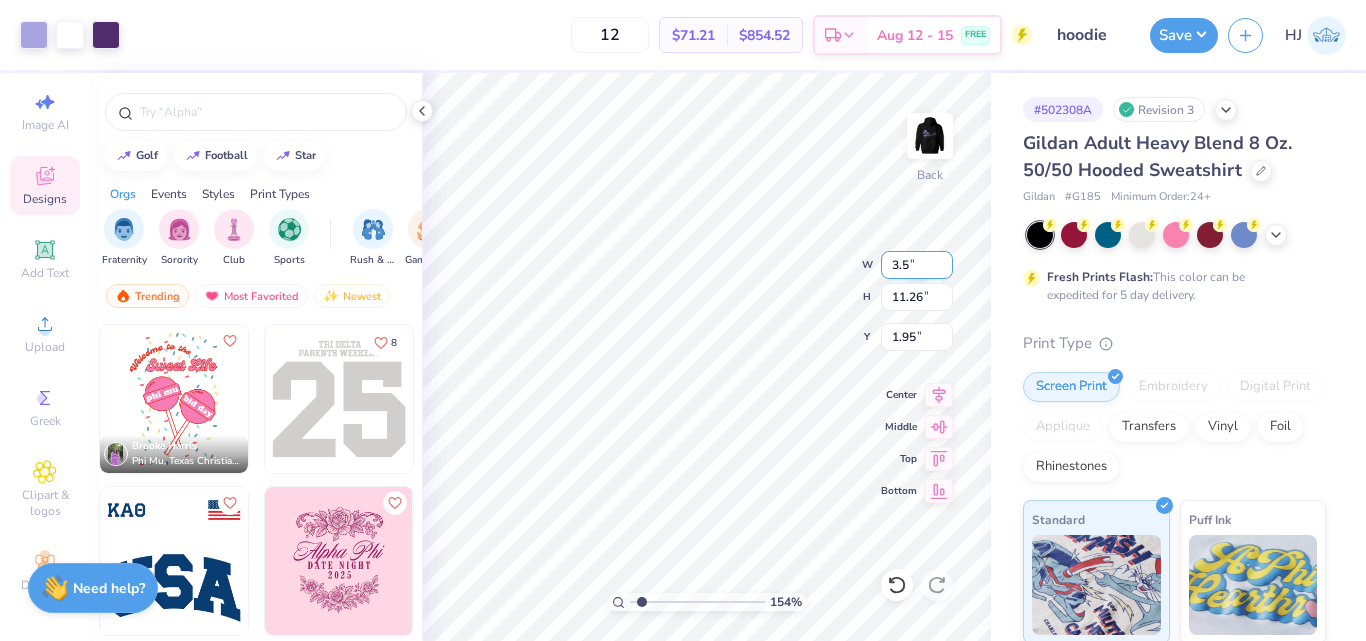 type on "3.34" 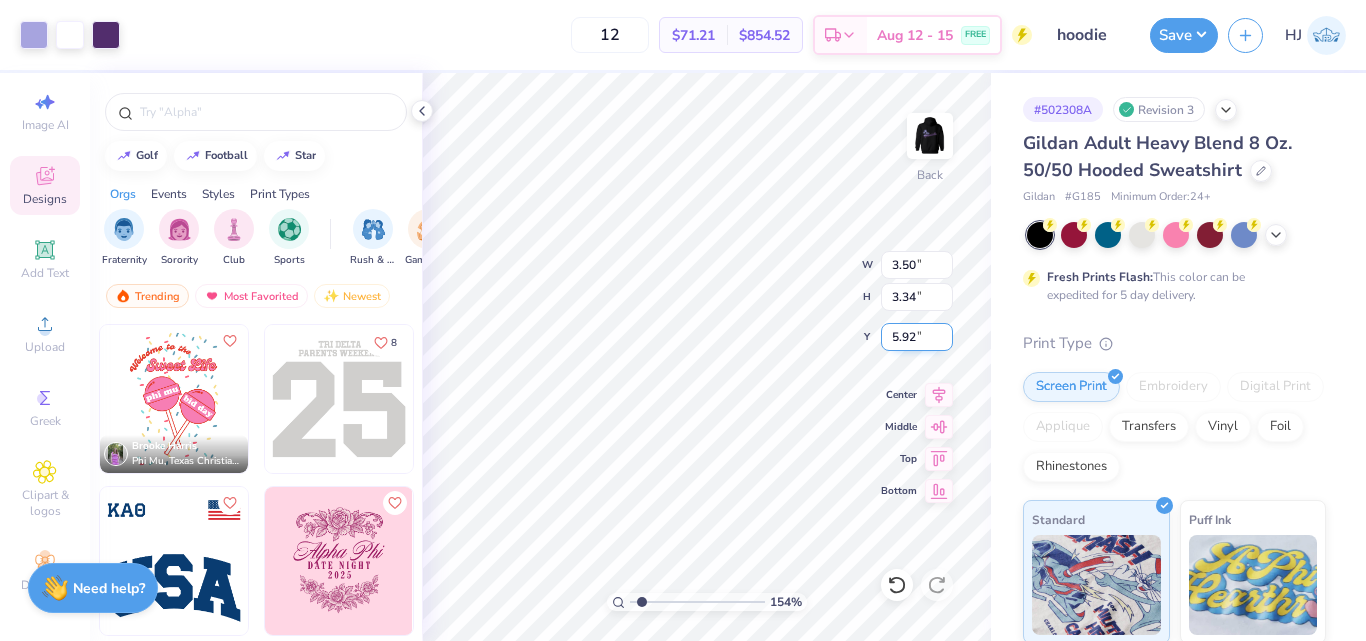 click on "5.92" at bounding box center (917, 337) 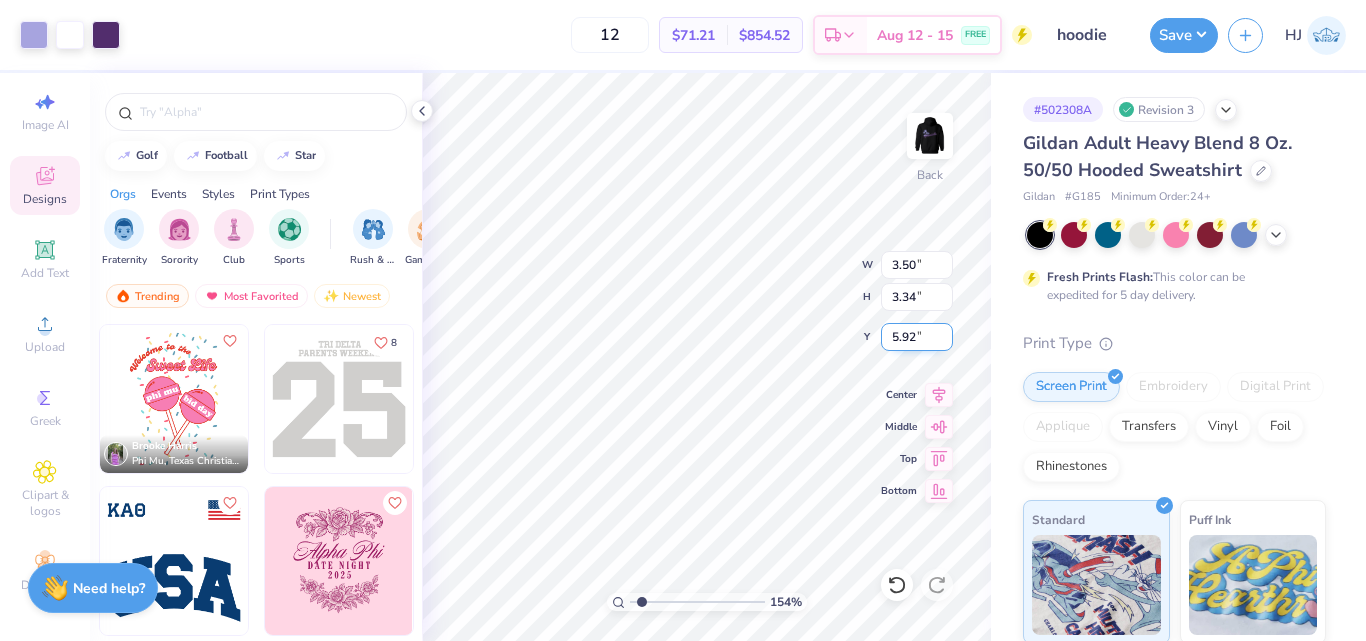 click on "5.92" at bounding box center [917, 337] 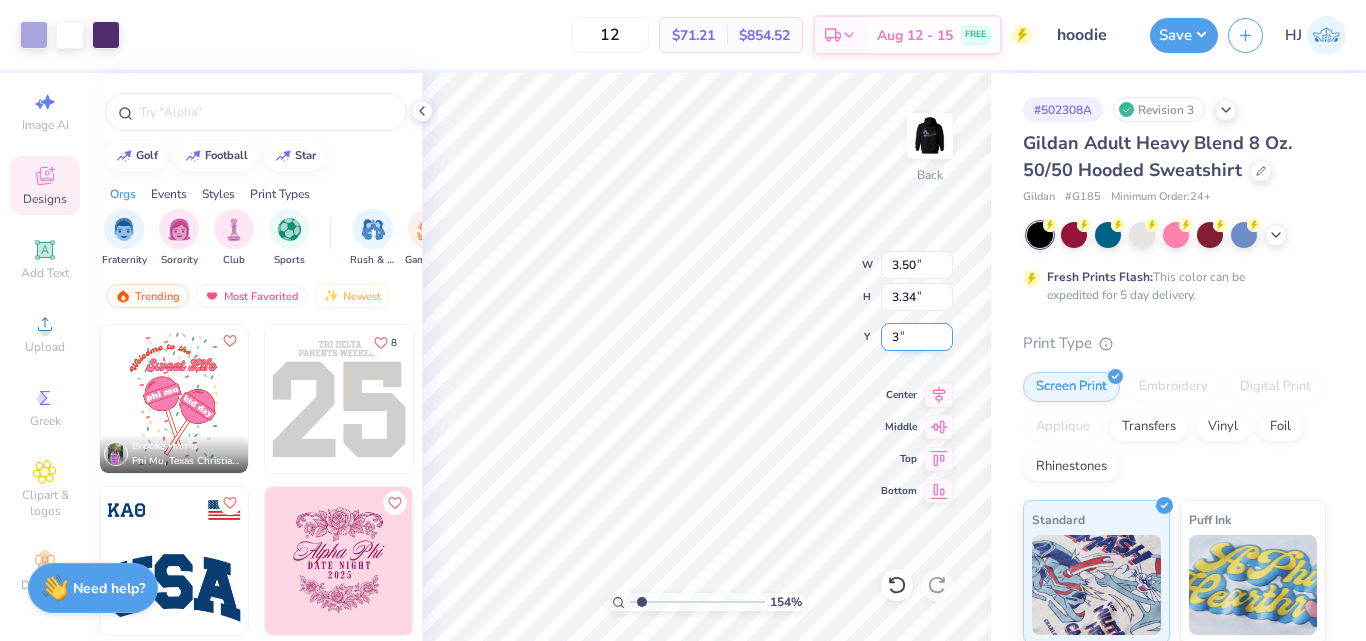 type on "3" 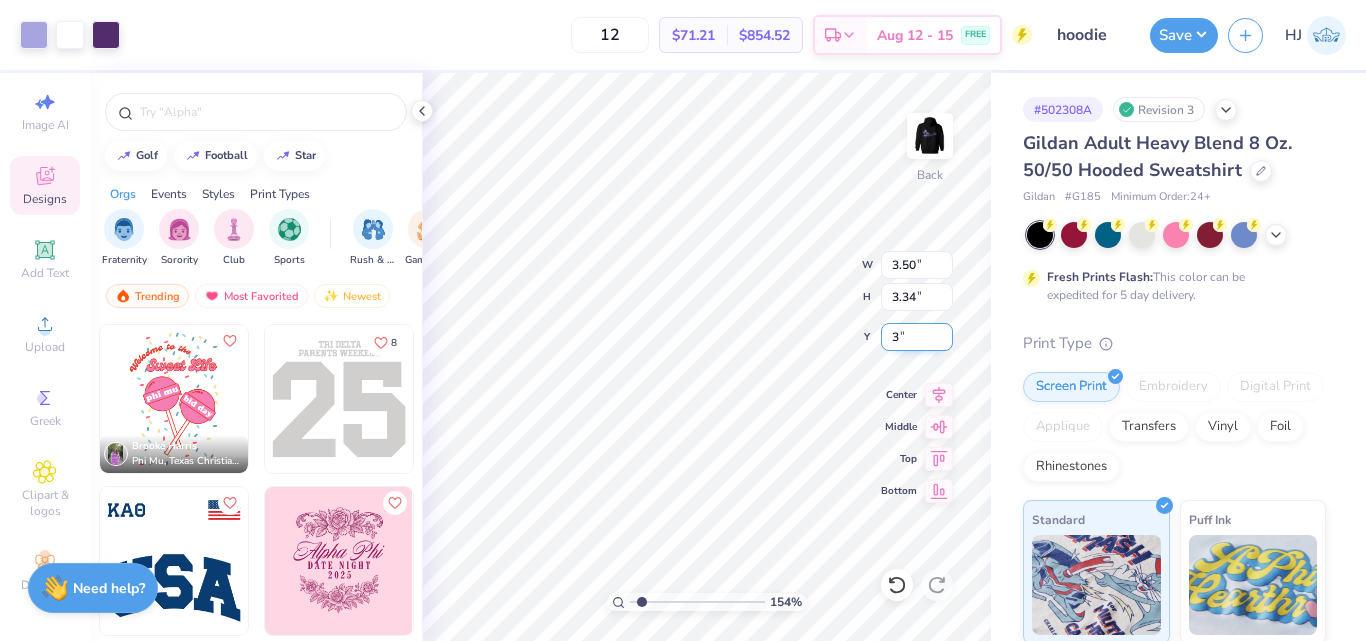 type on "1.53912148240955" 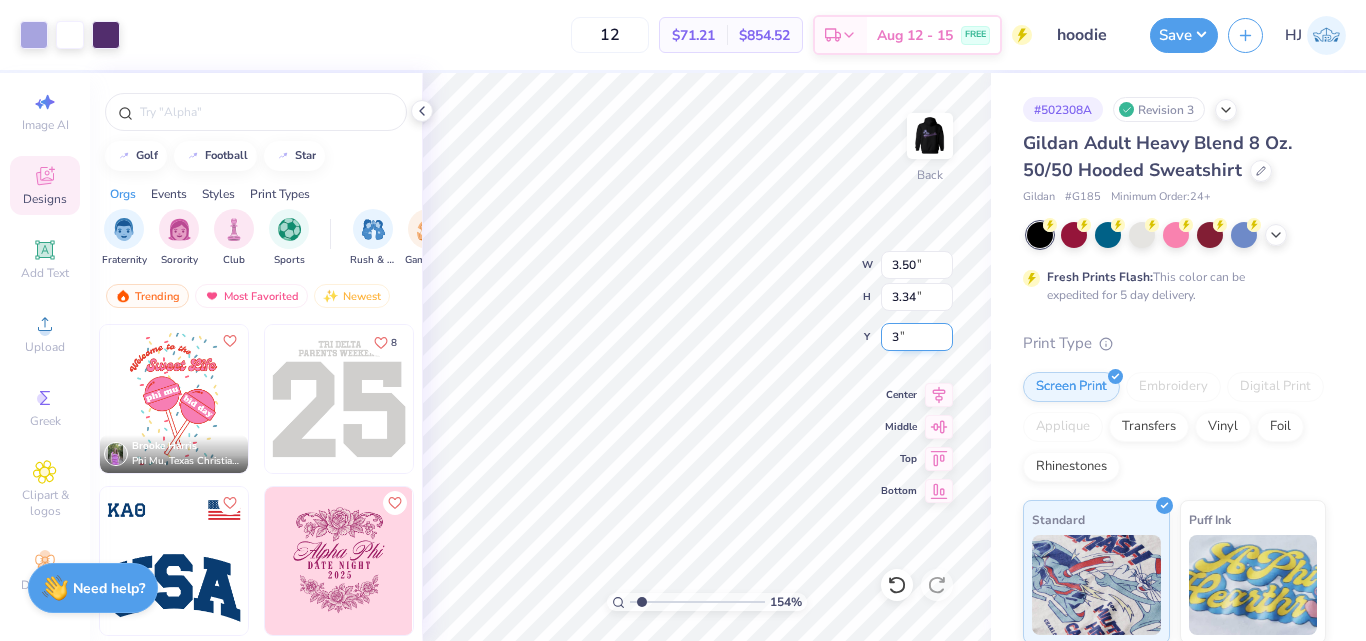 type on "3.00" 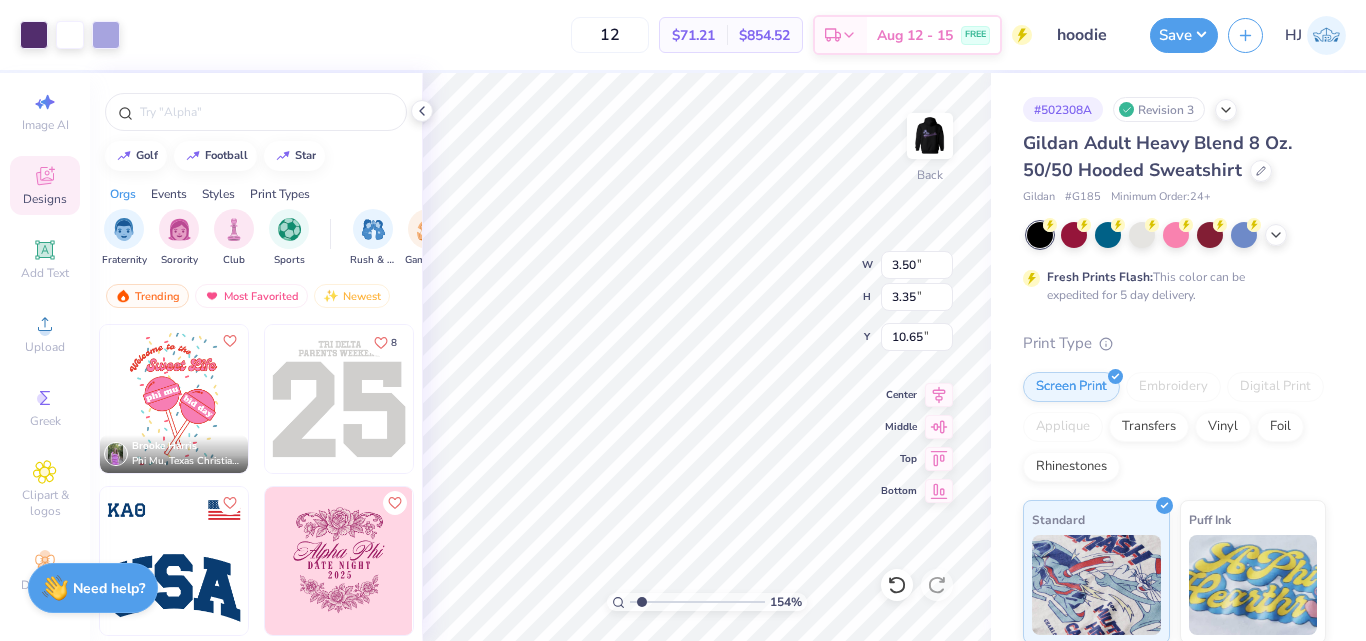 type on "1.53912148240955" 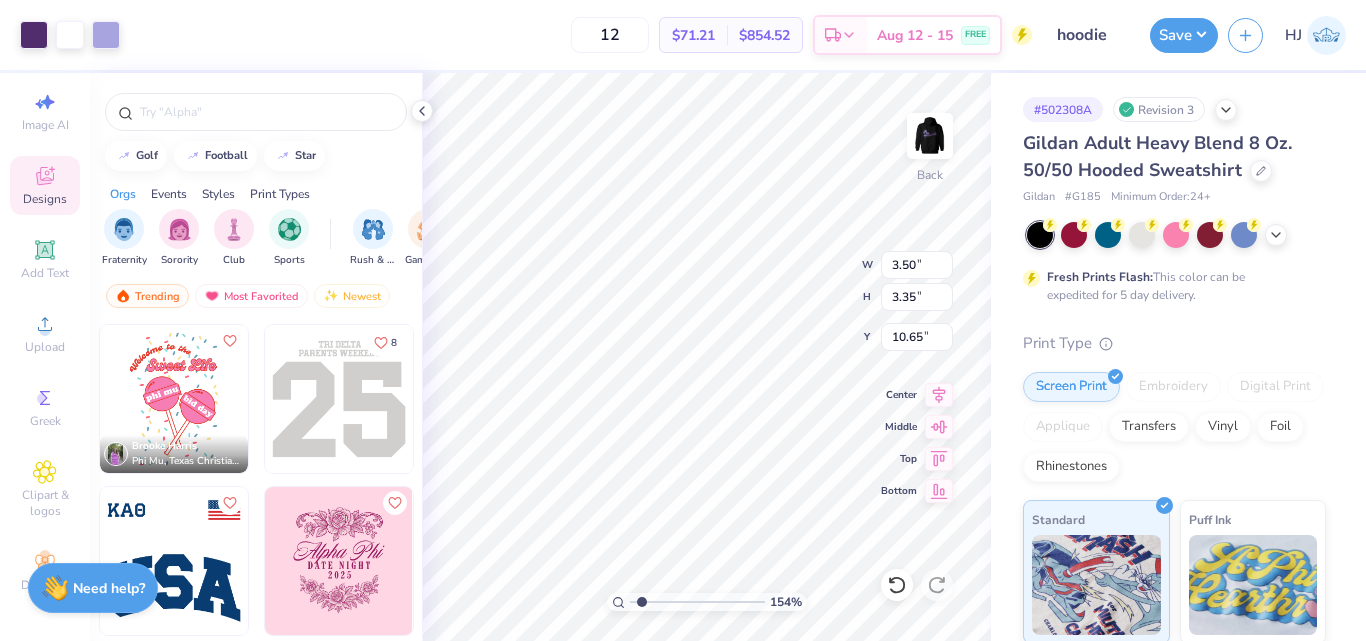 type on "3.34" 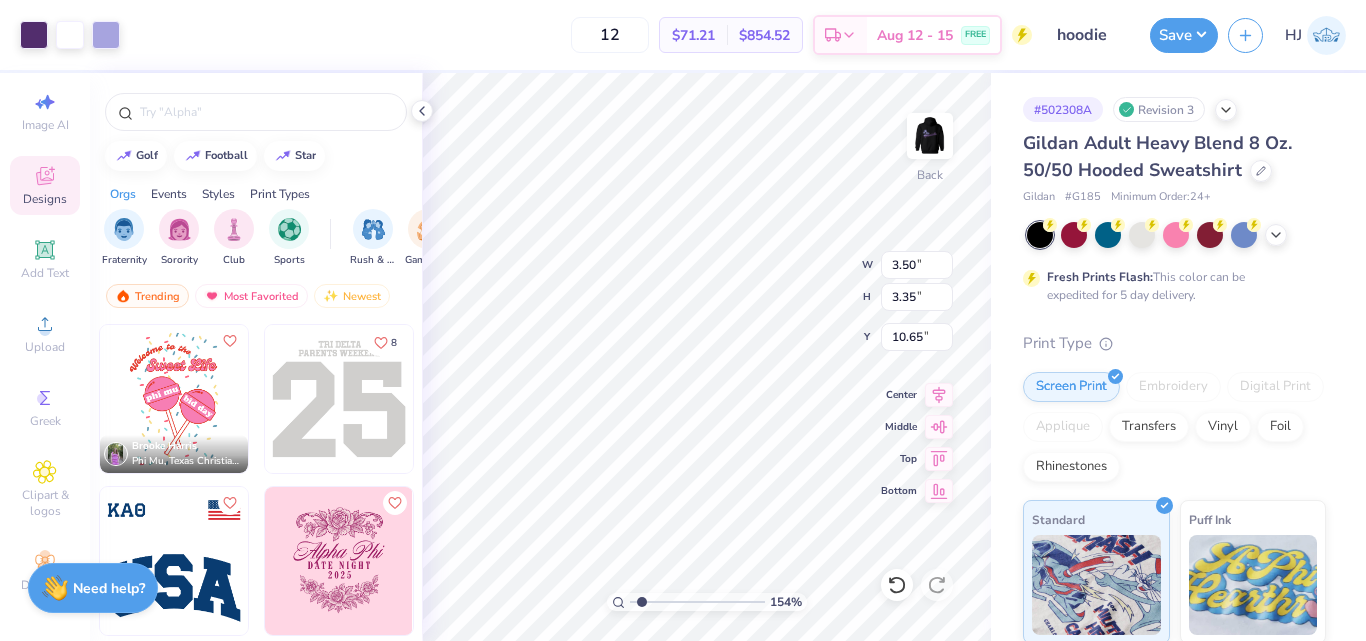 type on "3.00" 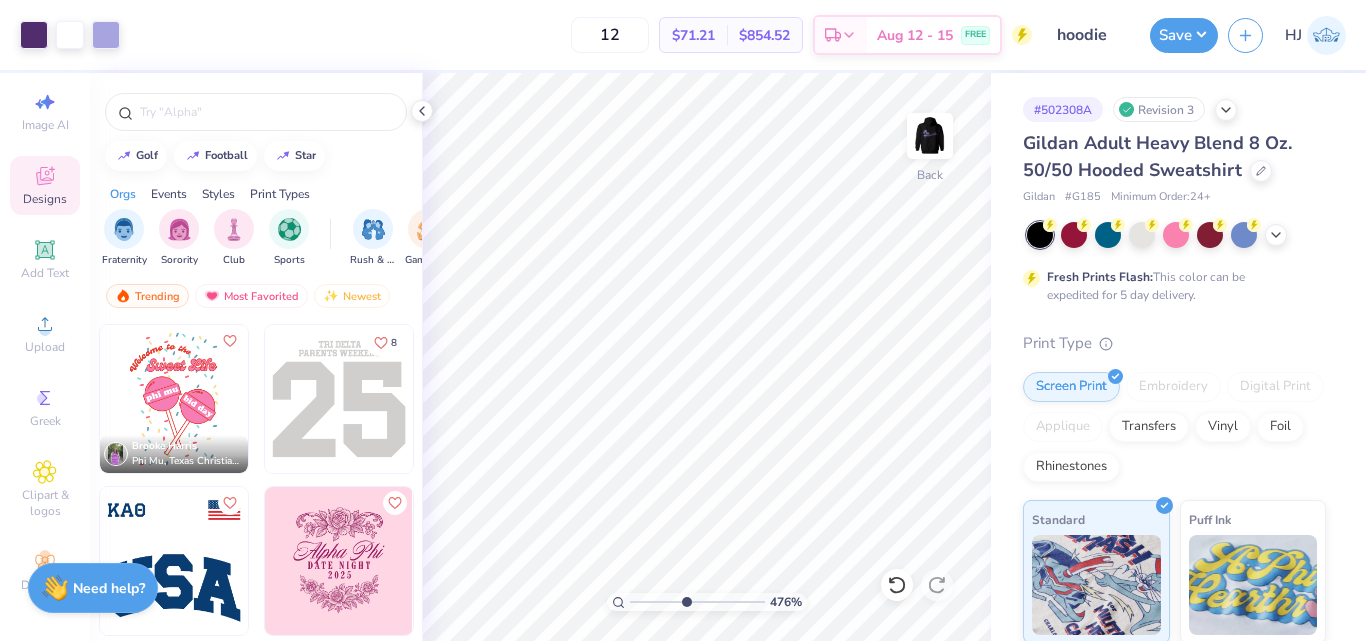 drag, startPoint x: 641, startPoint y: 602, endPoint x: 685, endPoint y: 596, distance: 44.407207 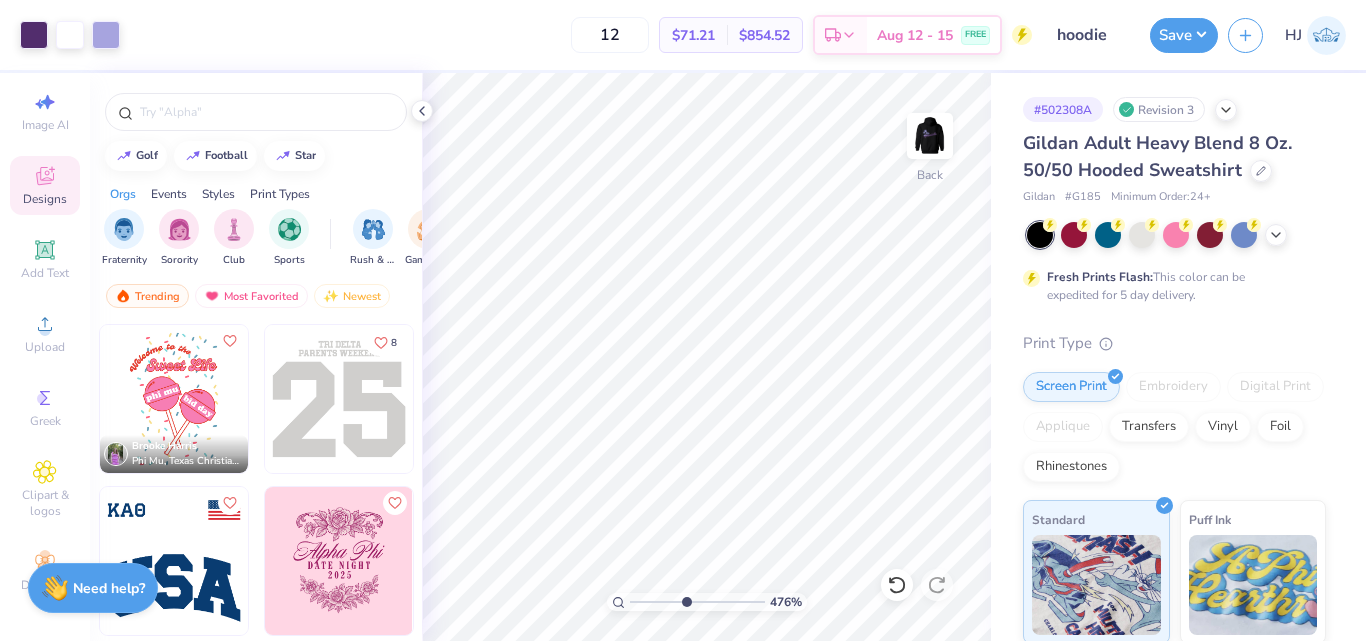 click at bounding box center [697, 602] 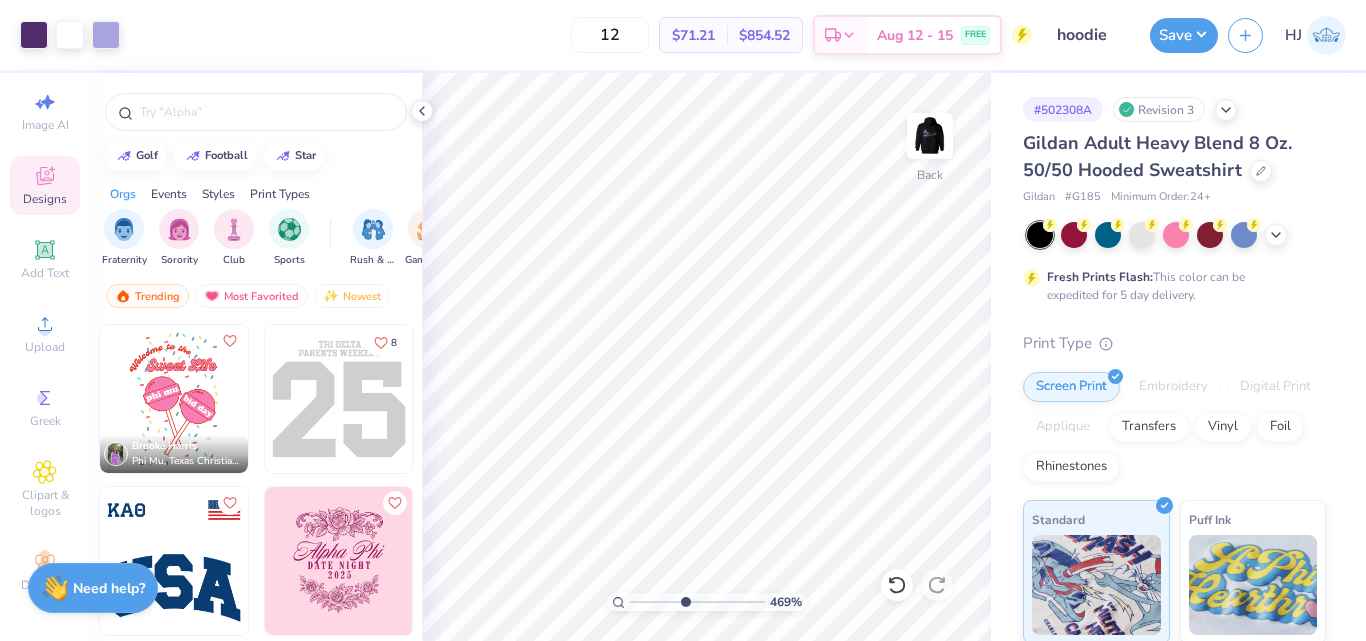 click at bounding box center [697, 602] 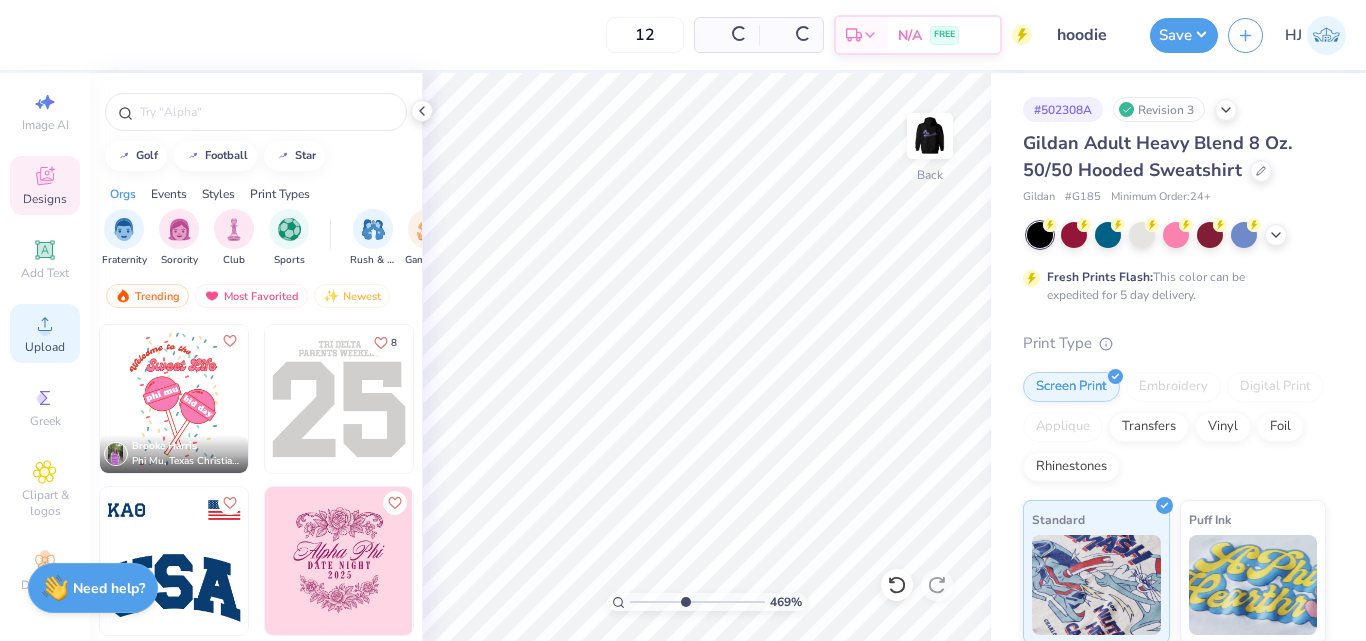 click 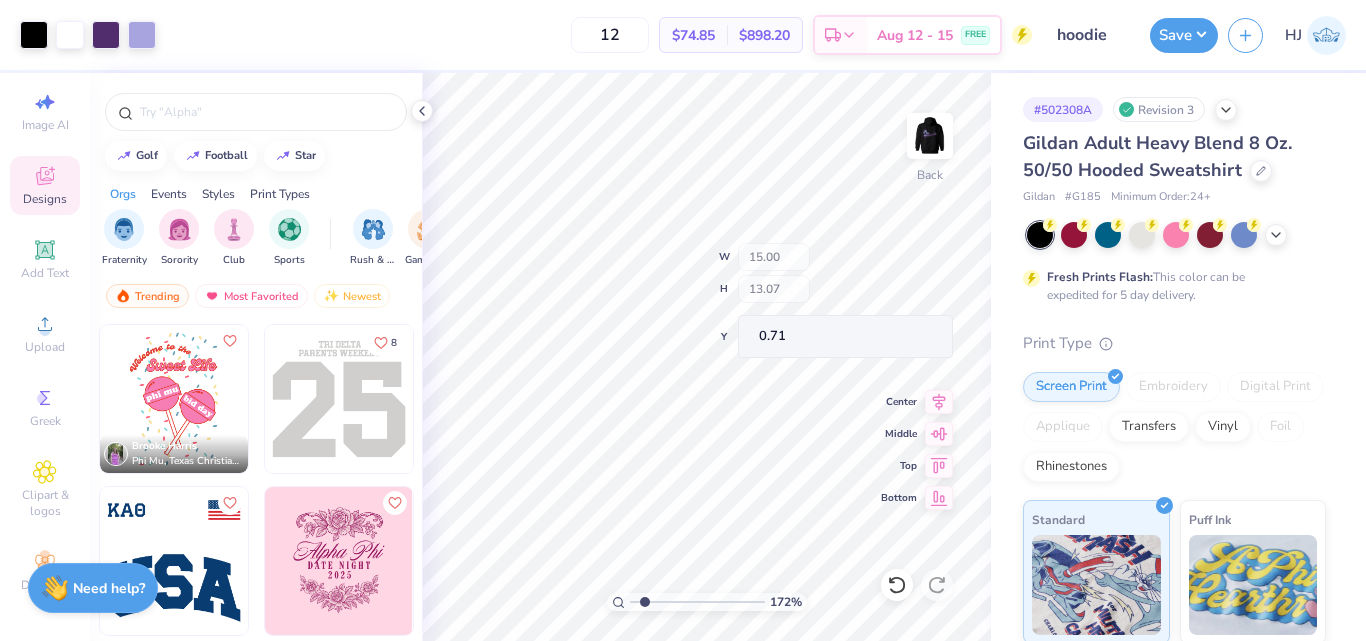 click on "172  % Back W 15.00 H 13.07 Y 0.71 Center Middle Top Bottom" at bounding box center [706, 357] 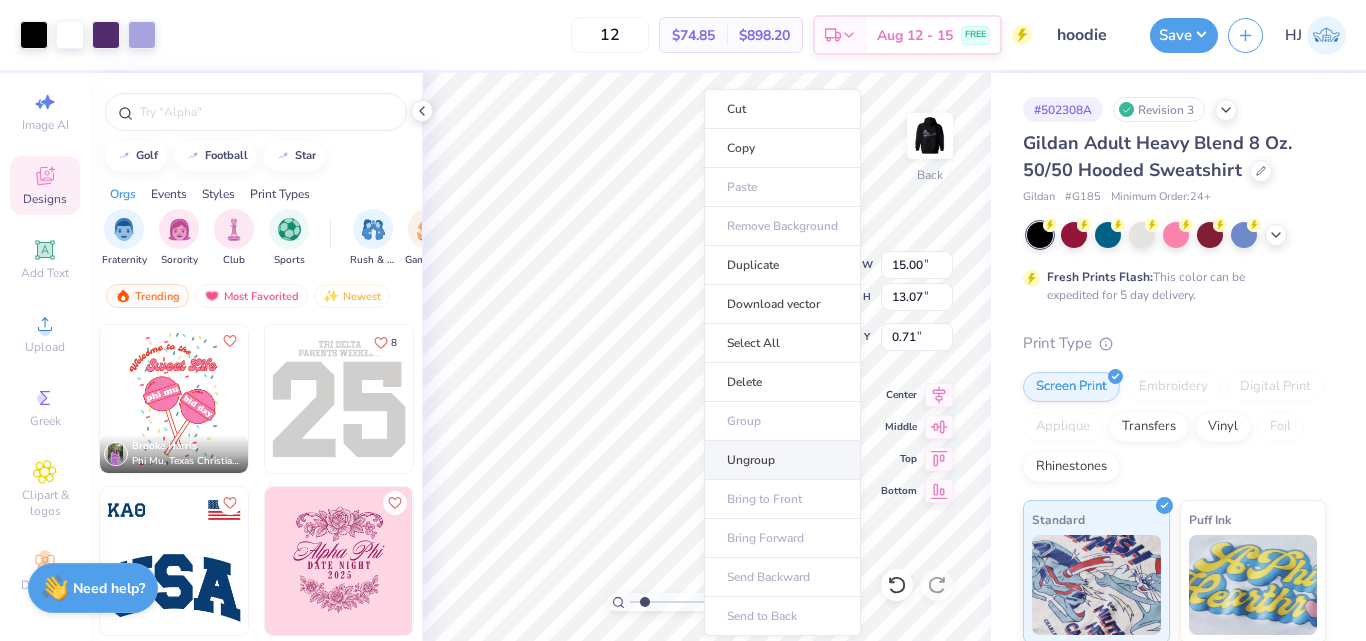 click on "Ungroup" at bounding box center [782, 460] 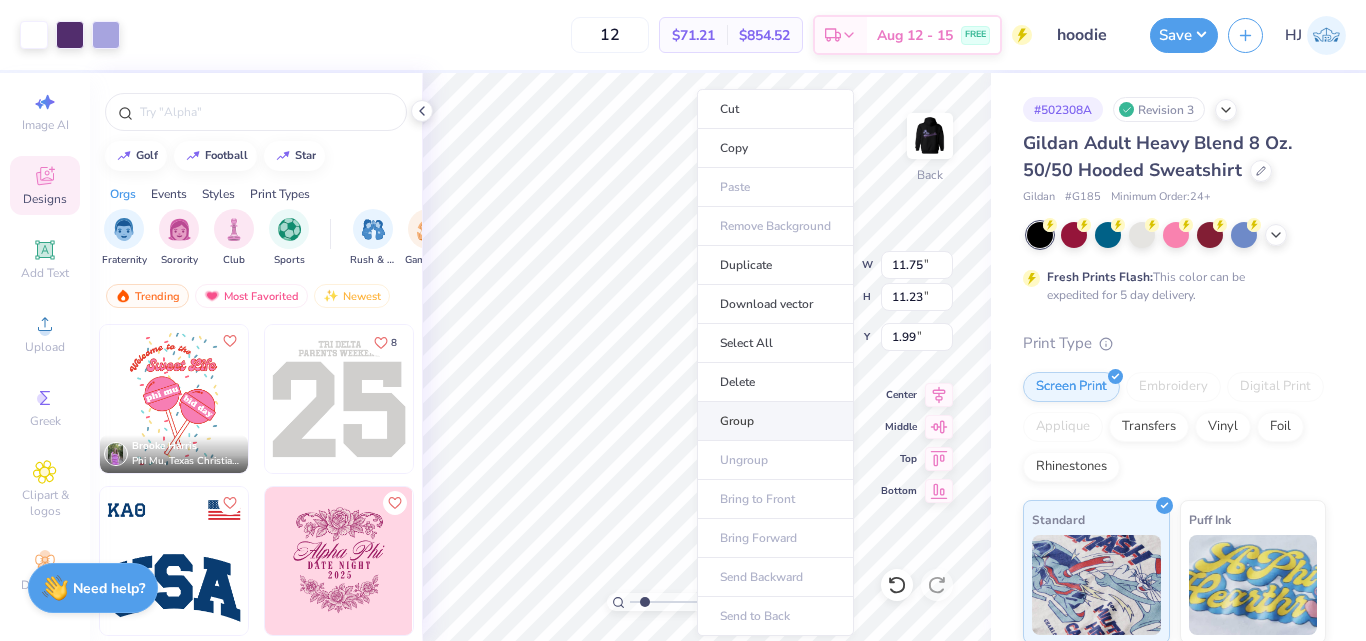 click on "Group" at bounding box center (775, 421) 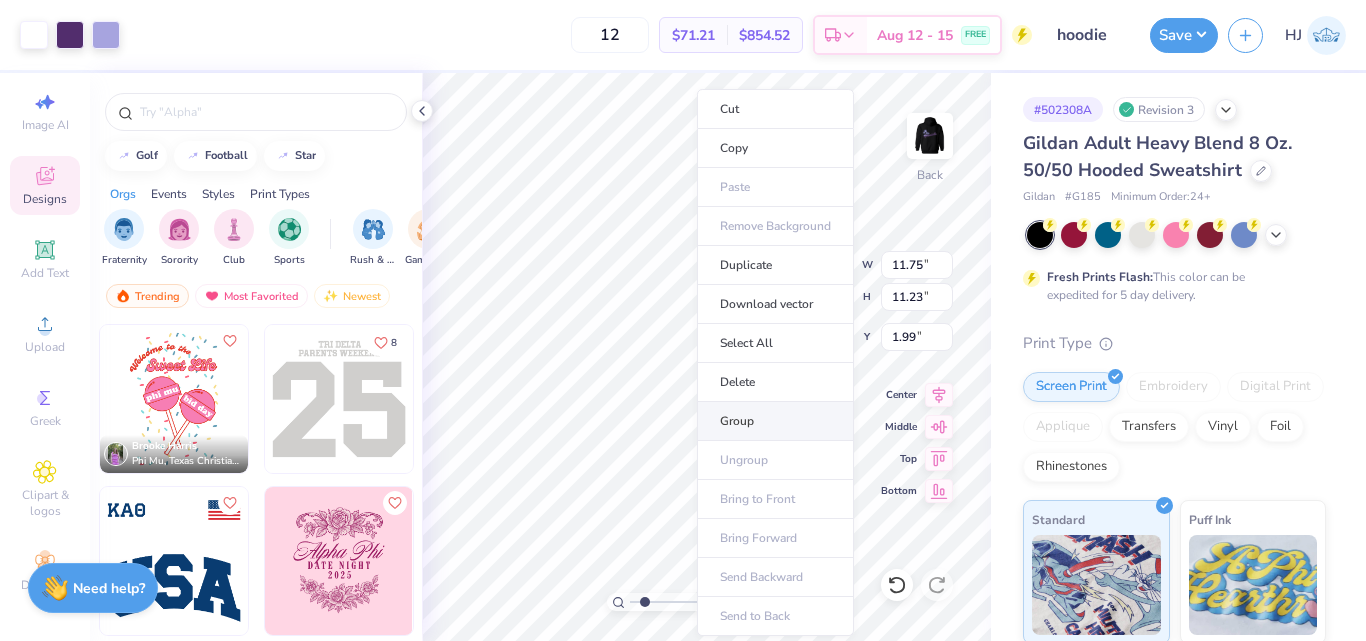 type on "1.72449154217582" 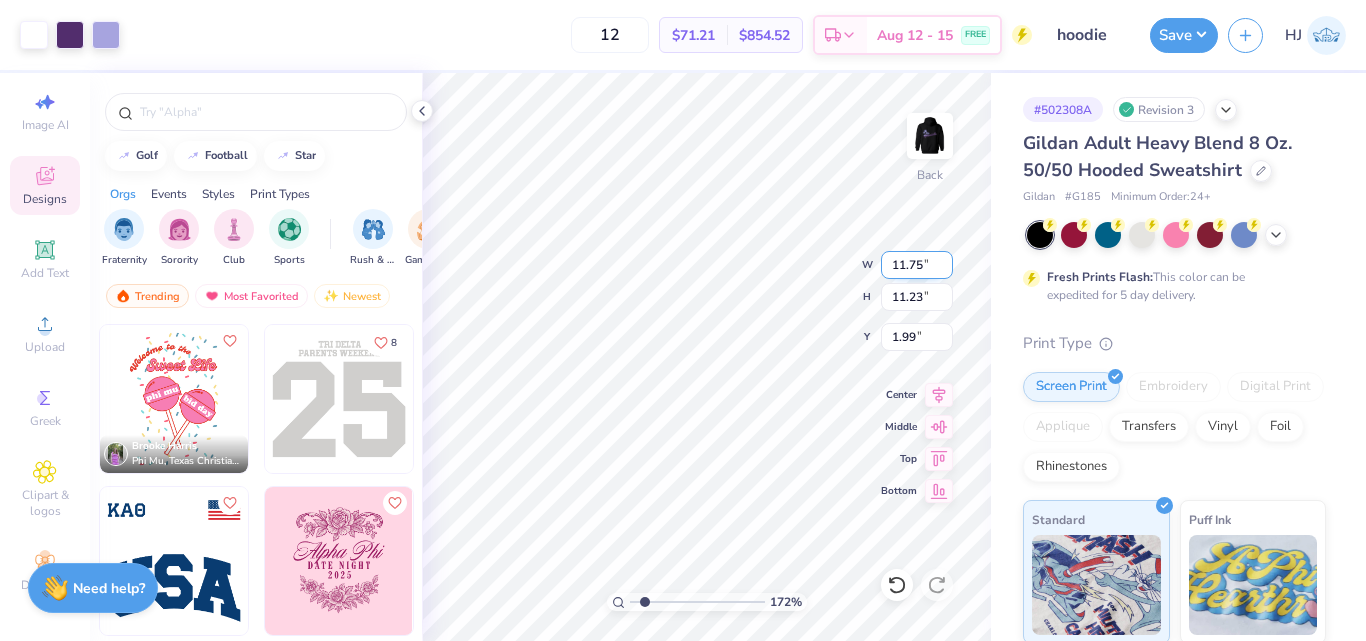 click on "11.75" at bounding box center [917, 265] 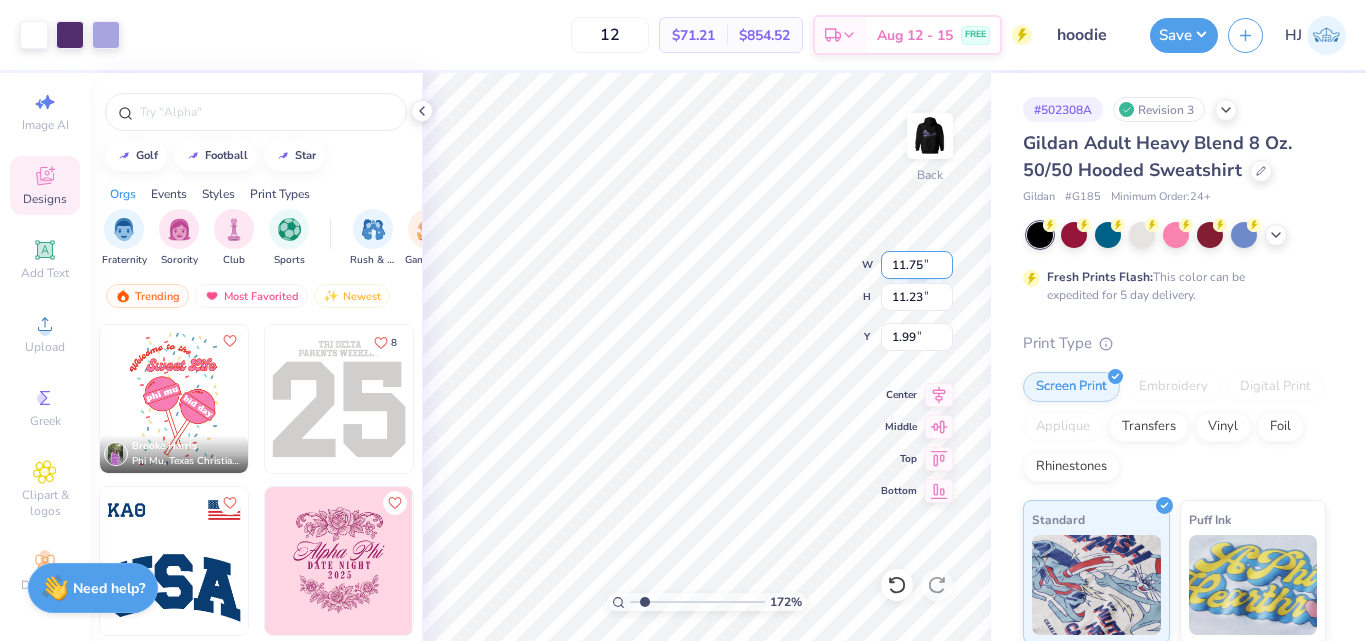 click on "11.75" at bounding box center (917, 265) 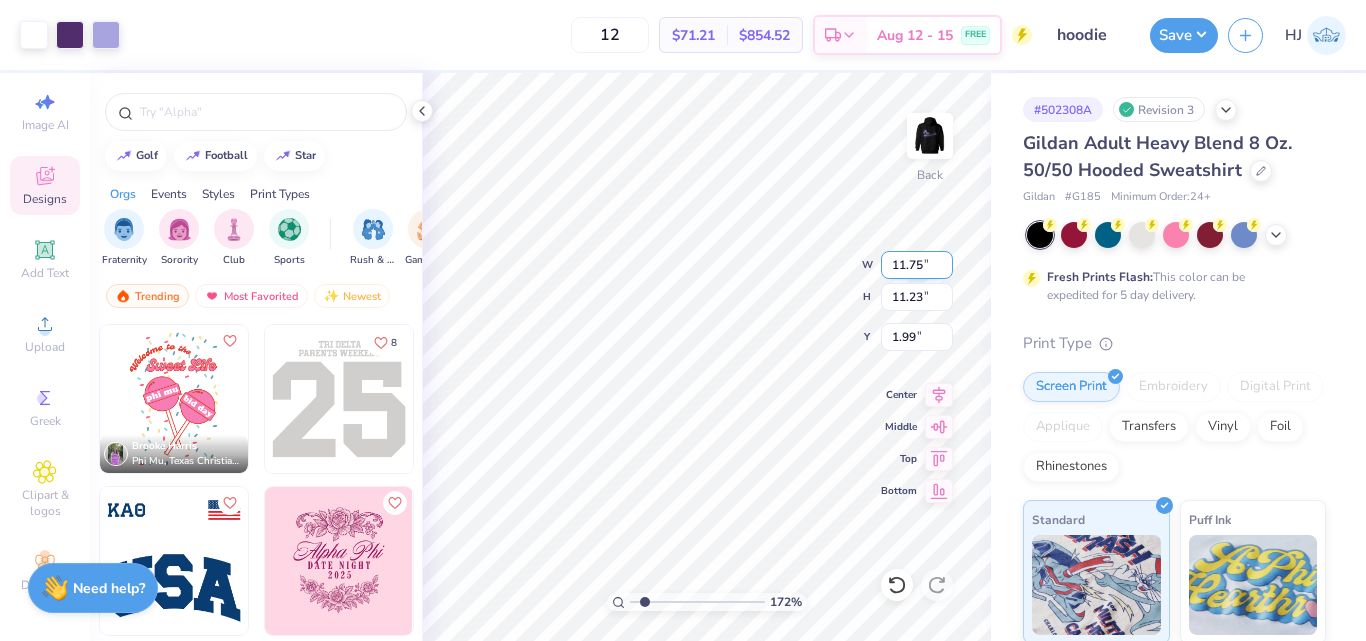click on "11.75" at bounding box center (917, 265) 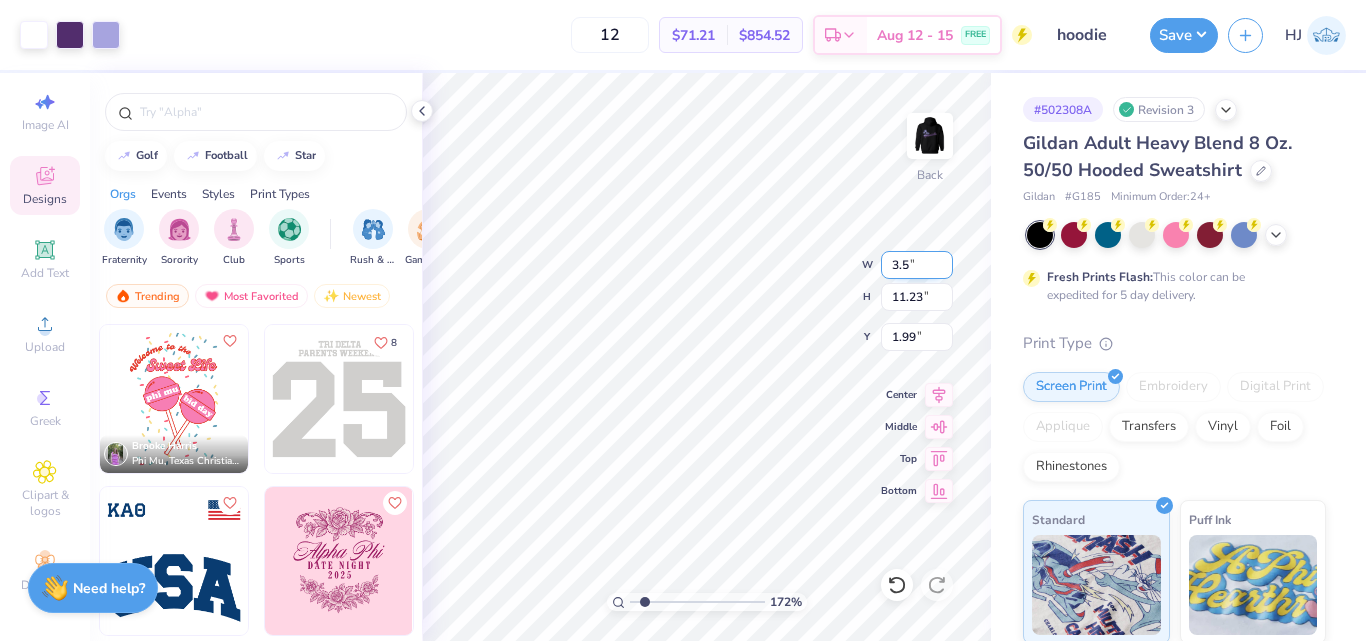 type on "3.5" 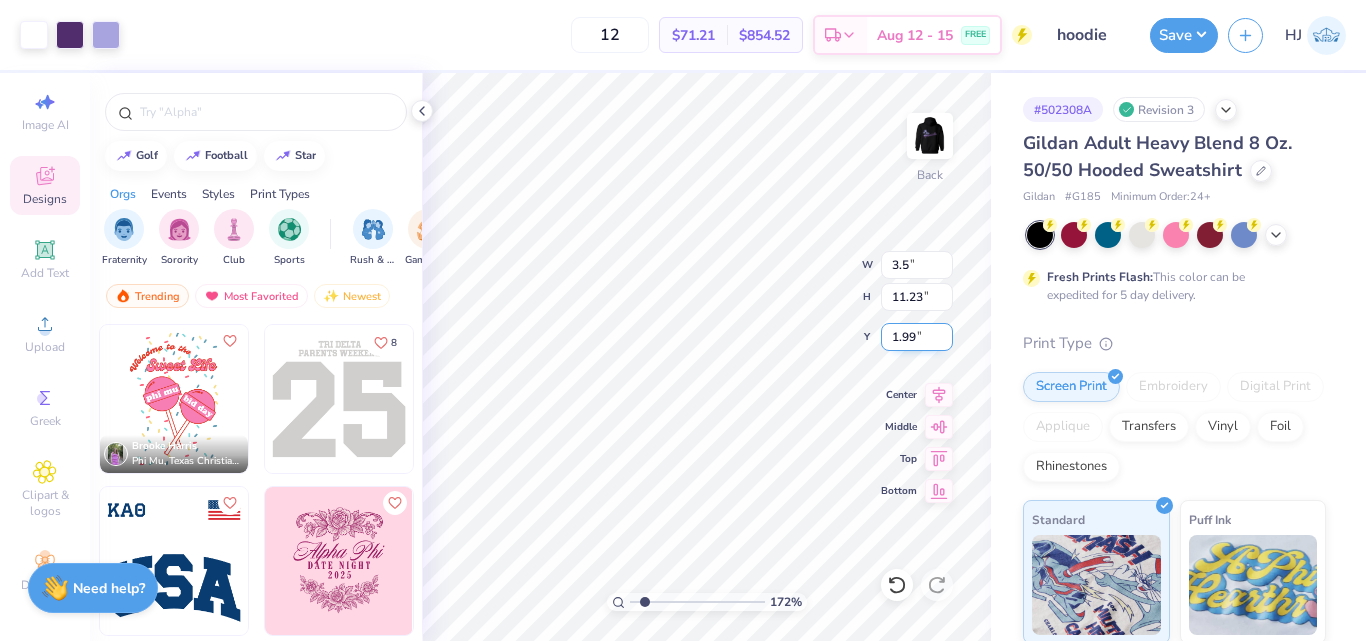 type on "1.72449154217582" 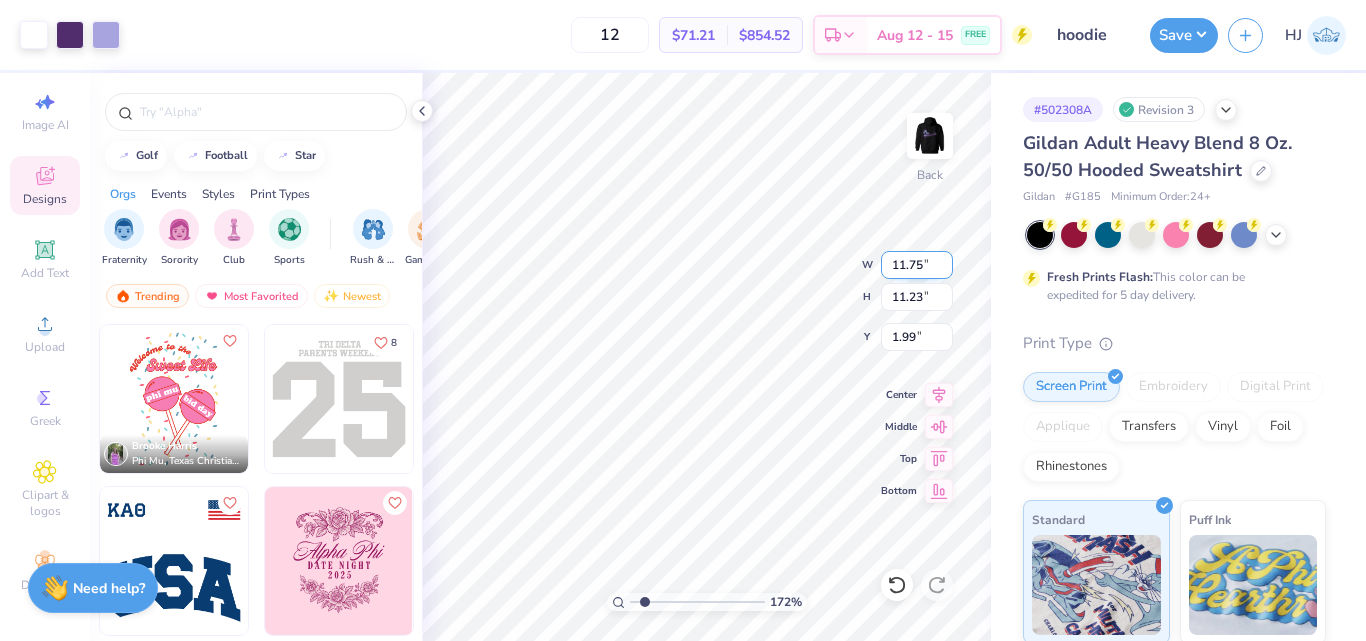 click on "11.75" at bounding box center (917, 265) 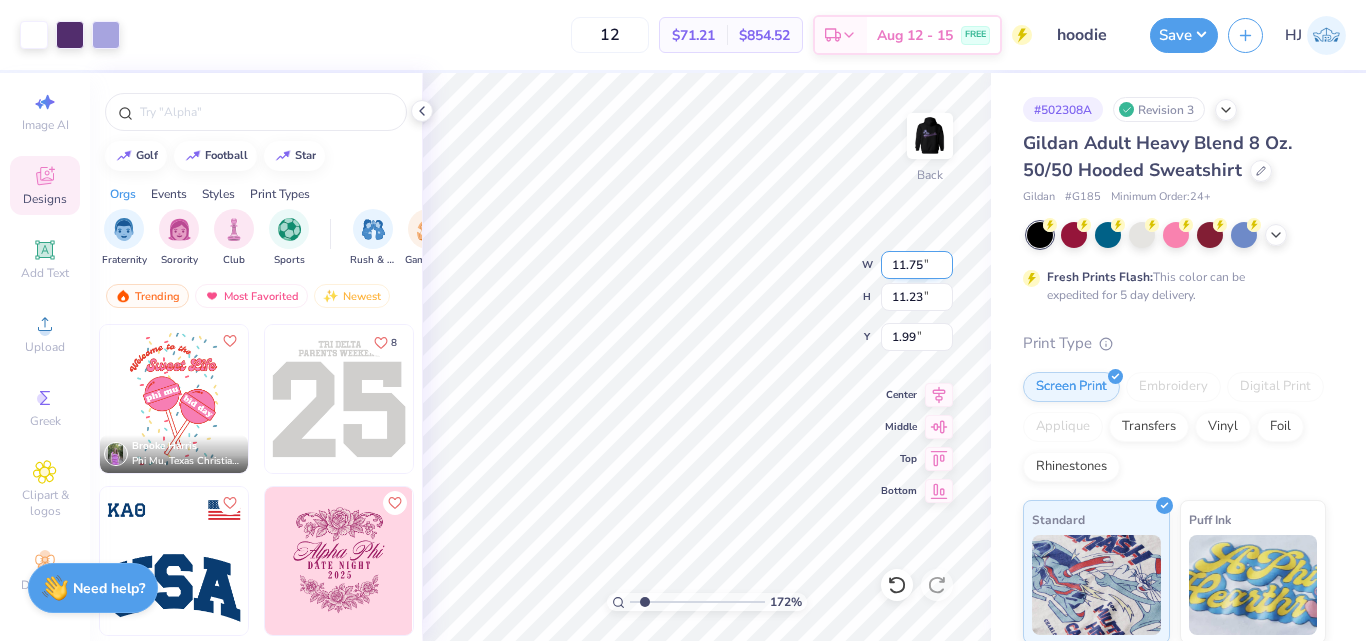 click on "11.75" at bounding box center [917, 265] 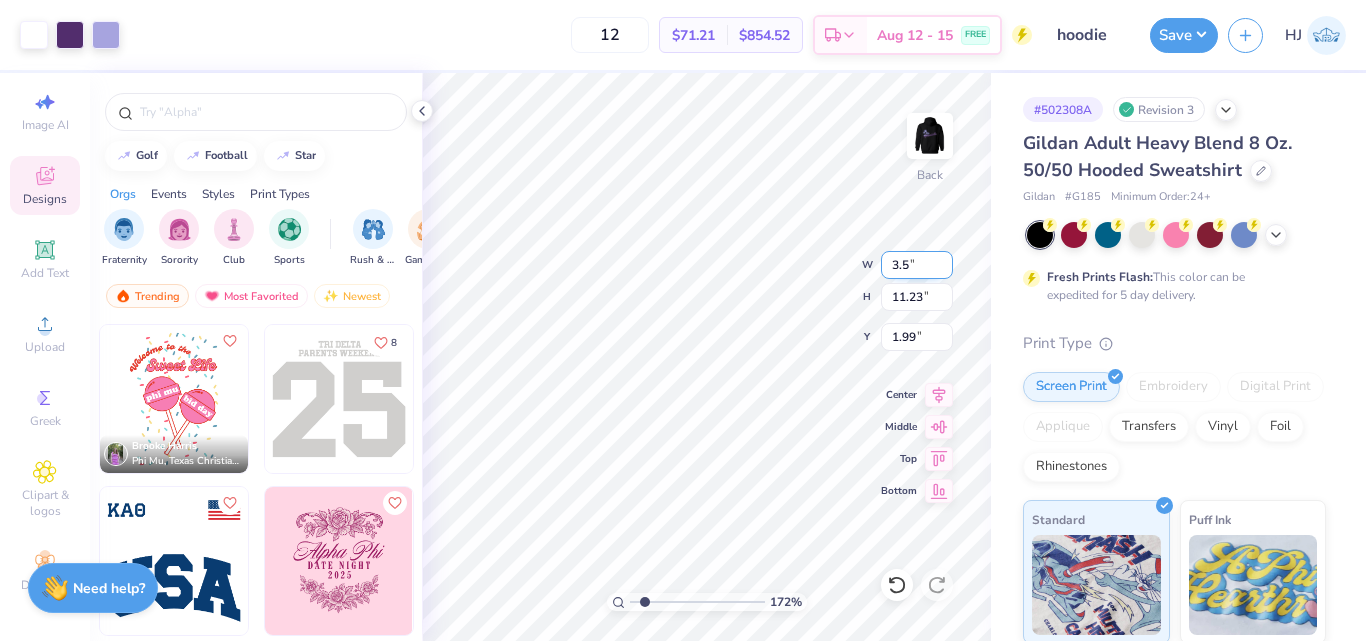 type on "3.5" 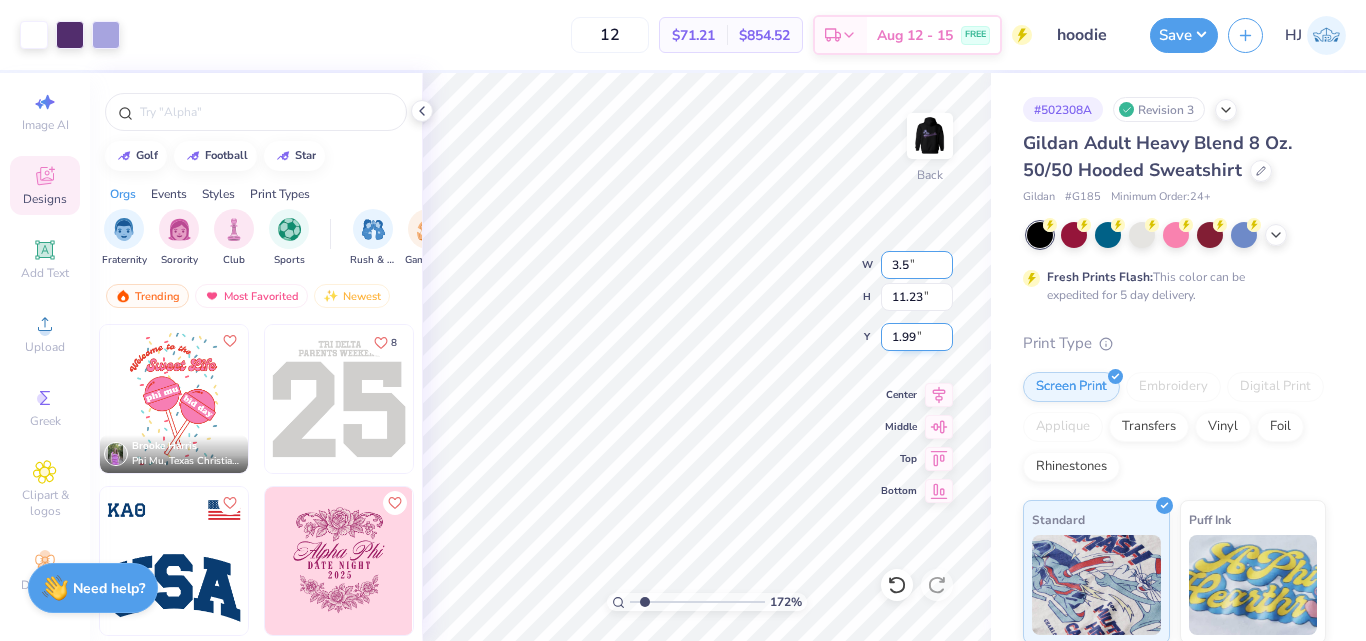 type on "1.72449154217582" 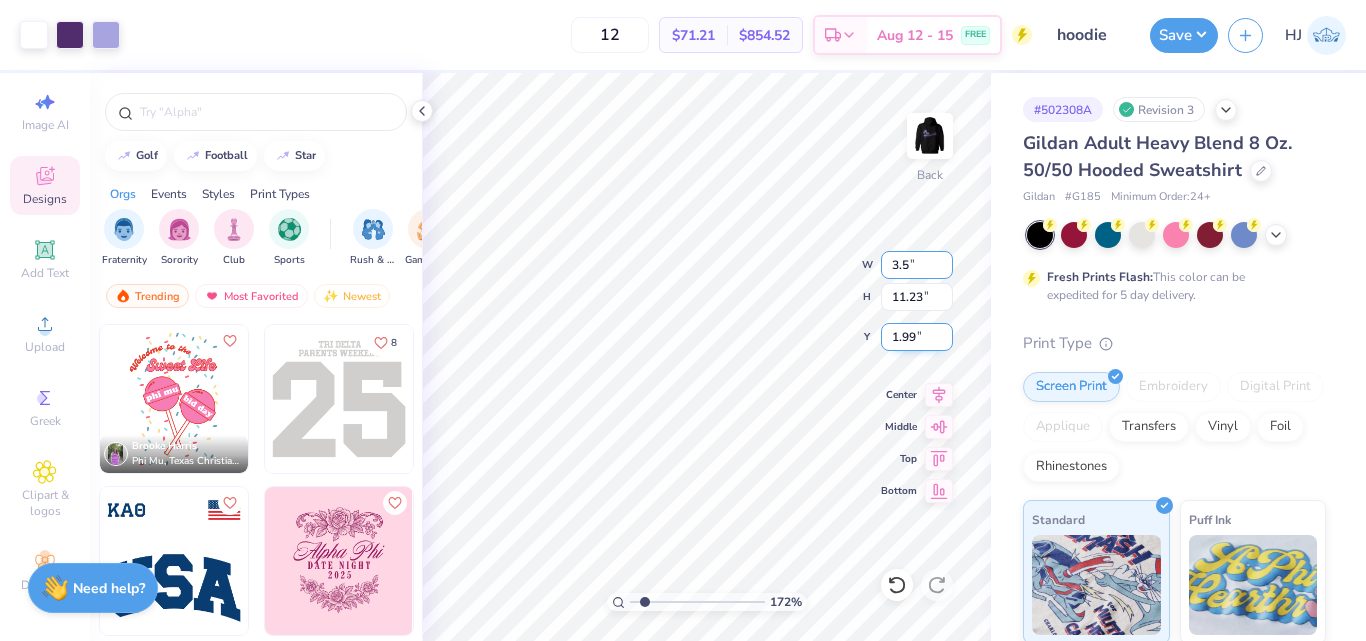 type on "3.50" 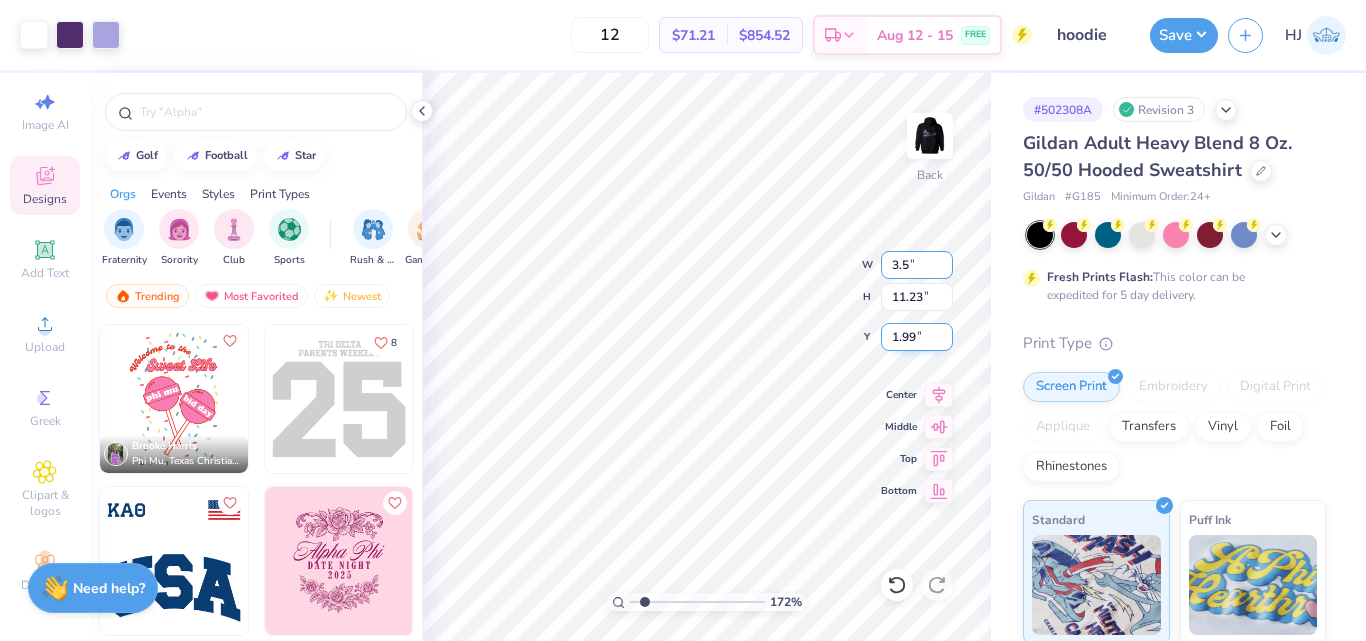type on "3.34" 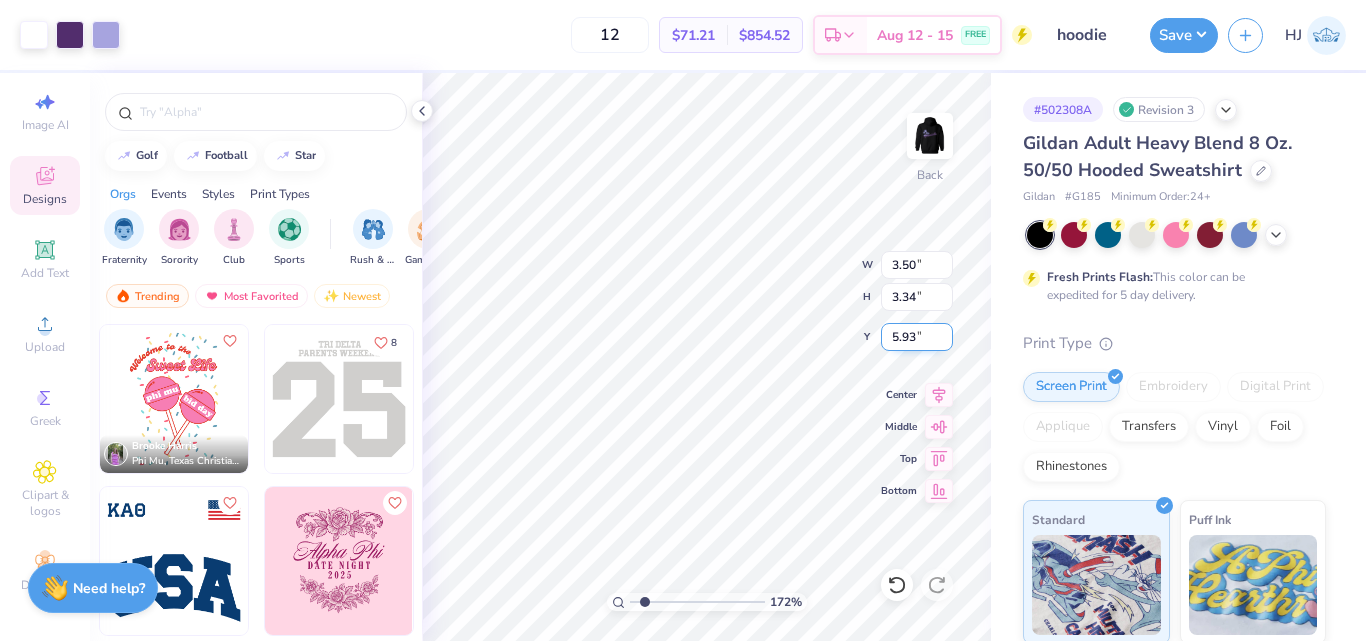 click on "5.93" at bounding box center [917, 337] 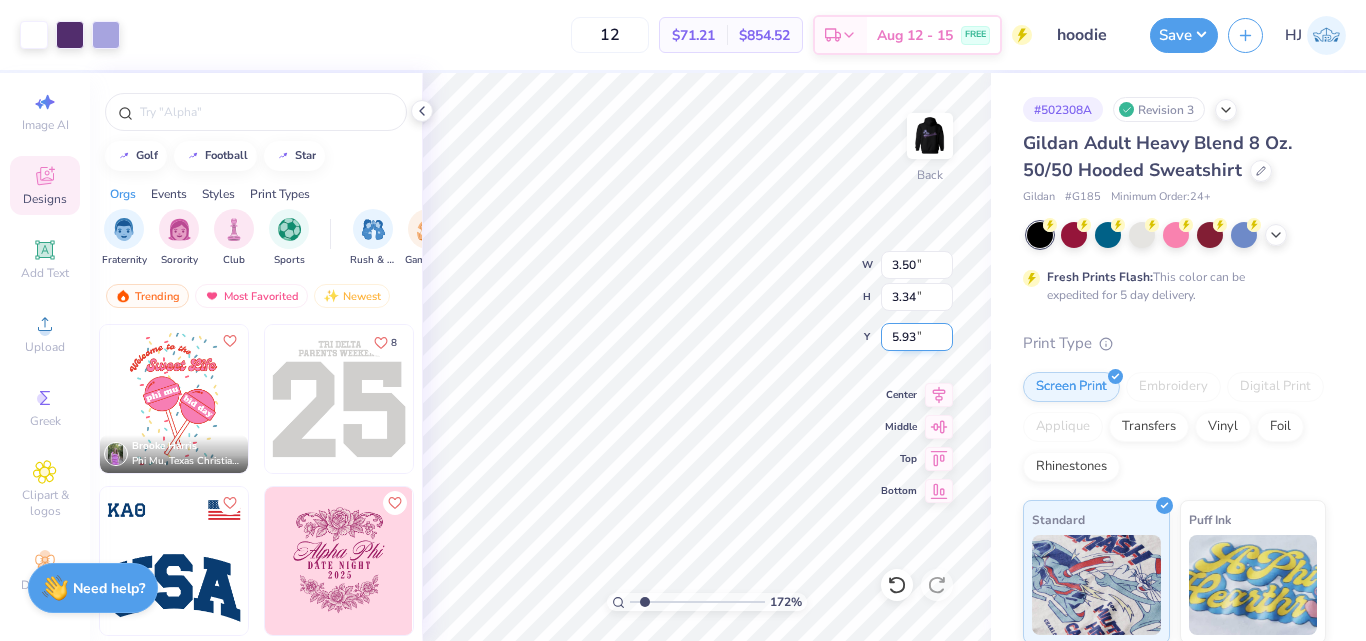 click on "5.93" at bounding box center [917, 337] 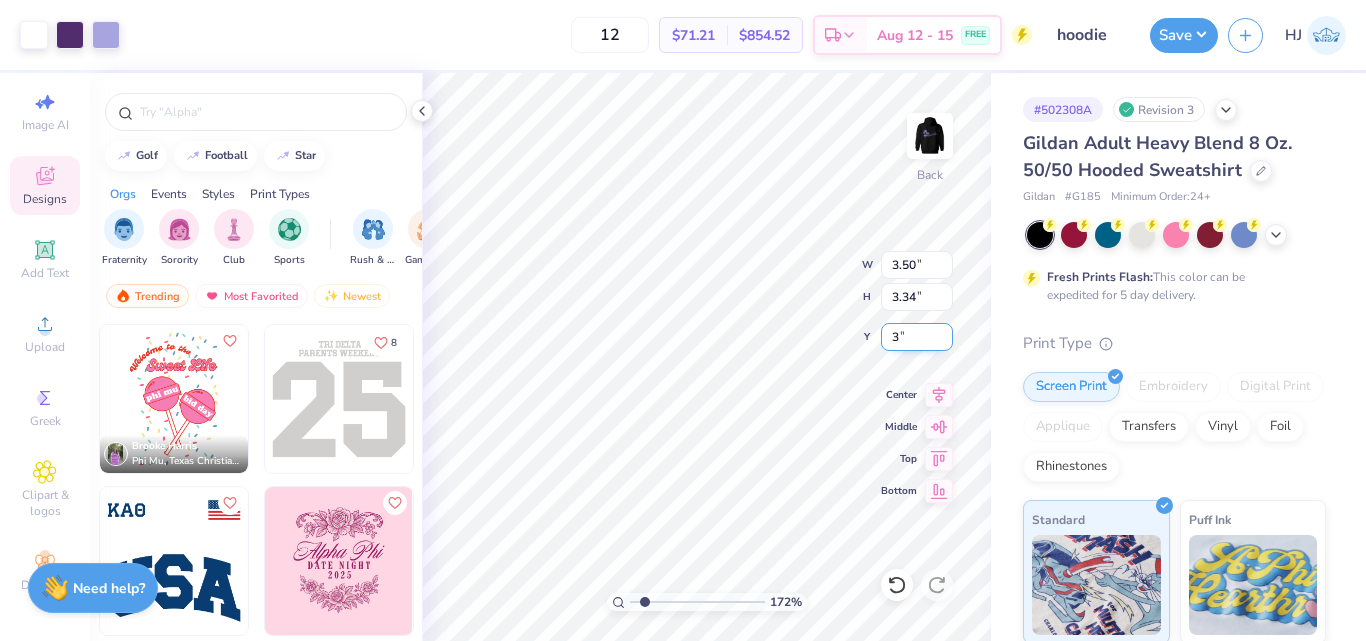 type on "3" 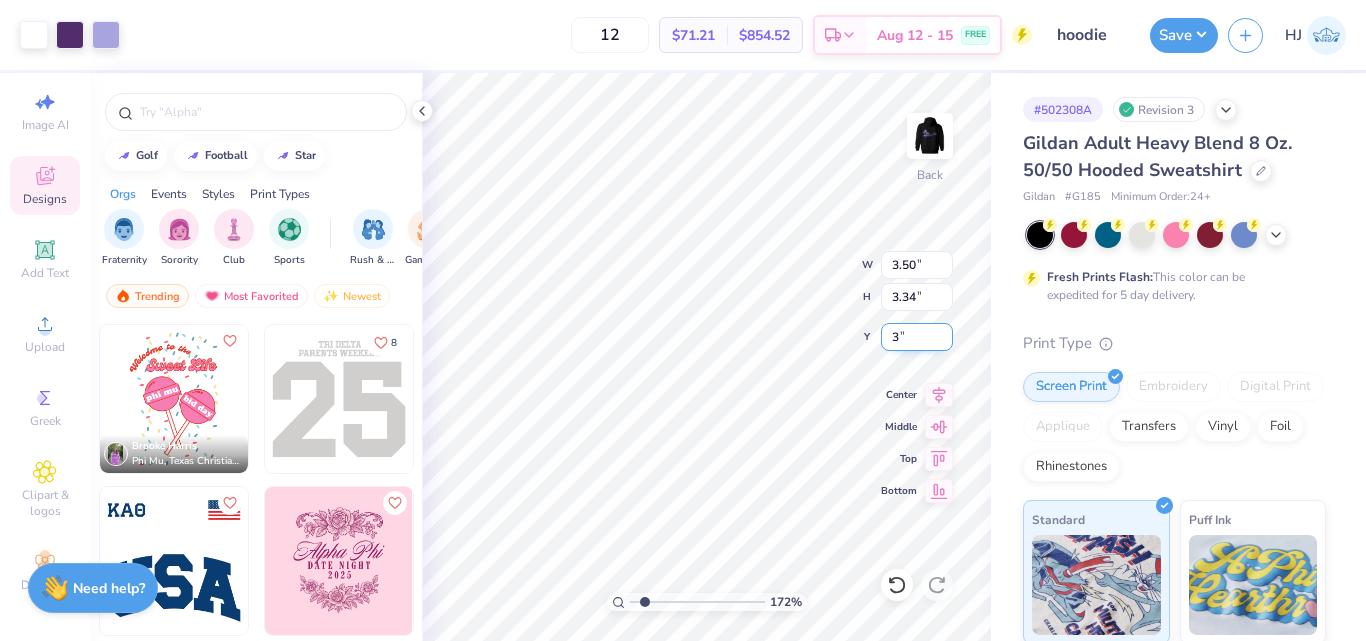 type on "1.72449154217582" 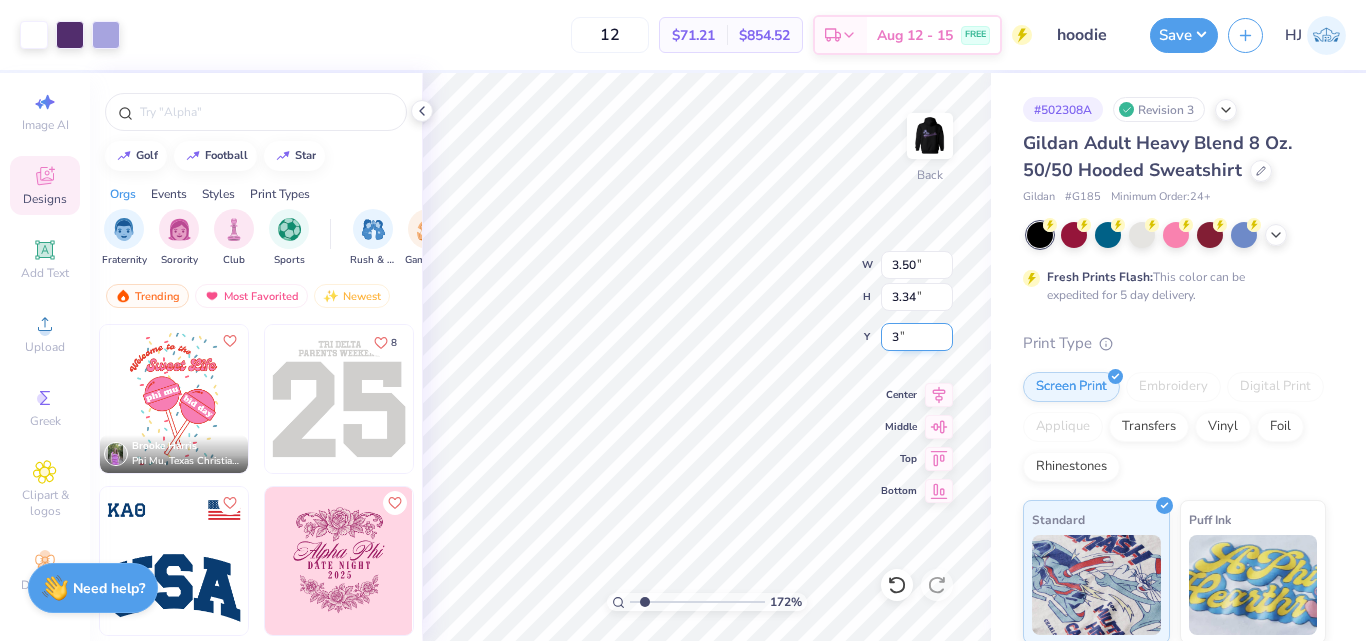 type on "3.00" 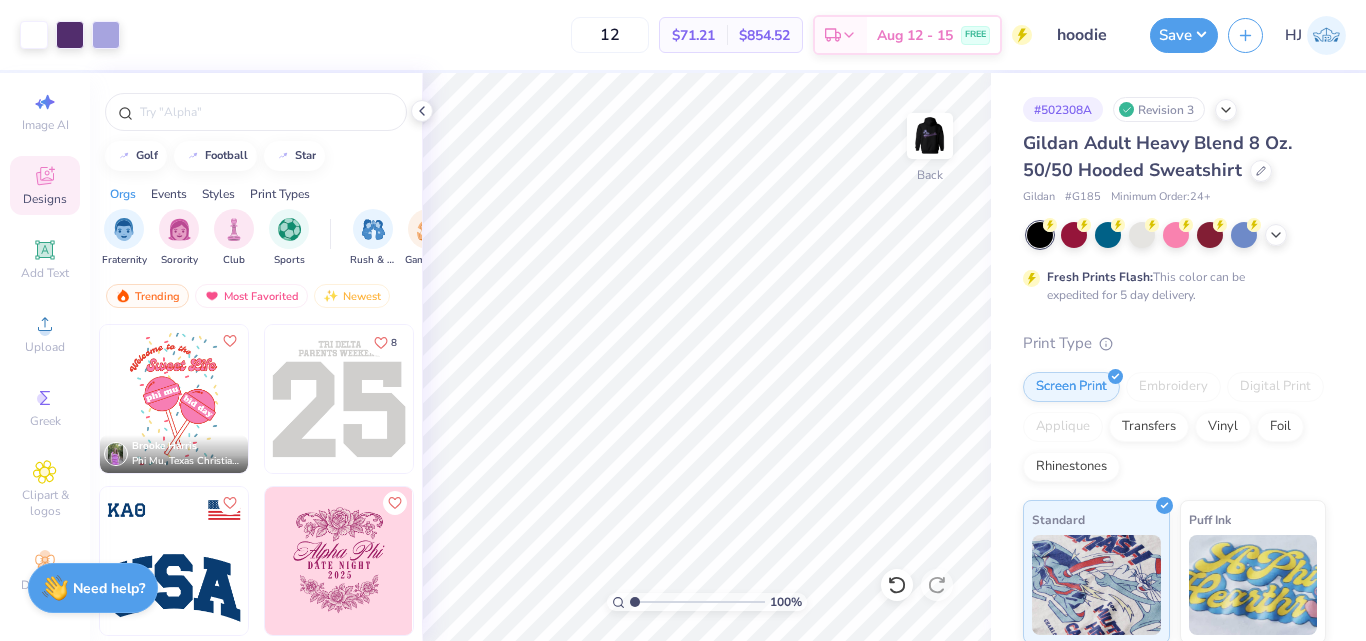 drag, startPoint x: 645, startPoint y: 598, endPoint x: 592, endPoint y: 603, distance: 53.235325 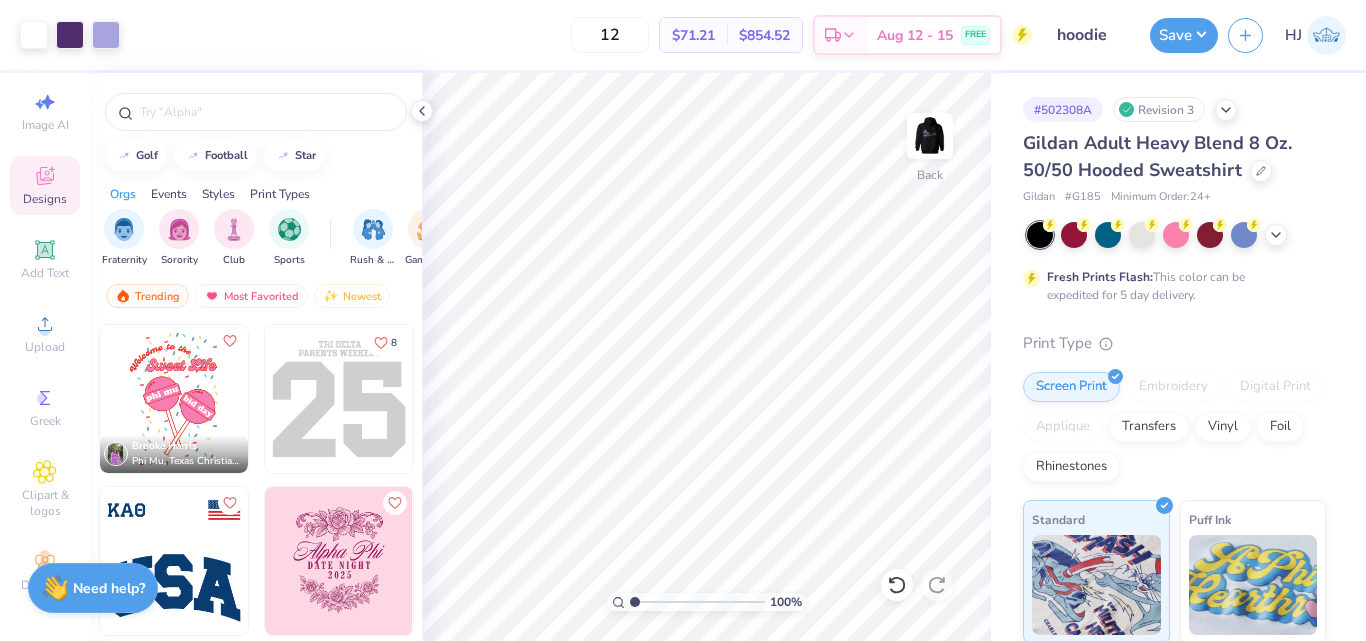 type on "1" 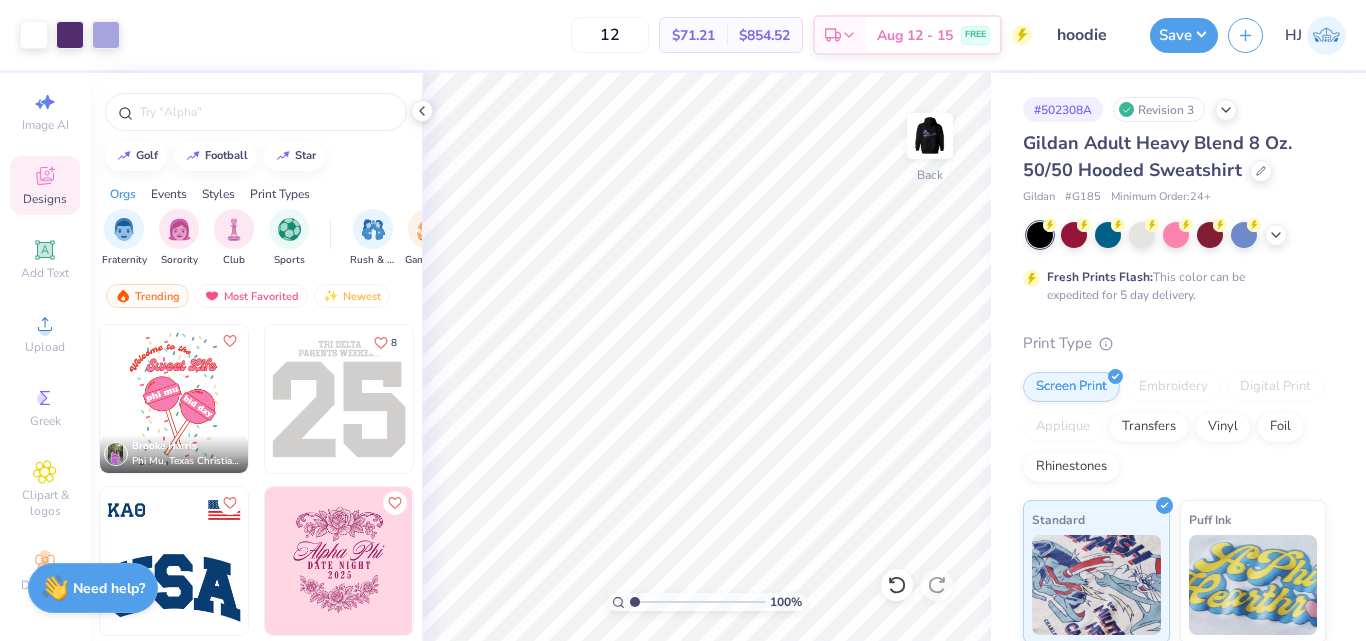 click at bounding box center (697, 602) 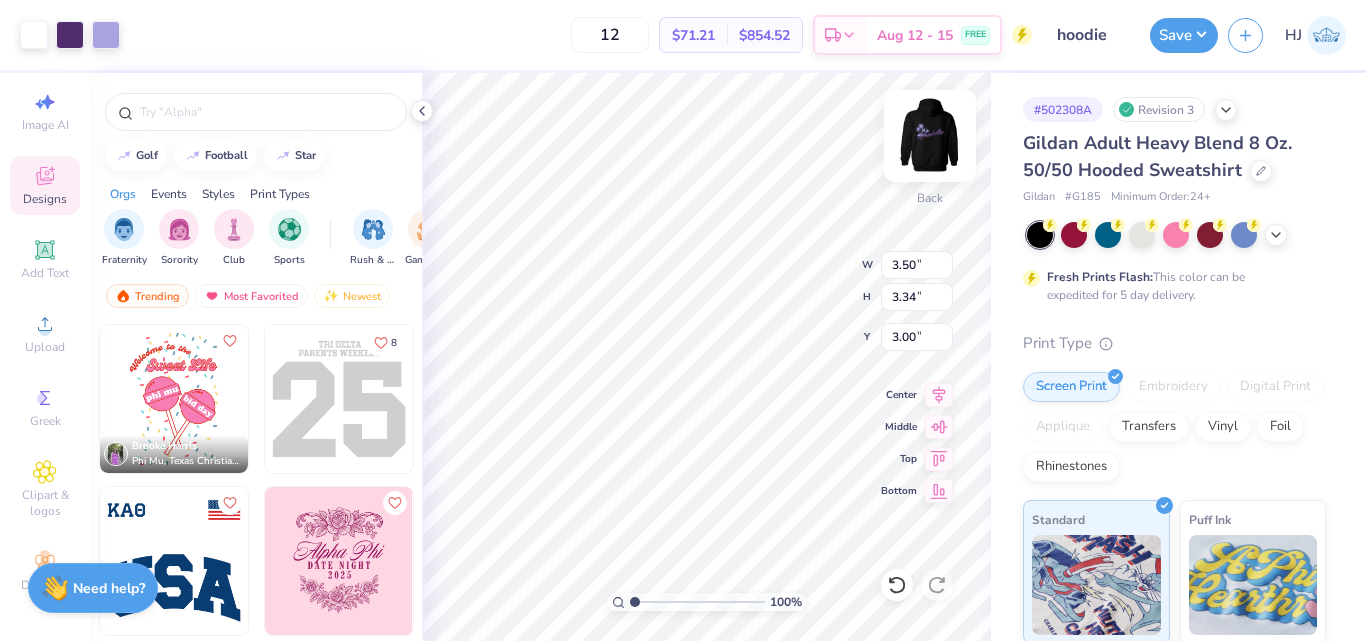 click at bounding box center [930, 136] 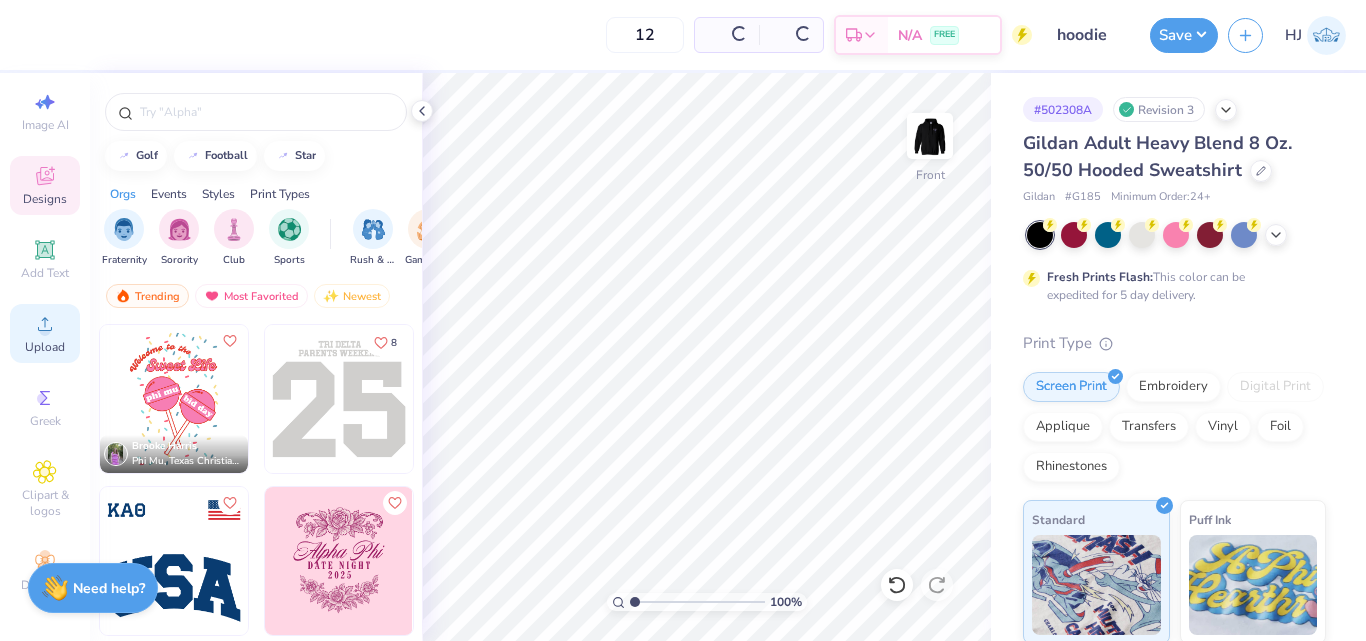 click 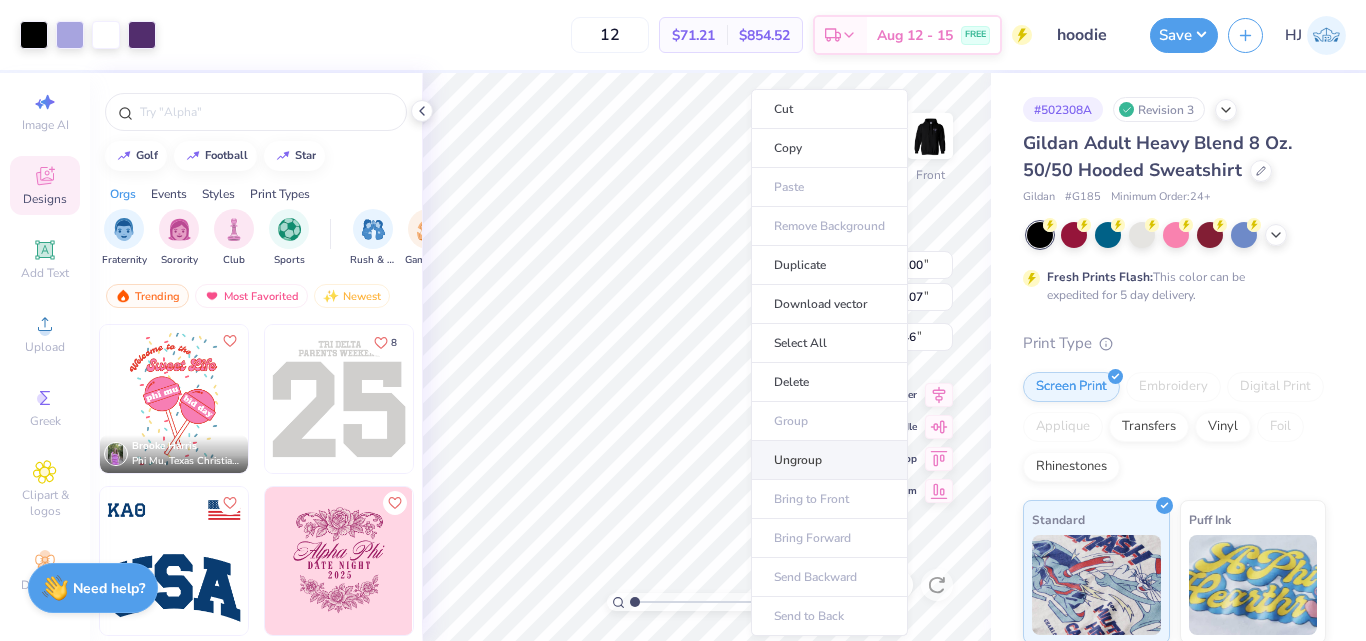 click on "Ungroup" at bounding box center (829, 460) 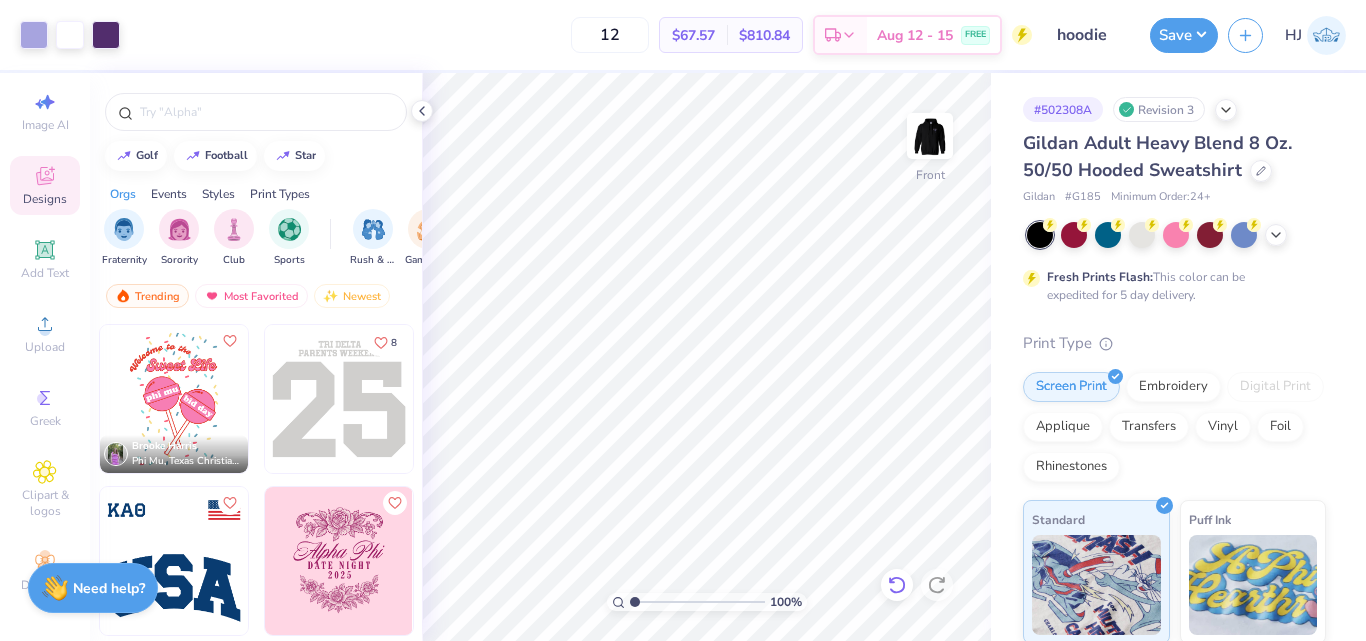 click on "100  % Front" at bounding box center (706, 357) 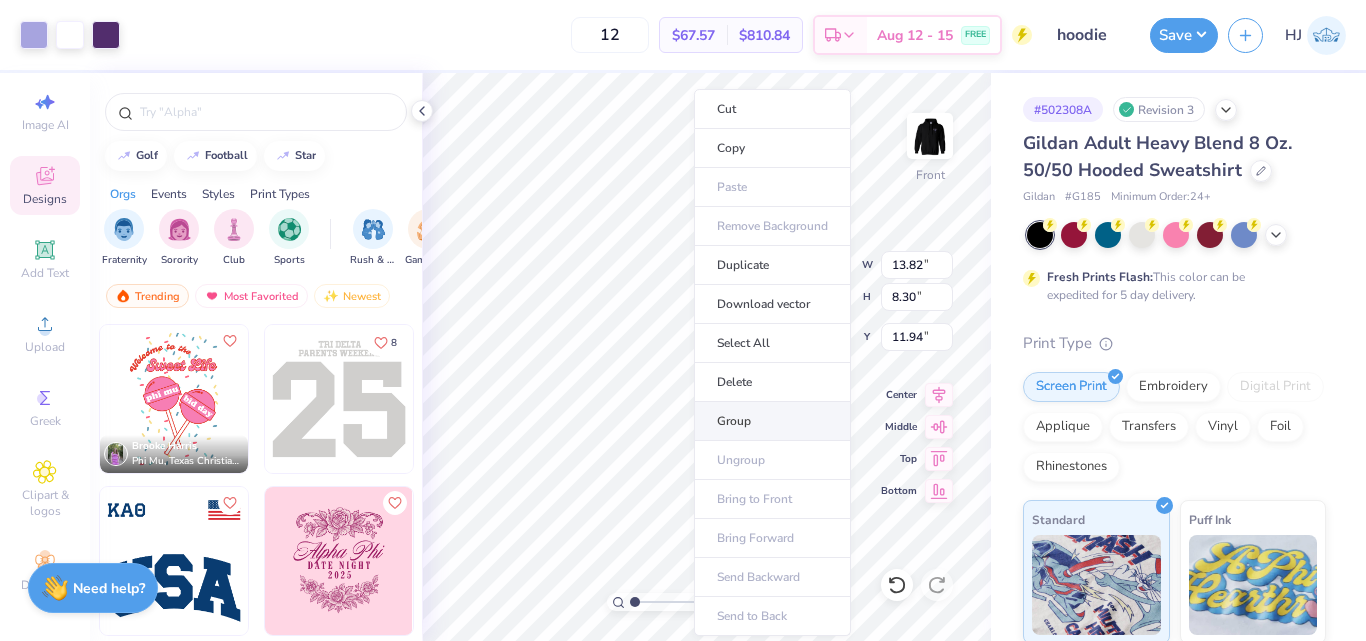 click on "Group" at bounding box center [772, 421] 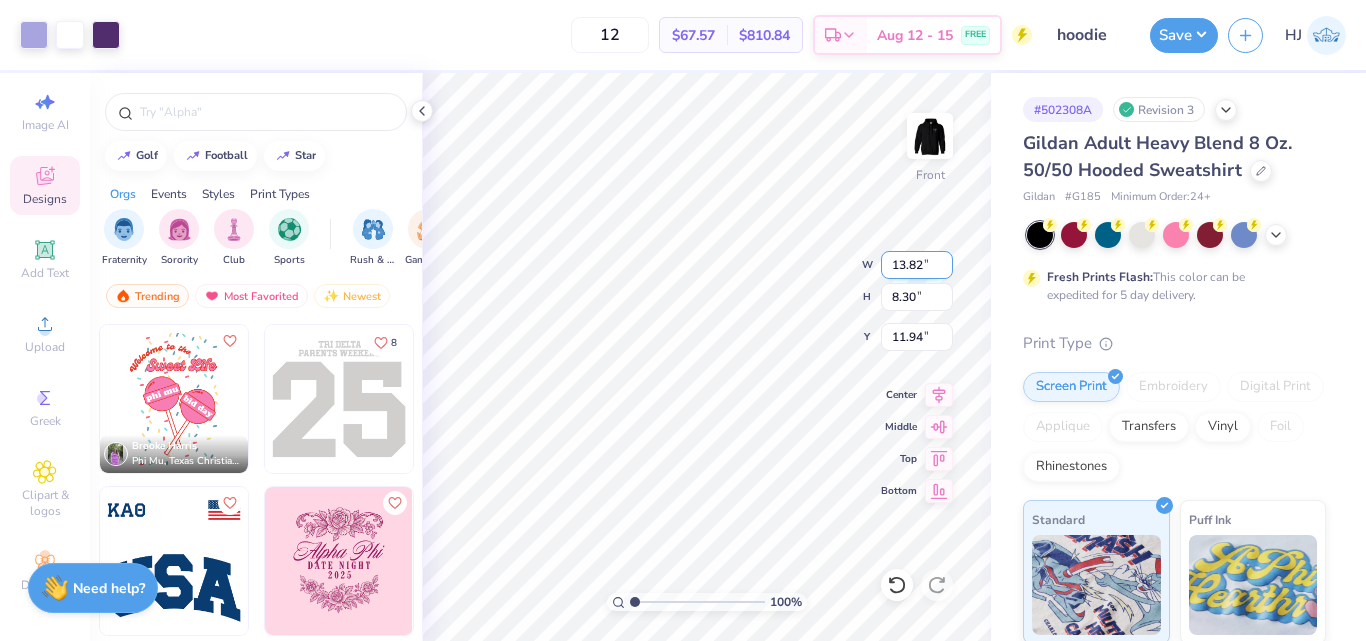 click on "13.82" at bounding box center [917, 265] 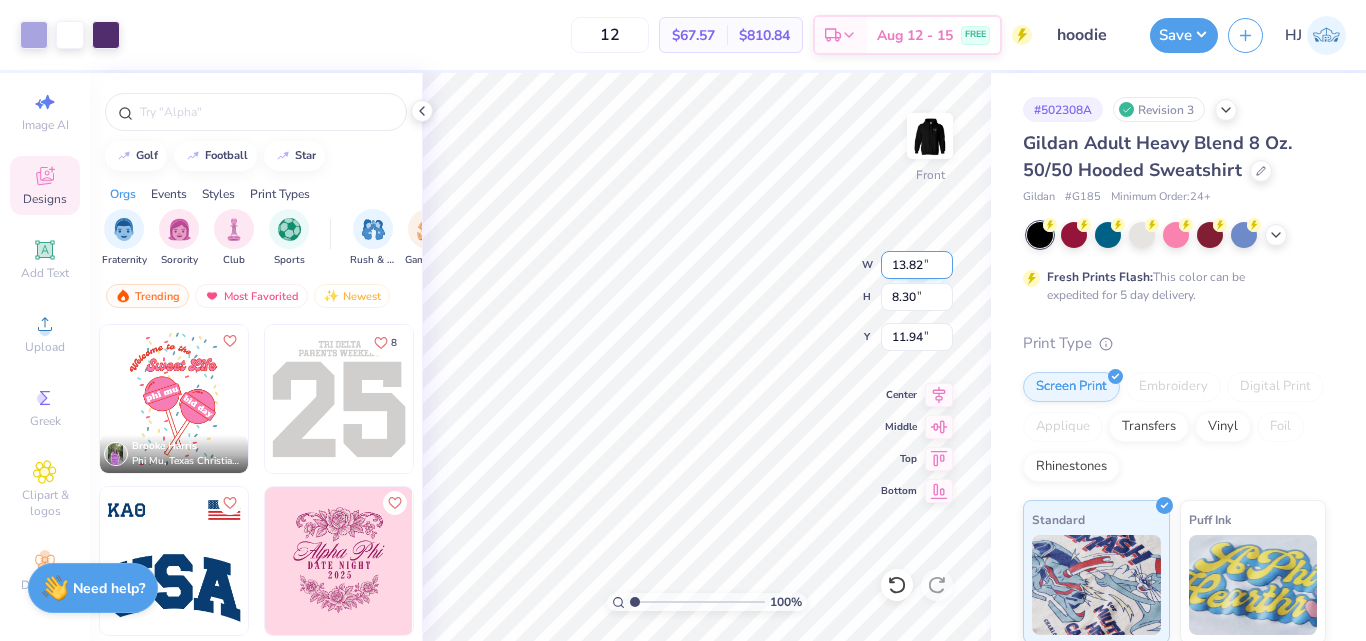 click on "13.82" at bounding box center (917, 265) 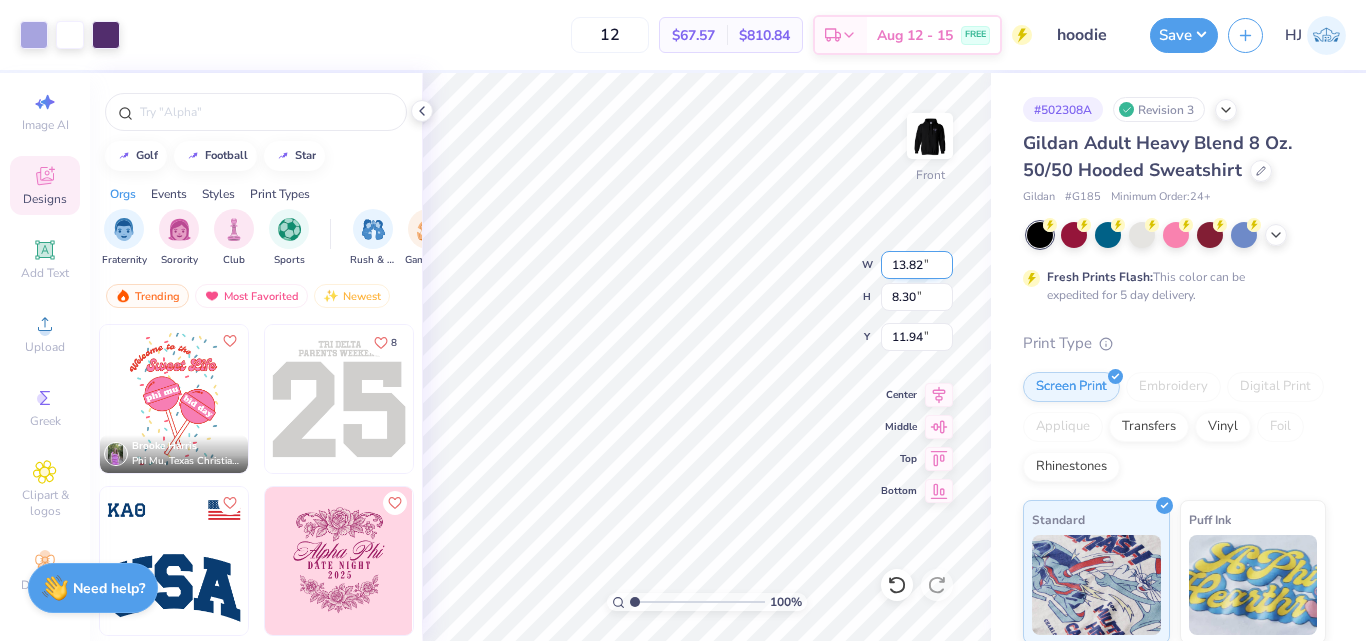 click on "13.82" at bounding box center [917, 265] 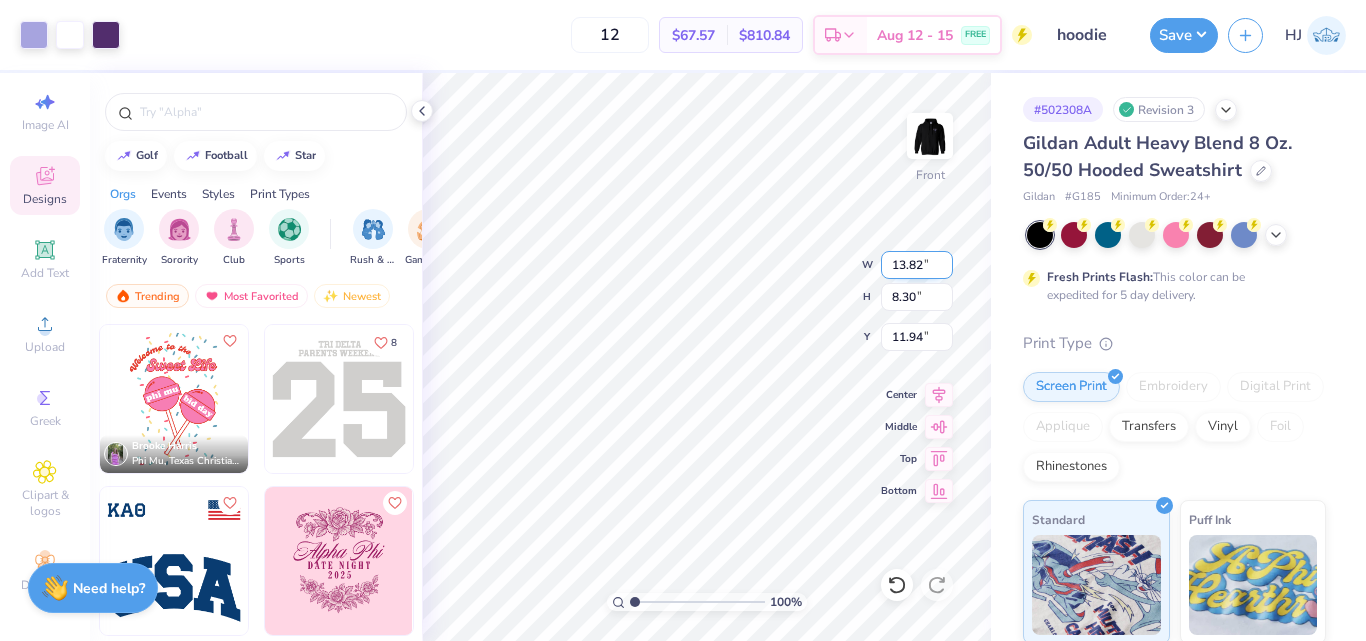 click on "13.82" at bounding box center (917, 265) 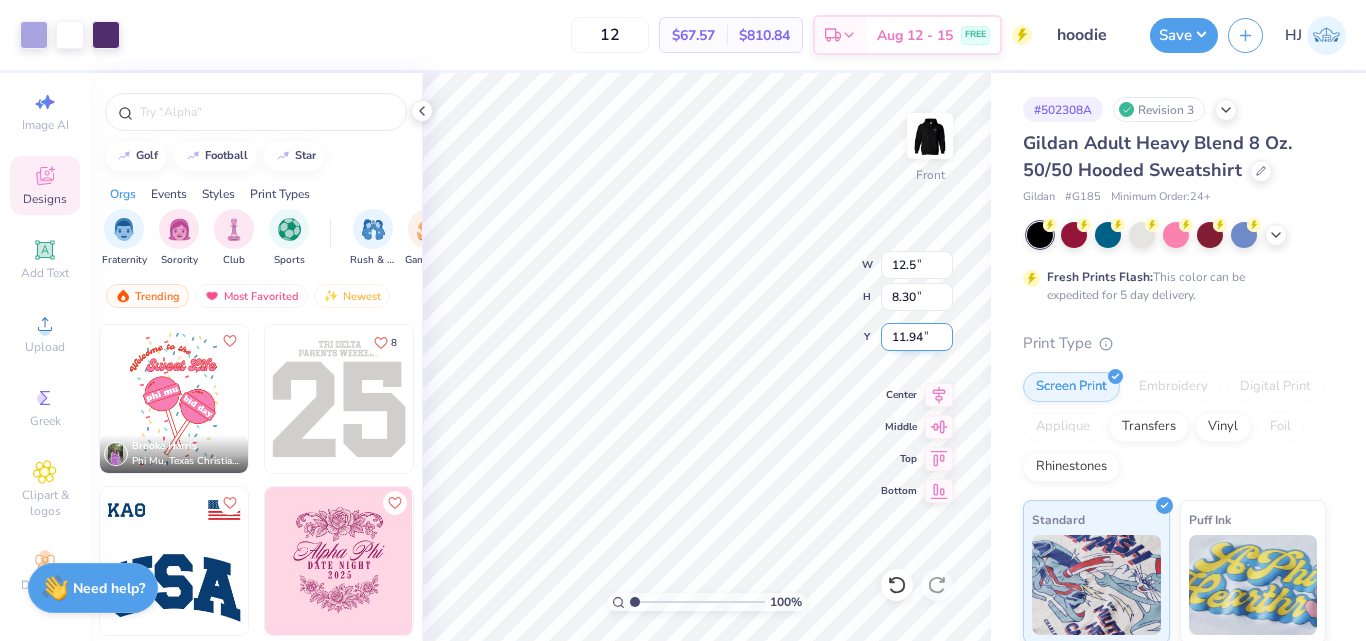 type on "13.82" 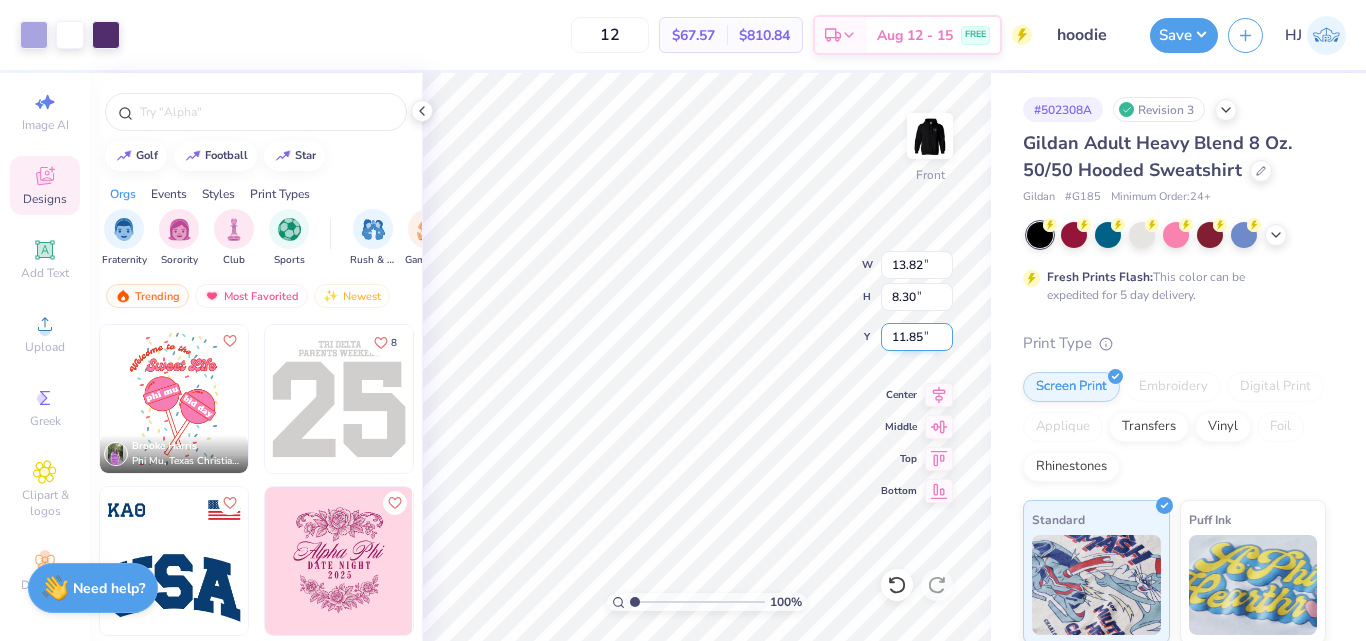 type on "11.85" 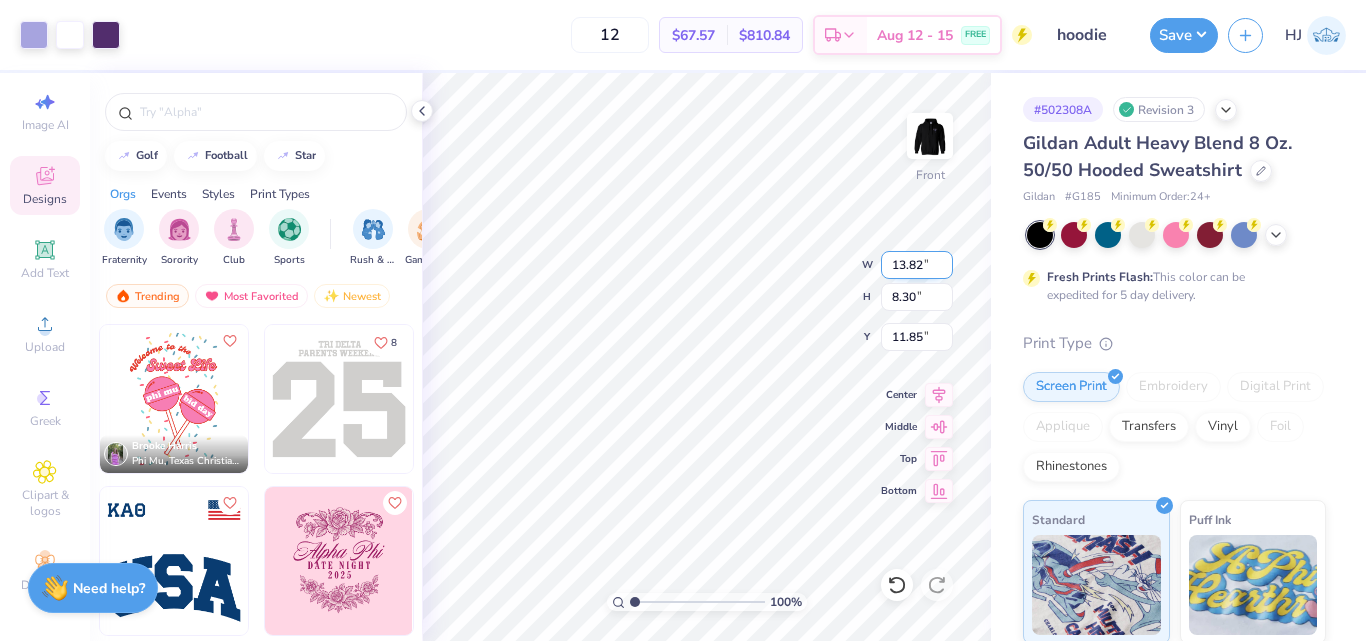 click on "13.82" at bounding box center [917, 265] 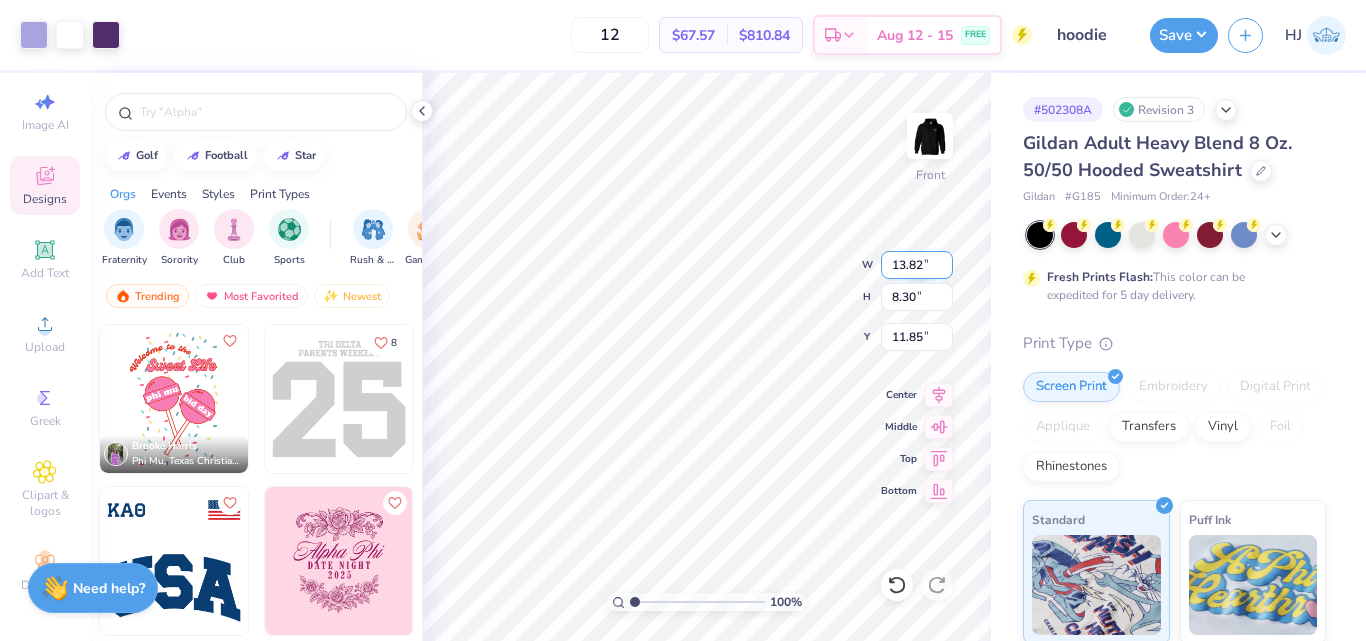 click on "13.82" at bounding box center [917, 265] 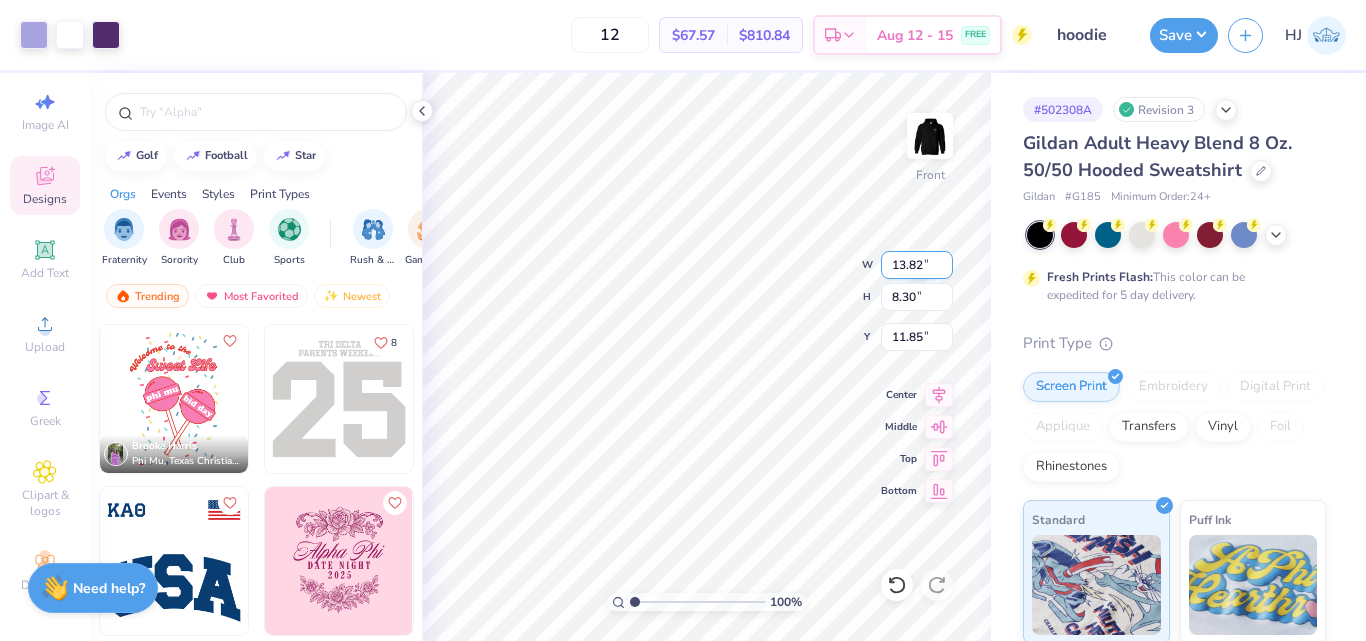 click on "13.82" at bounding box center [917, 265] 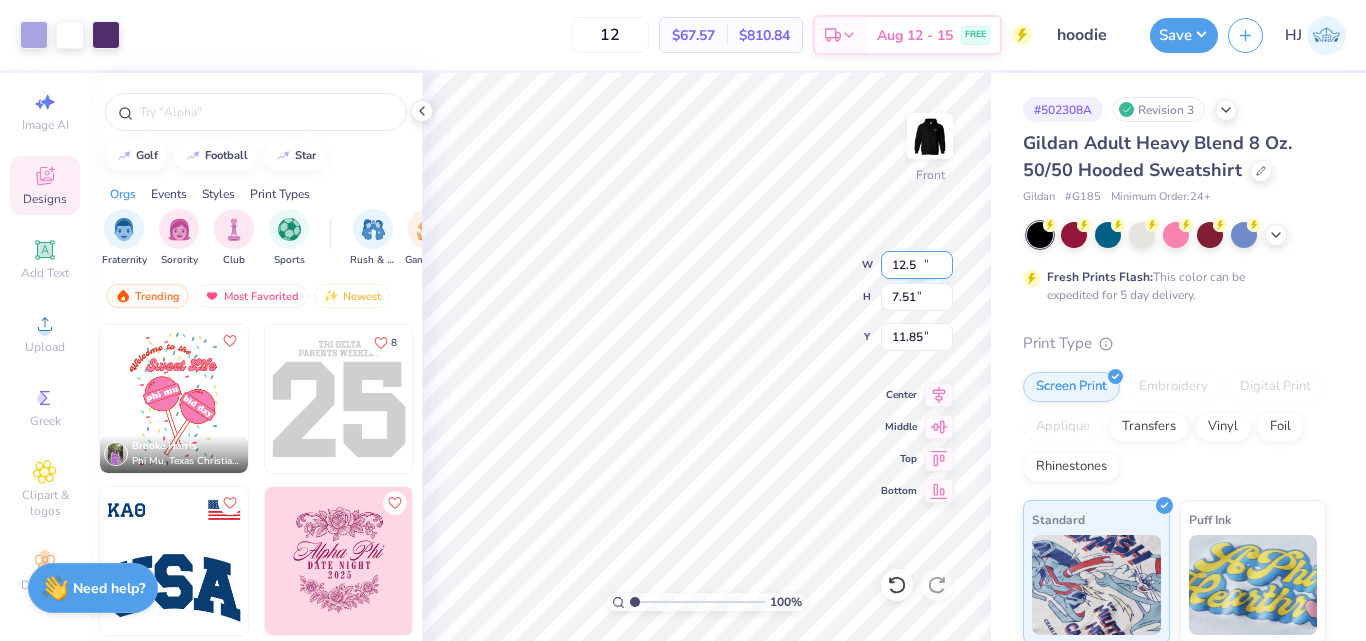 type on "12.50" 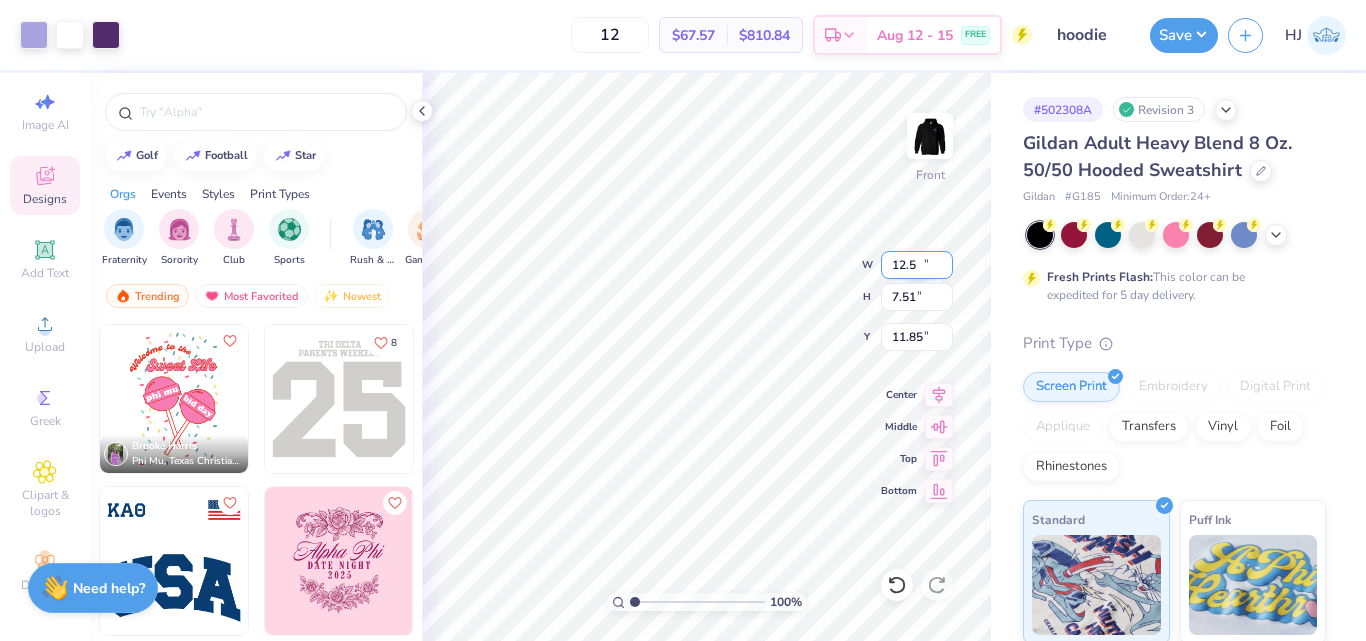 type on "7.51" 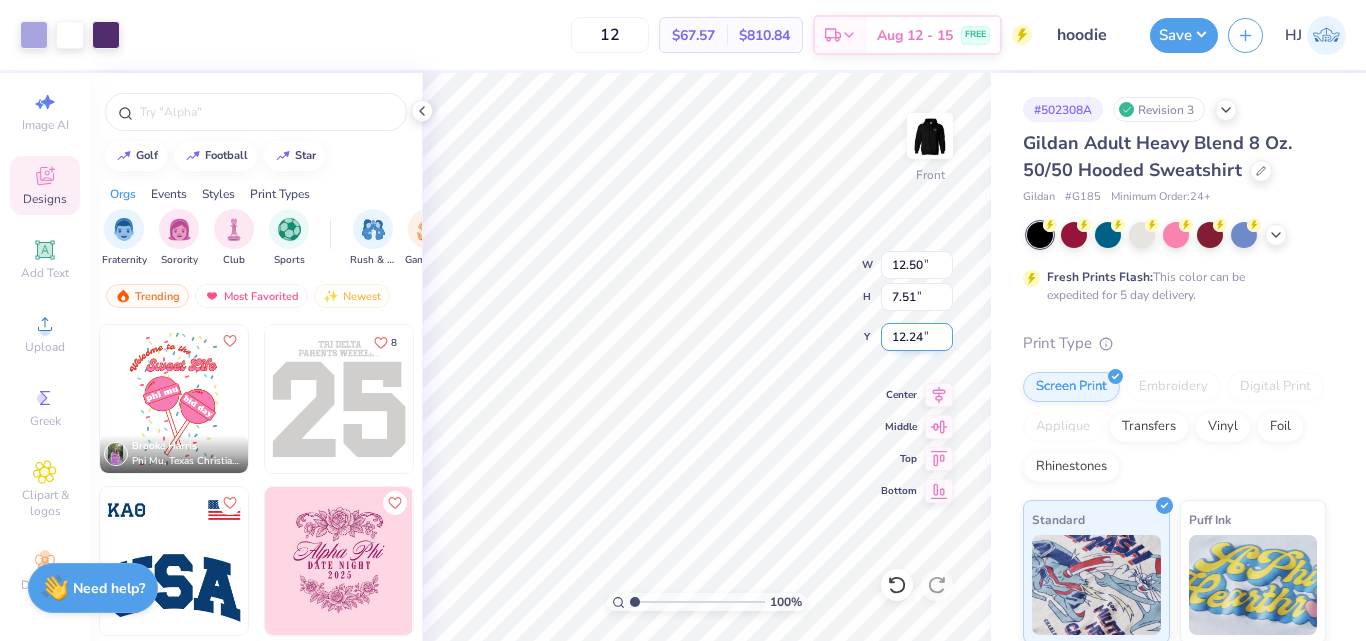 click on "12.24" at bounding box center (917, 337) 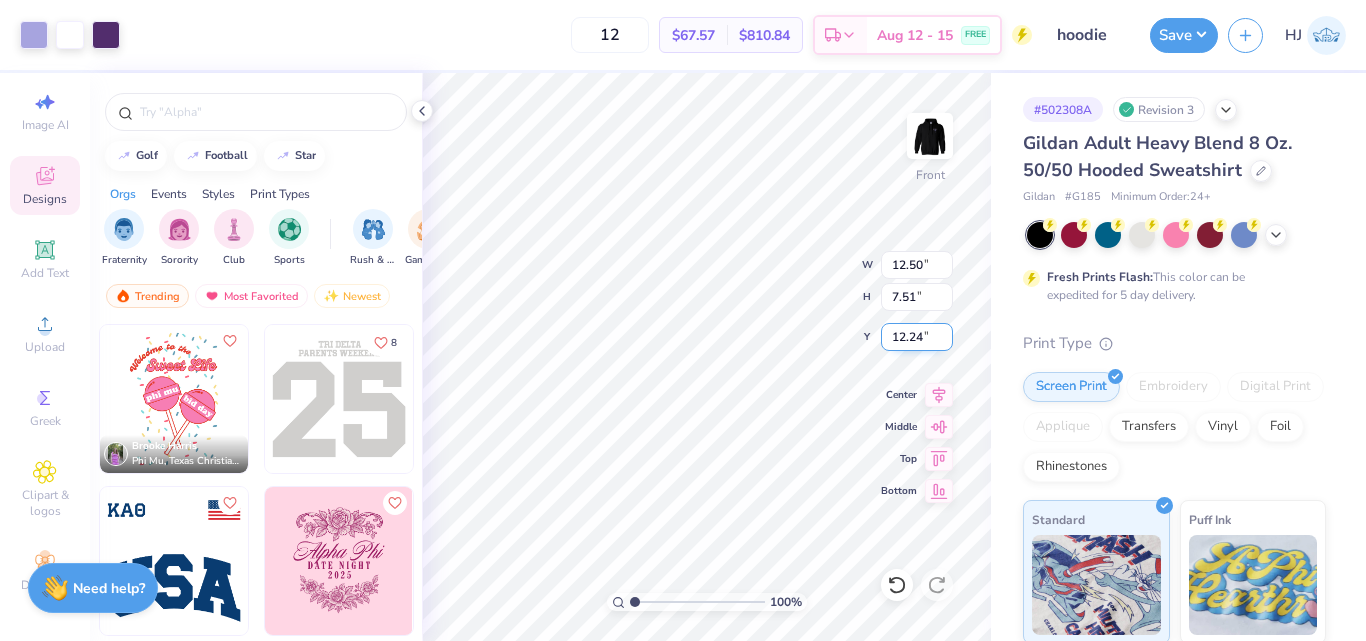 click on "12.24" at bounding box center [917, 337] 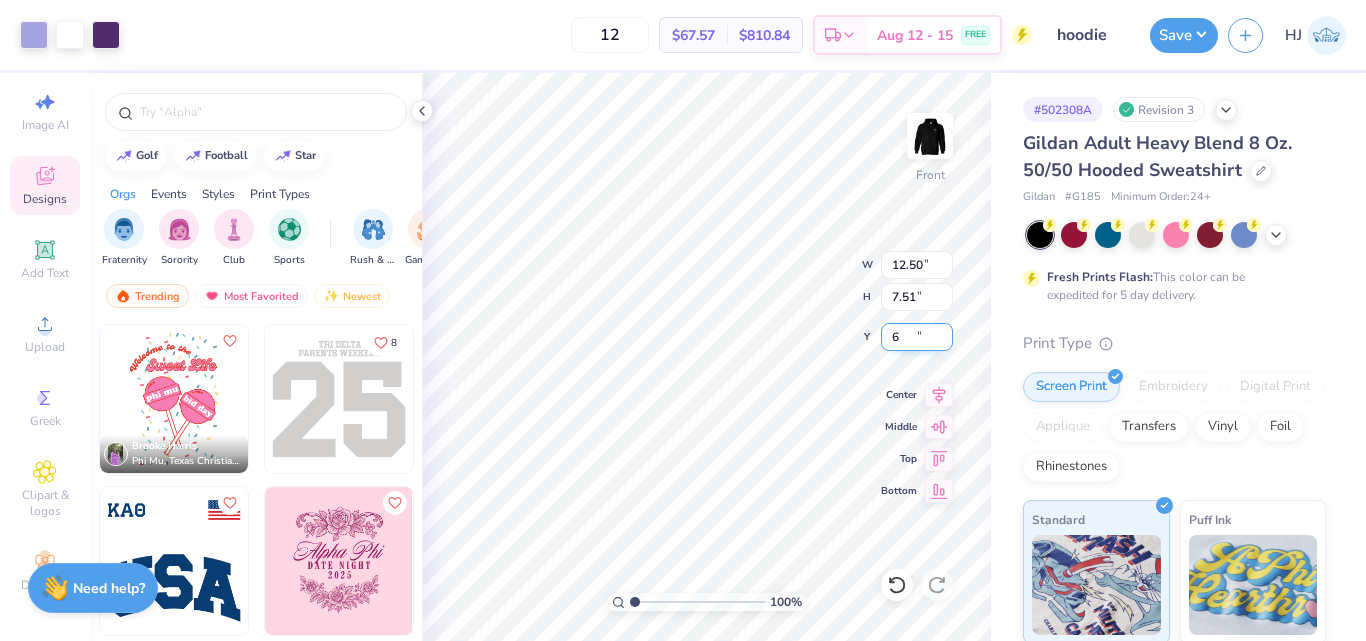 type on "6.00" 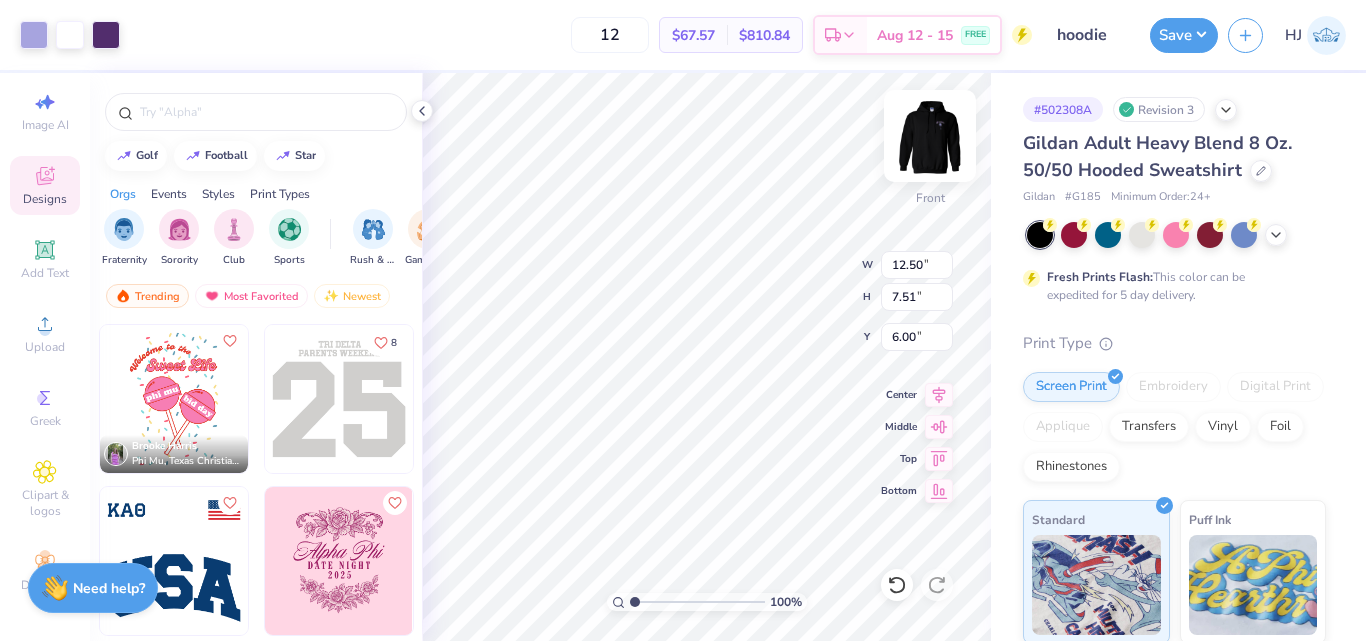 click at bounding box center (930, 136) 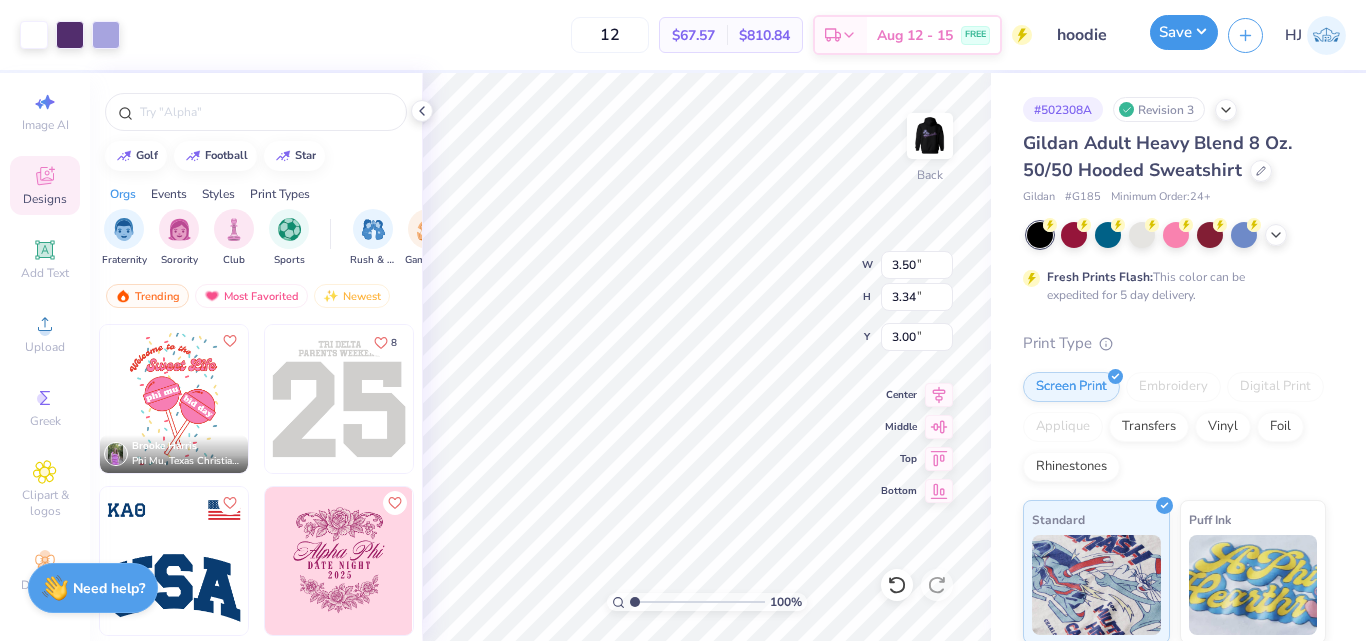click on "Save" at bounding box center [1184, 32] 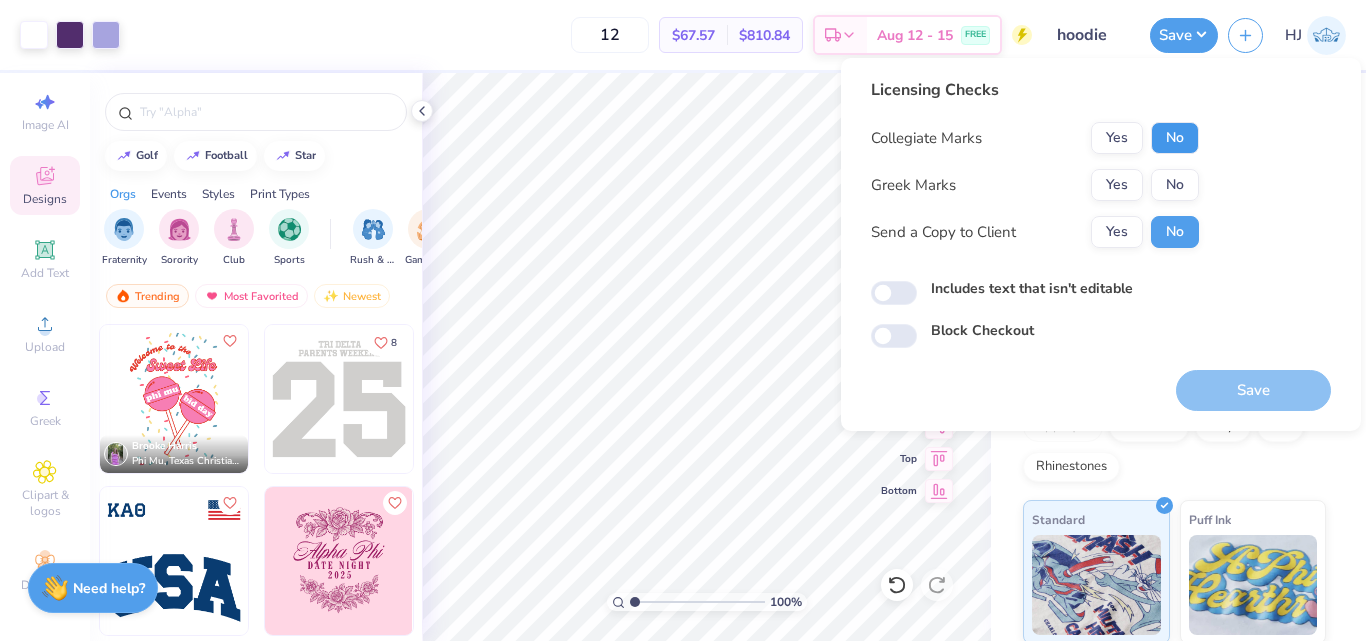 click on "No" at bounding box center [1175, 138] 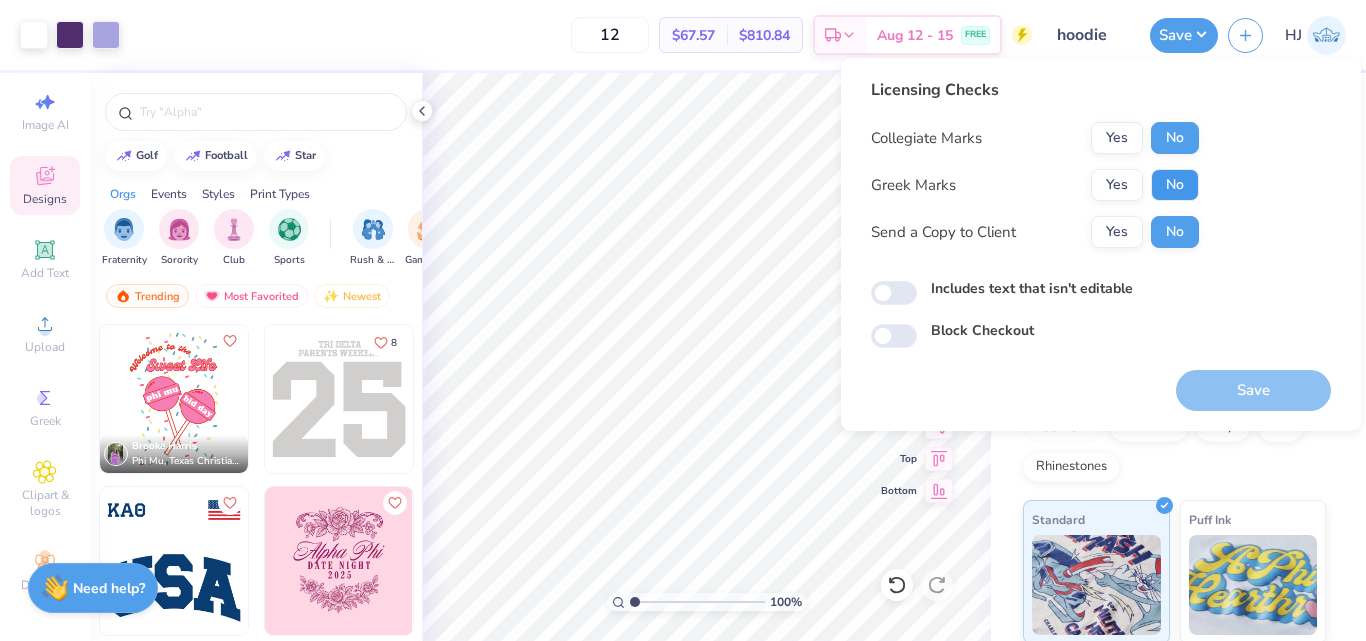 click on "No" at bounding box center (1175, 185) 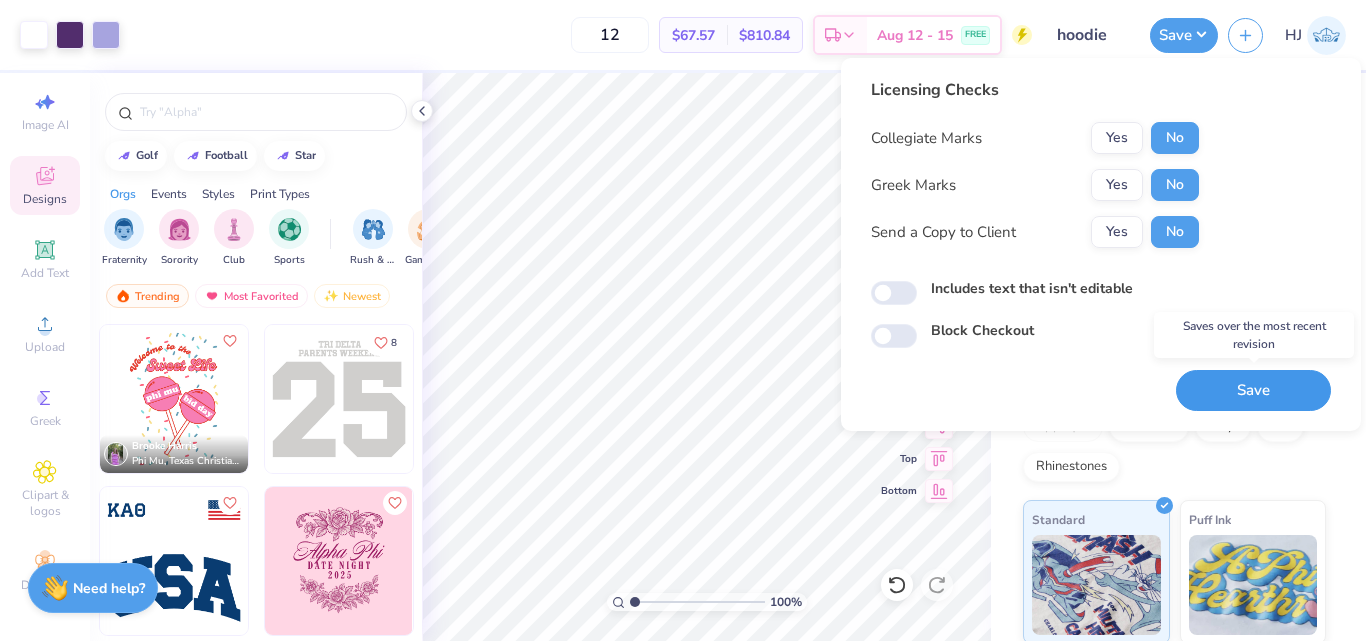 click on "Save" at bounding box center [1253, 390] 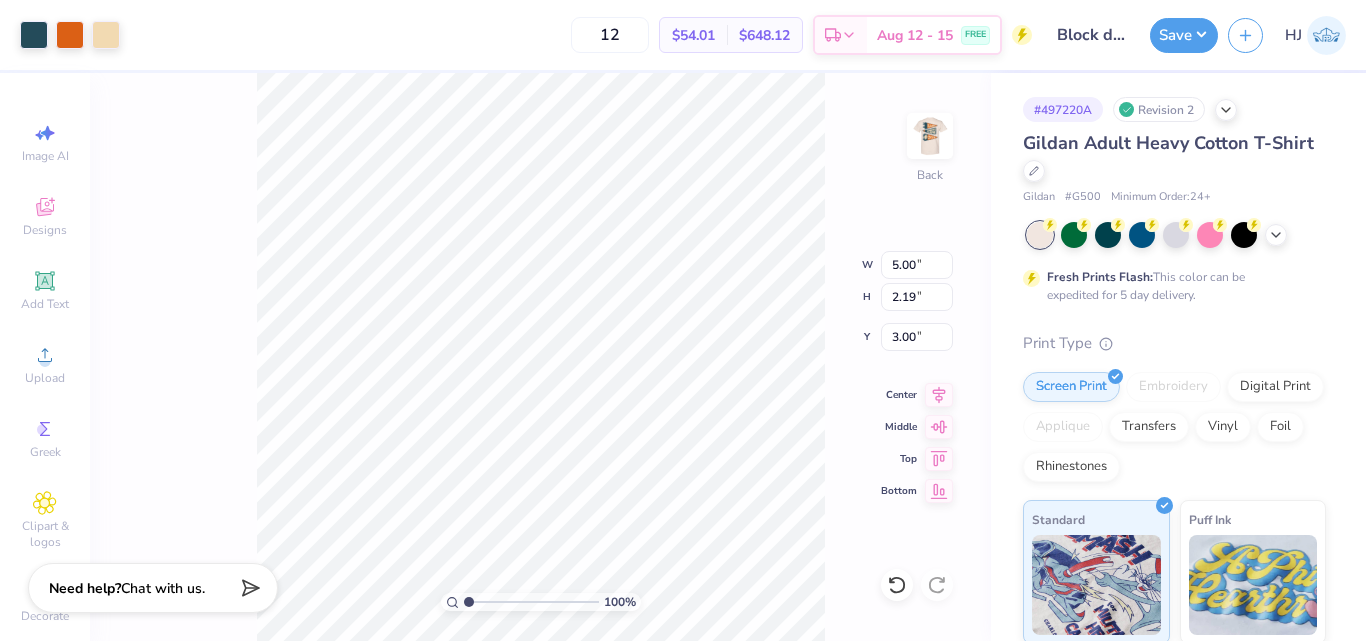 scroll, scrollTop: 0, scrollLeft: 0, axis: both 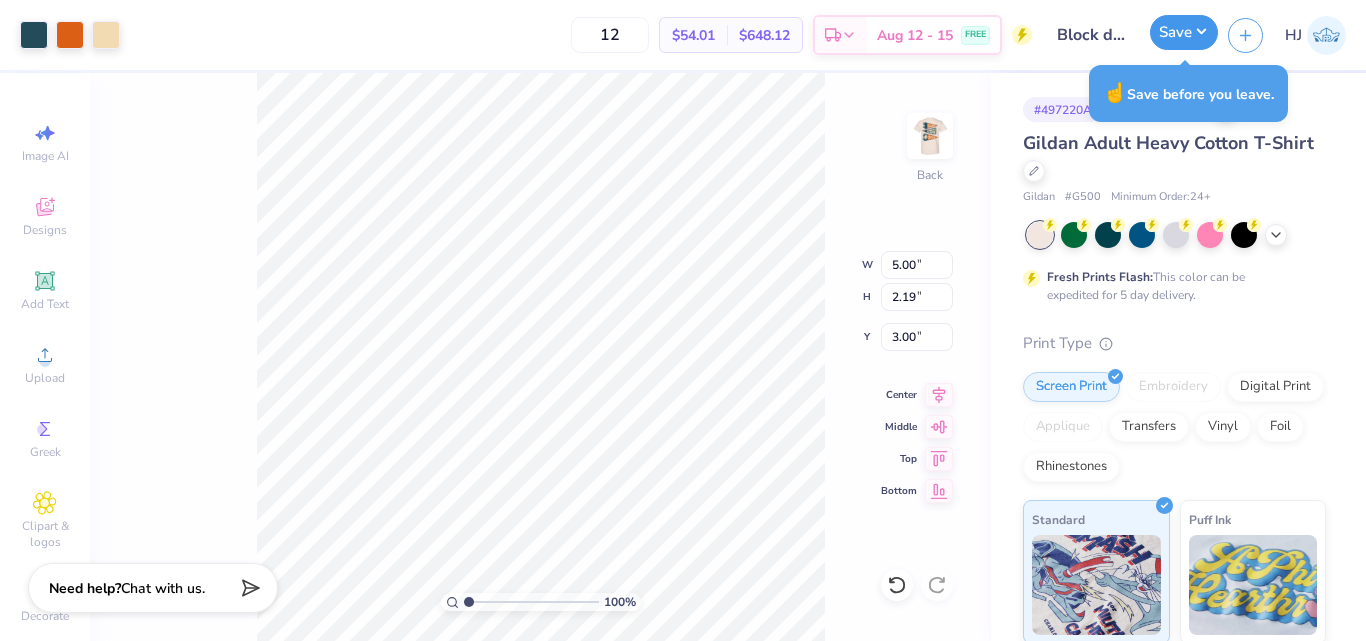 click on "Save" at bounding box center [1184, 32] 